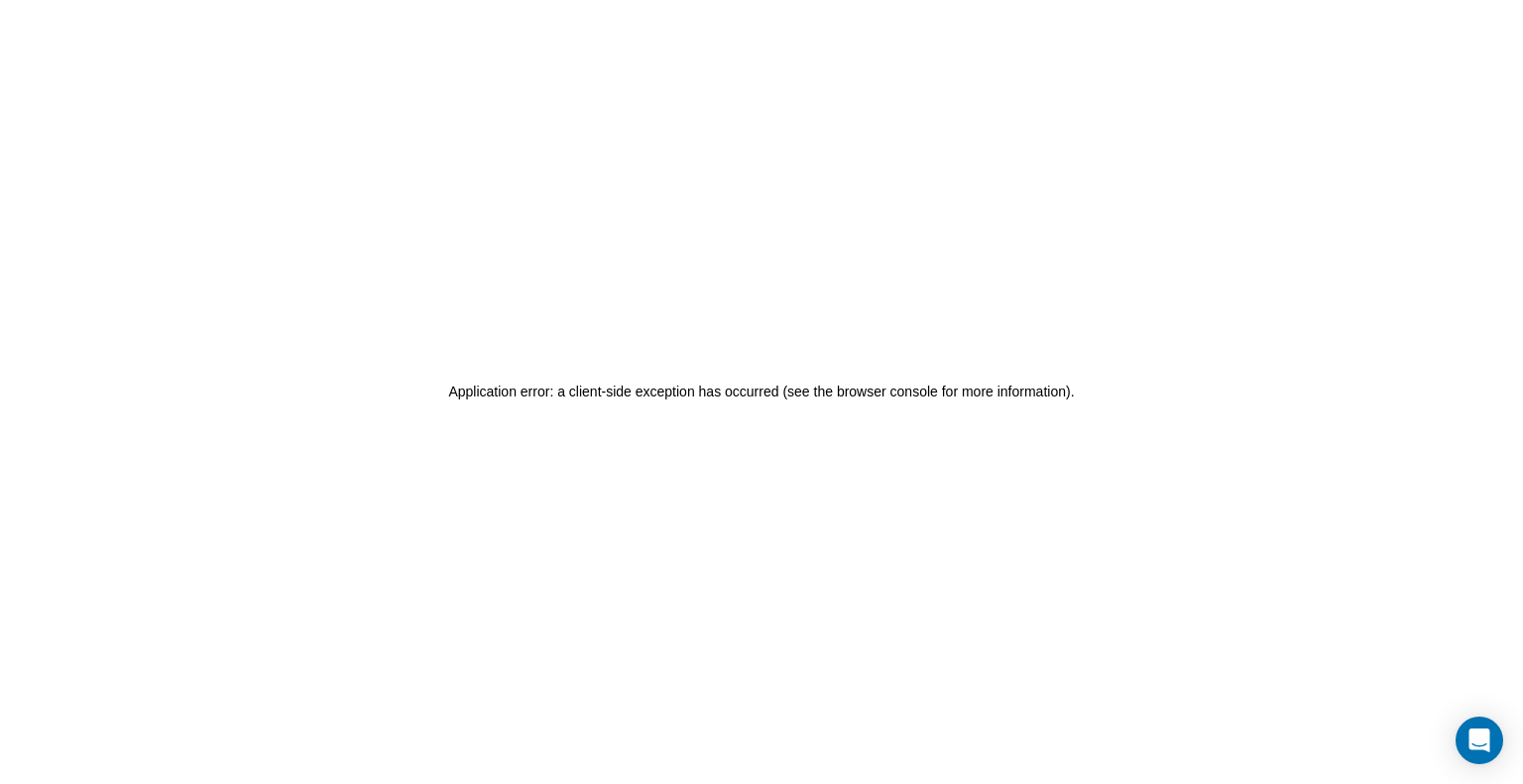 scroll, scrollTop: 0, scrollLeft: 0, axis: both 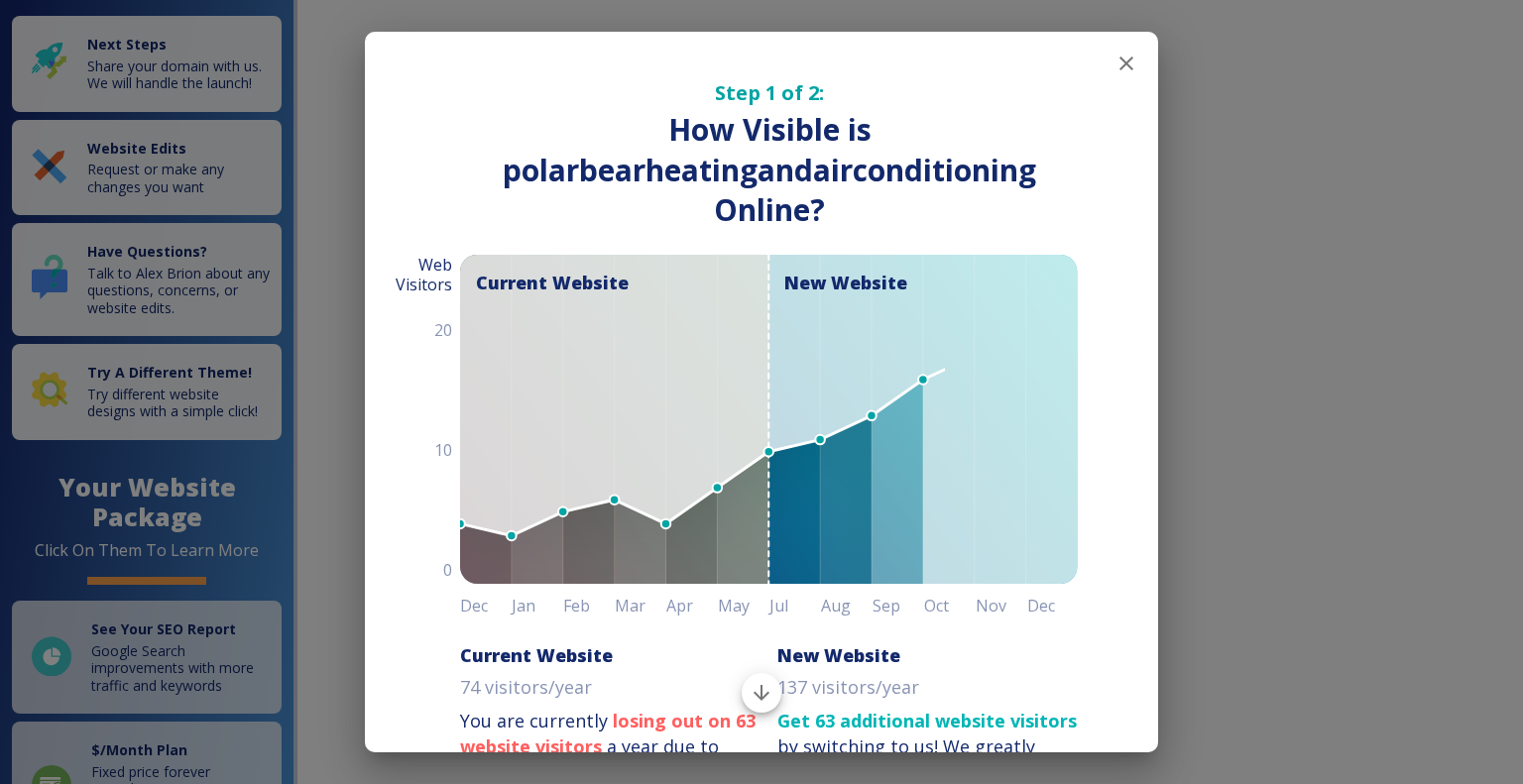 click at bounding box center (1126, 63) 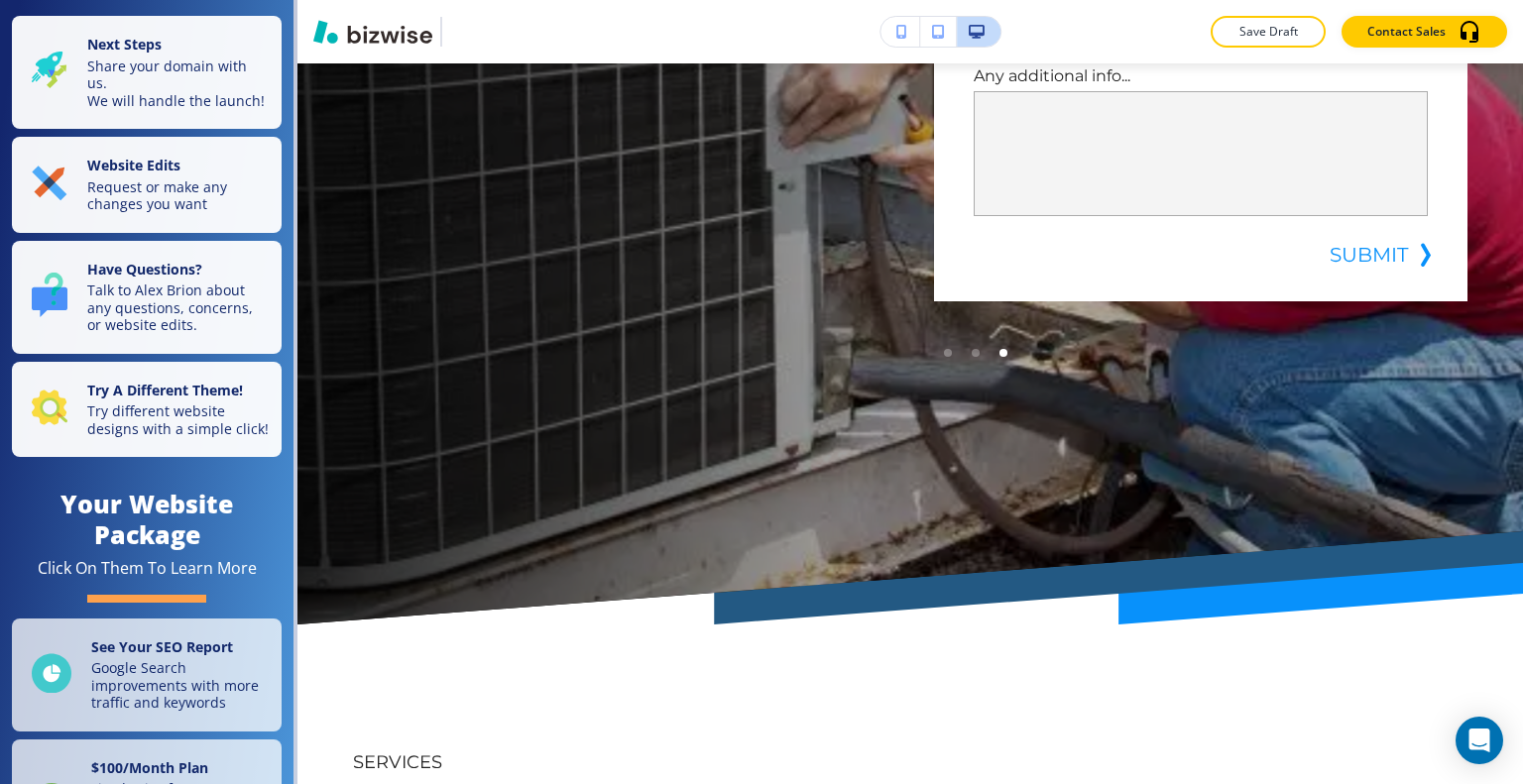 scroll, scrollTop: 0, scrollLeft: 0, axis: both 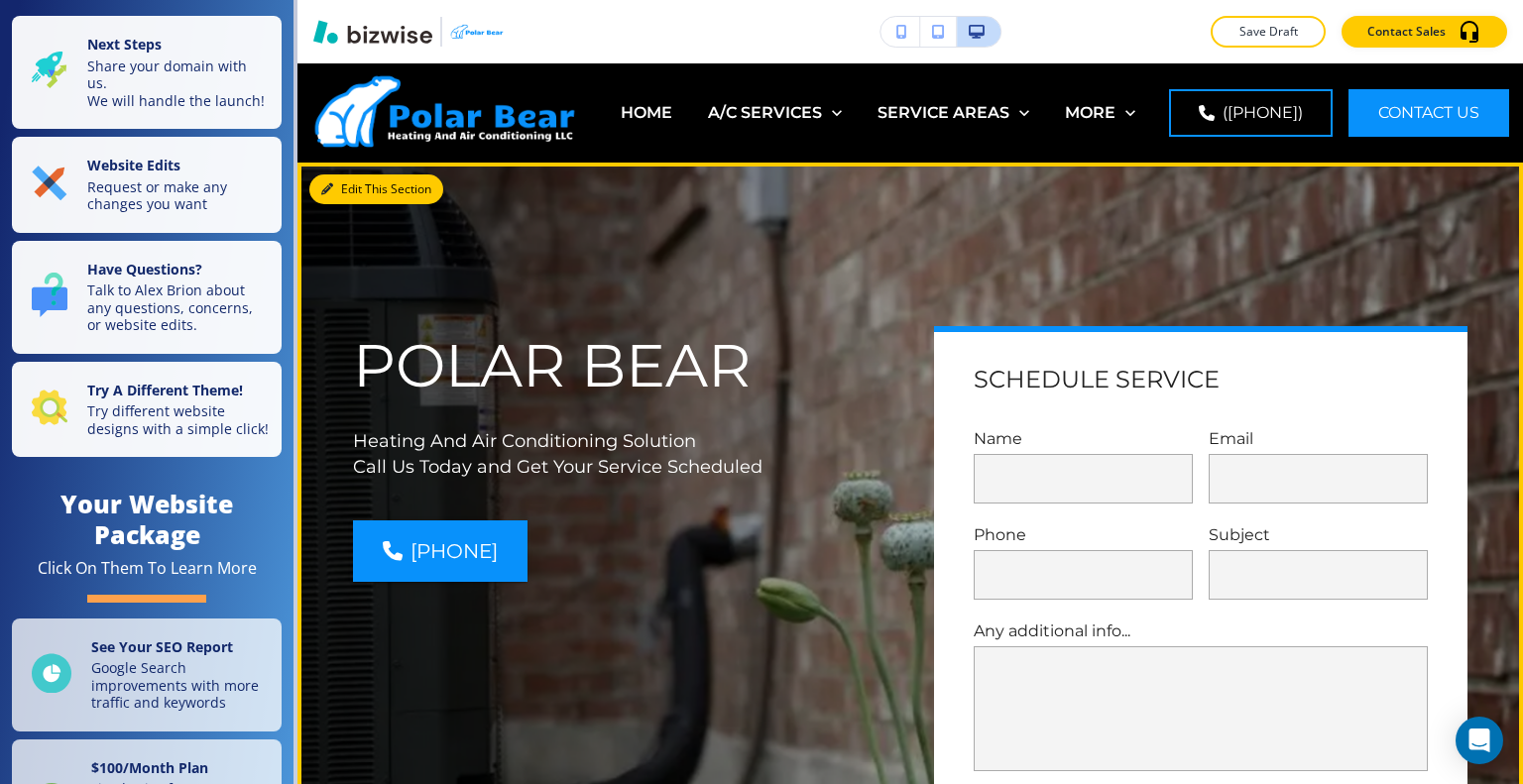 click on "Edit This Section" at bounding box center [376, 189] 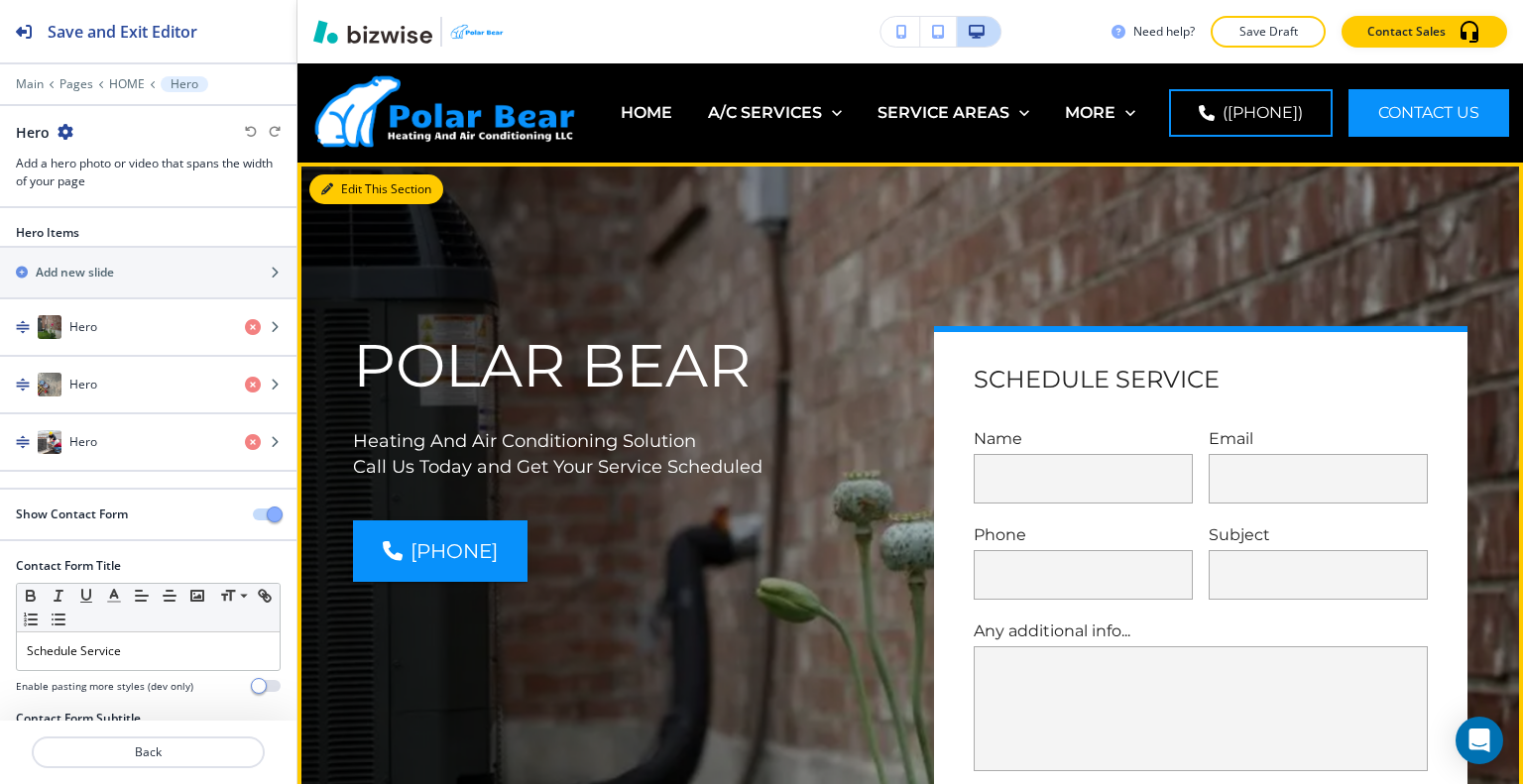 scroll, scrollTop: 99, scrollLeft: 0, axis: vertical 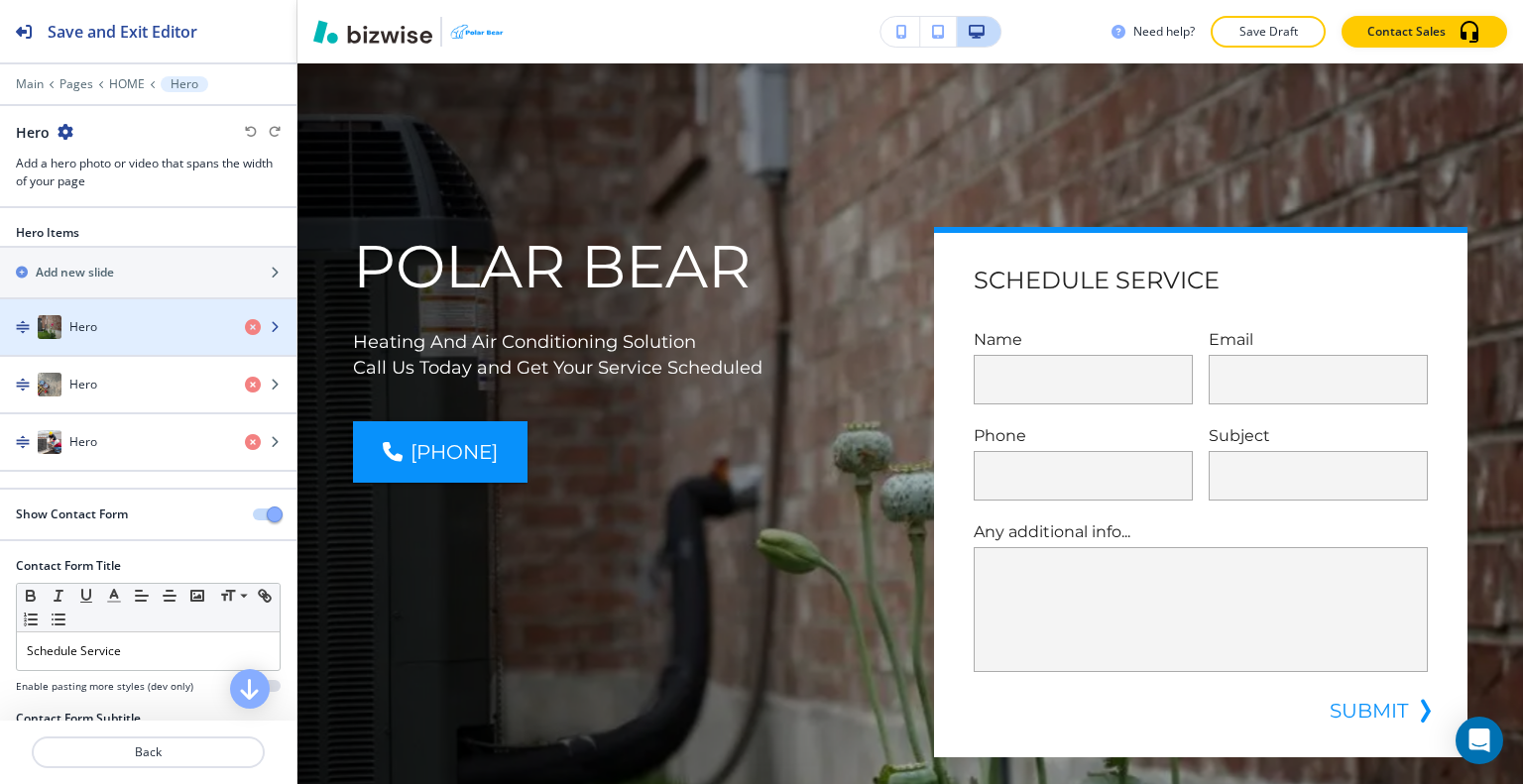 click at bounding box center (148, 347) 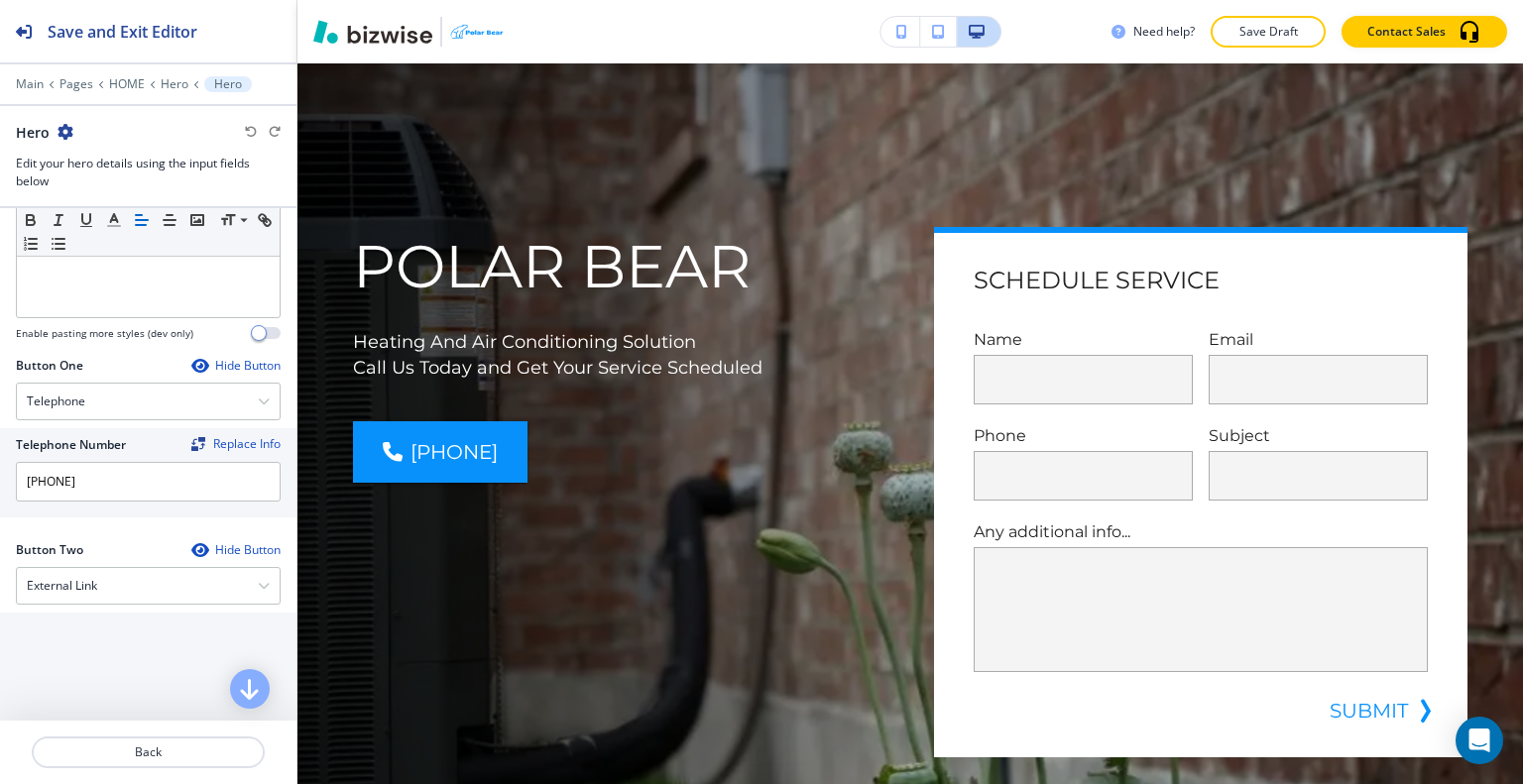 scroll, scrollTop: 749, scrollLeft: 0, axis: vertical 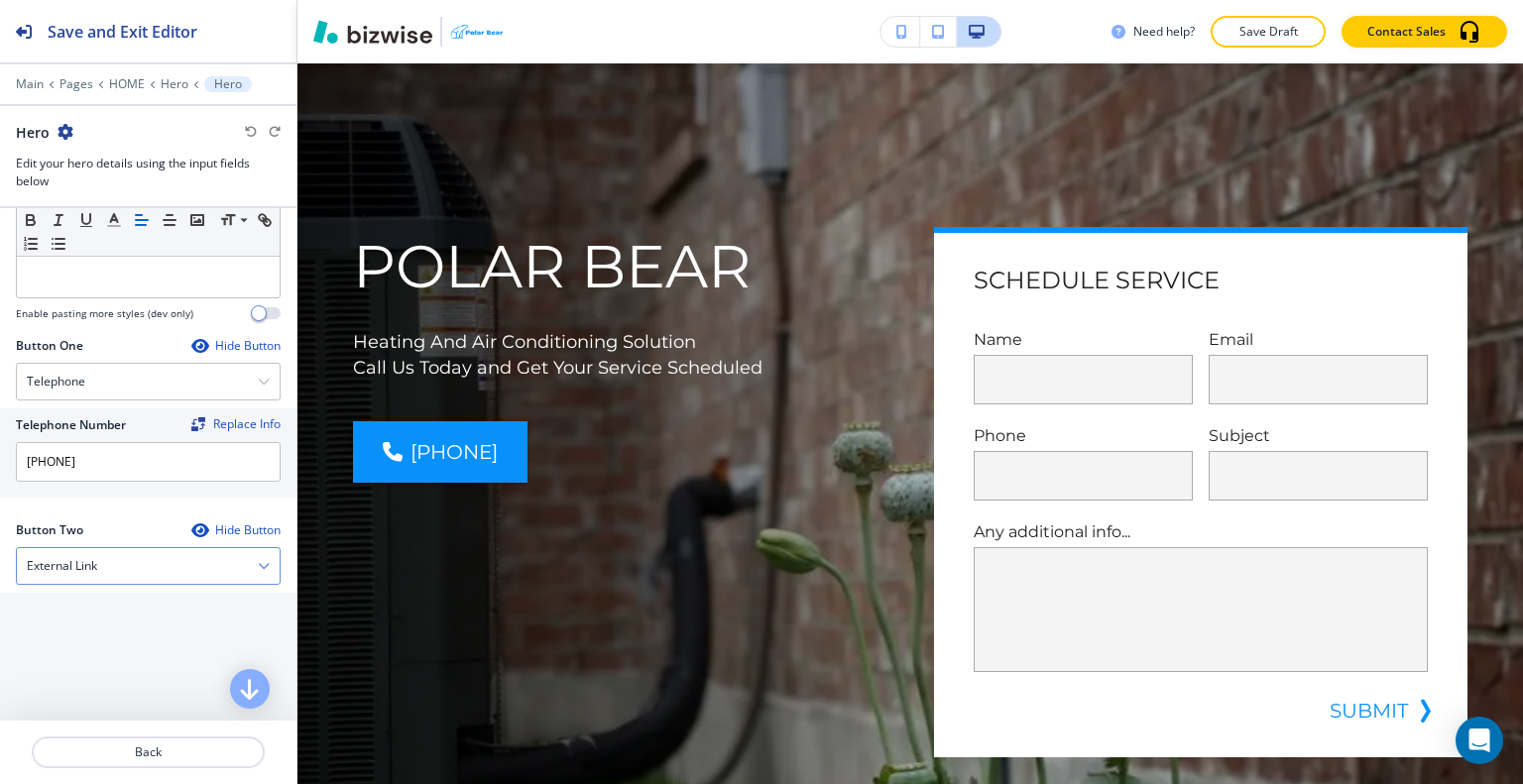 click on "External Link" at bounding box center (148, 566) 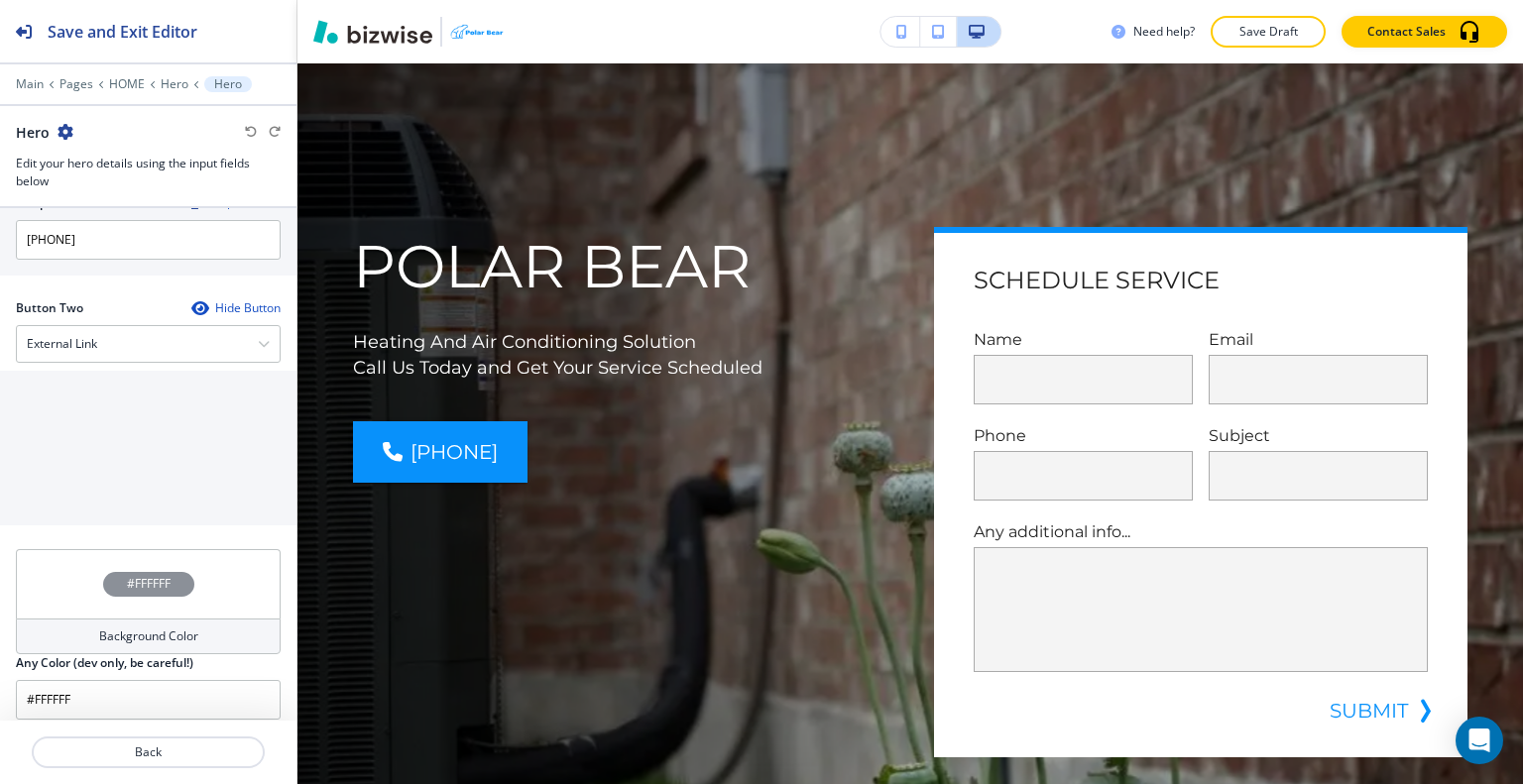 scroll, scrollTop: 961, scrollLeft: 0, axis: vertical 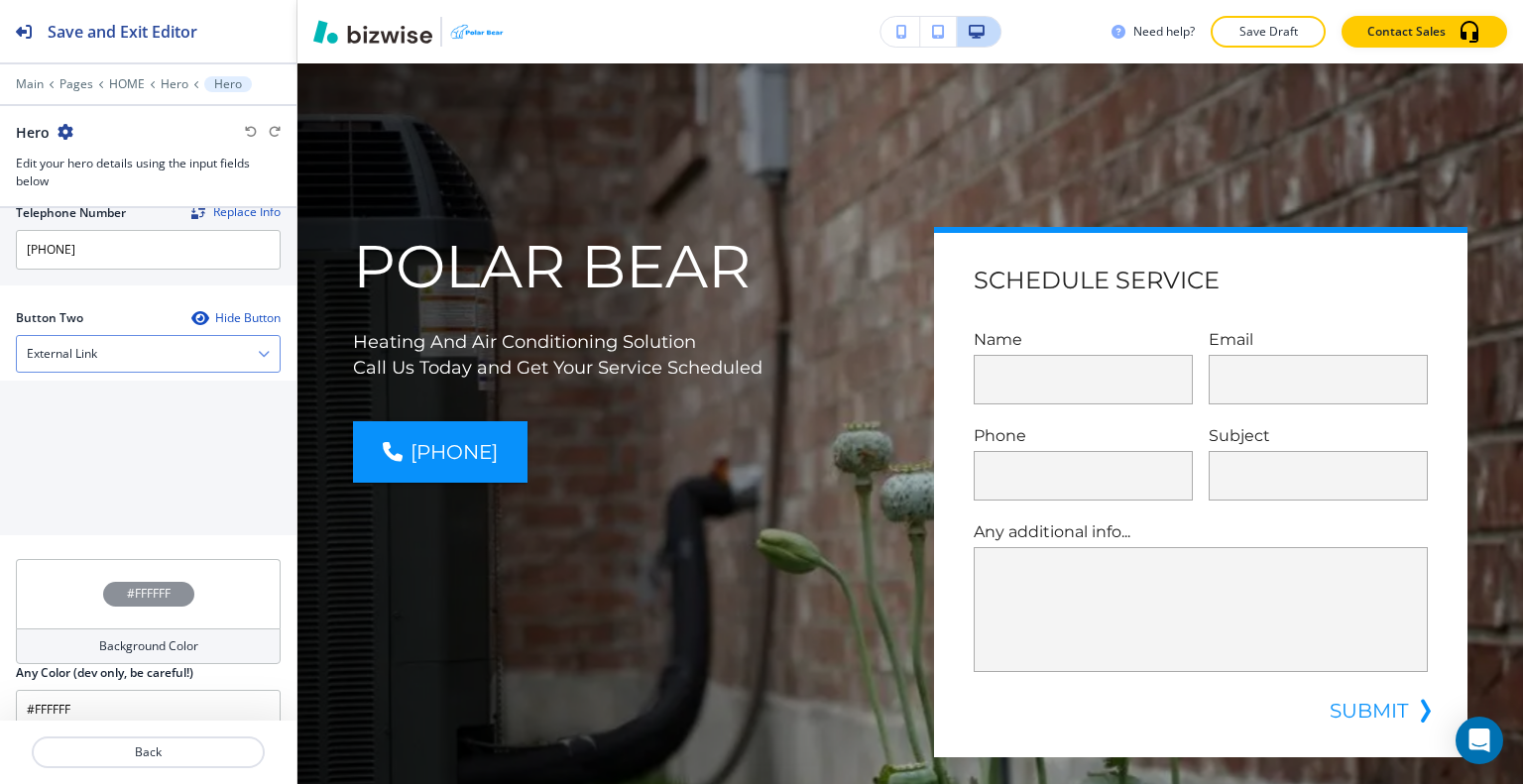 click on "External Link" at bounding box center [148, 354] 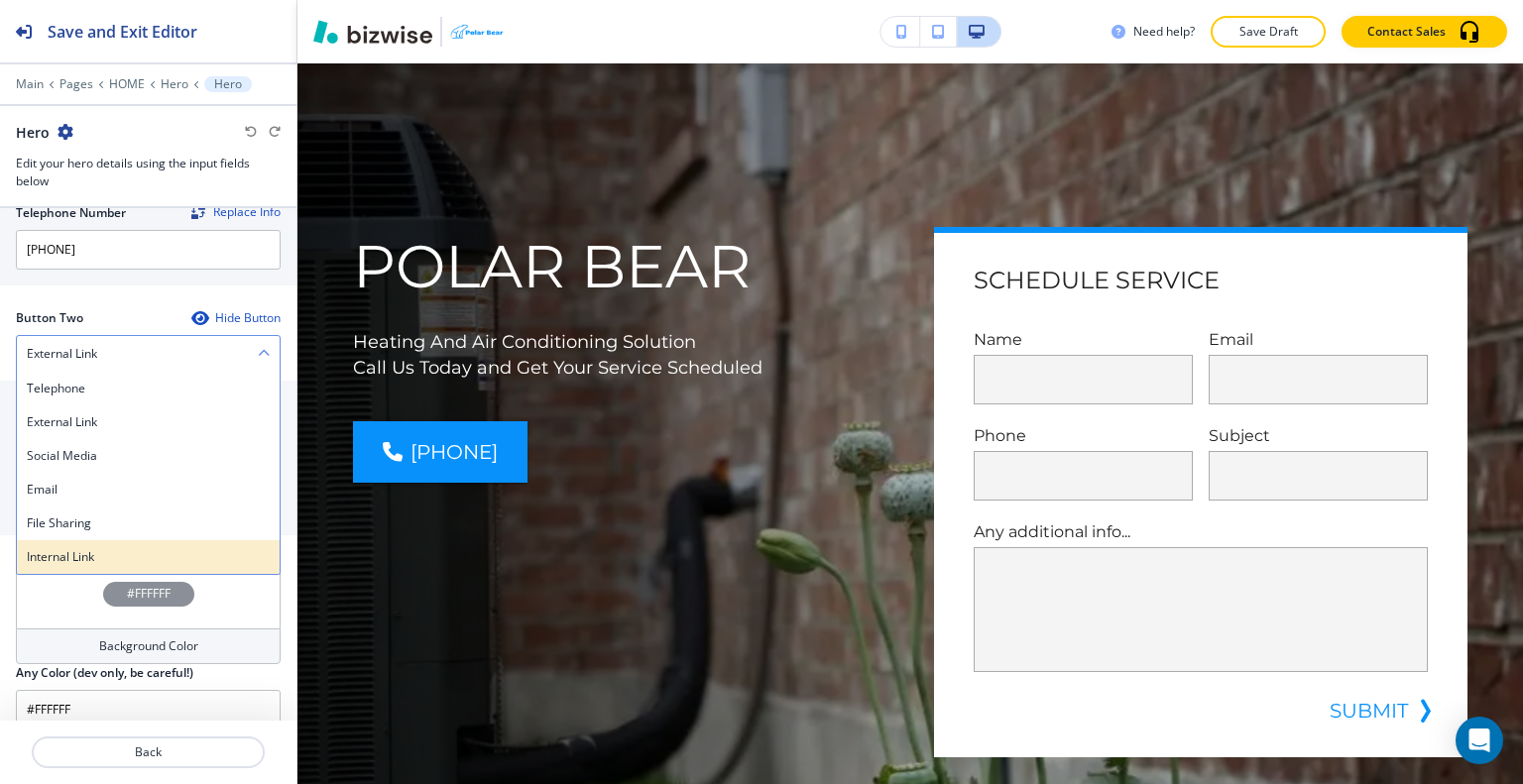 click on "Internal Link" at bounding box center (148, 389) 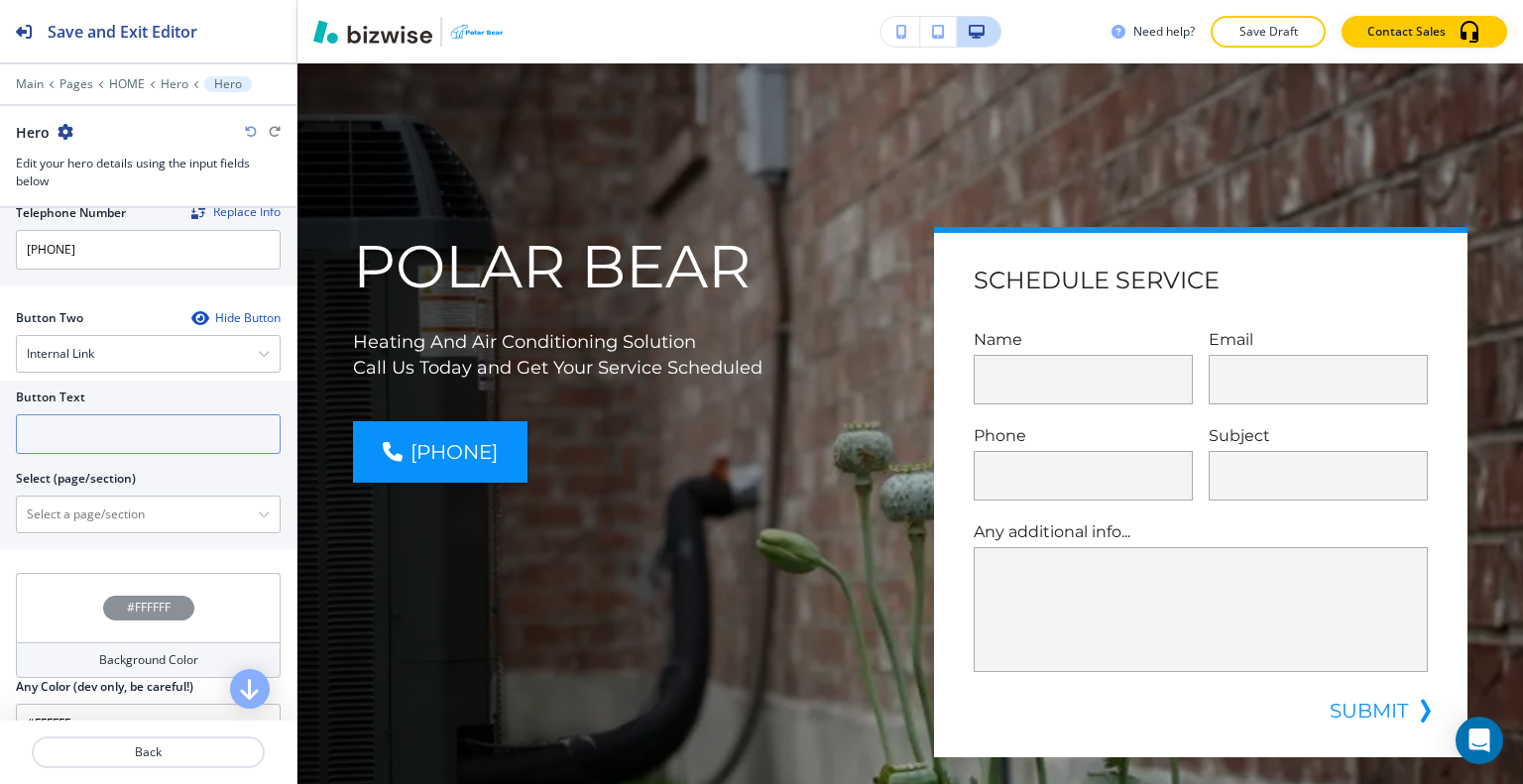 click at bounding box center [148, 434] 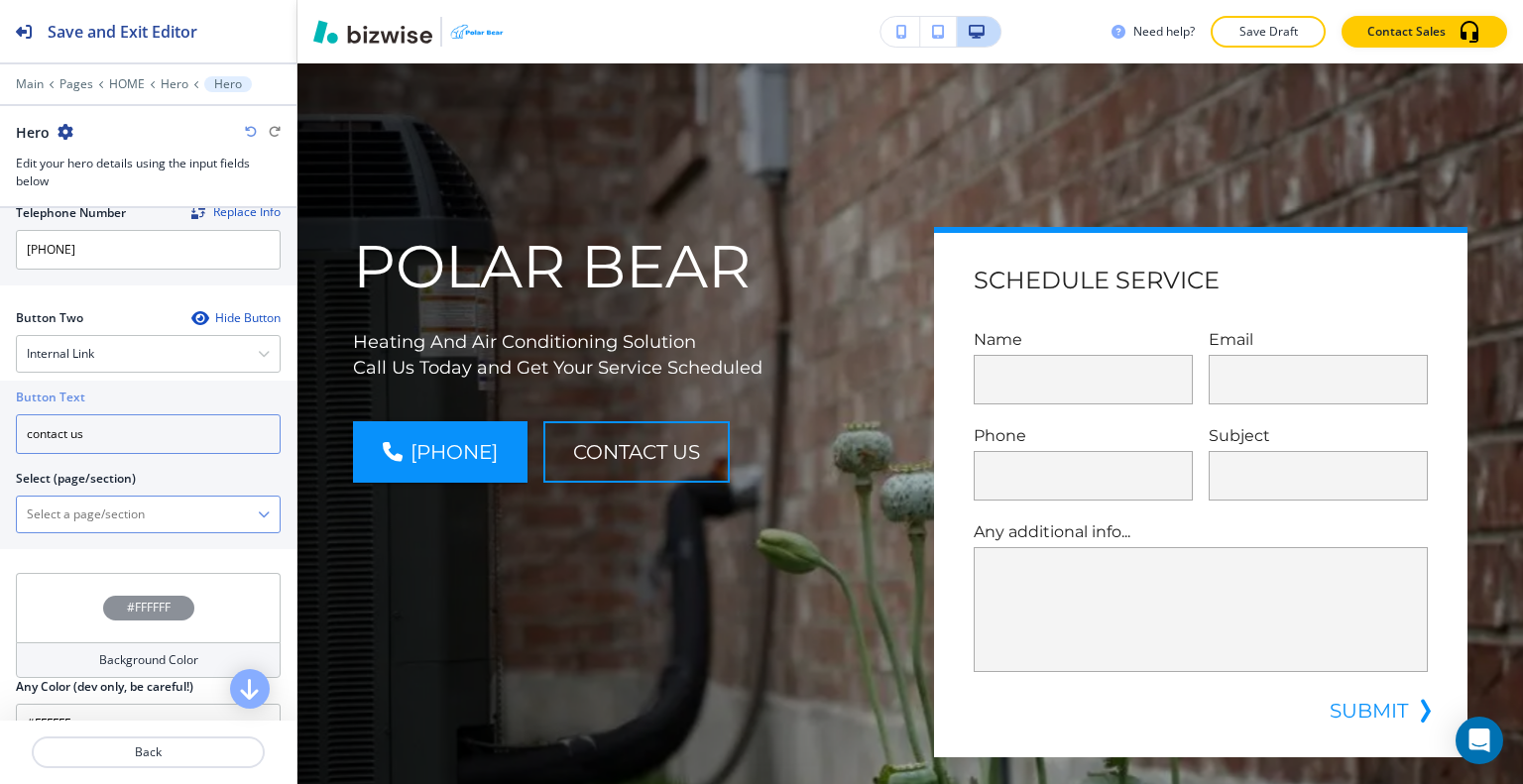 type on "contact us" 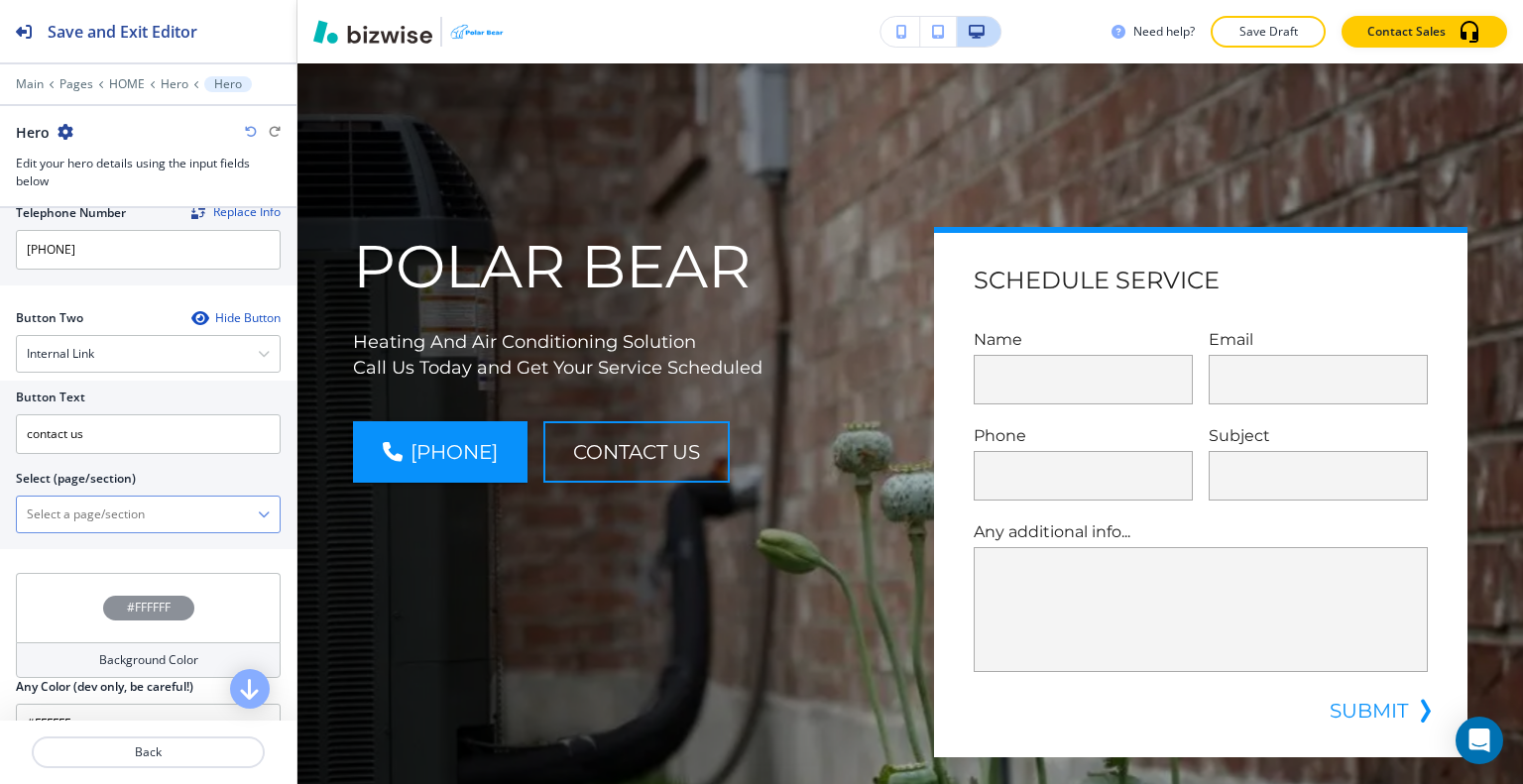 click at bounding box center [137, 514] 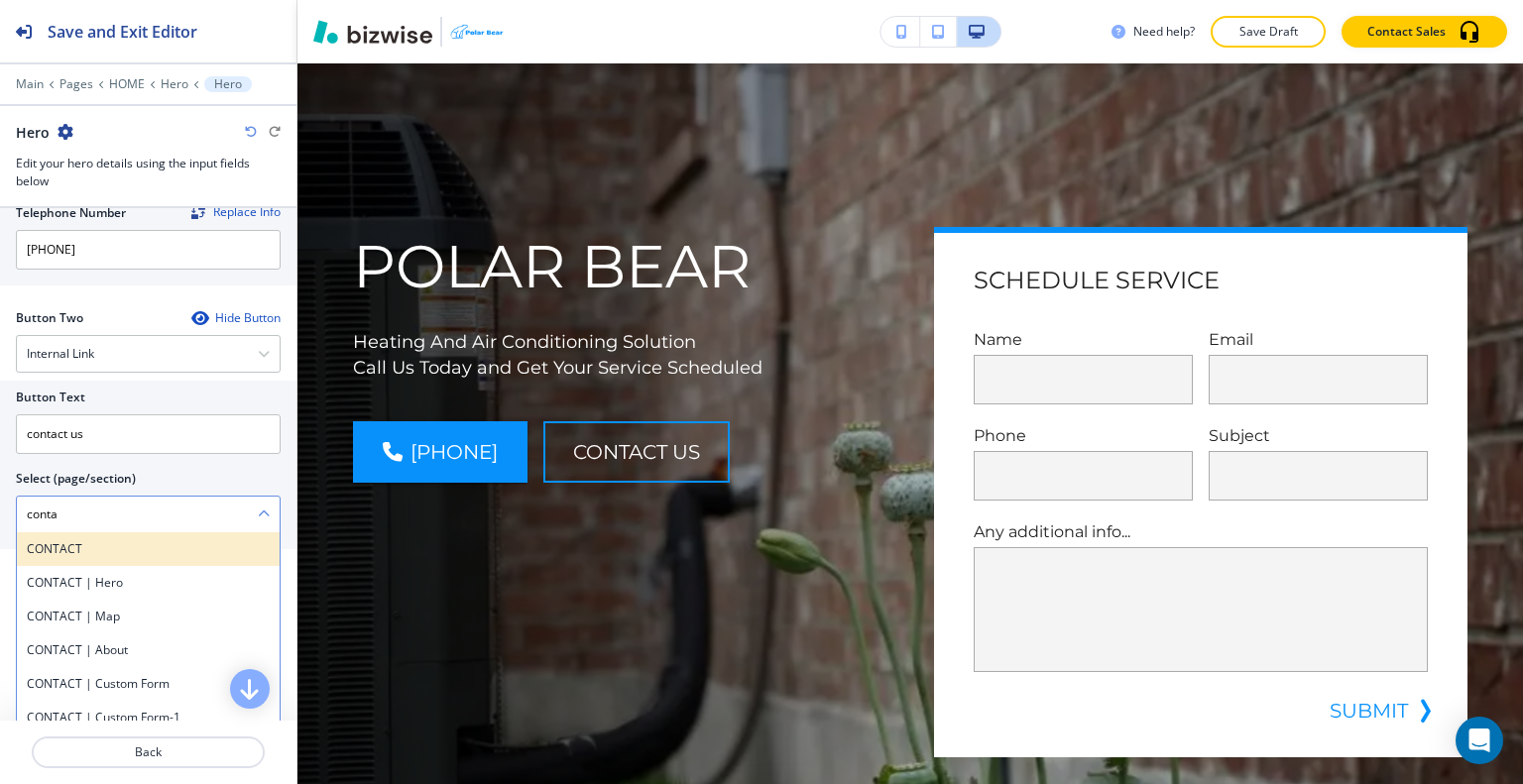 type on "conta" 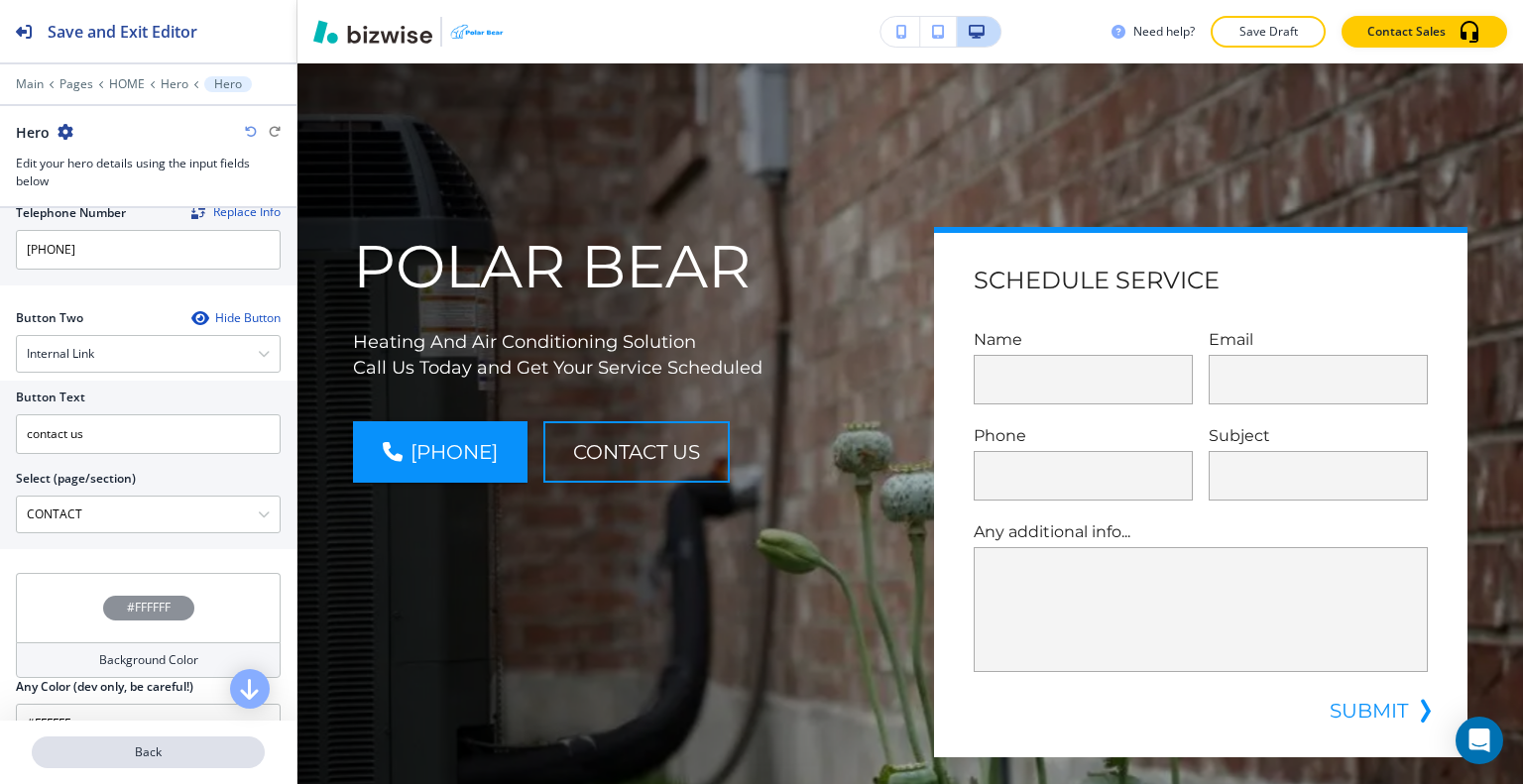 drag, startPoint x: 185, startPoint y: 770, endPoint x: 182, endPoint y: 740, distance: 30.149627 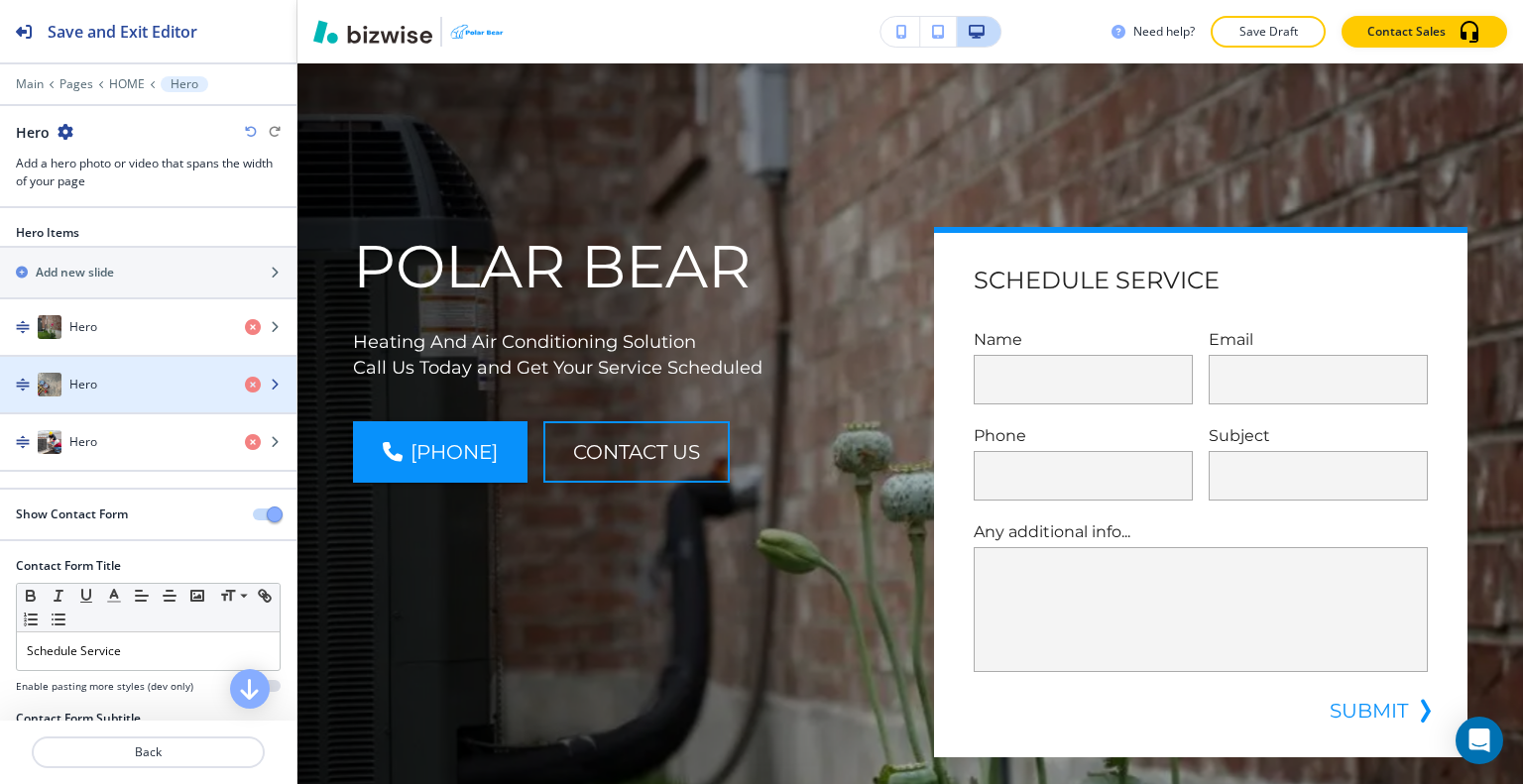 click at bounding box center [148, 404] 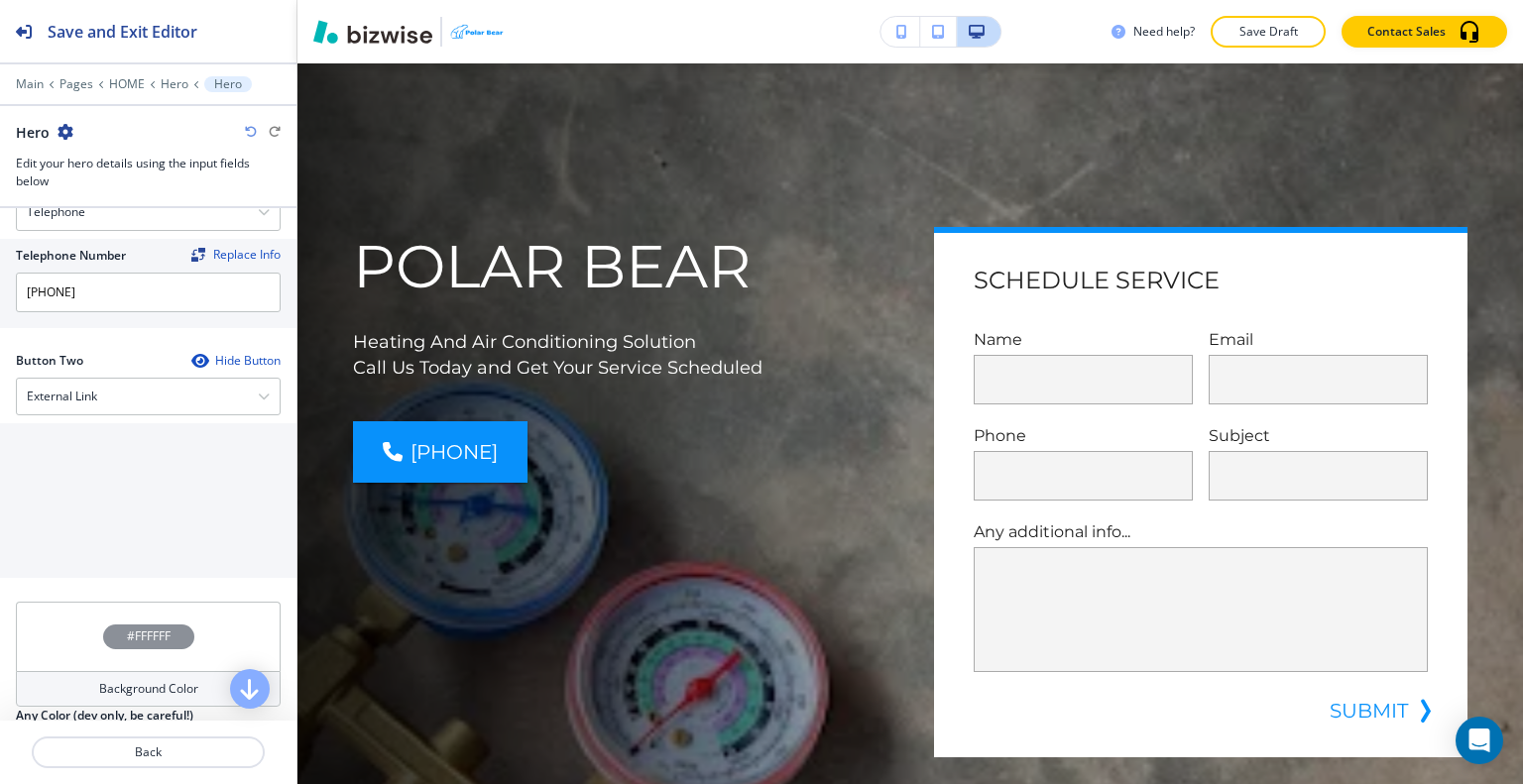 scroll, scrollTop: 916, scrollLeft: 0, axis: vertical 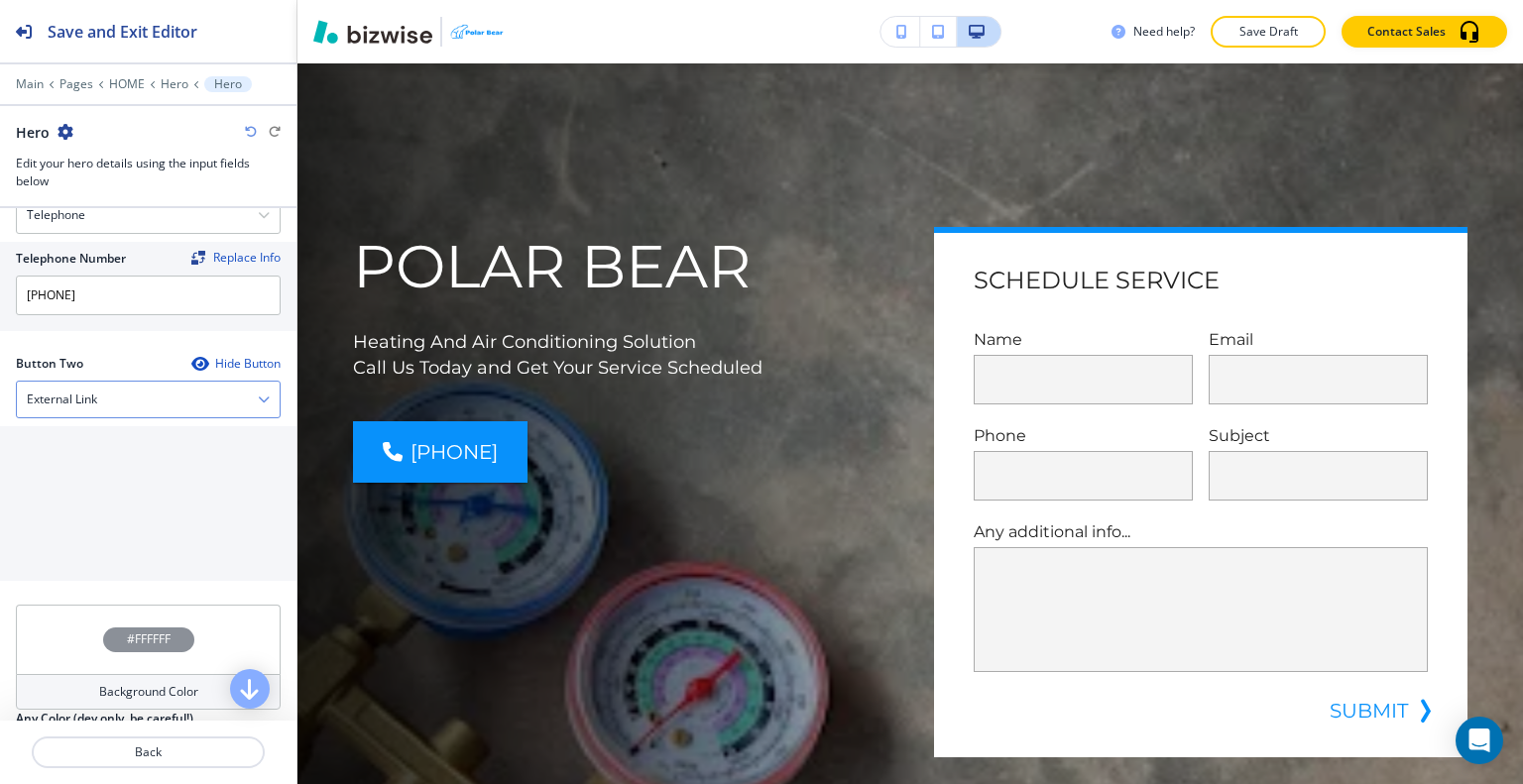 click on "External Link" at bounding box center (148, 399) 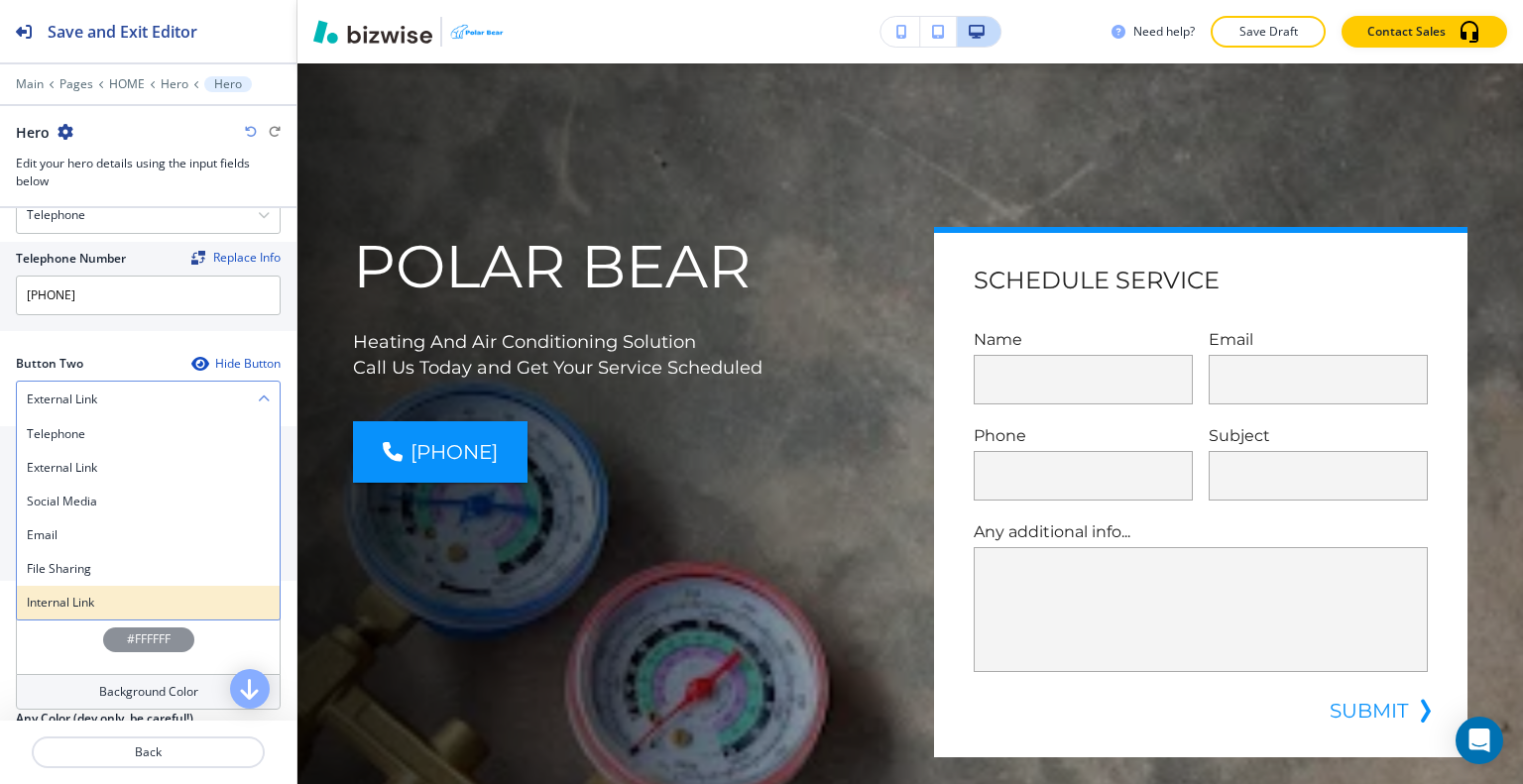 click on "Internal Link" at bounding box center [148, 603] 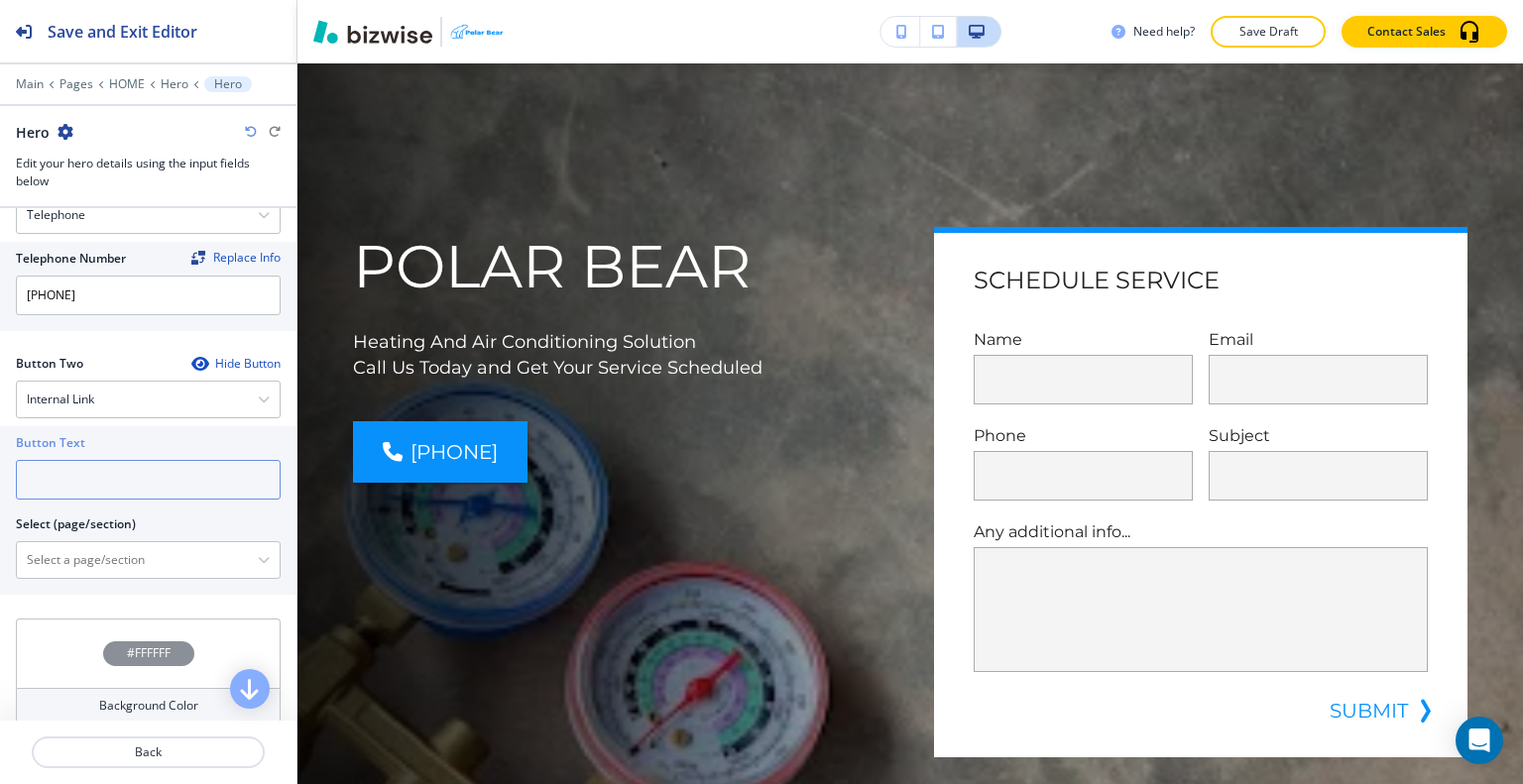 click at bounding box center [148, 480] 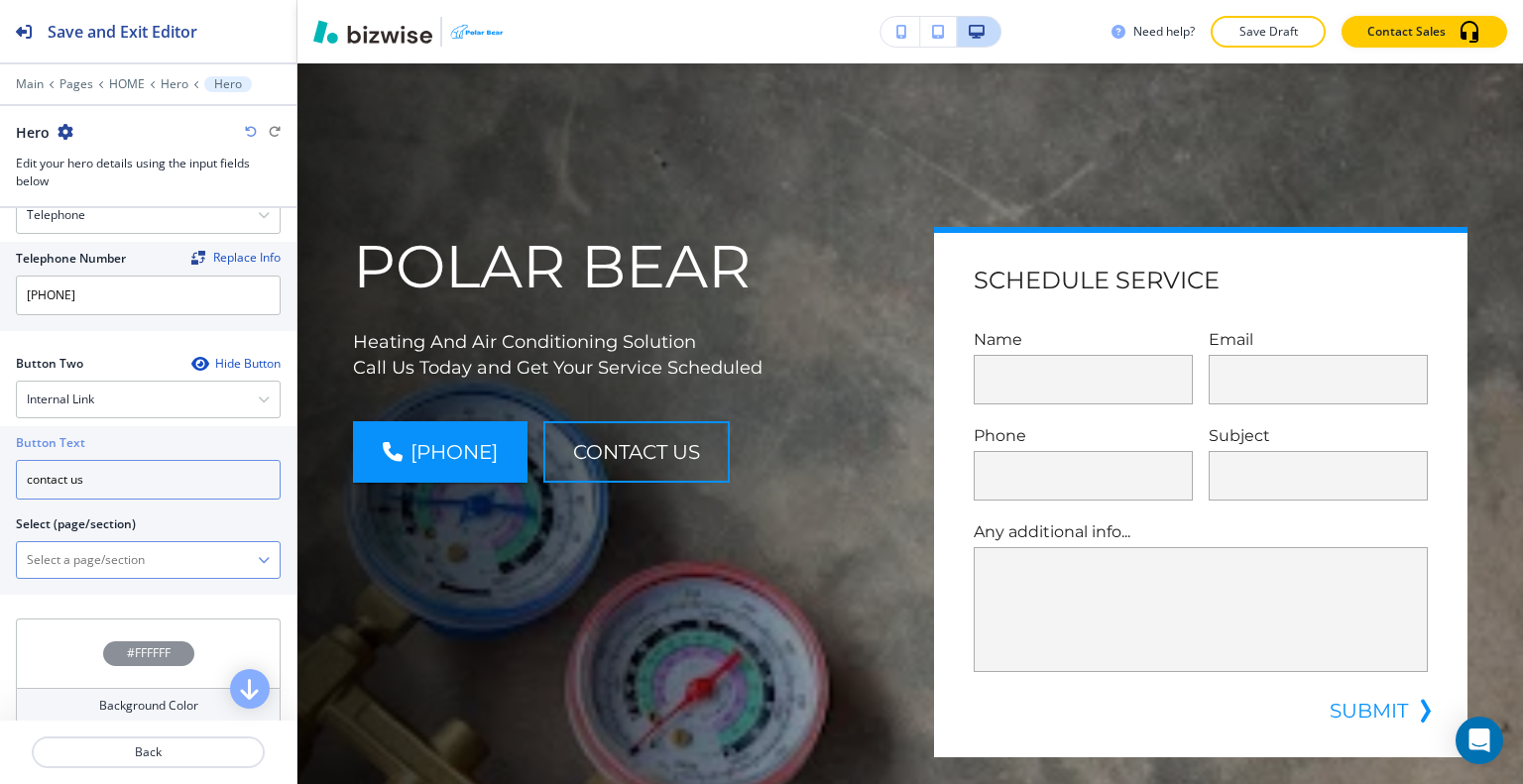 type on "contact us" 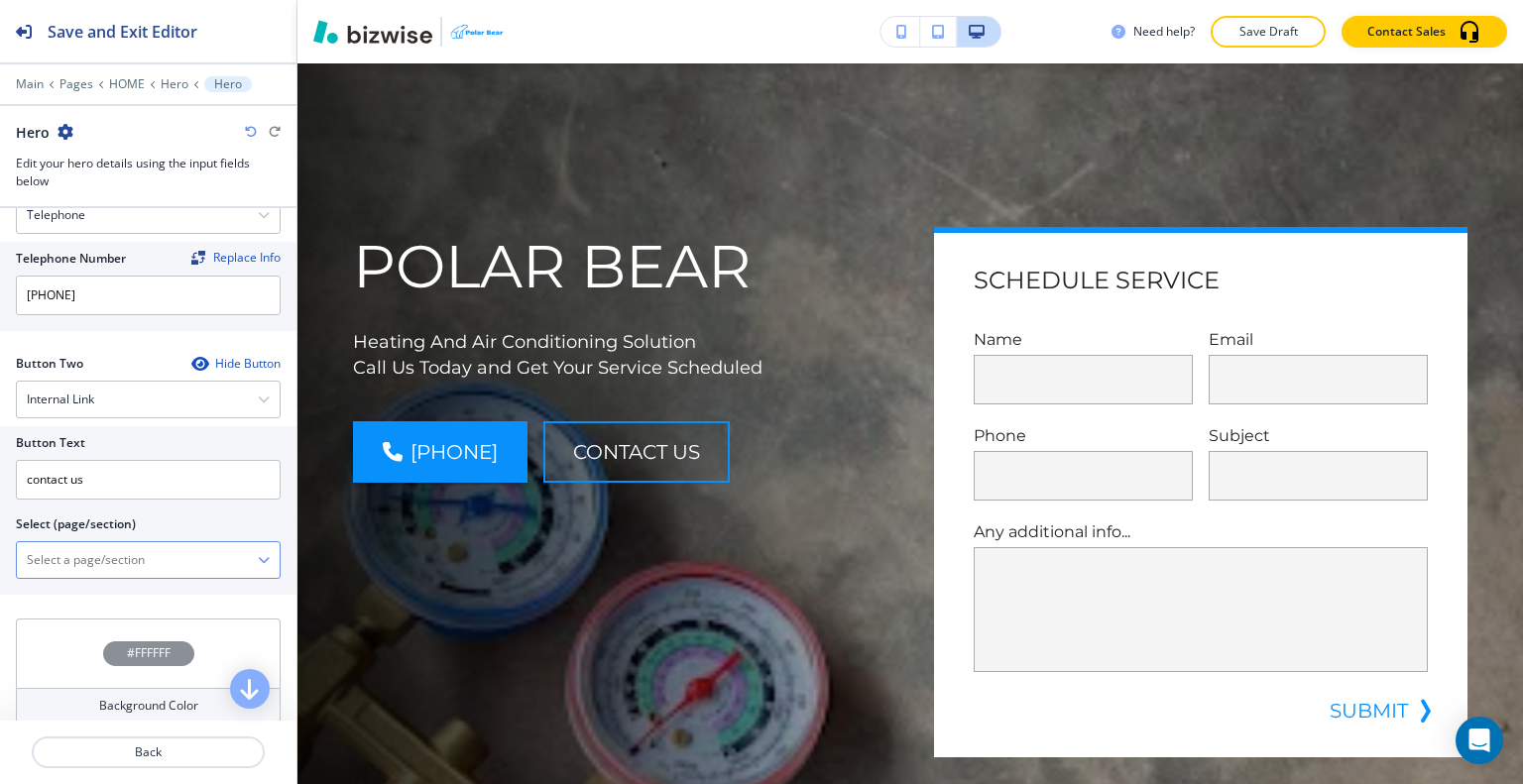click at bounding box center (137, 560) 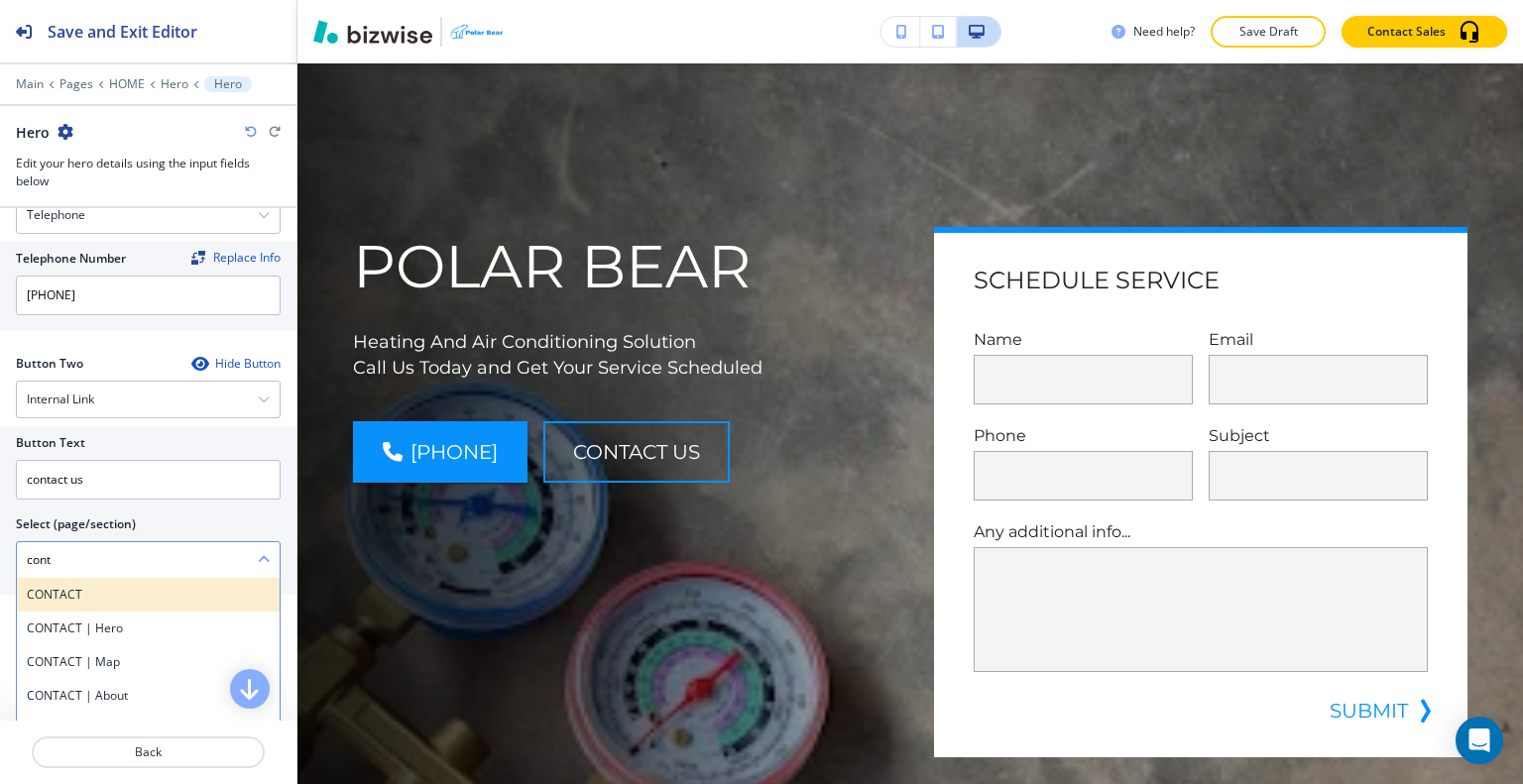 type on "cont" 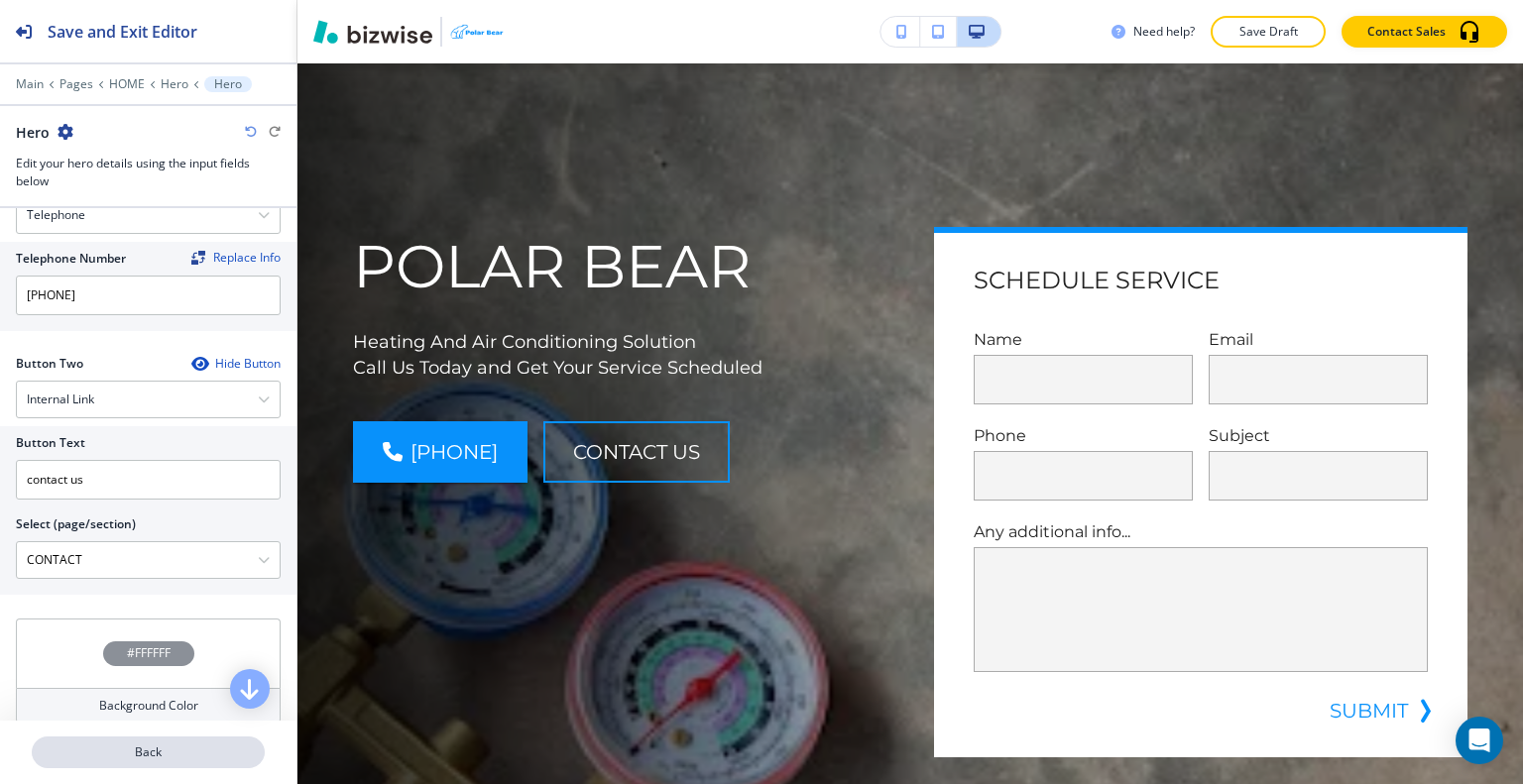 click on "Back" at bounding box center (148, 752) 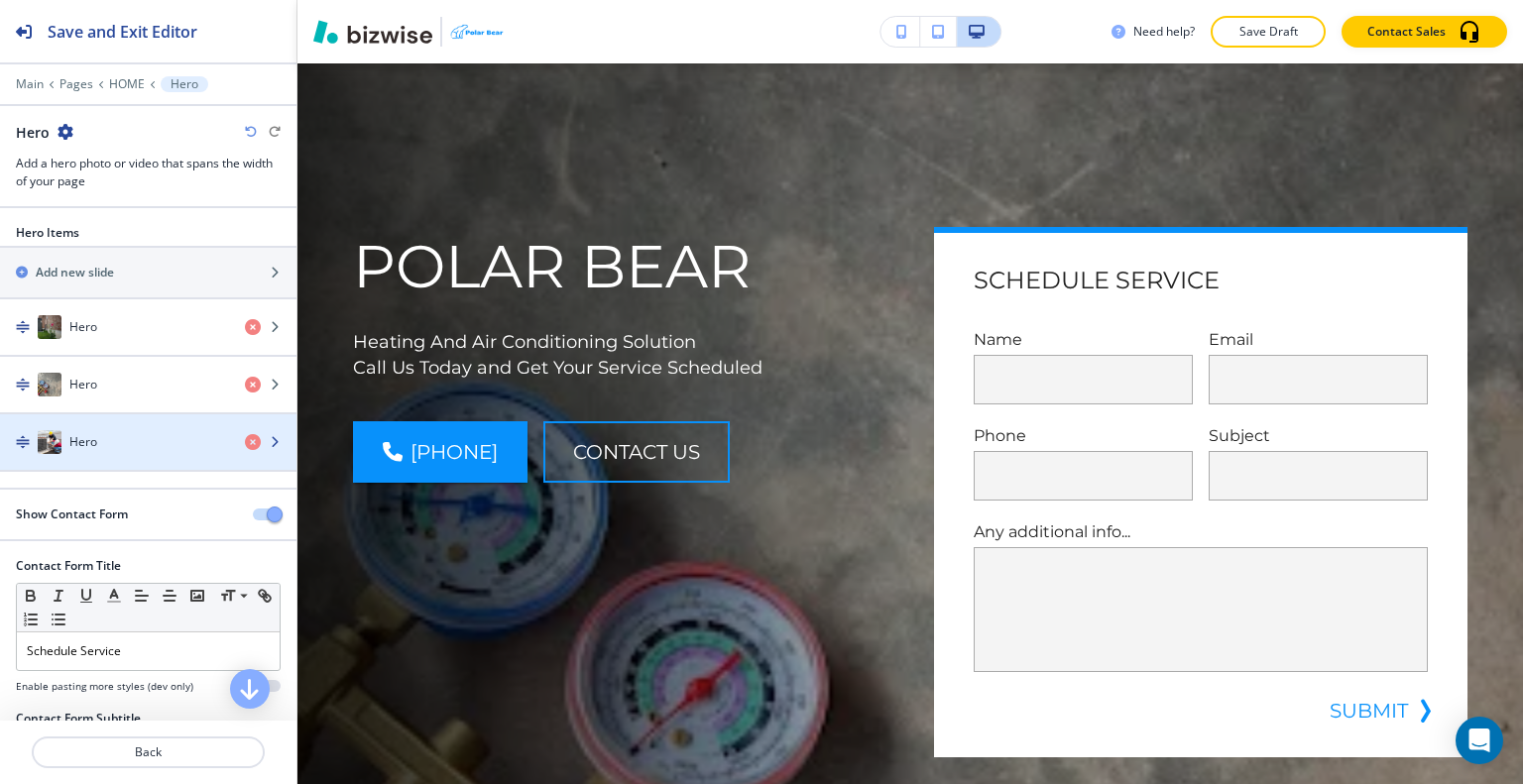 click on "Hero" at bounding box center (114, 442) 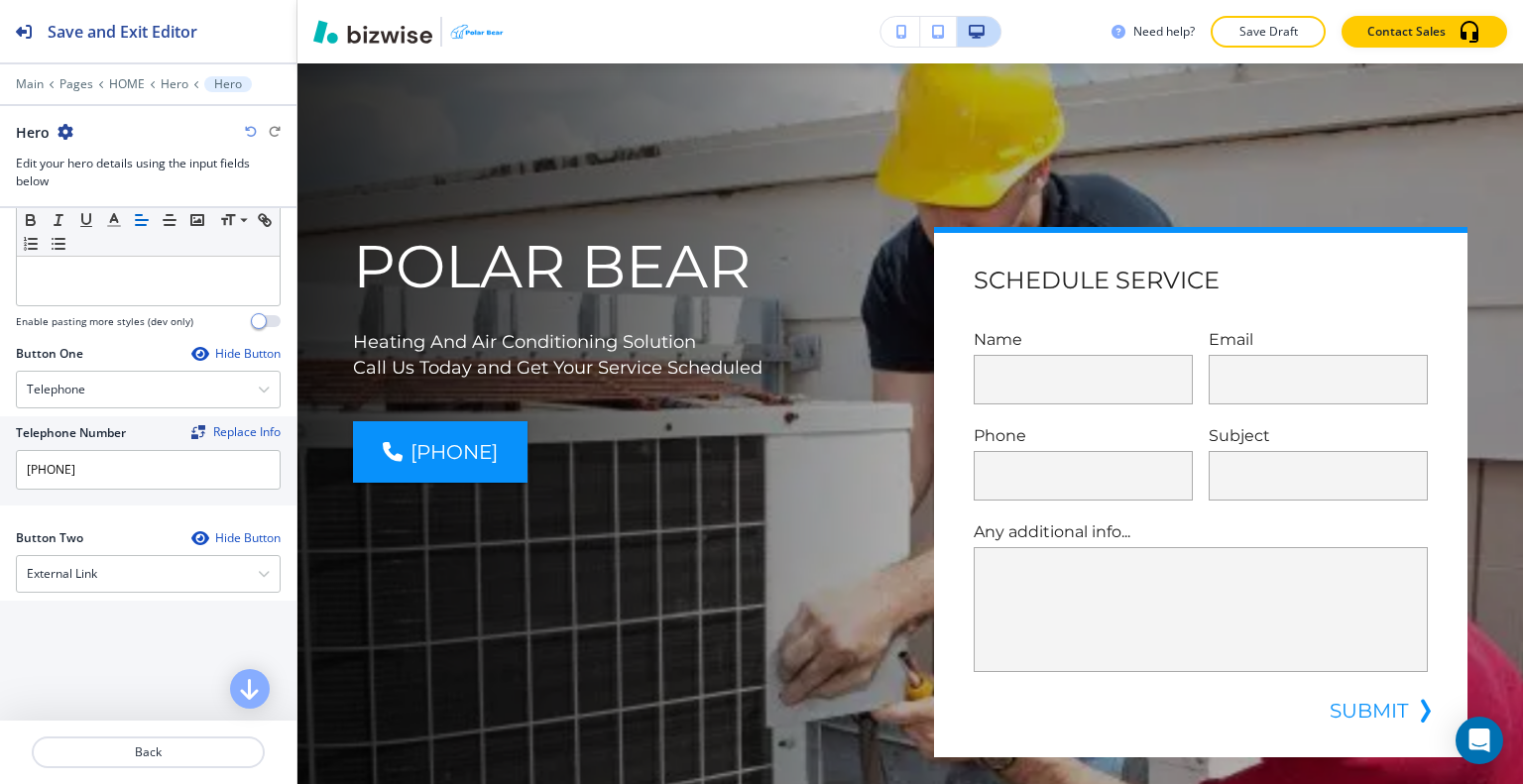 scroll, scrollTop: 785, scrollLeft: 0, axis: vertical 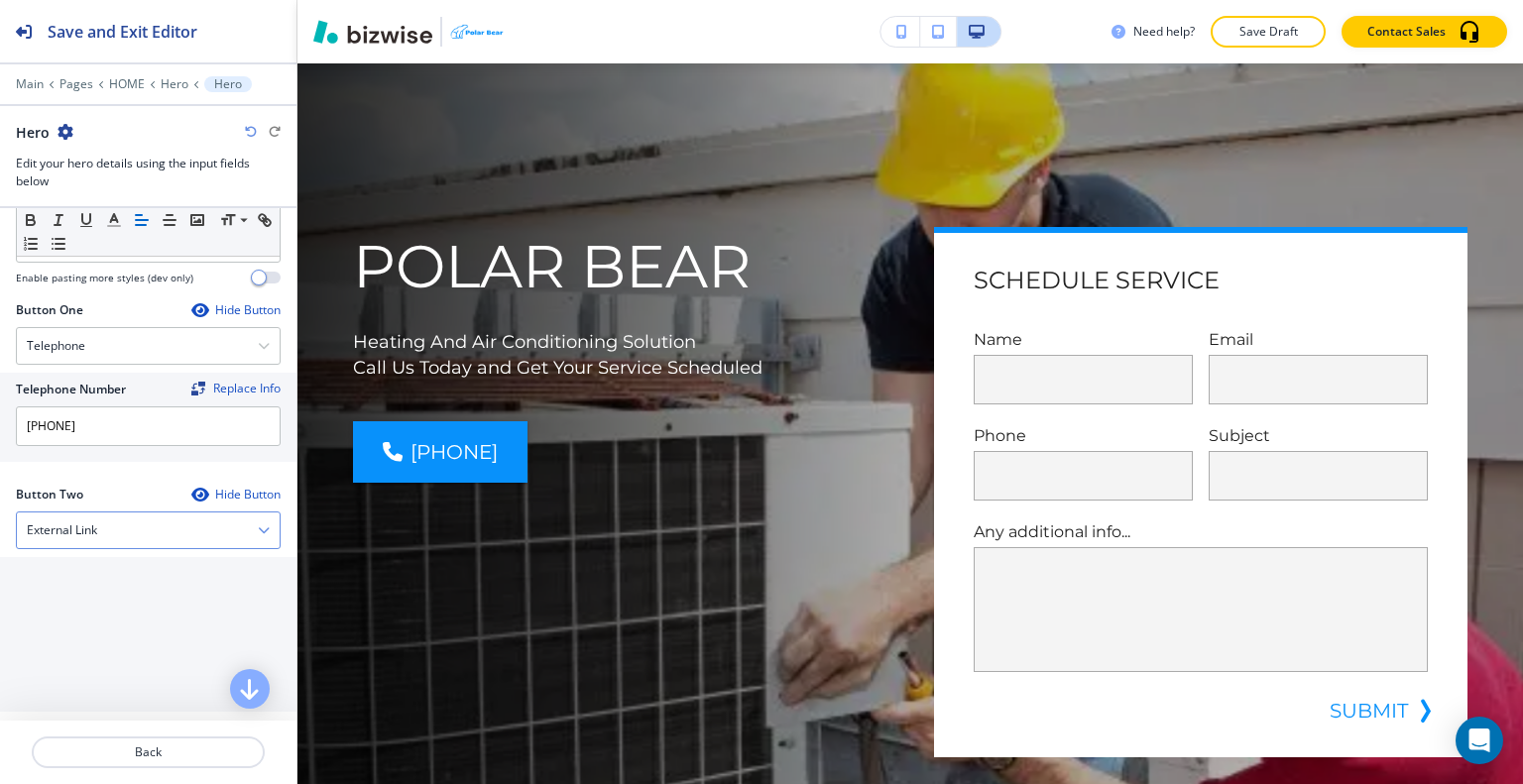 click on "External Link" at bounding box center [148, 530] 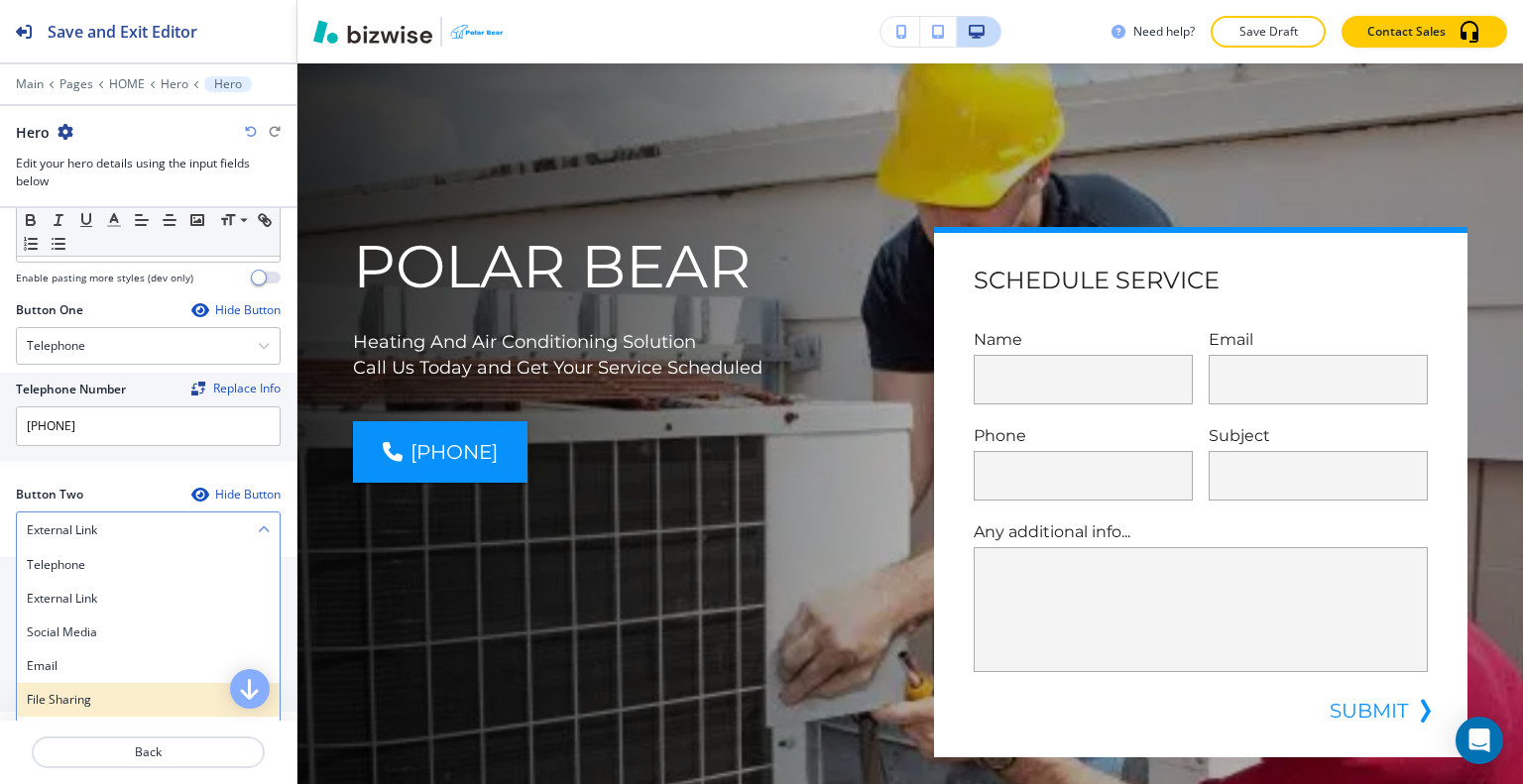 click on "File Sharing" at bounding box center [148, 565] 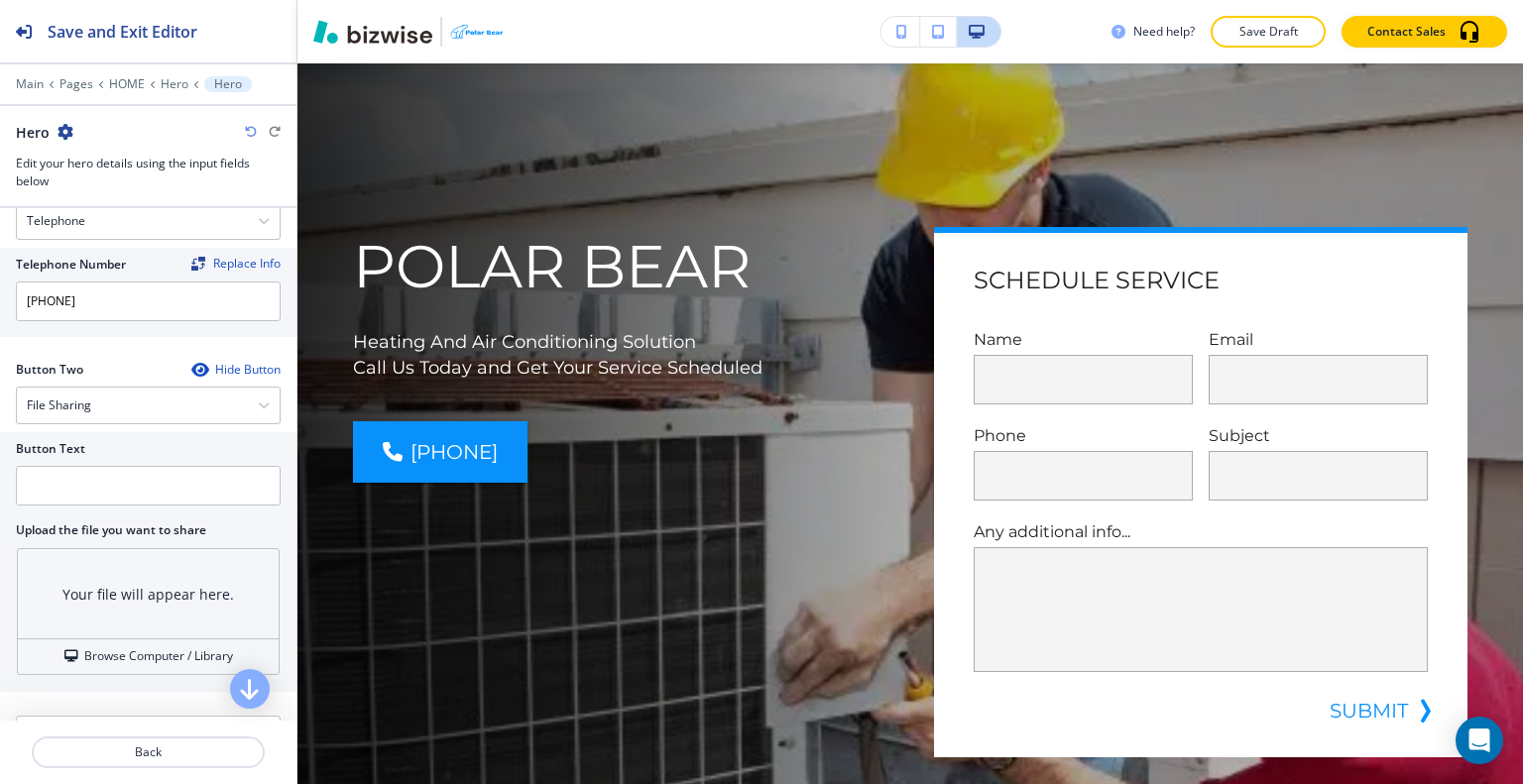 scroll, scrollTop: 936, scrollLeft: 0, axis: vertical 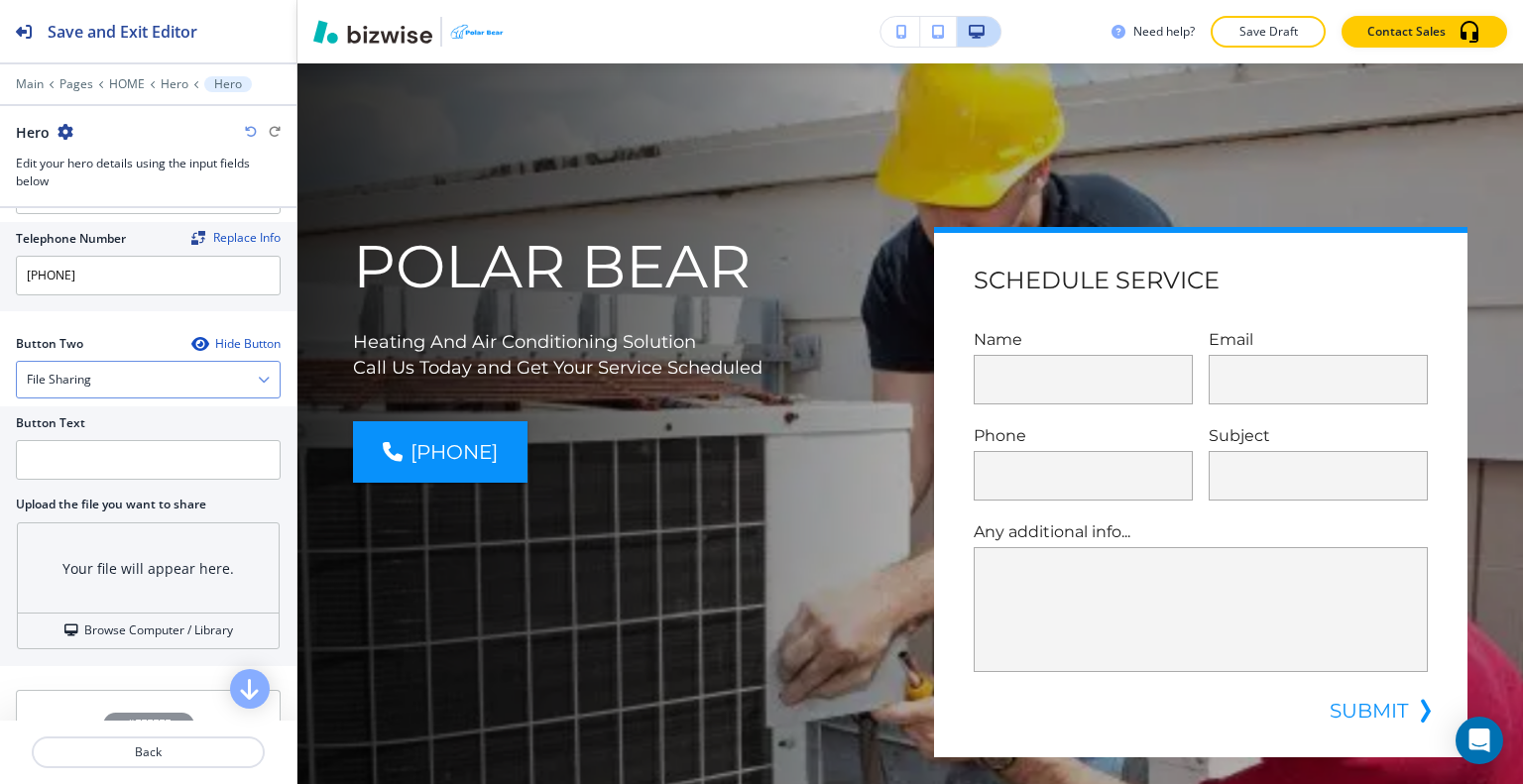 click on "File Sharing" at bounding box center [148, 380] 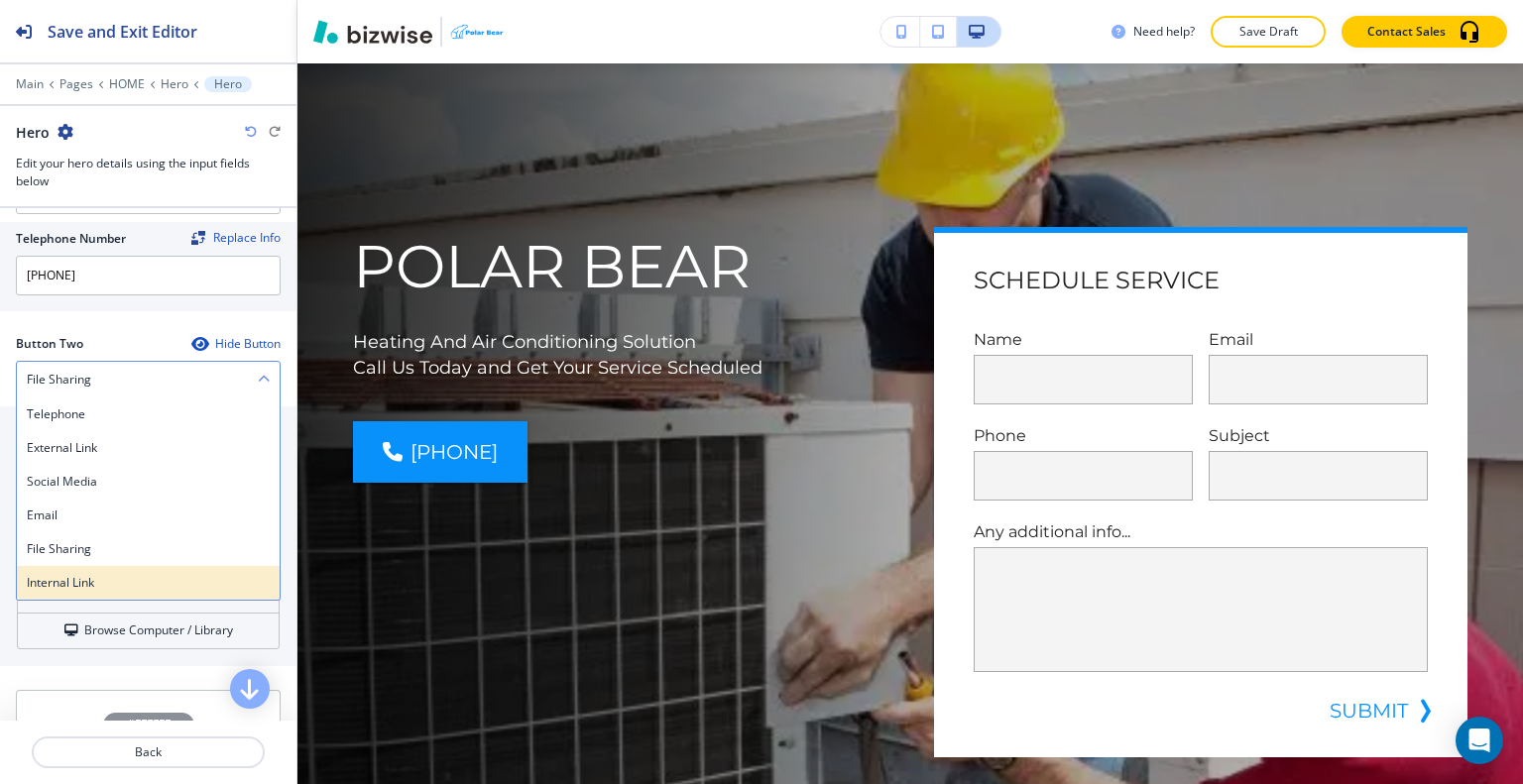 click on "Internal Link" at bounding box center [148, 414] 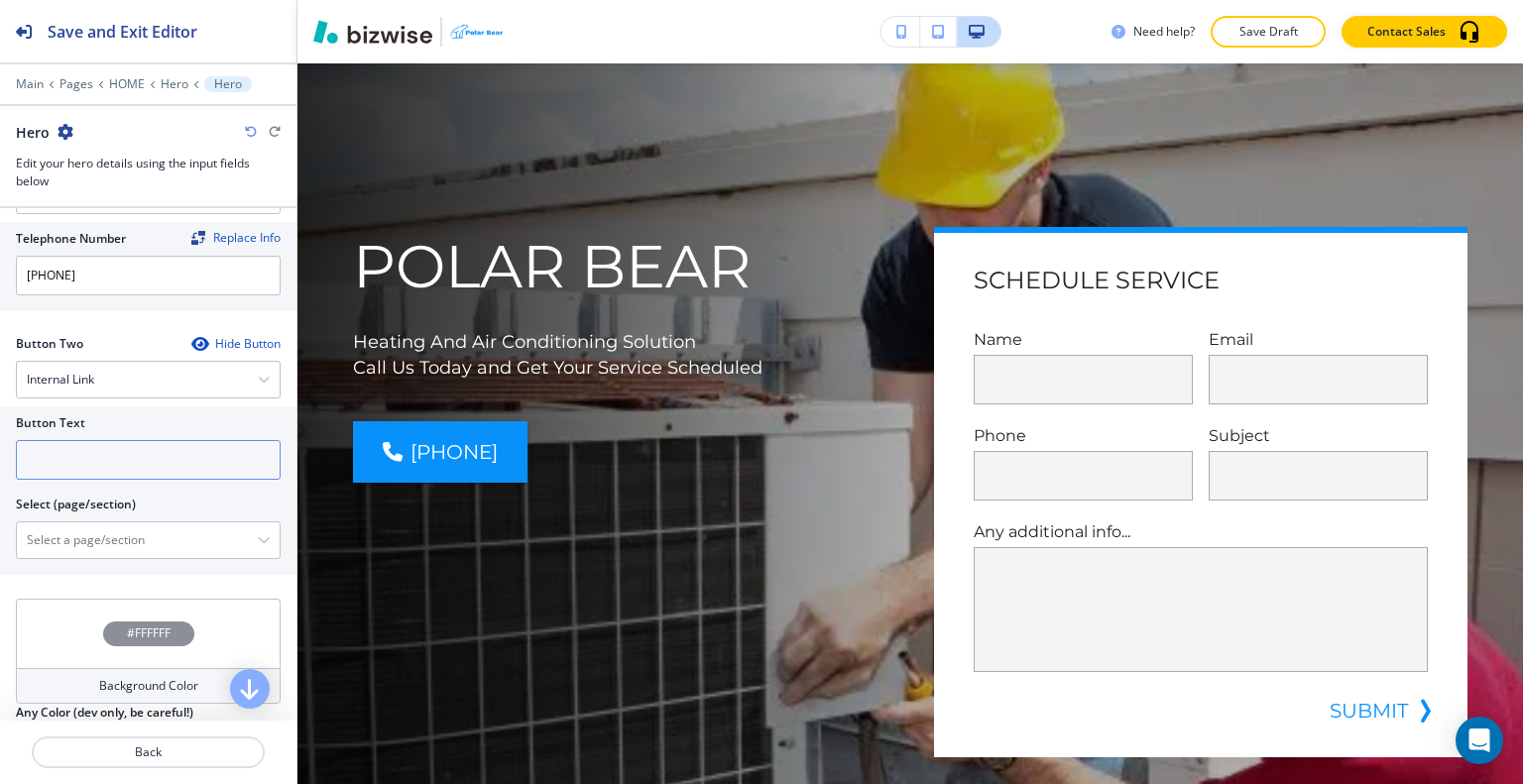 click at bounding box center (148, 460) 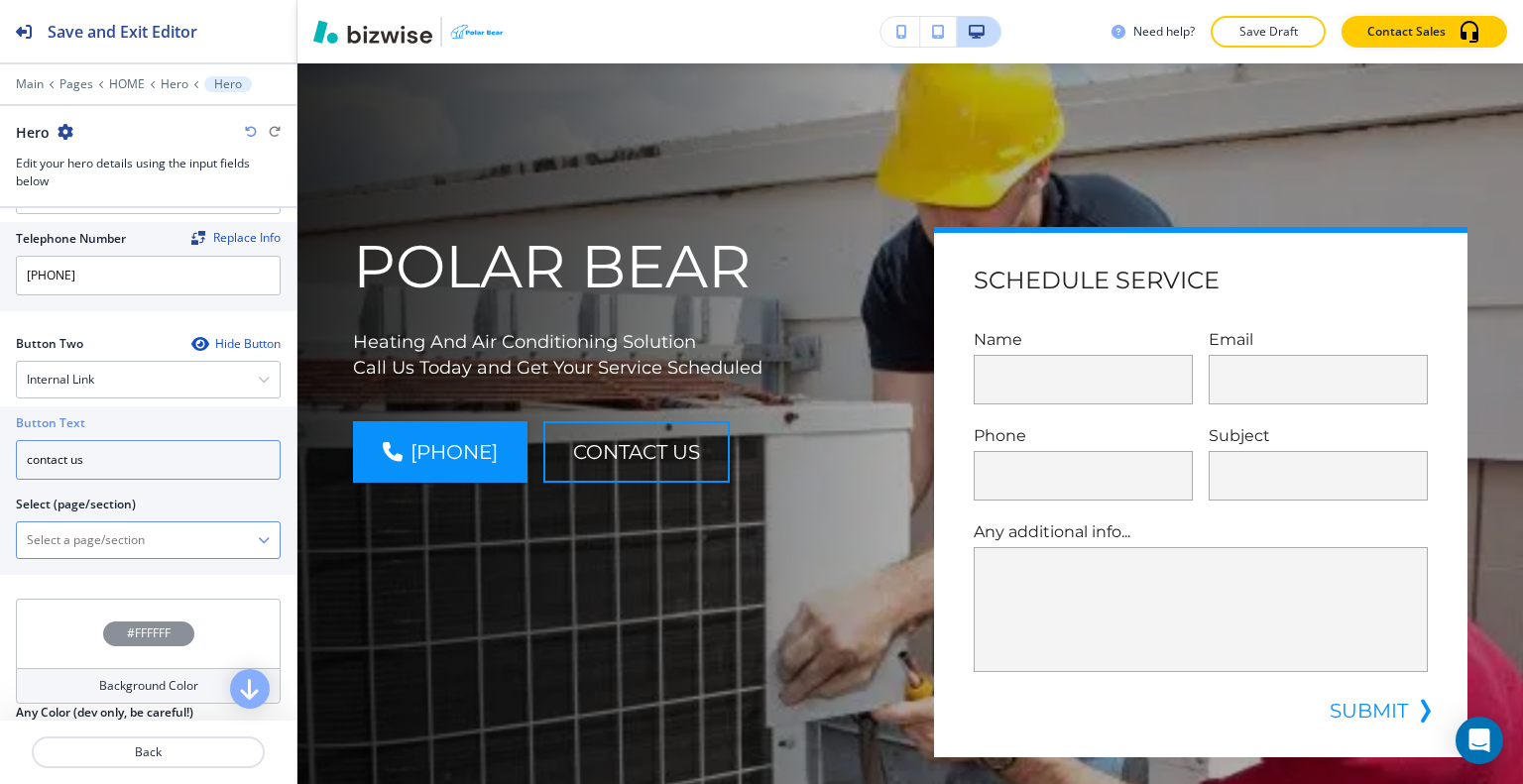 type on "contact us" 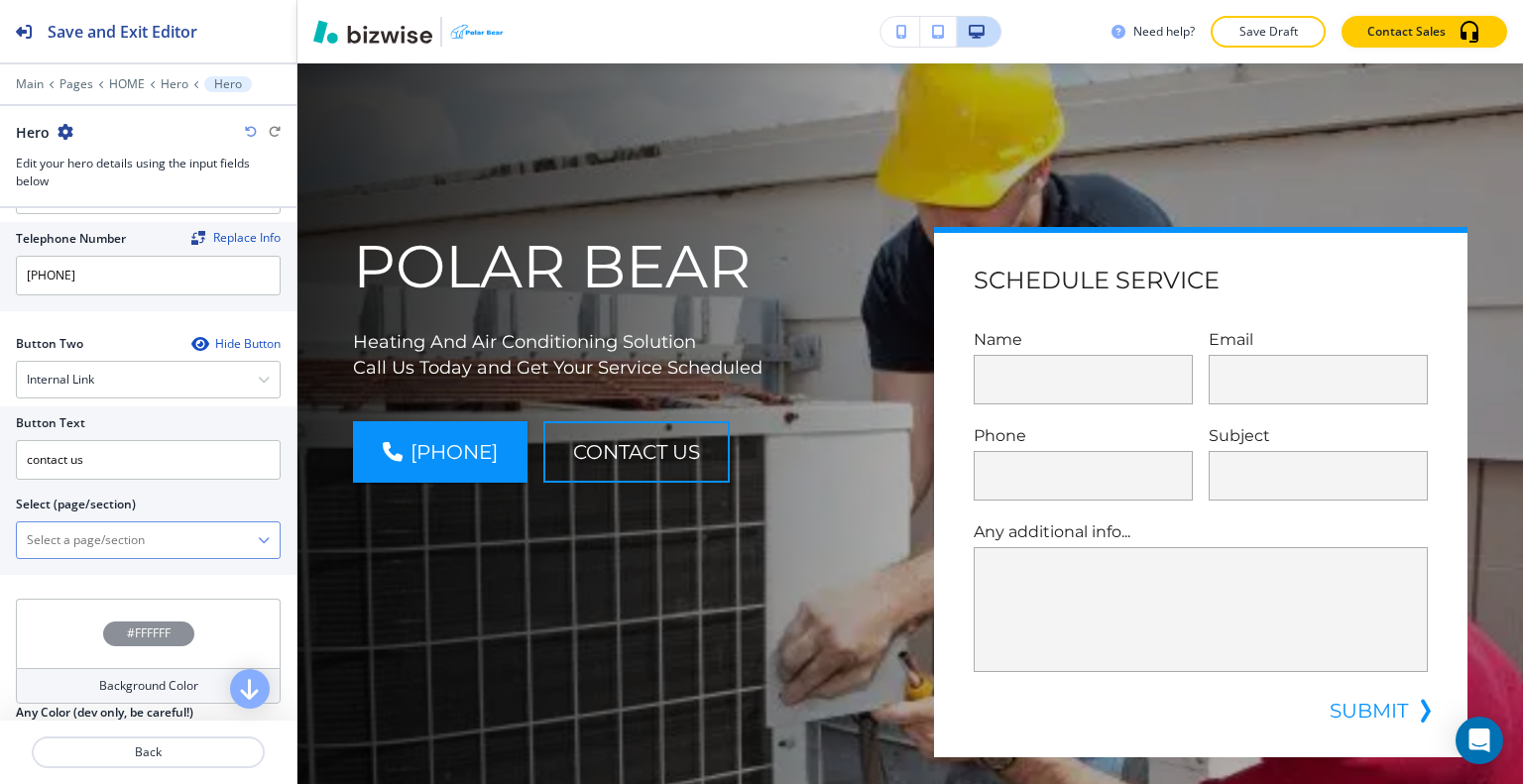 click at bounding box center [137, 540] 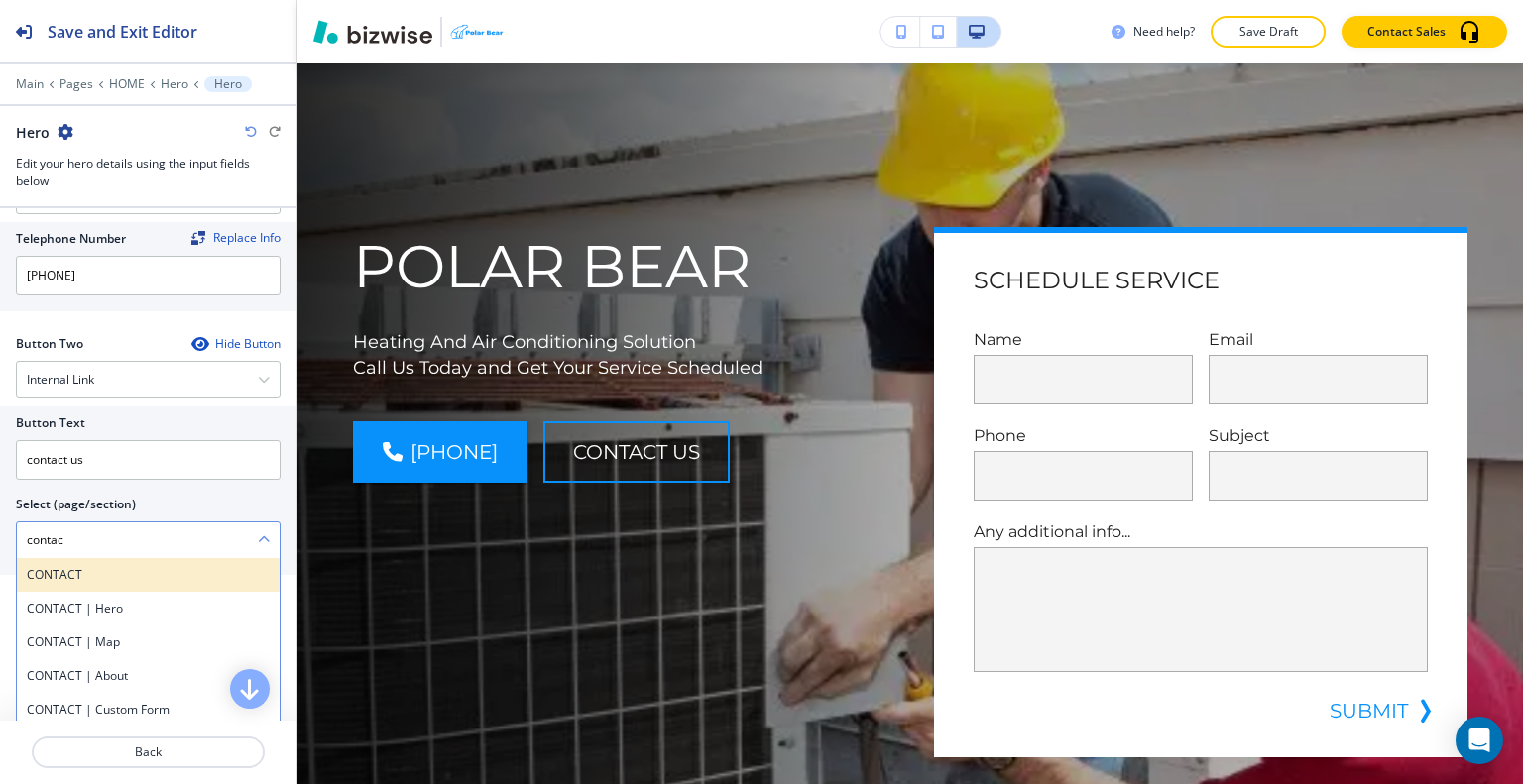 type on "contac" 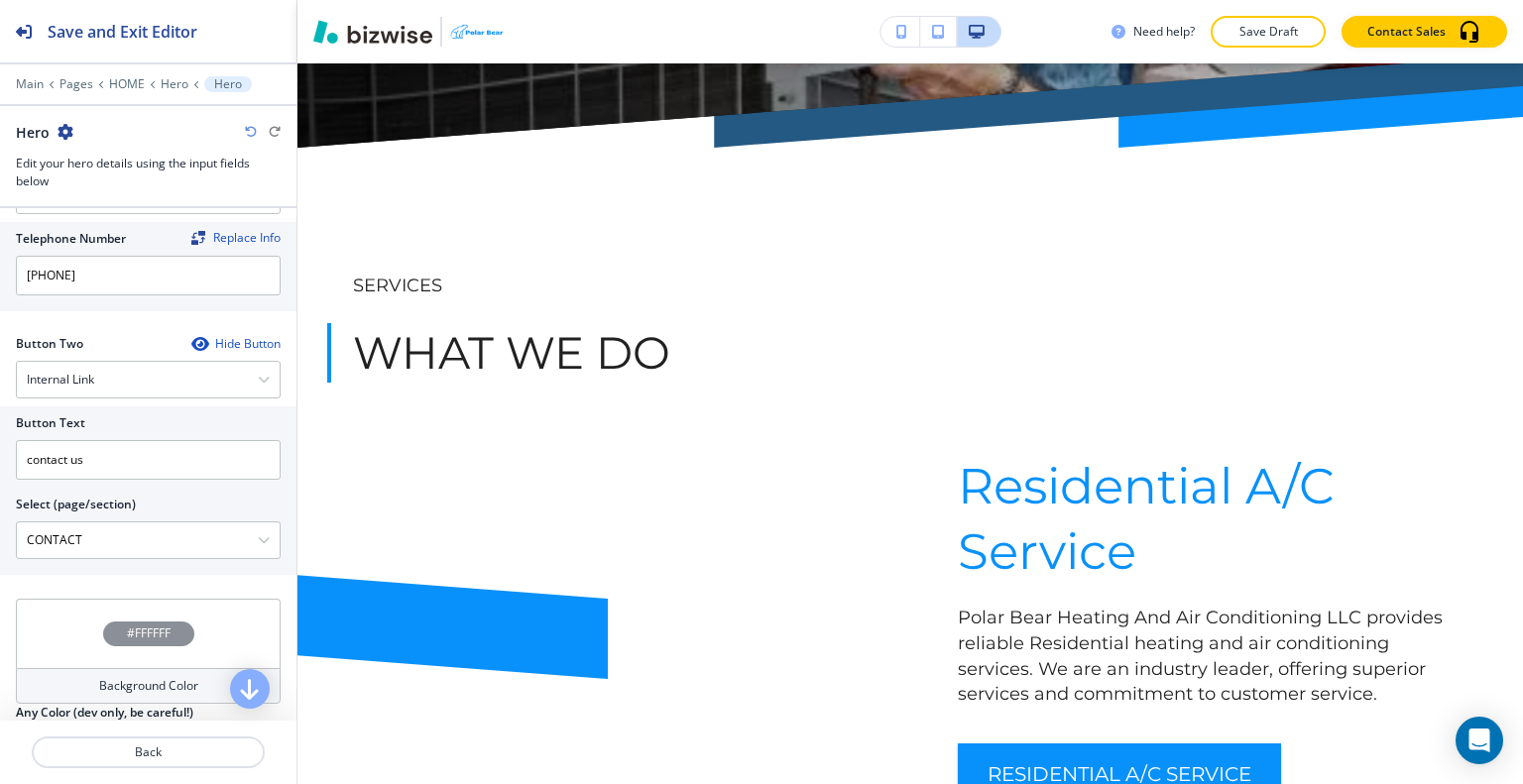 scroll, scrollTop: 1021, scrollLeft: 0, axis: vertical 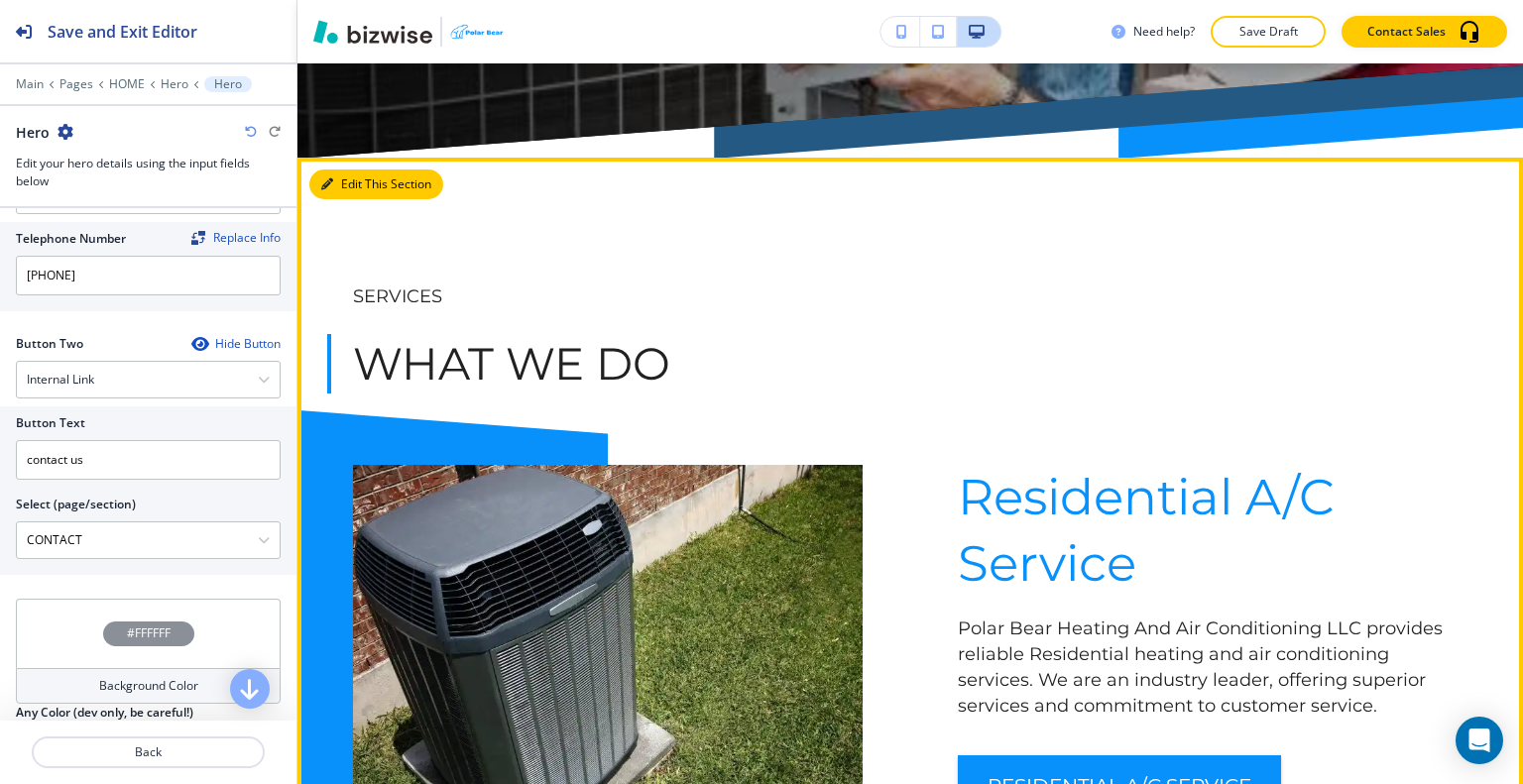 click on "Edit This Section" at bounding box center [376, 184] 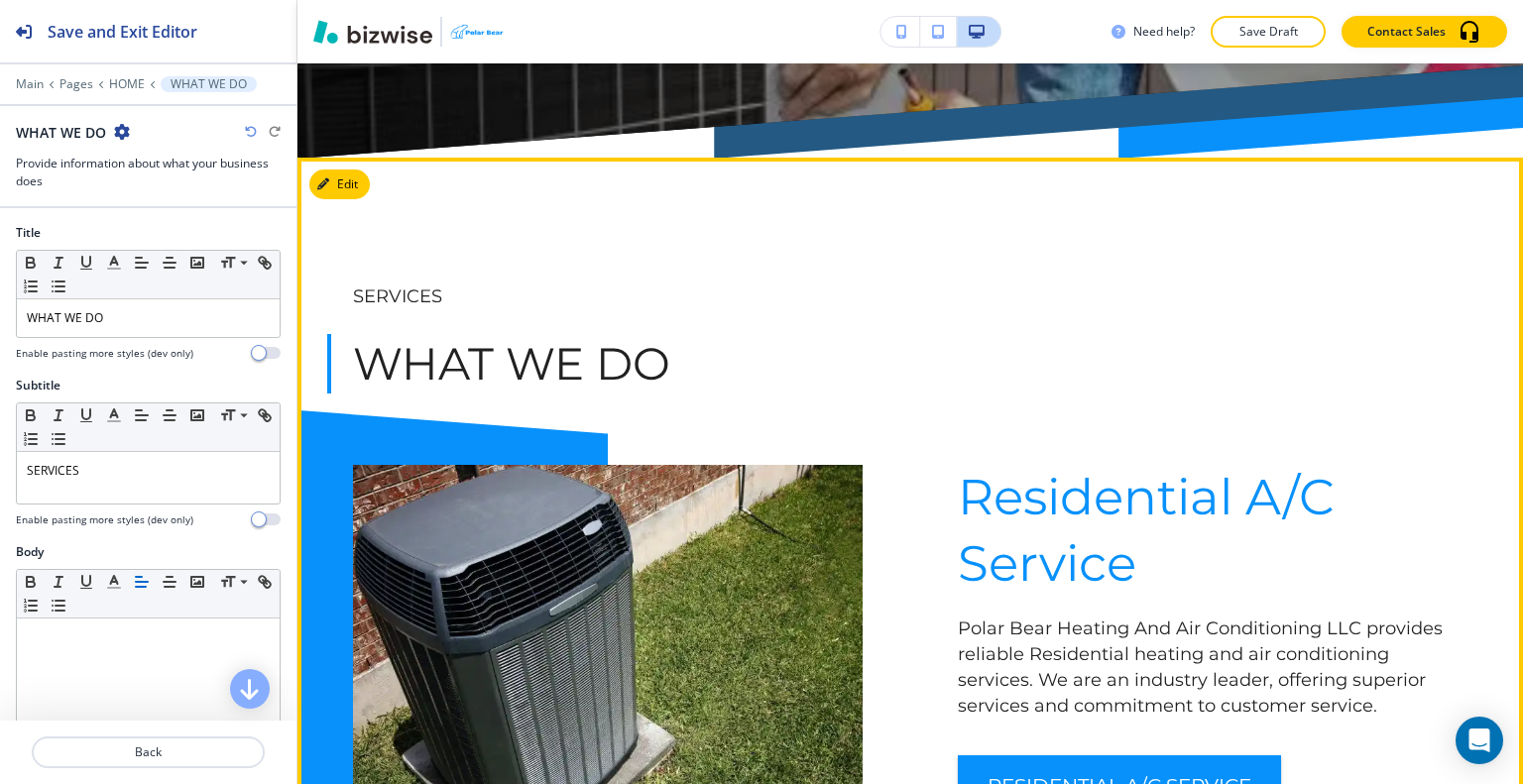 scroll, scrollTop: 1114, scrollLeft: 0, axis: vertical 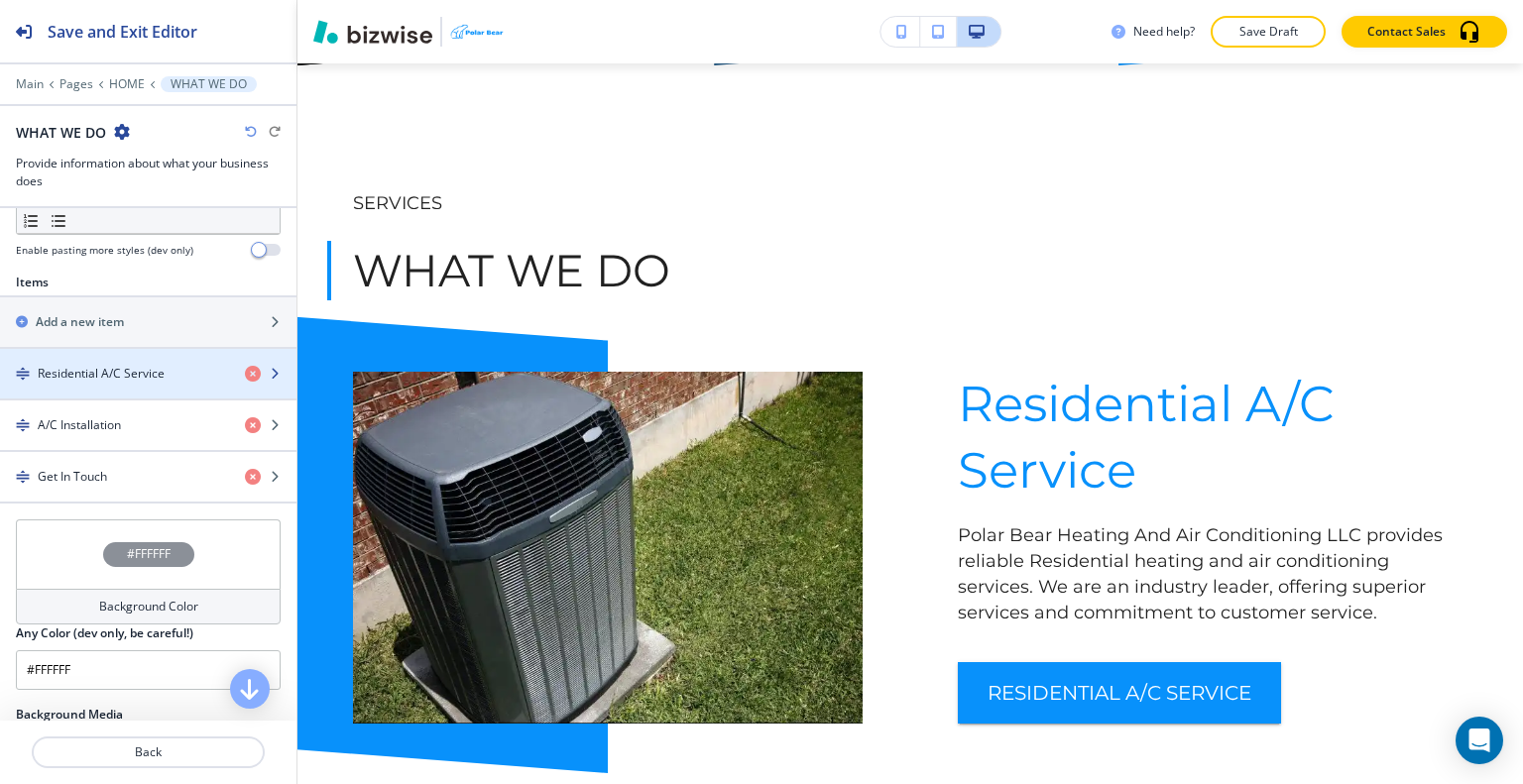 click on "Residential A/C Service" at bounding box center [101, 374] 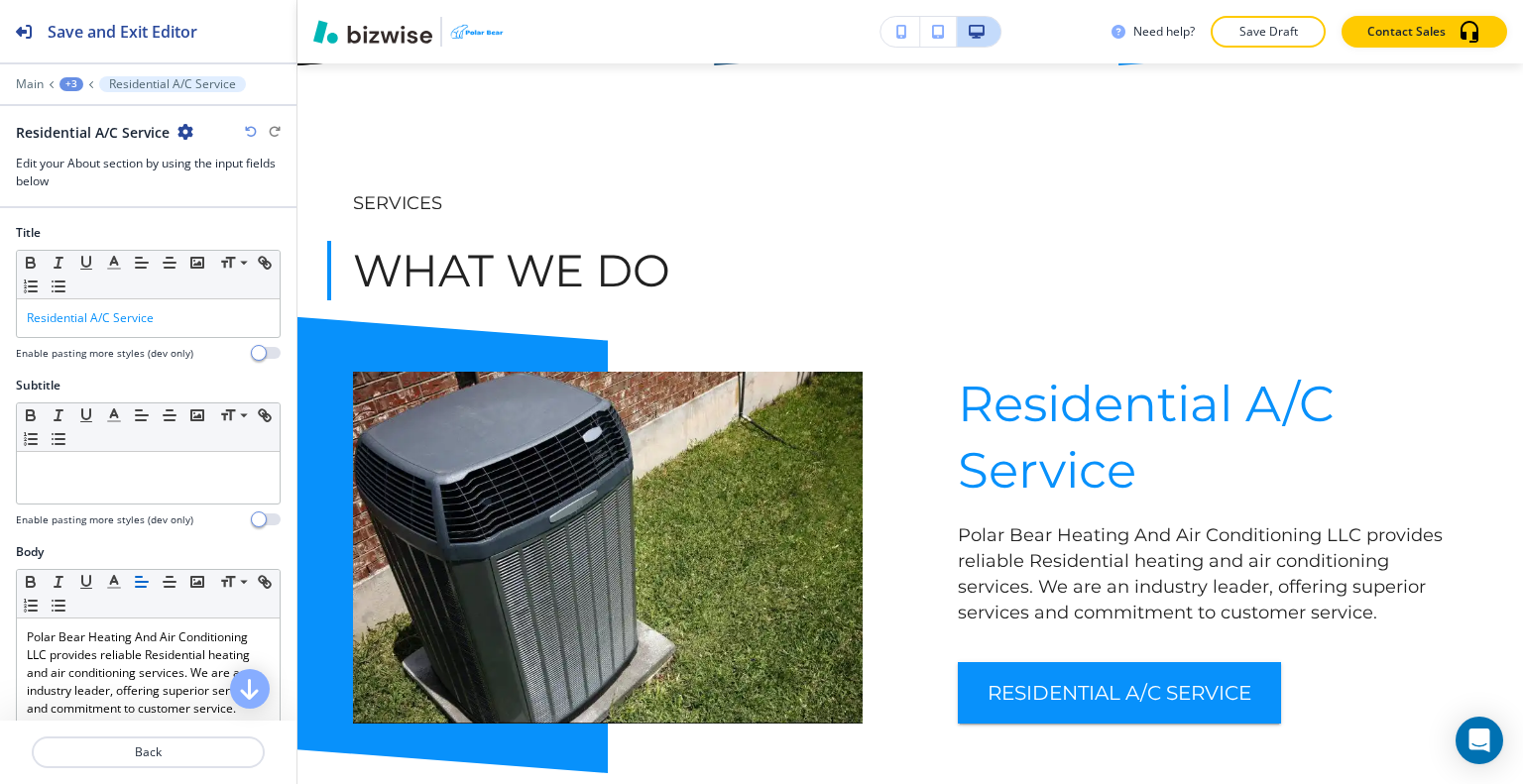 scroll, scrollTop: 1326, scrollLeft: 0, axis: vertical 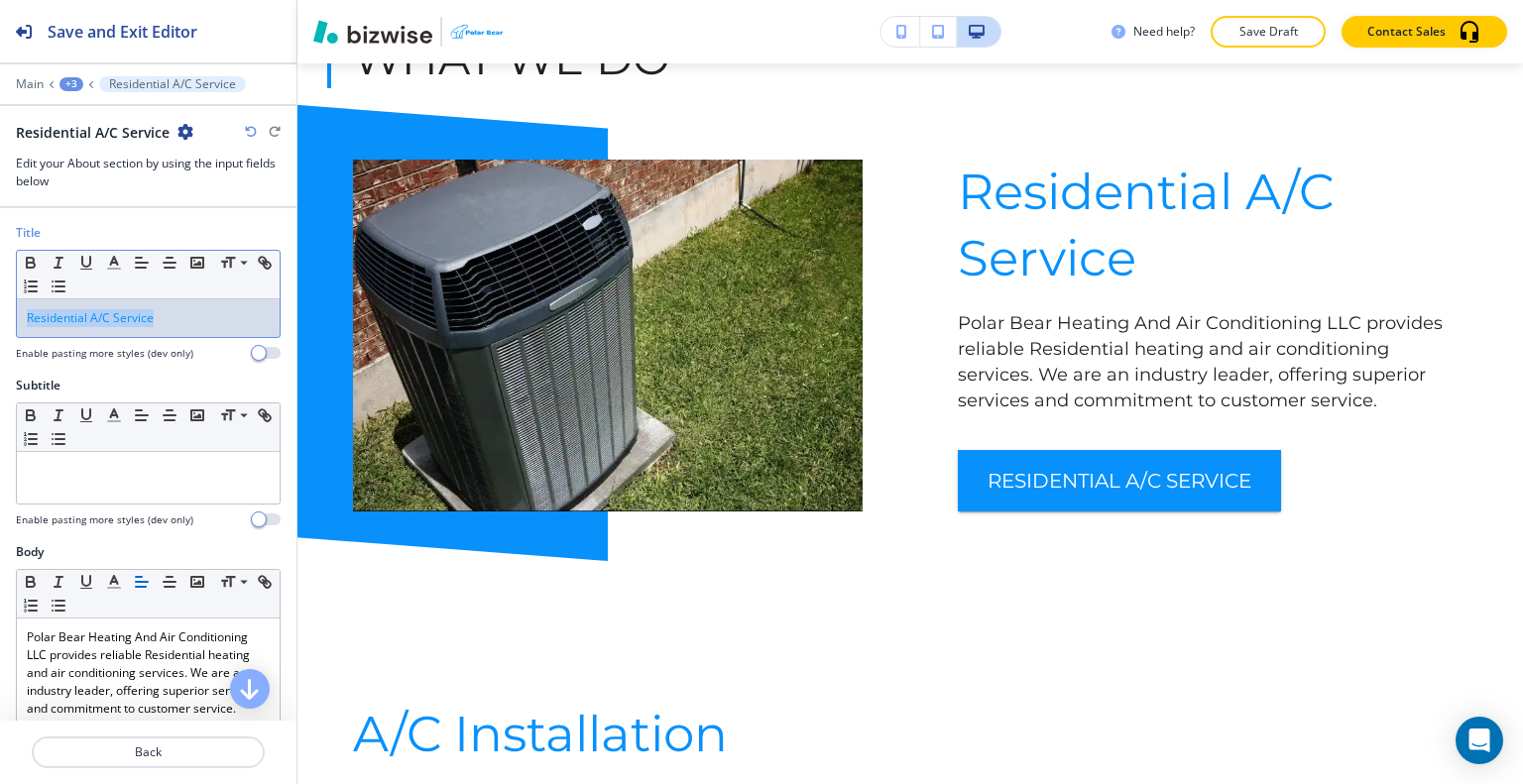 drag, startPoint x: 205, startPoint y: 322, endPoint x: 0, endPoint y: 302, distance: 205.9733 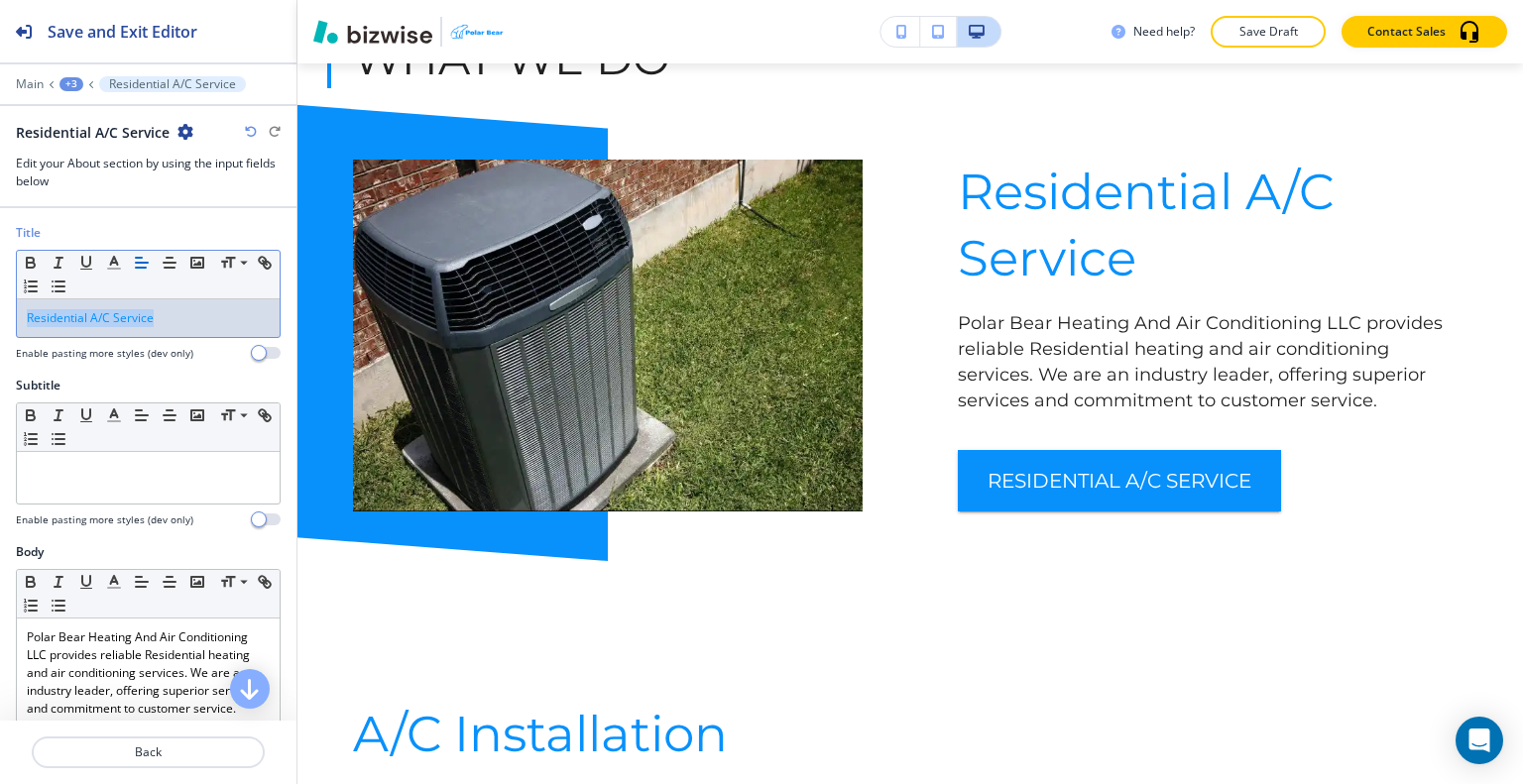 copy on "Residential A/C Service" 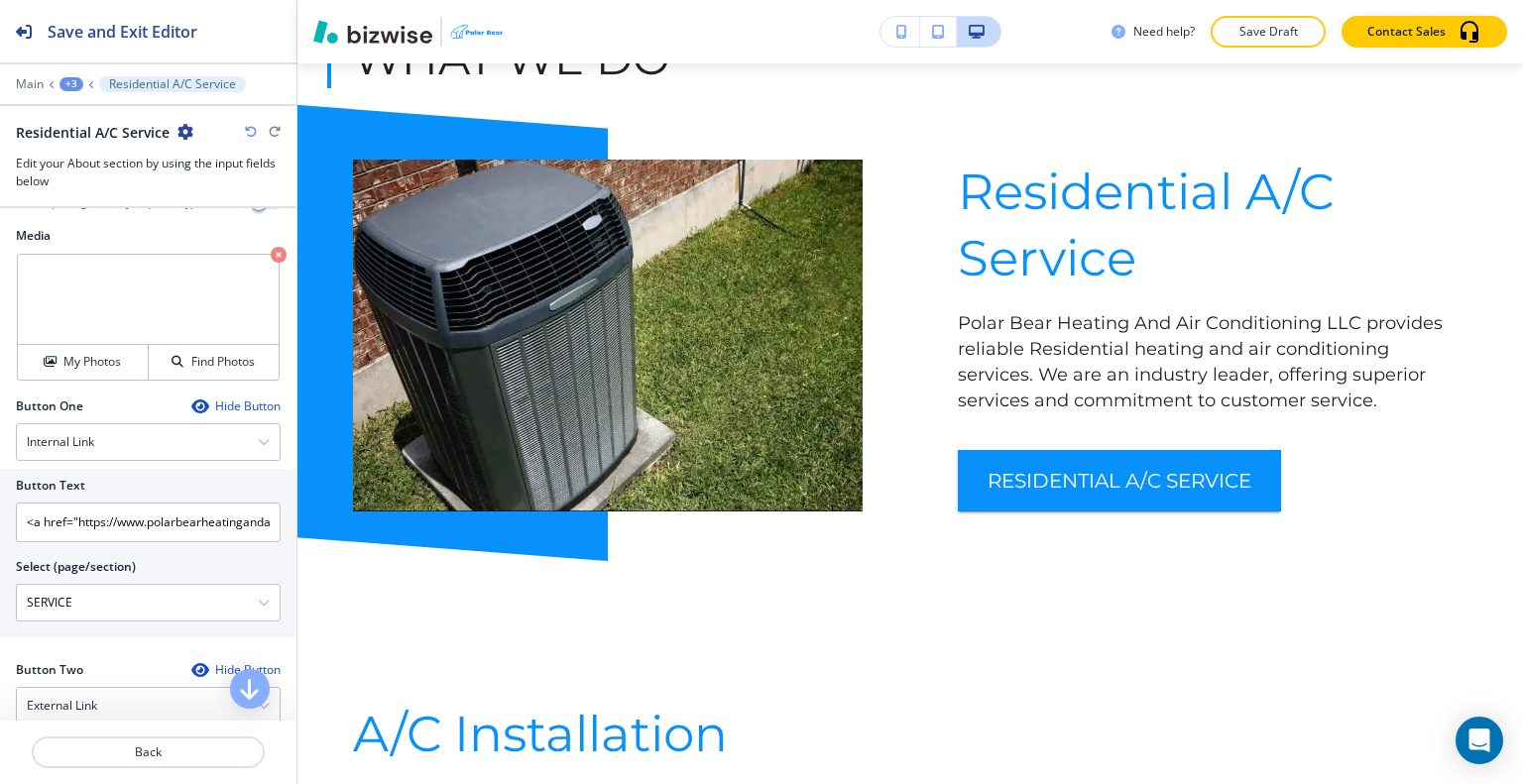 scroll, scrollTop: 734, scrollLeft: 0, axis: vertical 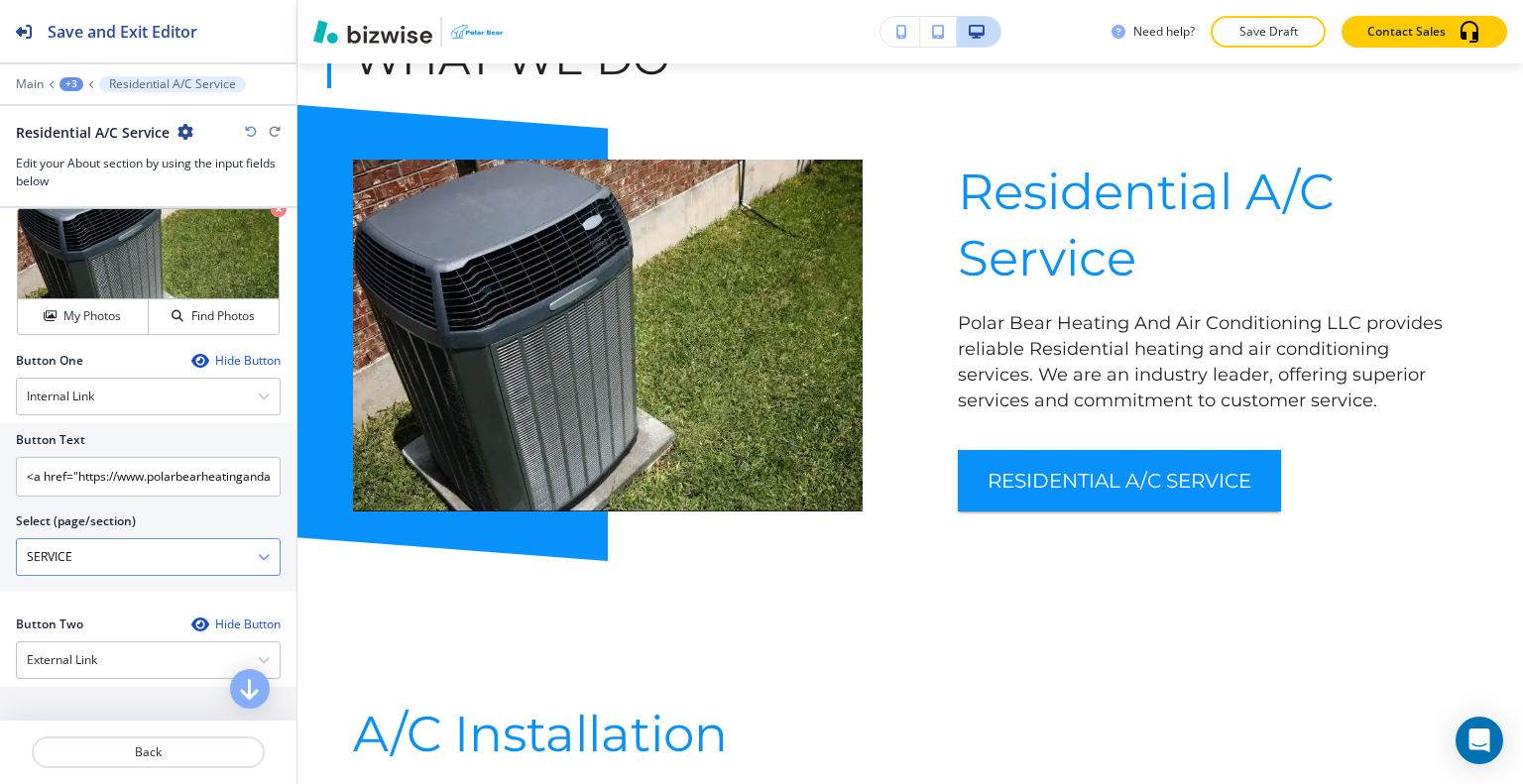 click on "SERVICE" at bounding box center [137, 557] 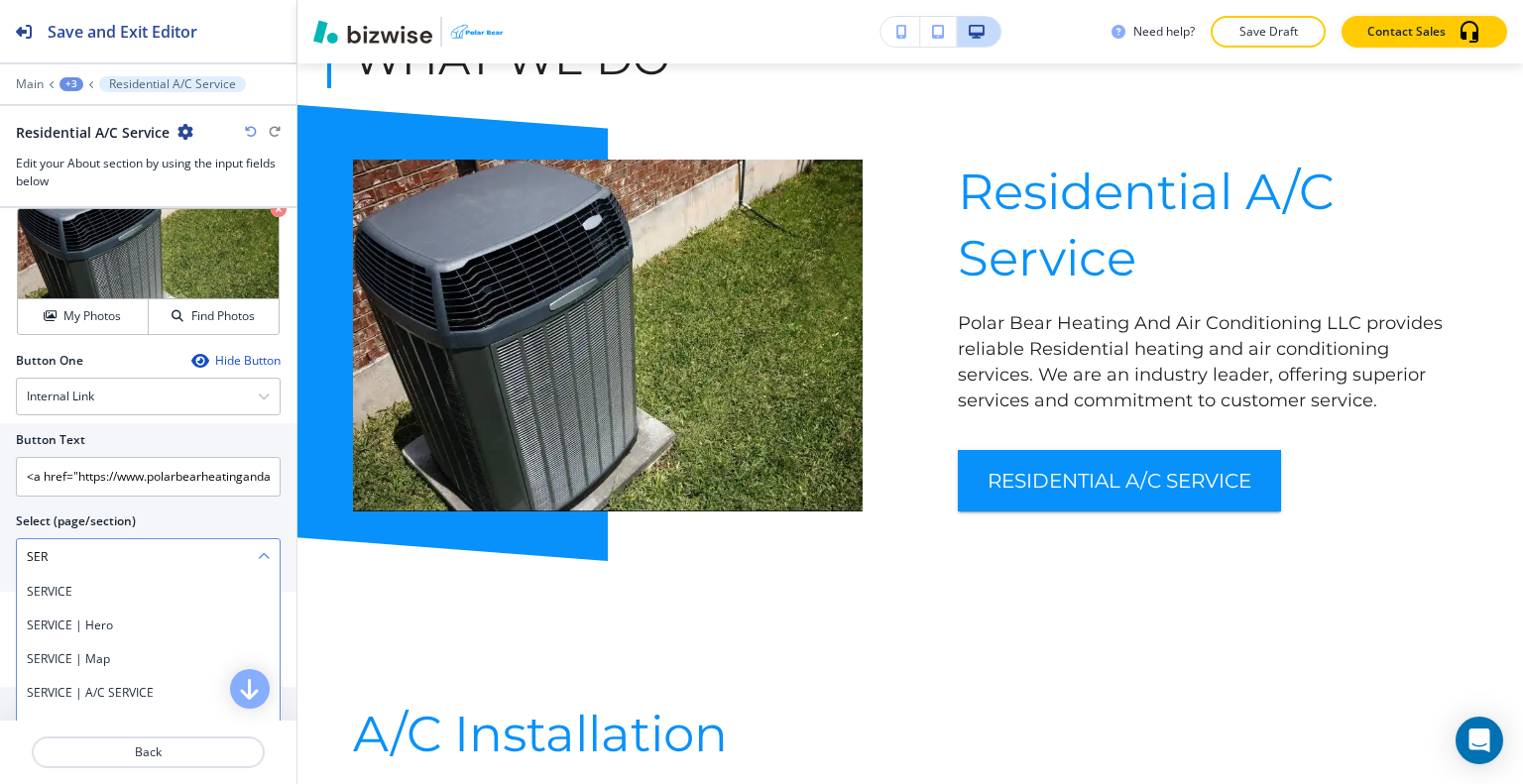 type on "SE" 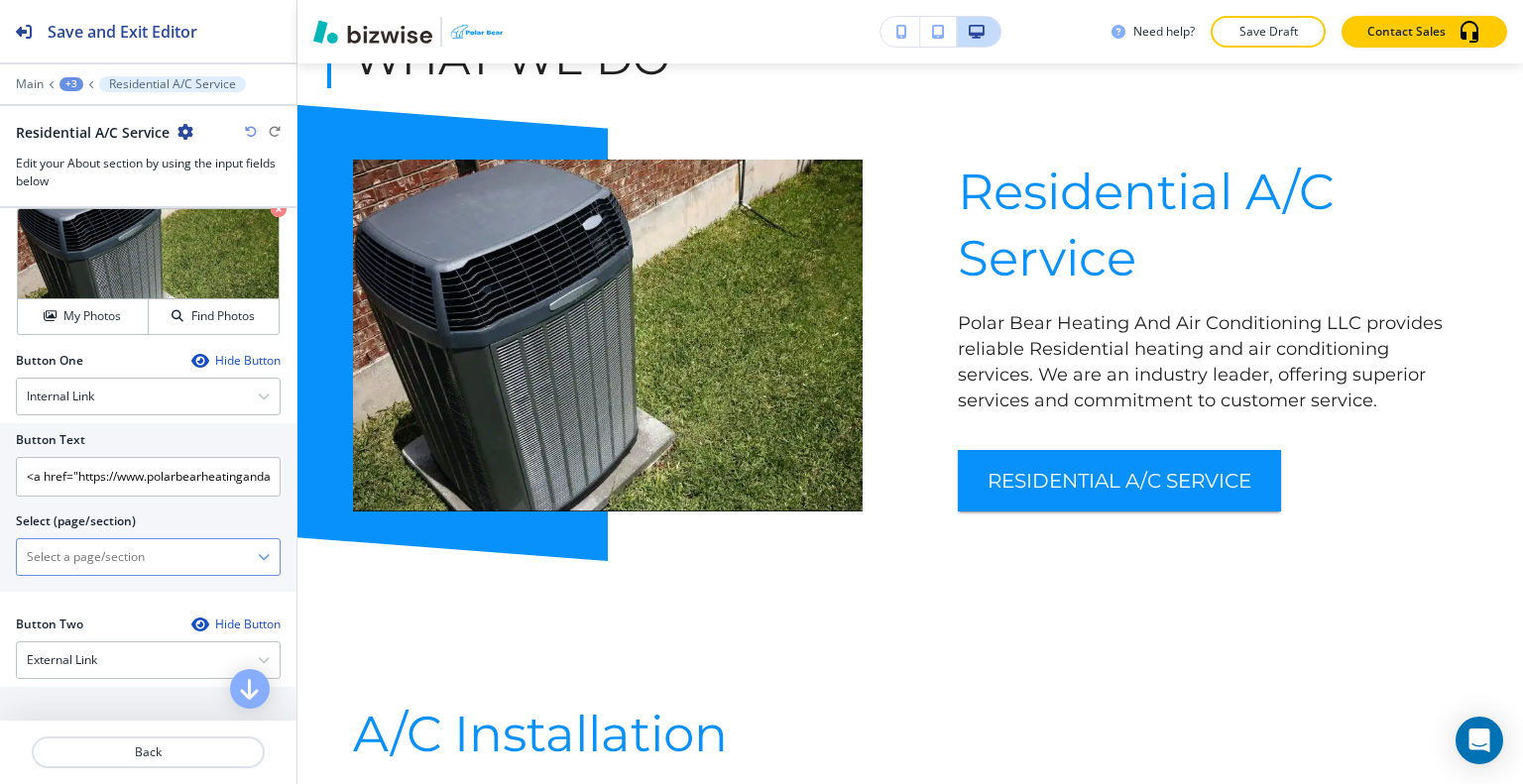 paste on "Residential A/C Service" 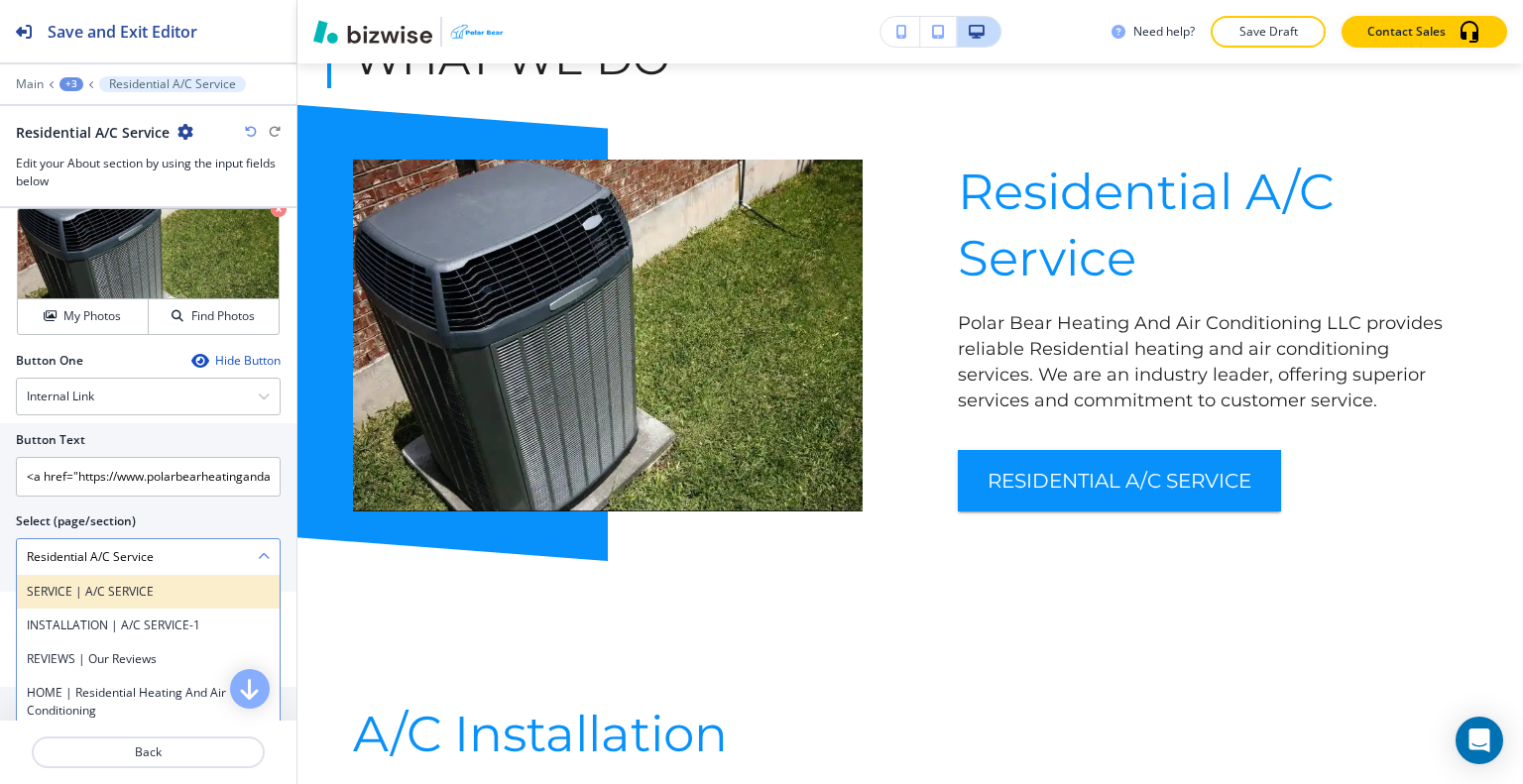 type on "Residential A/C Service" 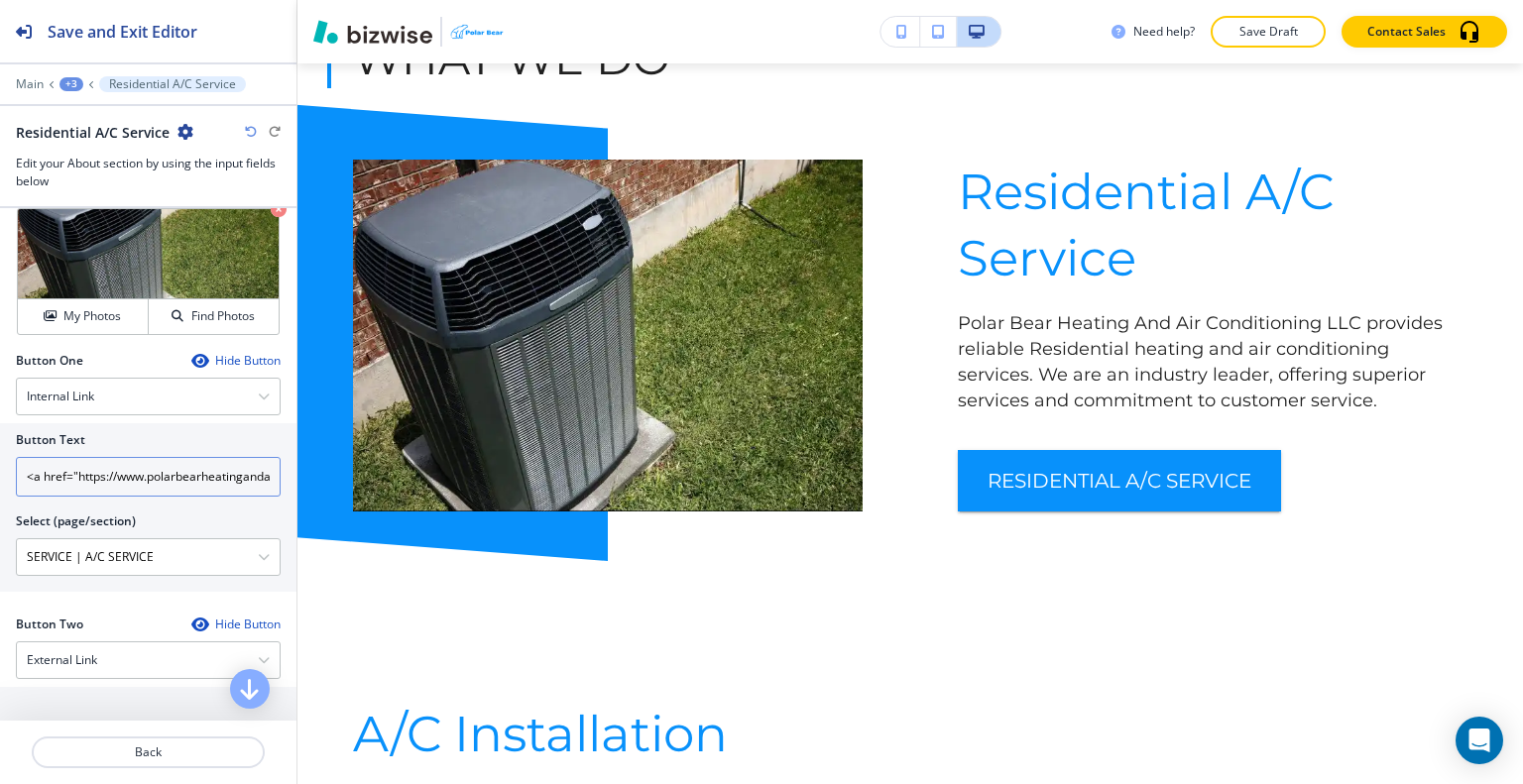 click on "<a href="https://www.polarbearheatingandairconditioning.com/service" style="color: inherit; text-decoration: none;">RESIDENTIAL A/C SERVICE</a>" at bounding box center [148, 477] 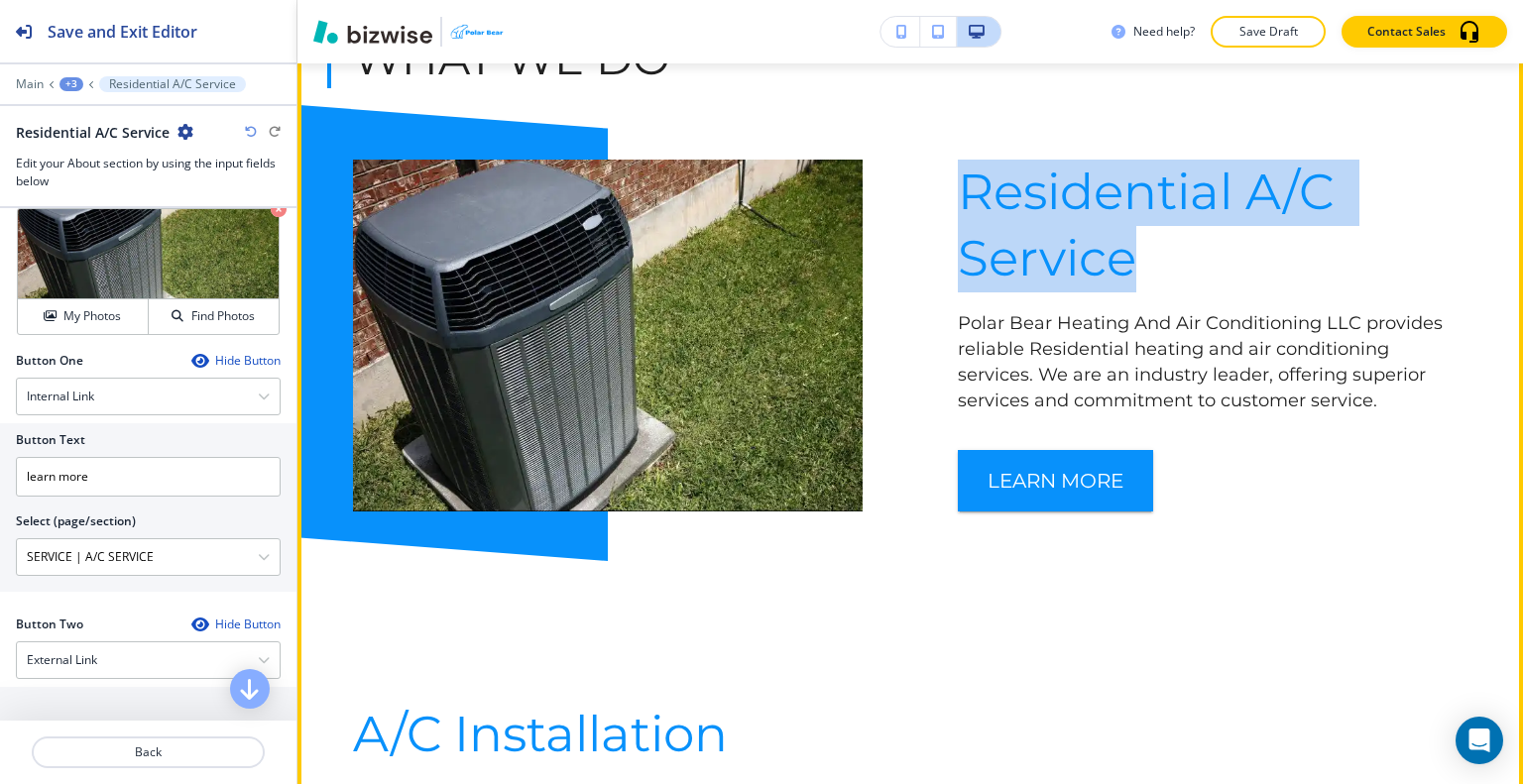 drag, startPoint x: 1173, startPoint y: 233, endPoint x: 947, endPoint y: 184, distance: 231.25095 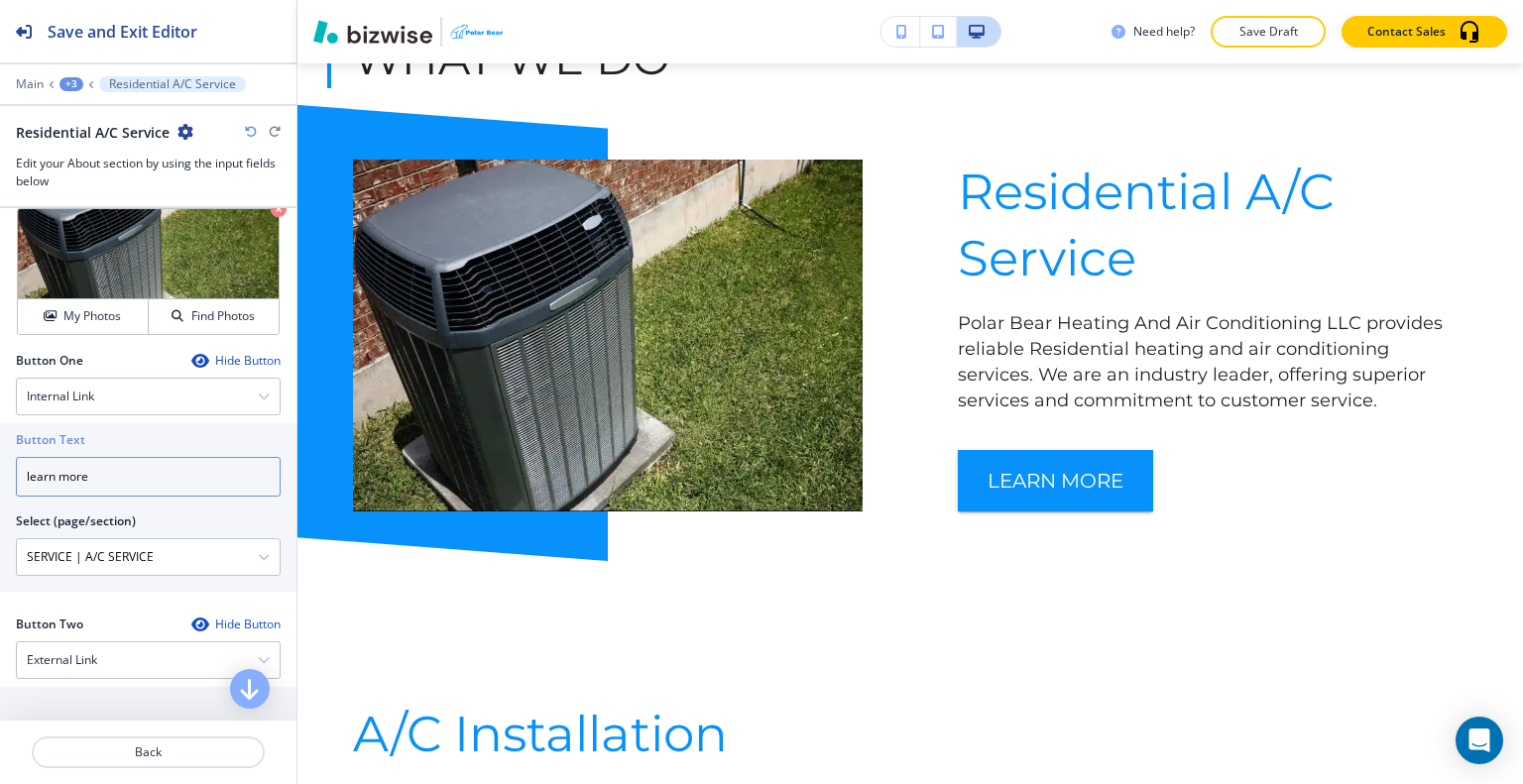 drag, startPoint x: 110, startPoint y: 478, endPoint x: 0, endPoint y: 457, distance: 111.986606 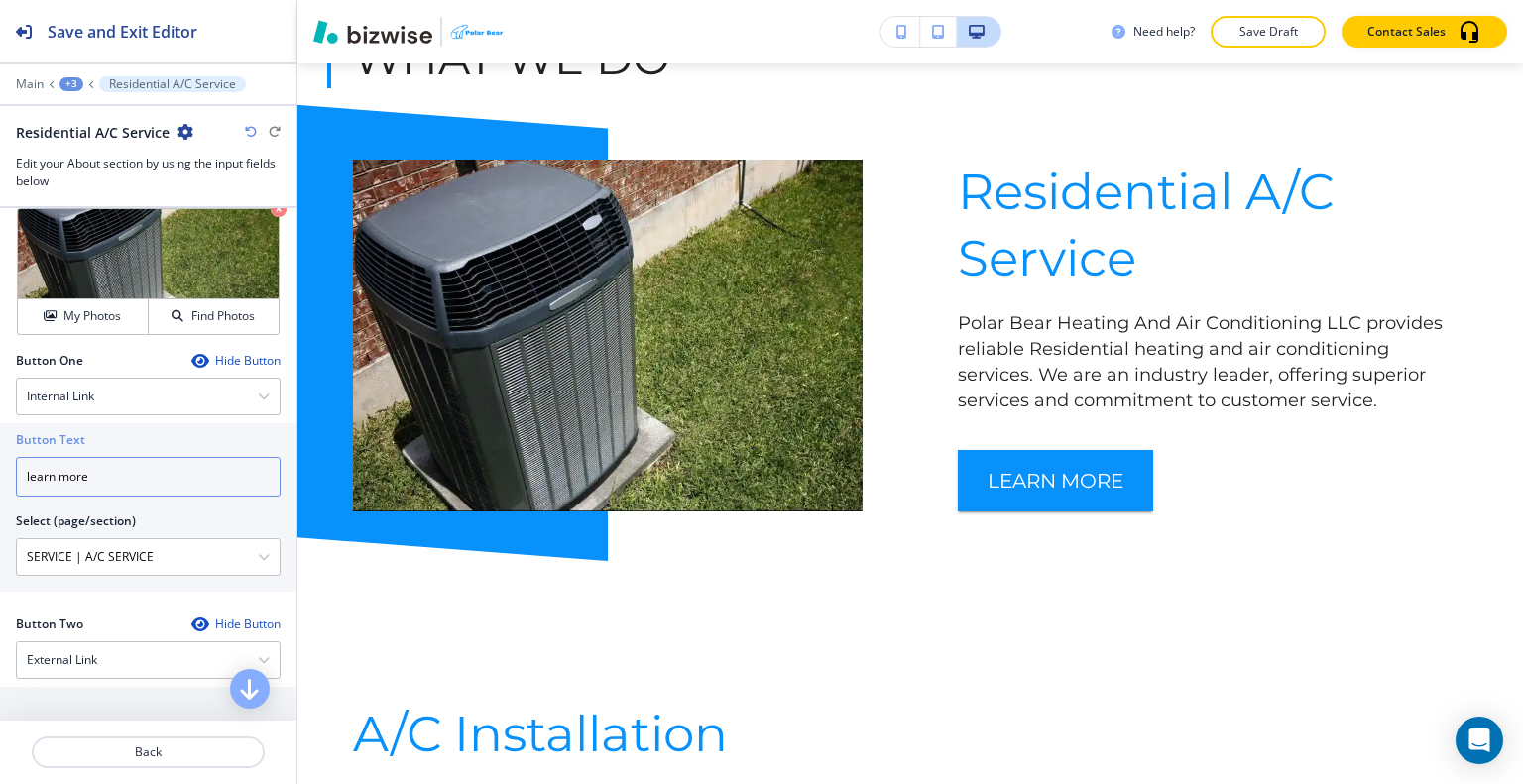 paste on "Residential A/C Servic" 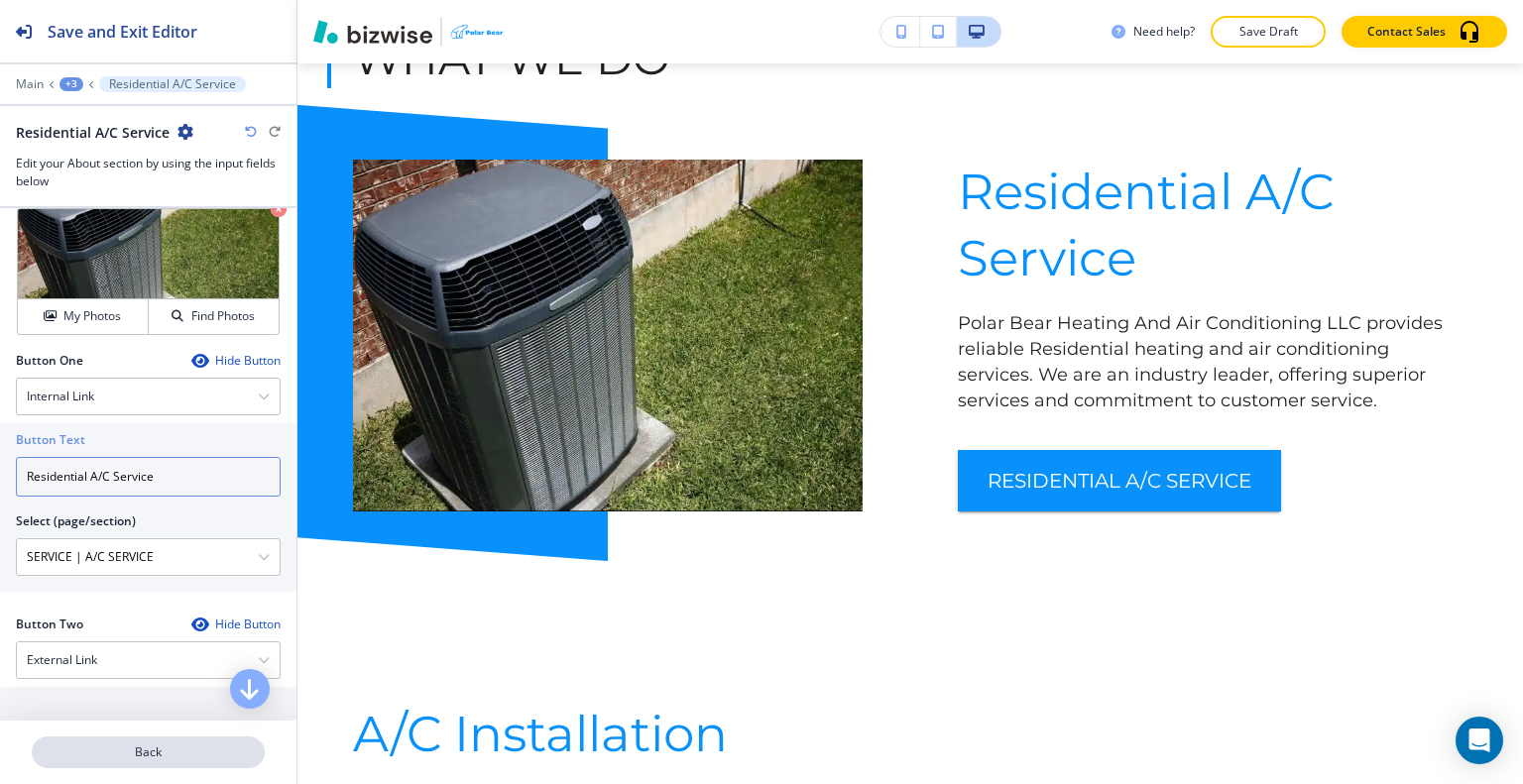 type on "Residential A/C Service" 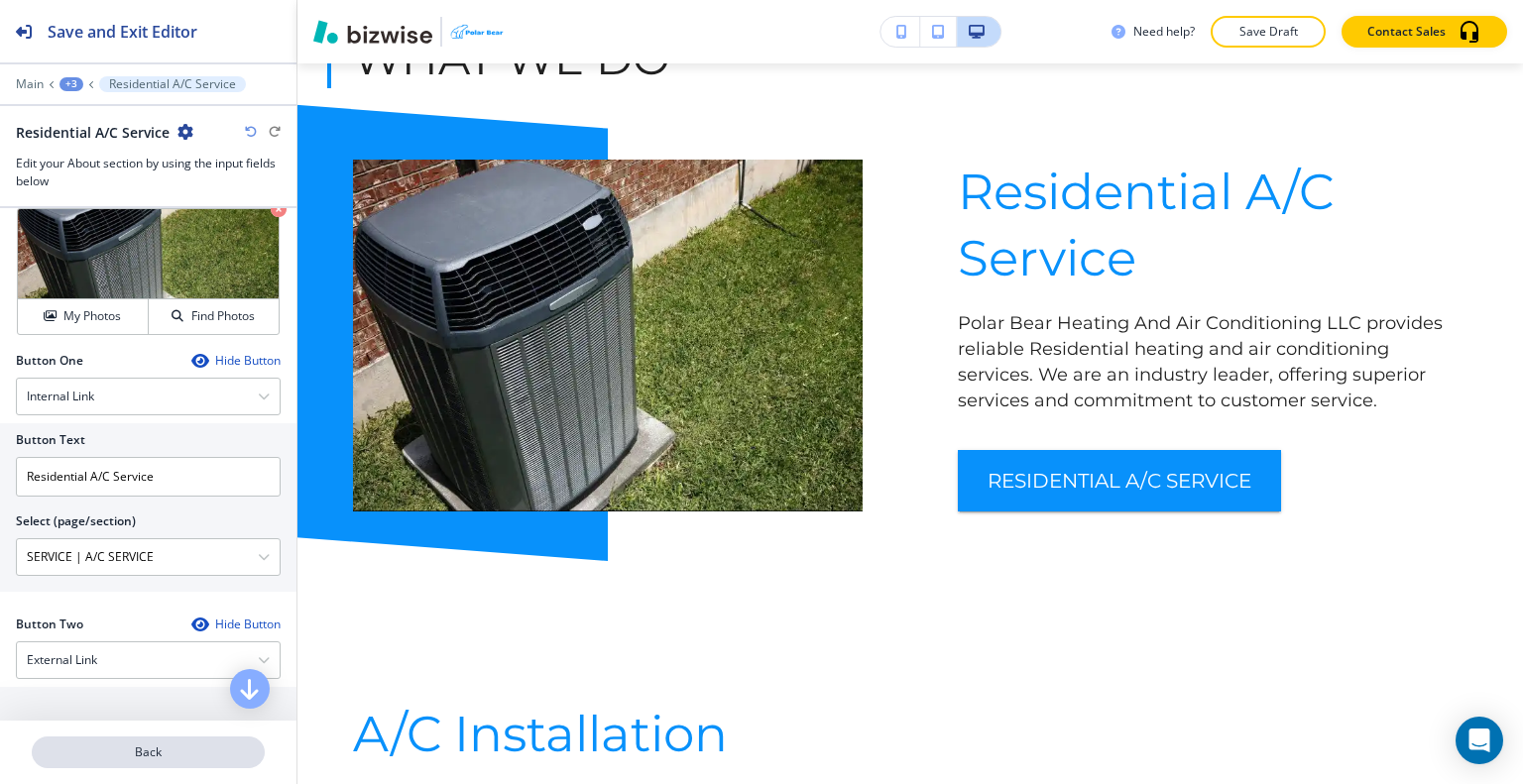 click on "Back" at bounding box center [148, 752] 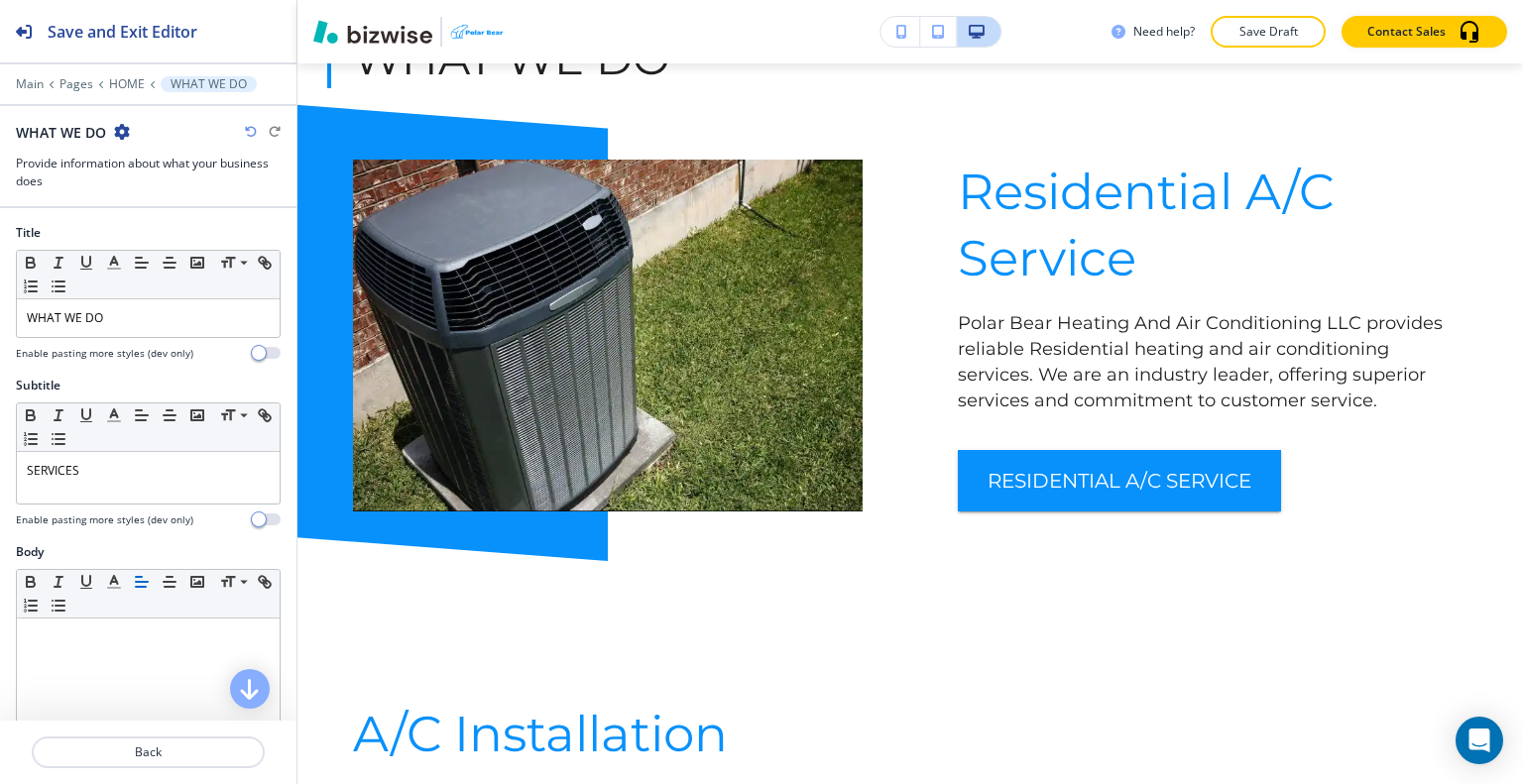scroll, scrollTop: 1114, scrollLeft: 0, axis: vertical 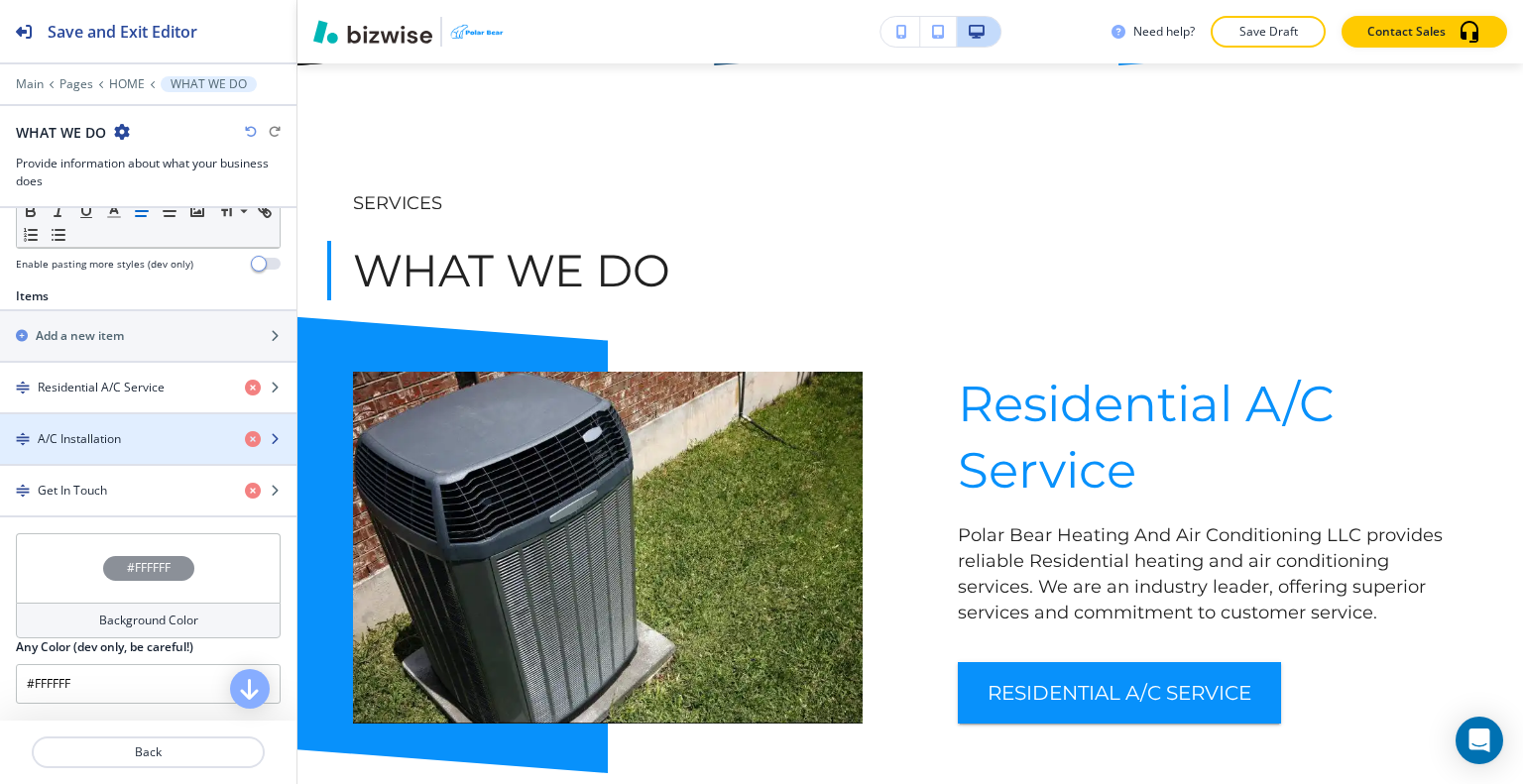 click on "A/C Installation" at bounding box center [114, 439] 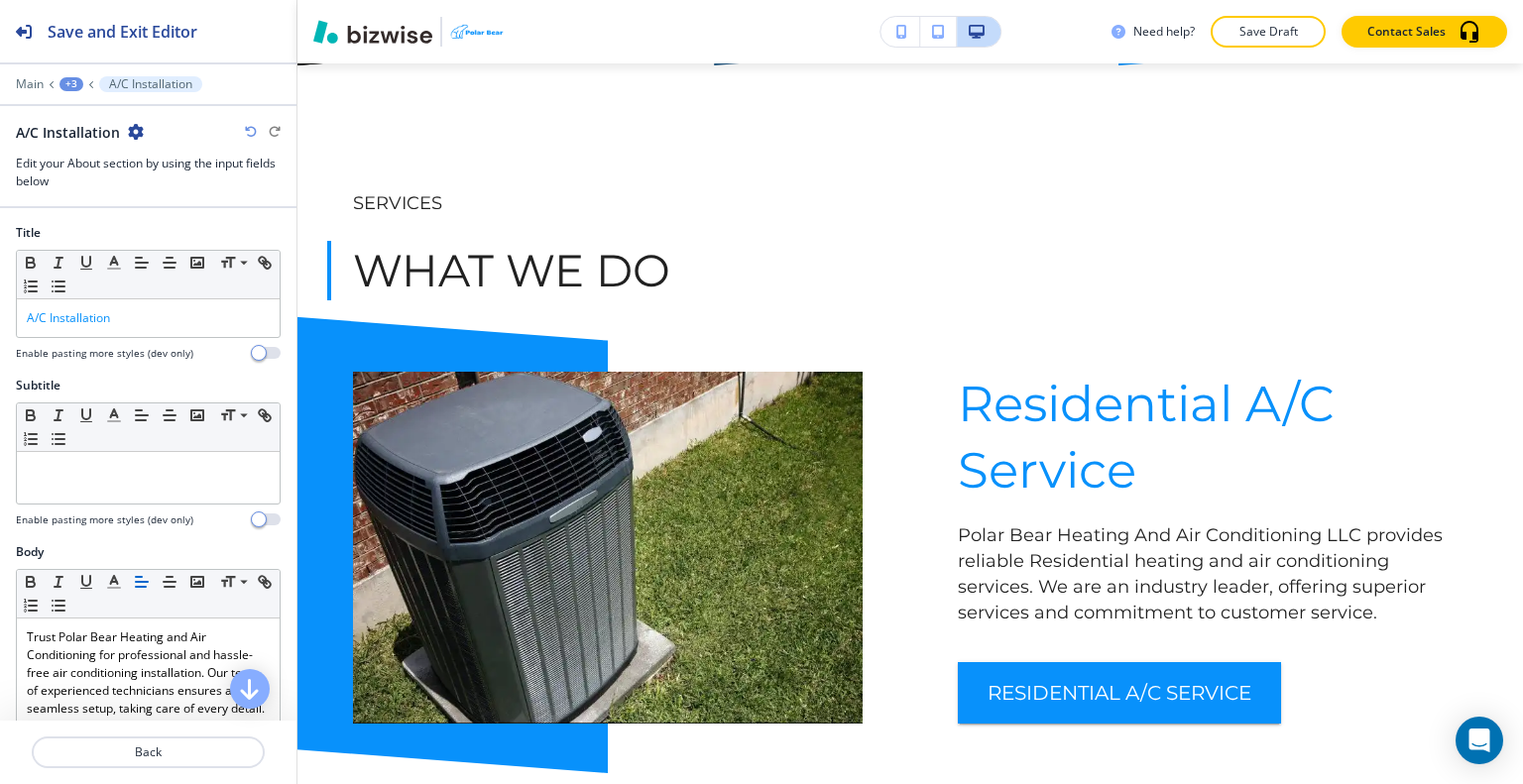 scroll, scrollTop: 1867, scrollLeft: 0, axis: vertical 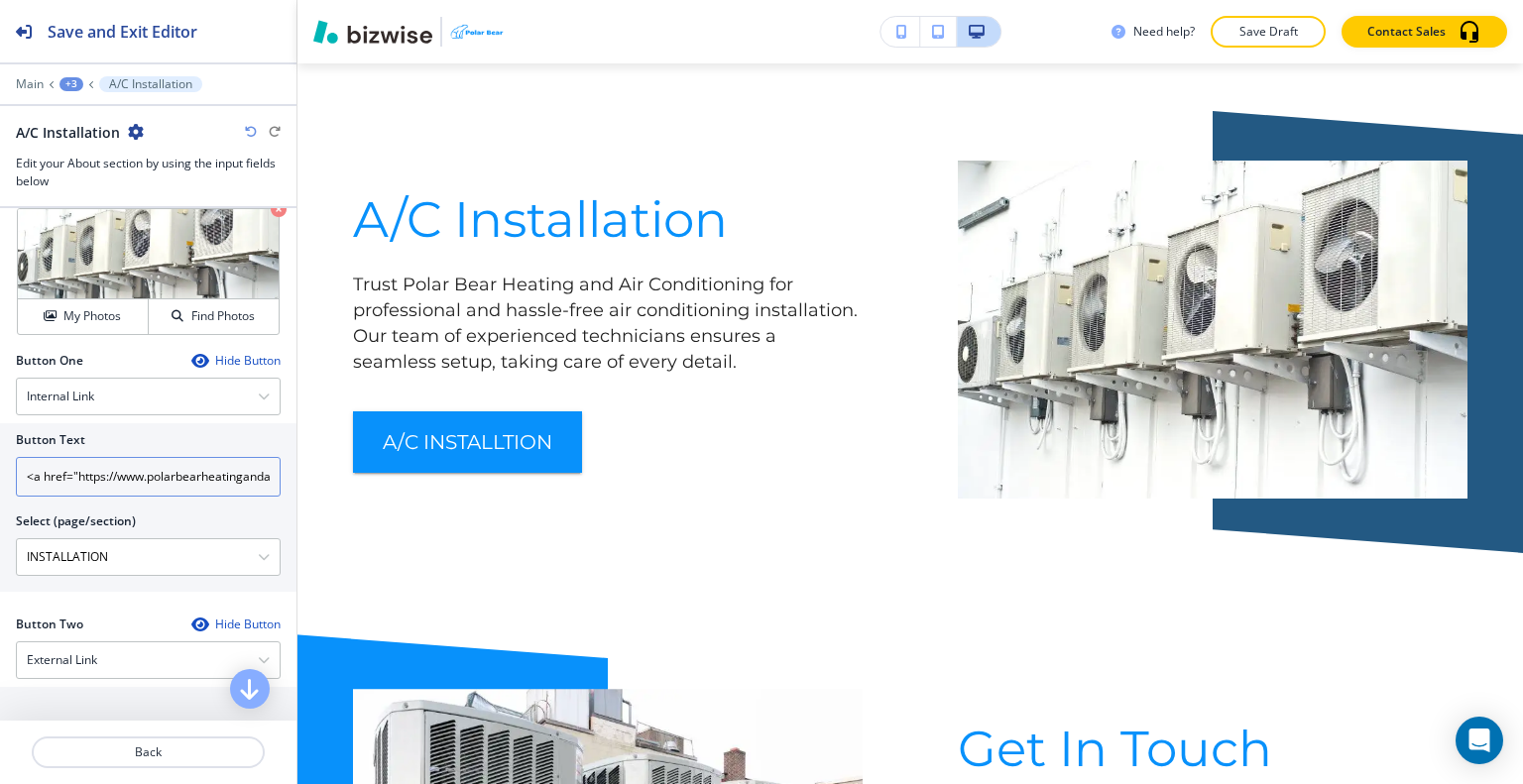 click on "<a href="https://www.polarbearheatingandairconditioning.com/installation" style="color: inherit; text-decoration: none;">A/C INSTALLTION</a>" at bounding box center (148, 477) 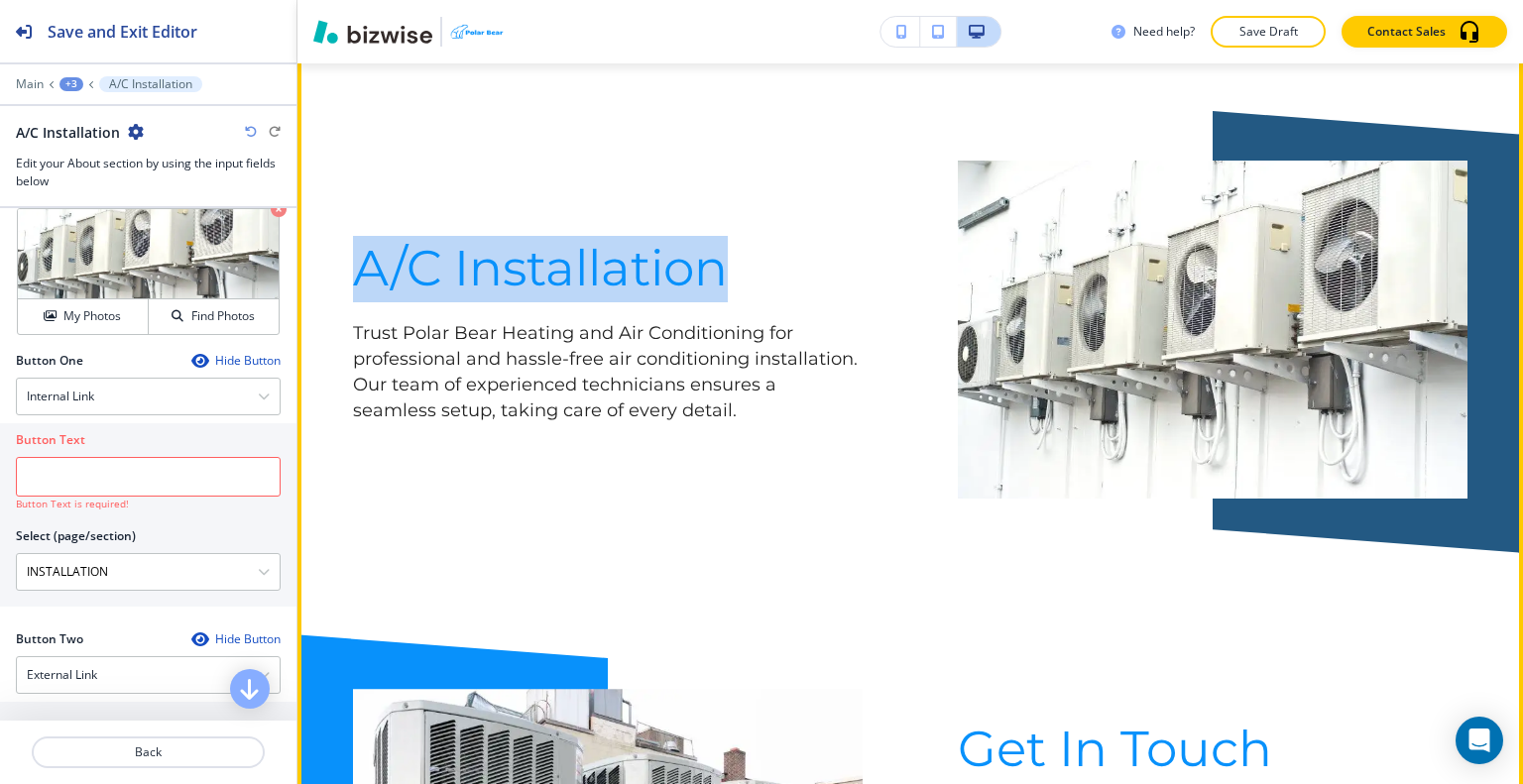drag, startPoint x: 738, startPoint y: 275, endPoint x: 345, endPoint y: 272, distance: 393.01145 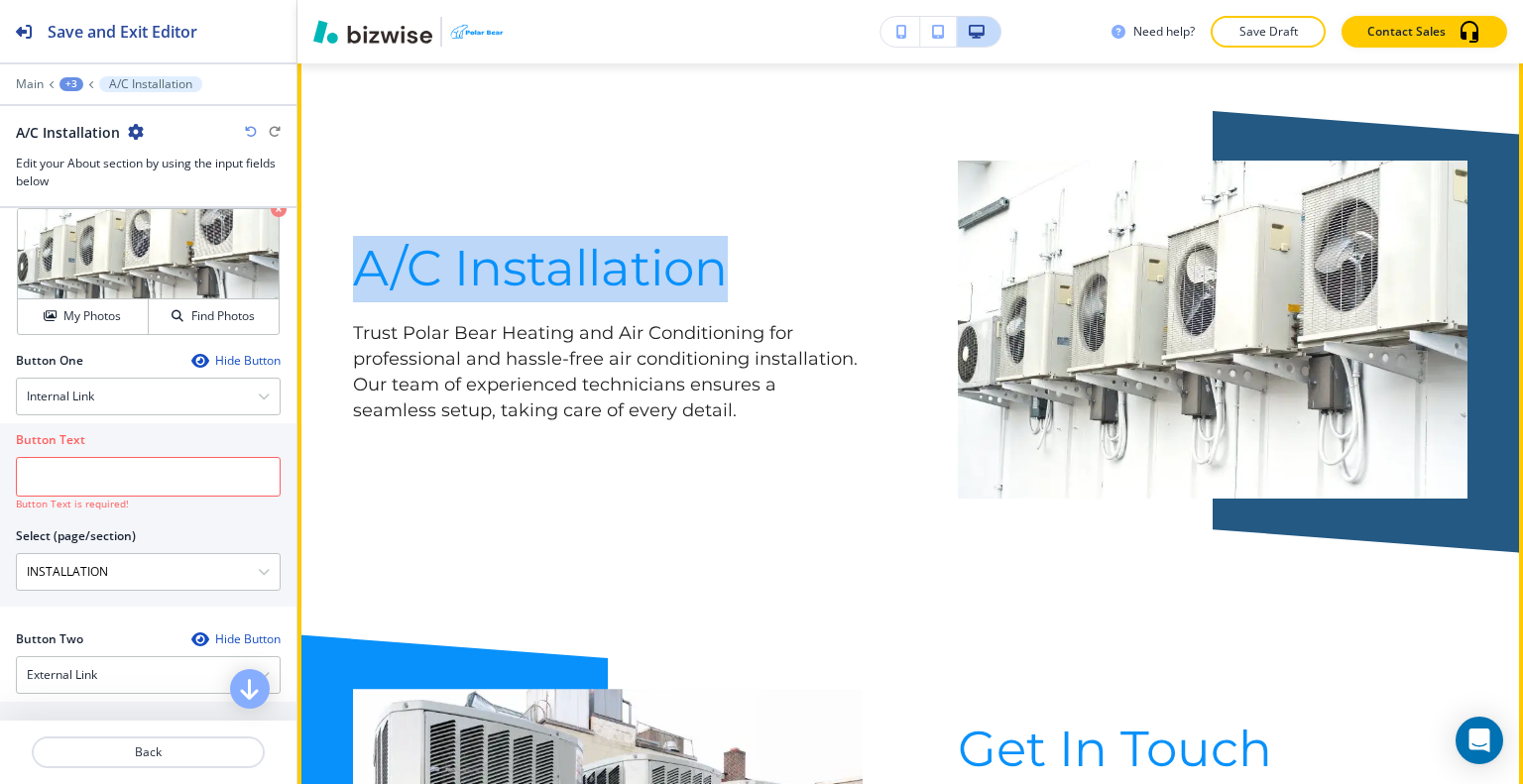 copy on "A/C Installation" 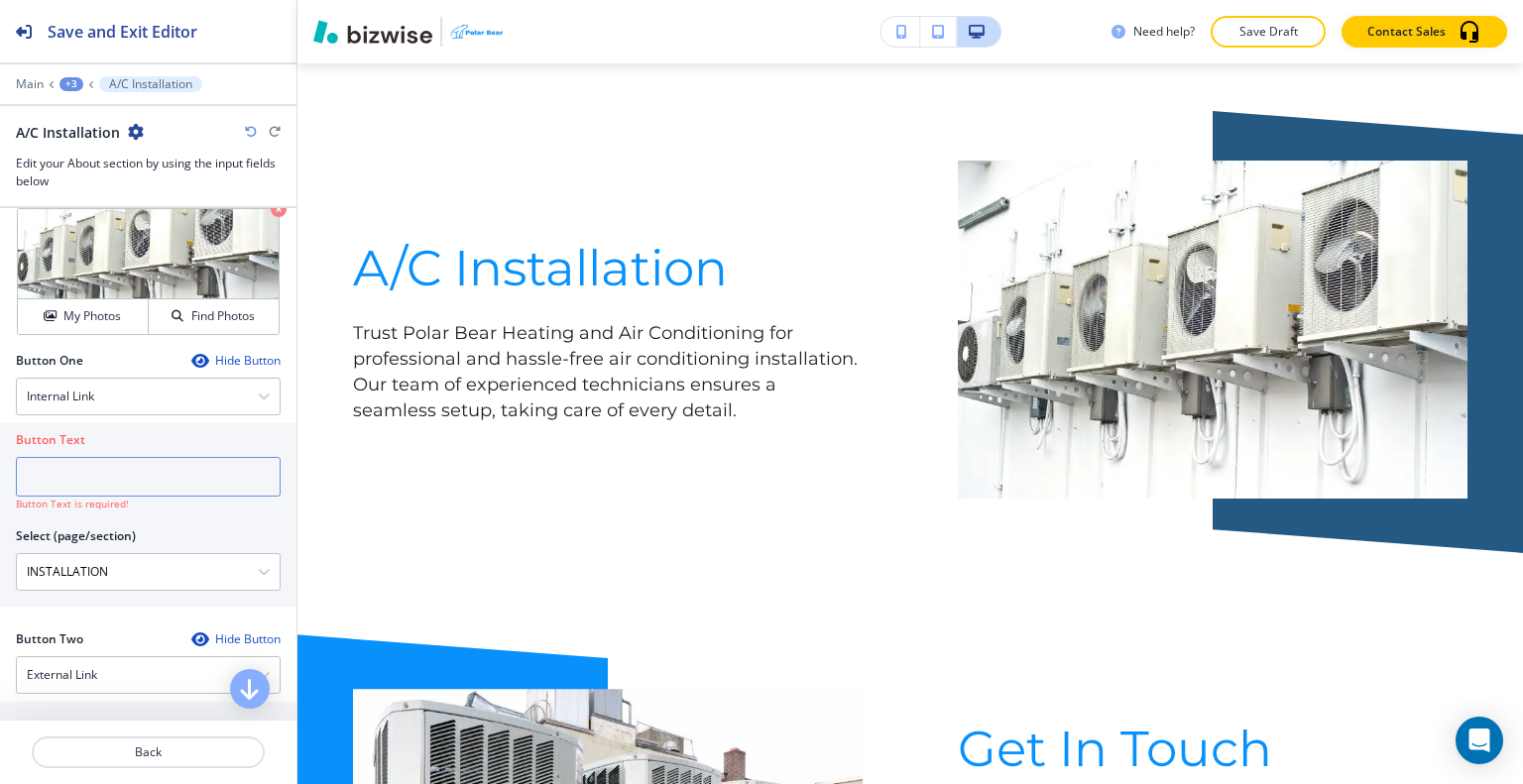click at bounding box center (148, 477) 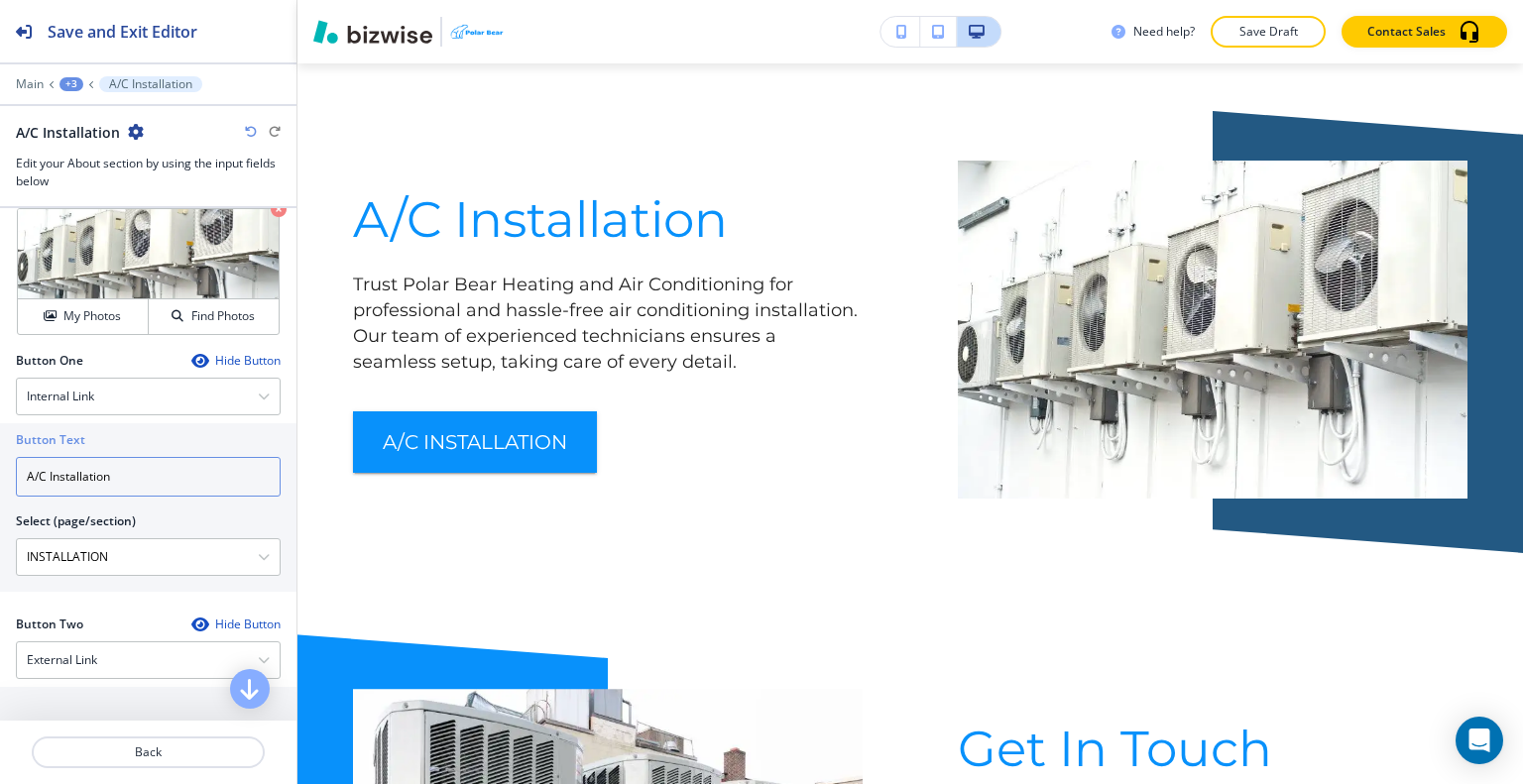 scroll, scrollTop: 872, scrollLeft: 0, axis: vertical 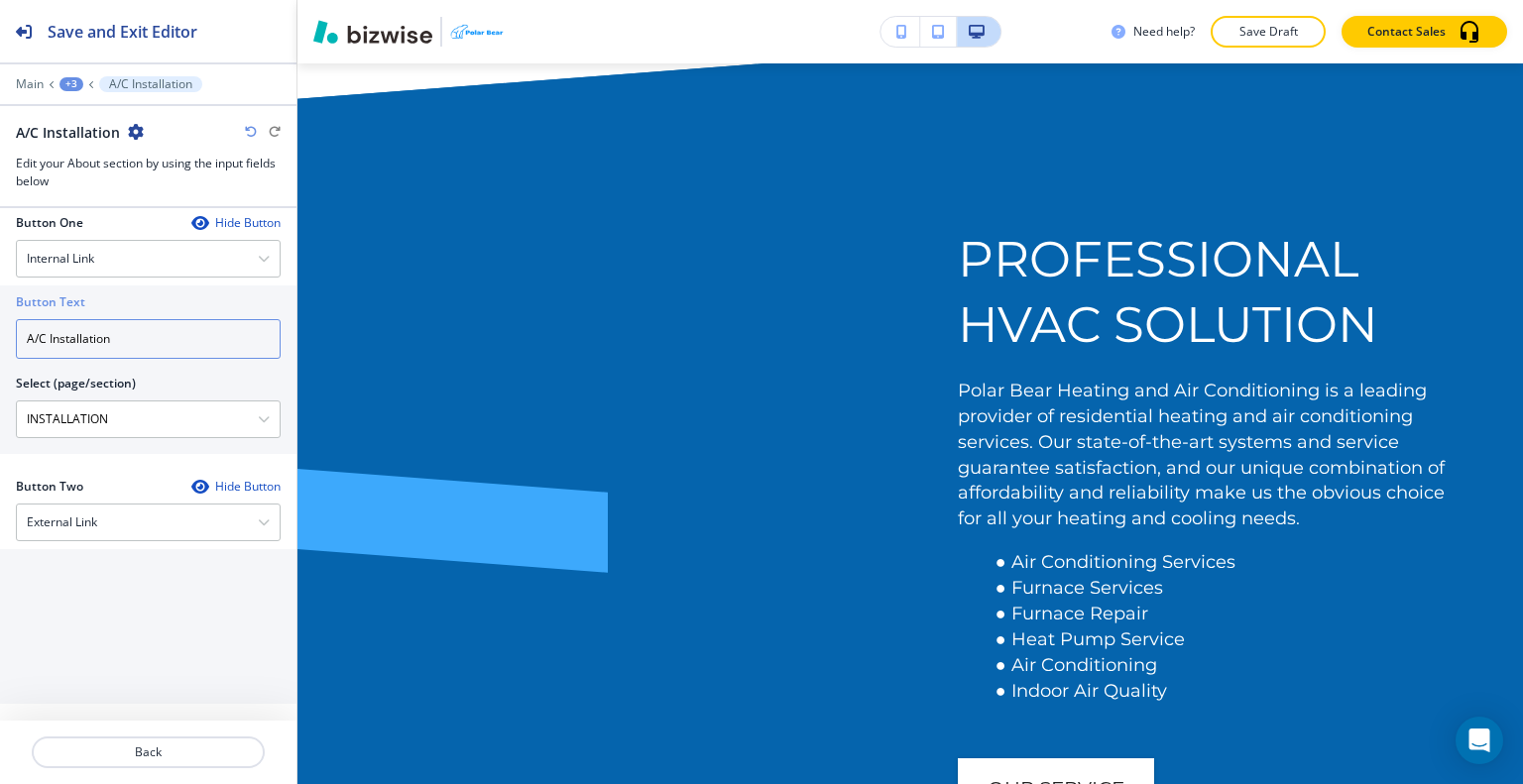 type on "A/C Installation" 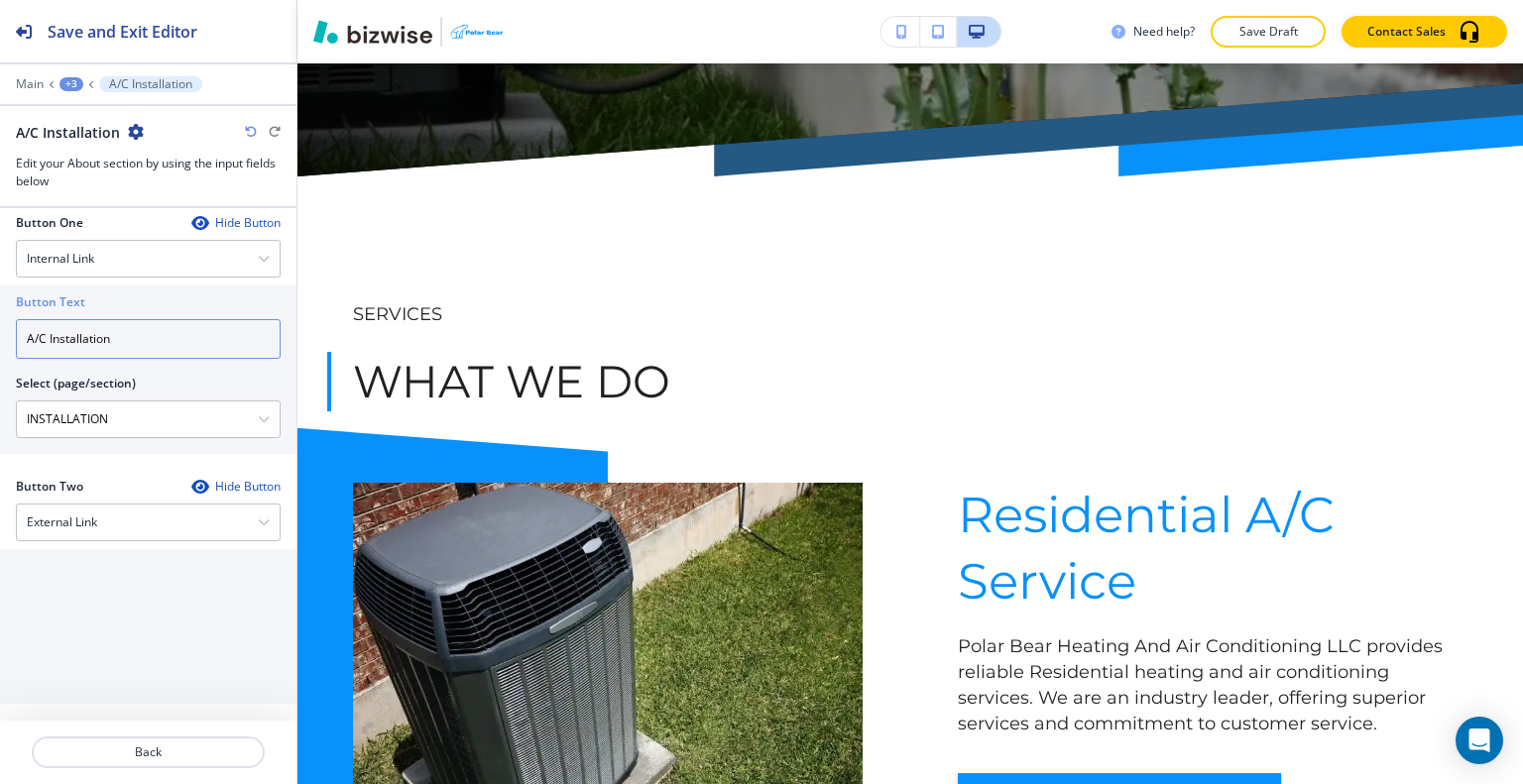 scroll, scrollTop: 0, scrollLeft: 0, axis: both 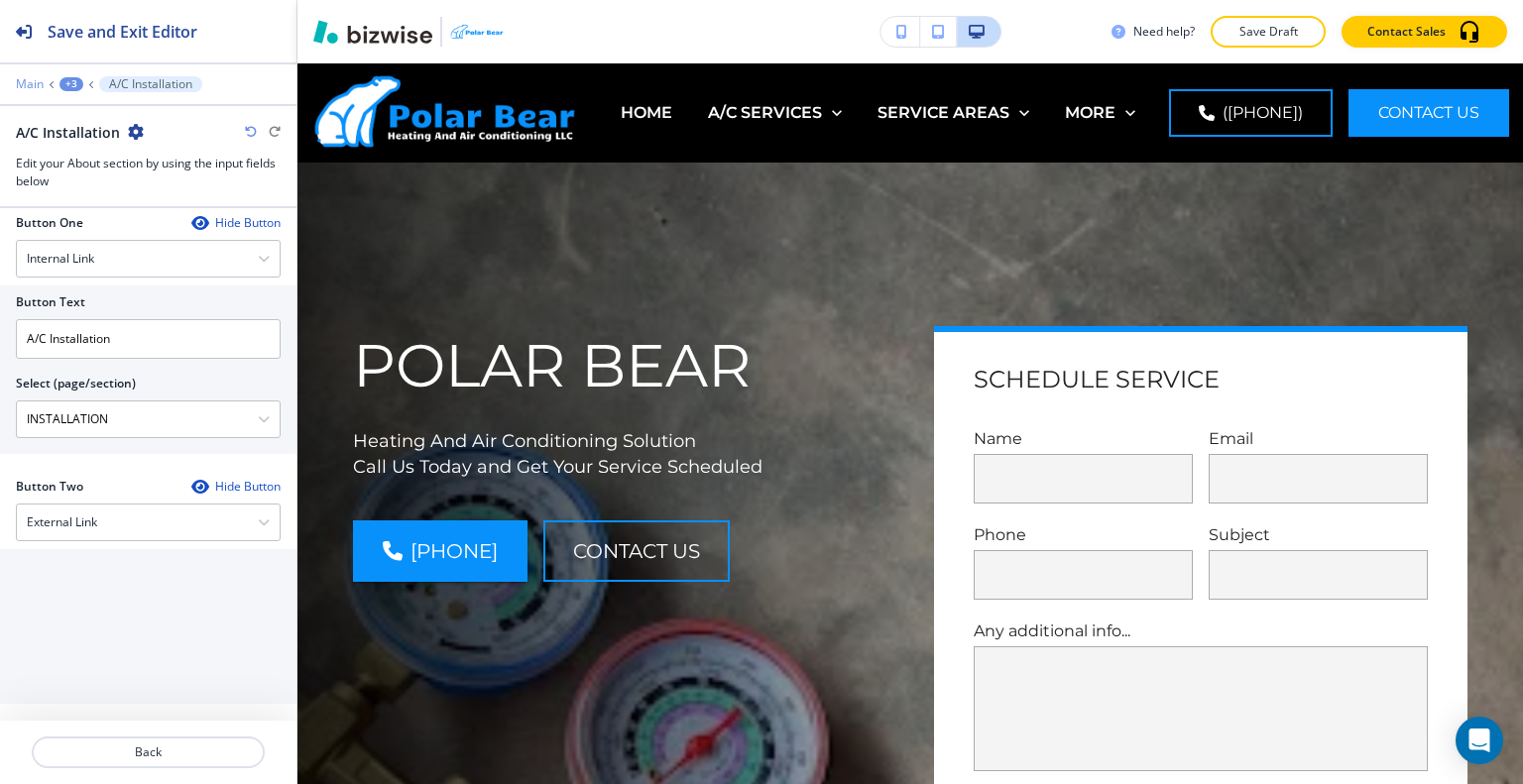click on "Main" at bounding box center [30, 84] 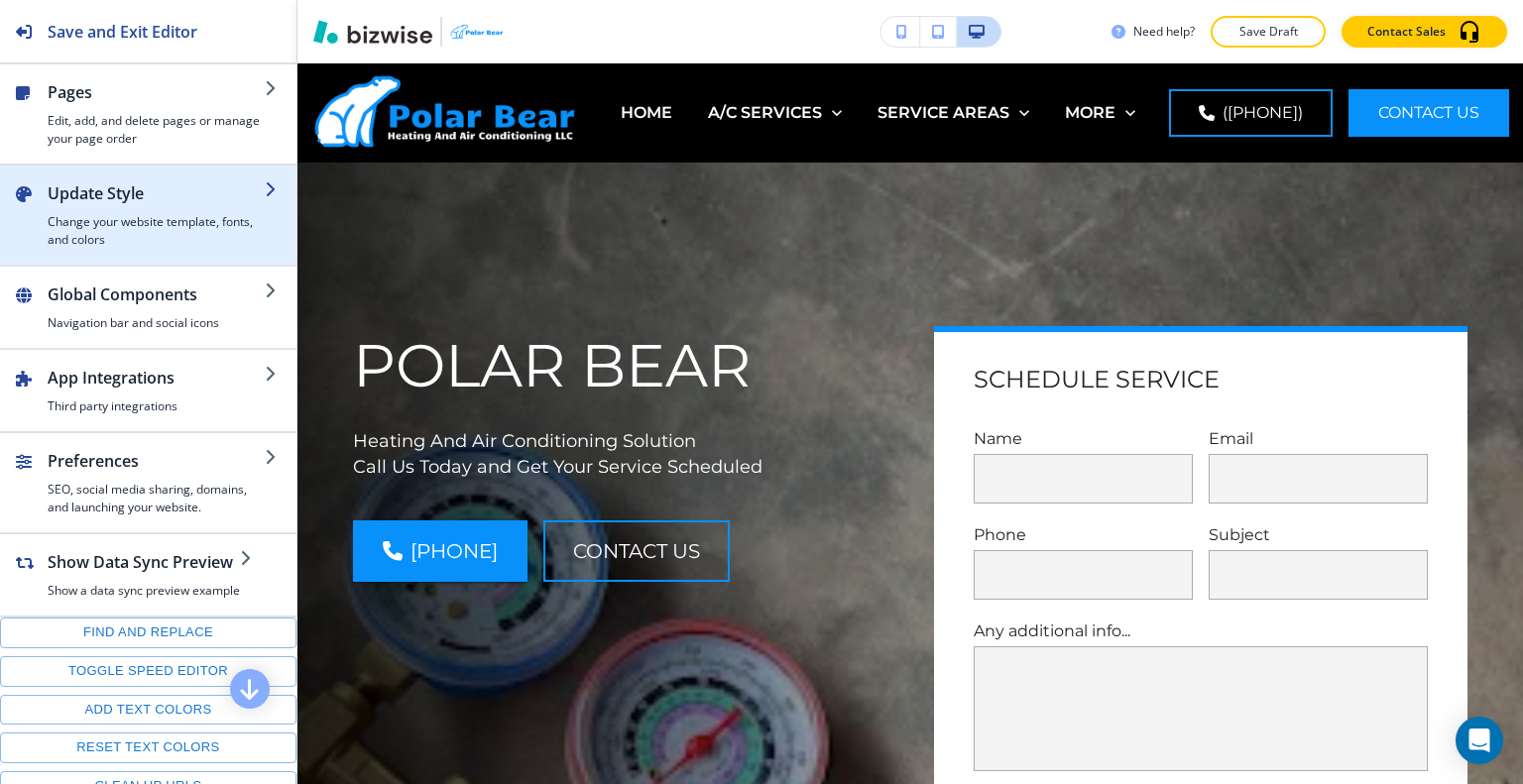 click on "Update Style" at bounding box center [156, 92] 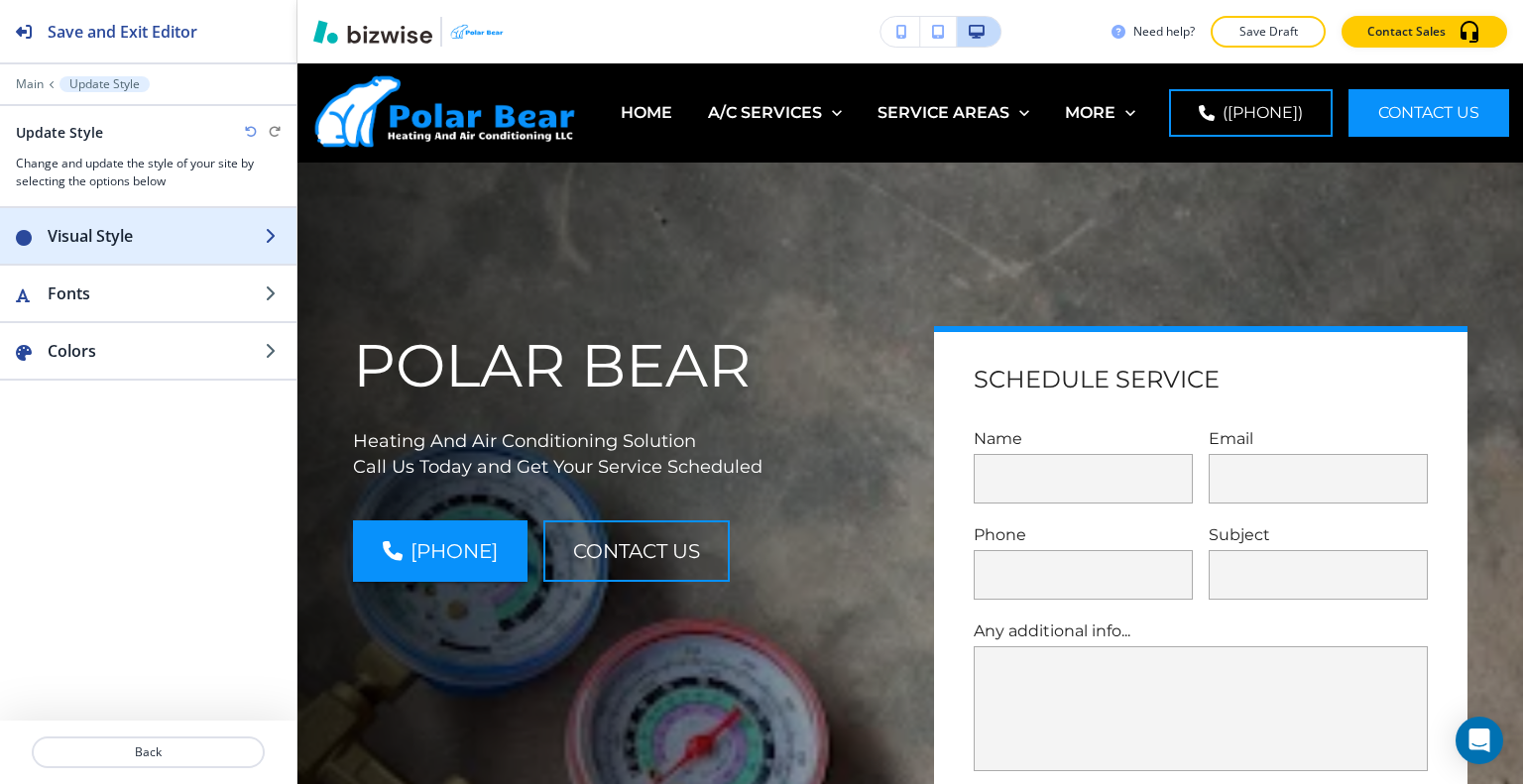 click on "Visual Style" at bounding box center [156, 236] 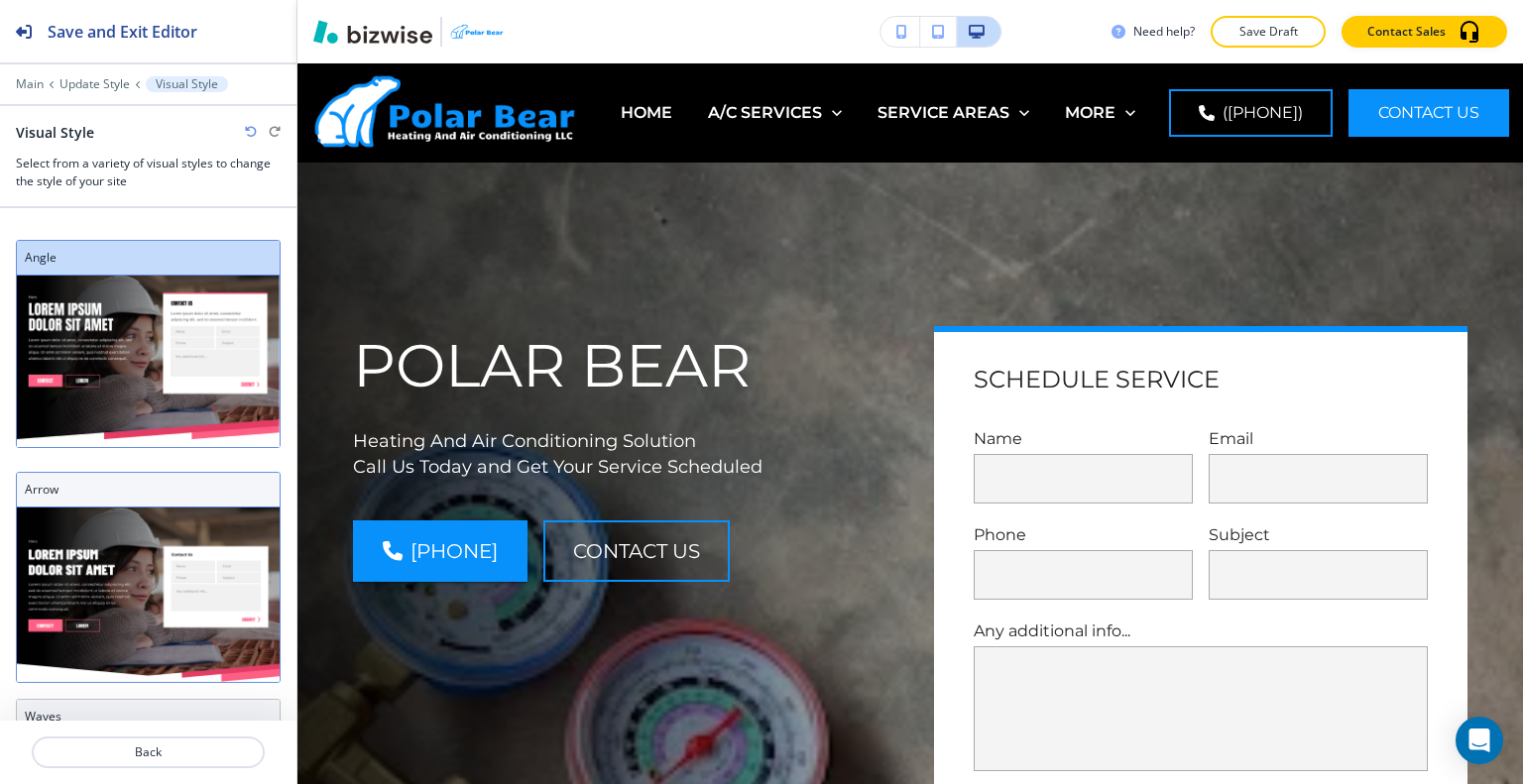 click on "Arrow" at bounding box center [148, 490] 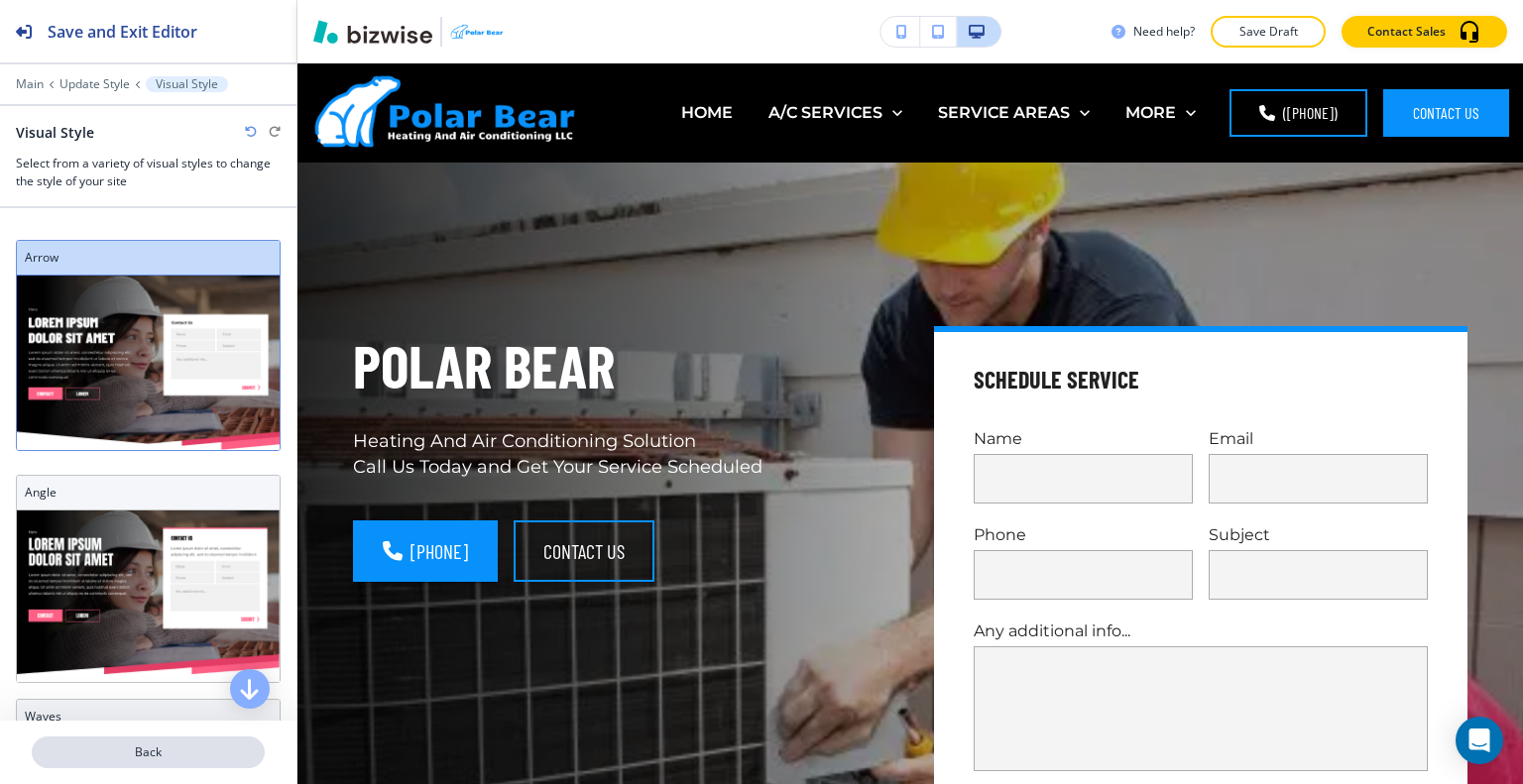 click on "Back" at bounding box center [148, 752] 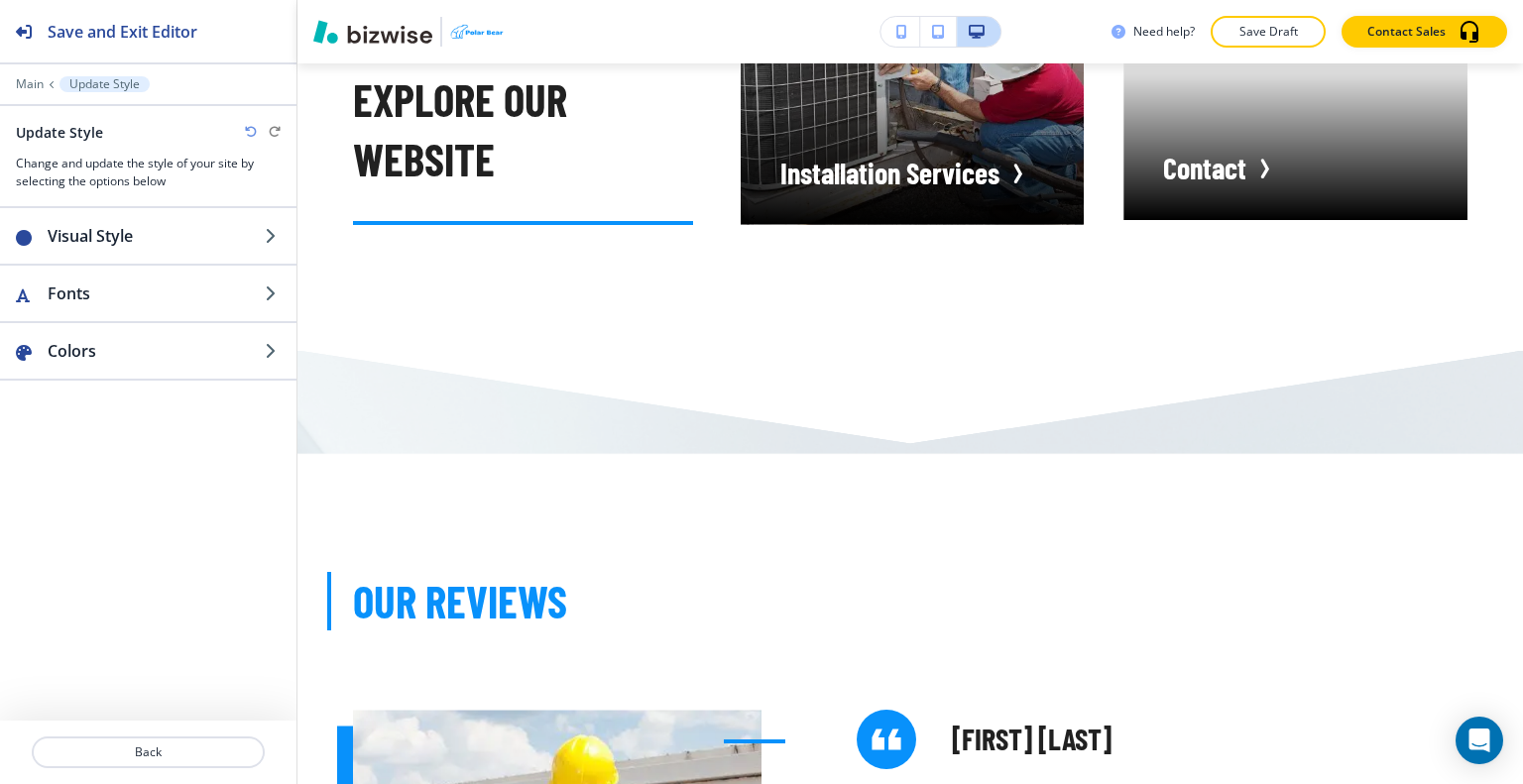 scroll, scrollTop: 4987, scrollLeft: 0, axis: vertical 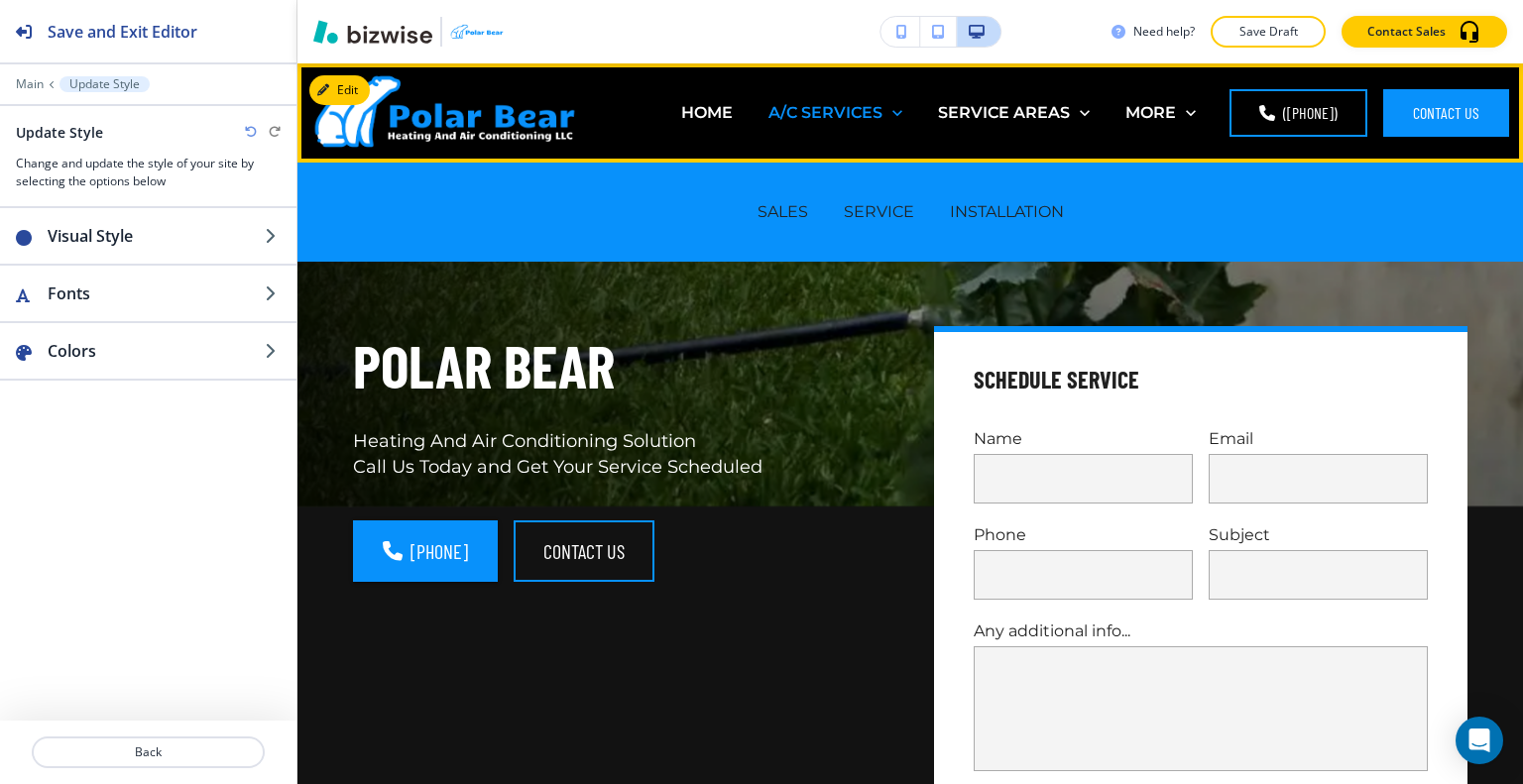 click on "A/C SERVICES" at bounding box center [825, 112] 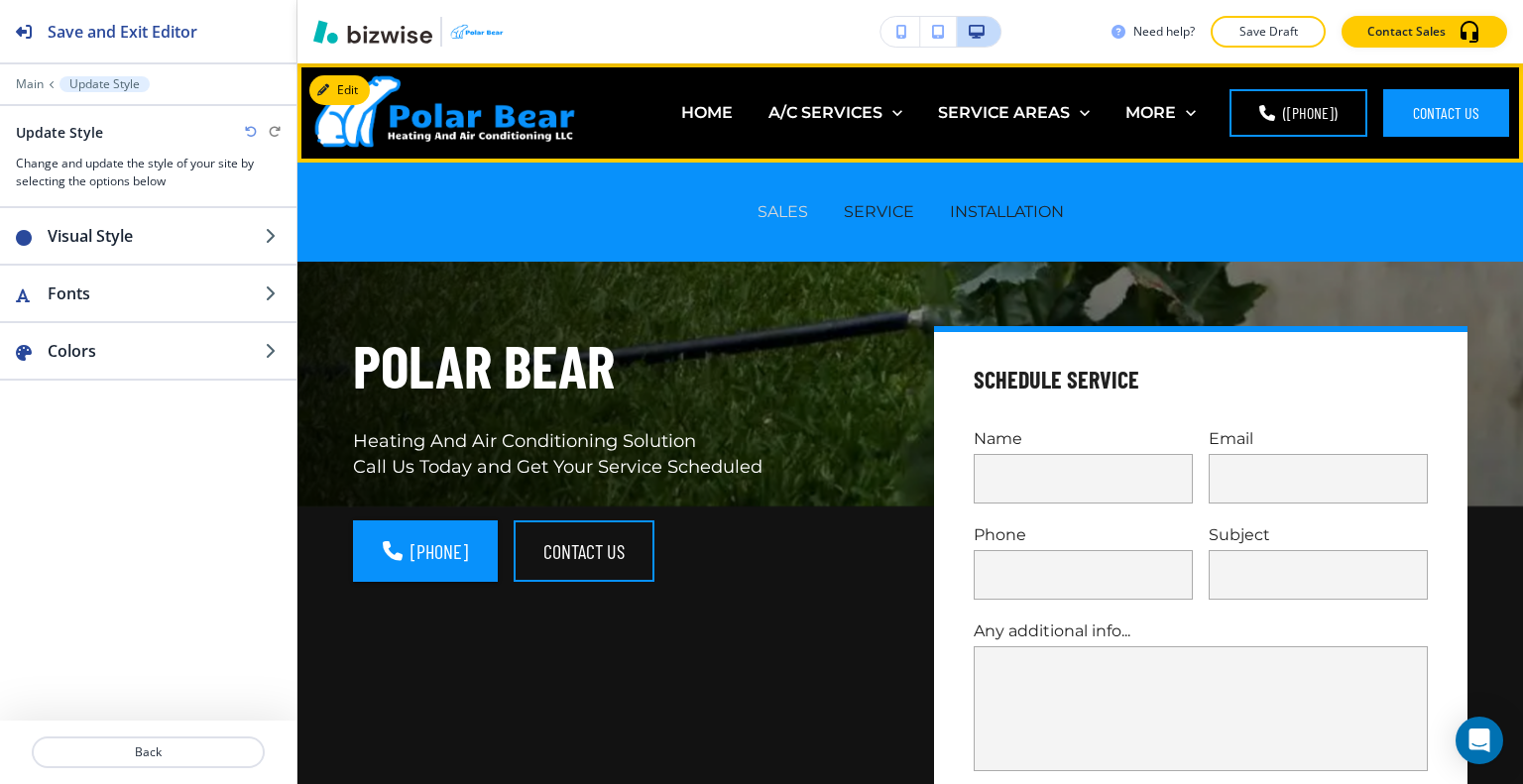 click on "SALES" at bounding box center [782, 211] 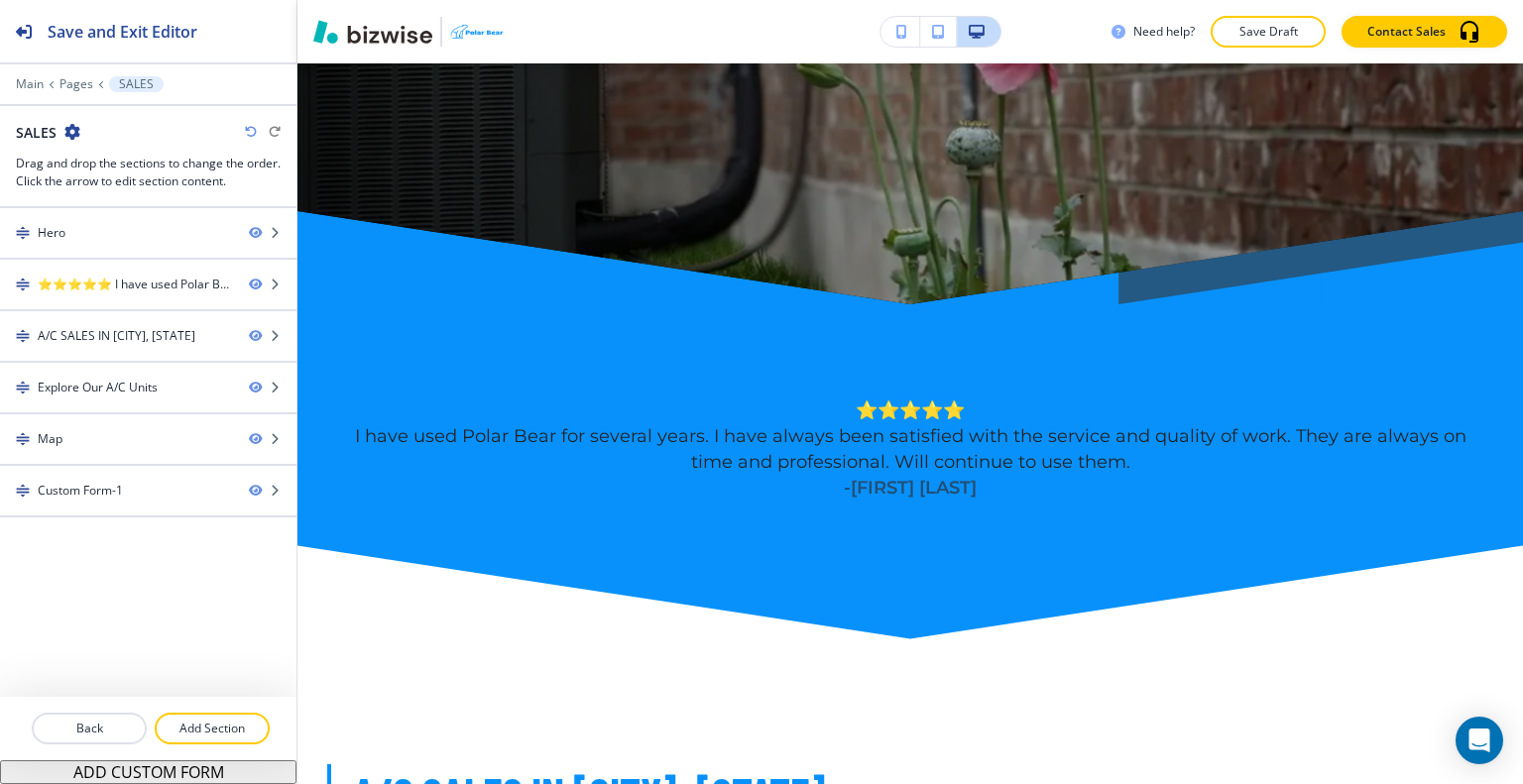 scroll, scrollTop: 622, scrollLeft: 0, axis: vertical 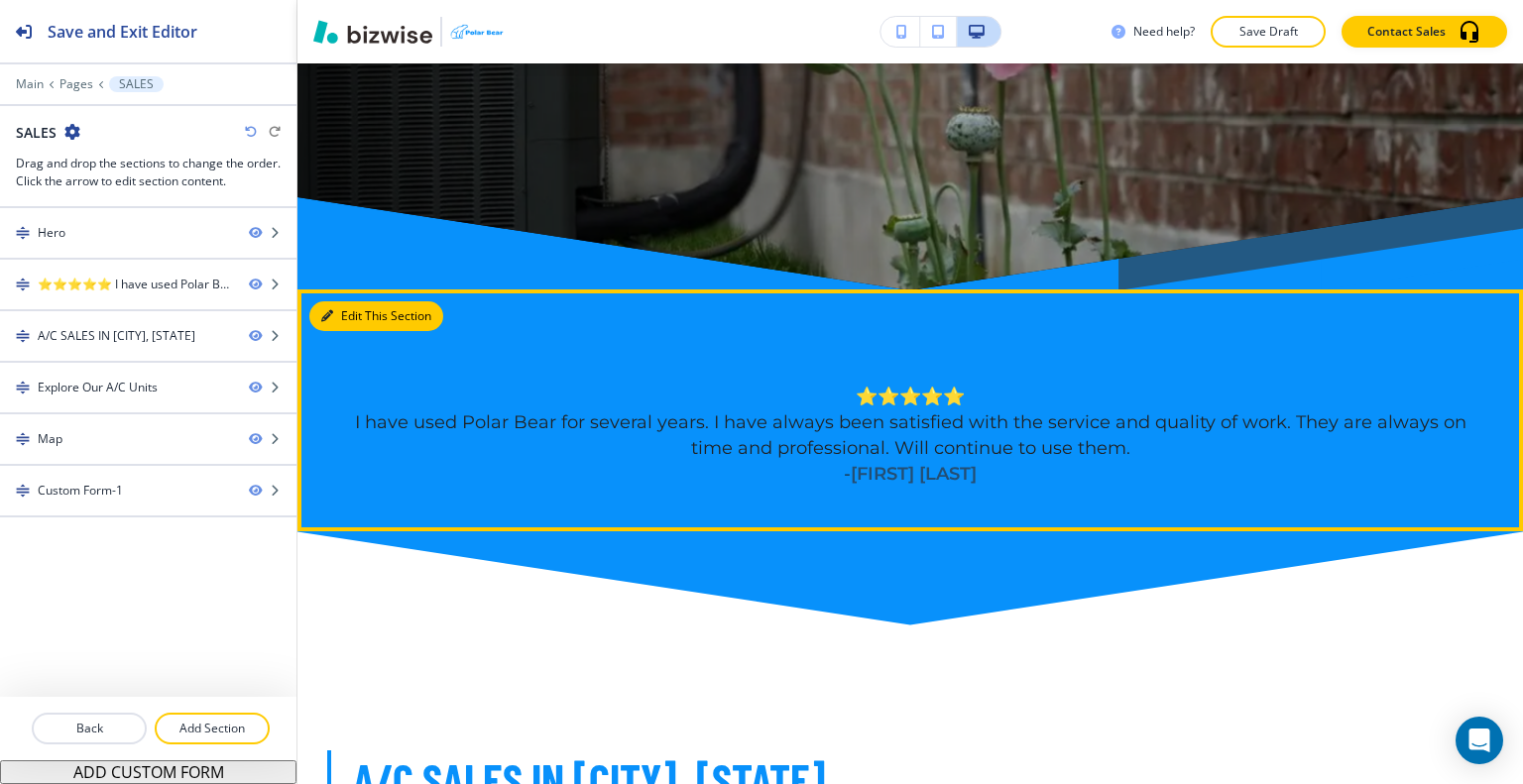 click on "Edit This Section" at bounding box center (376, 316) 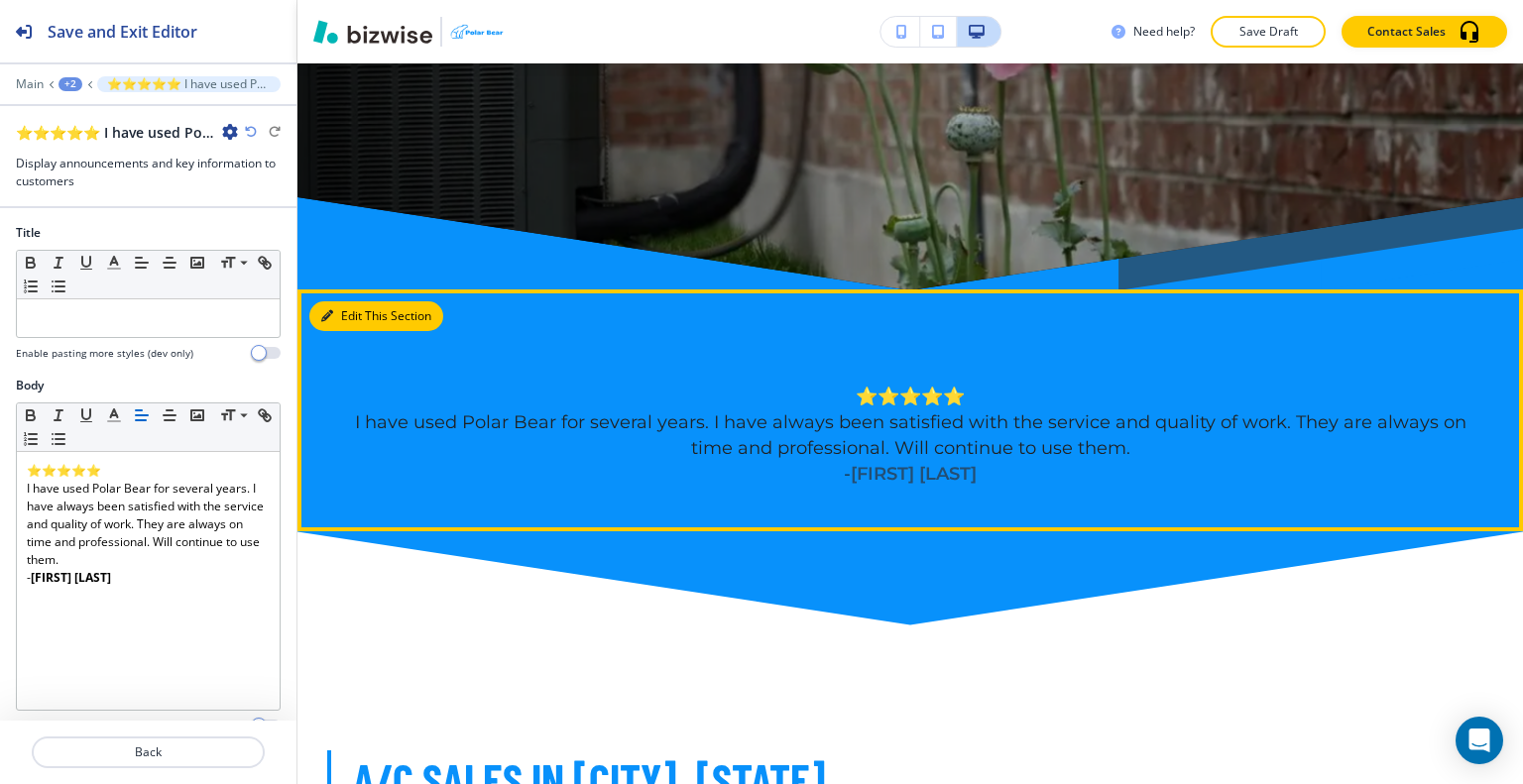 scroll, scrollTop: 848, scrollLeft: 0, axis: vertical 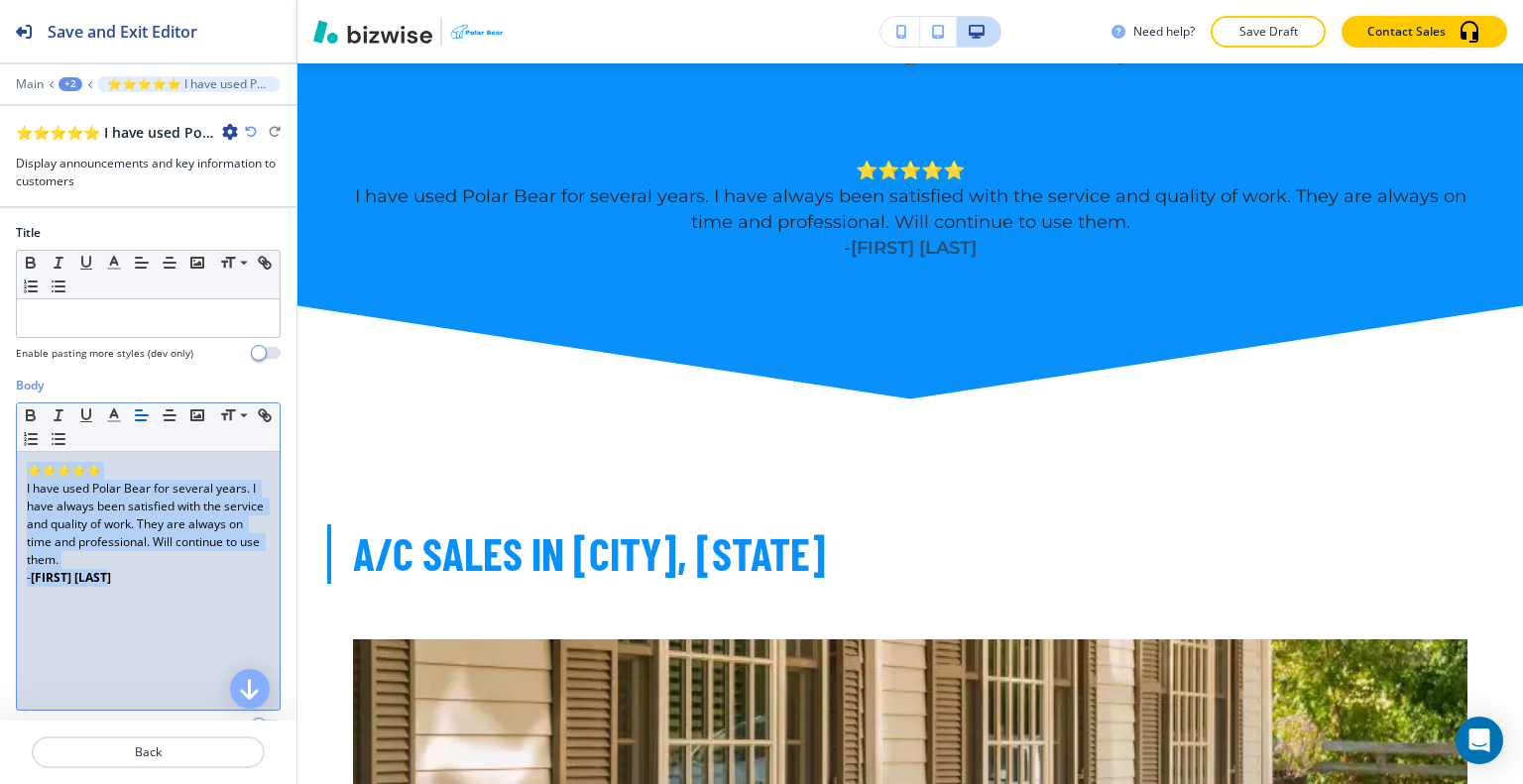 drag, startPoint x: 133, startPoint y: 604, endPoint x: 0, endPoint y: 423, distance: 224.61077 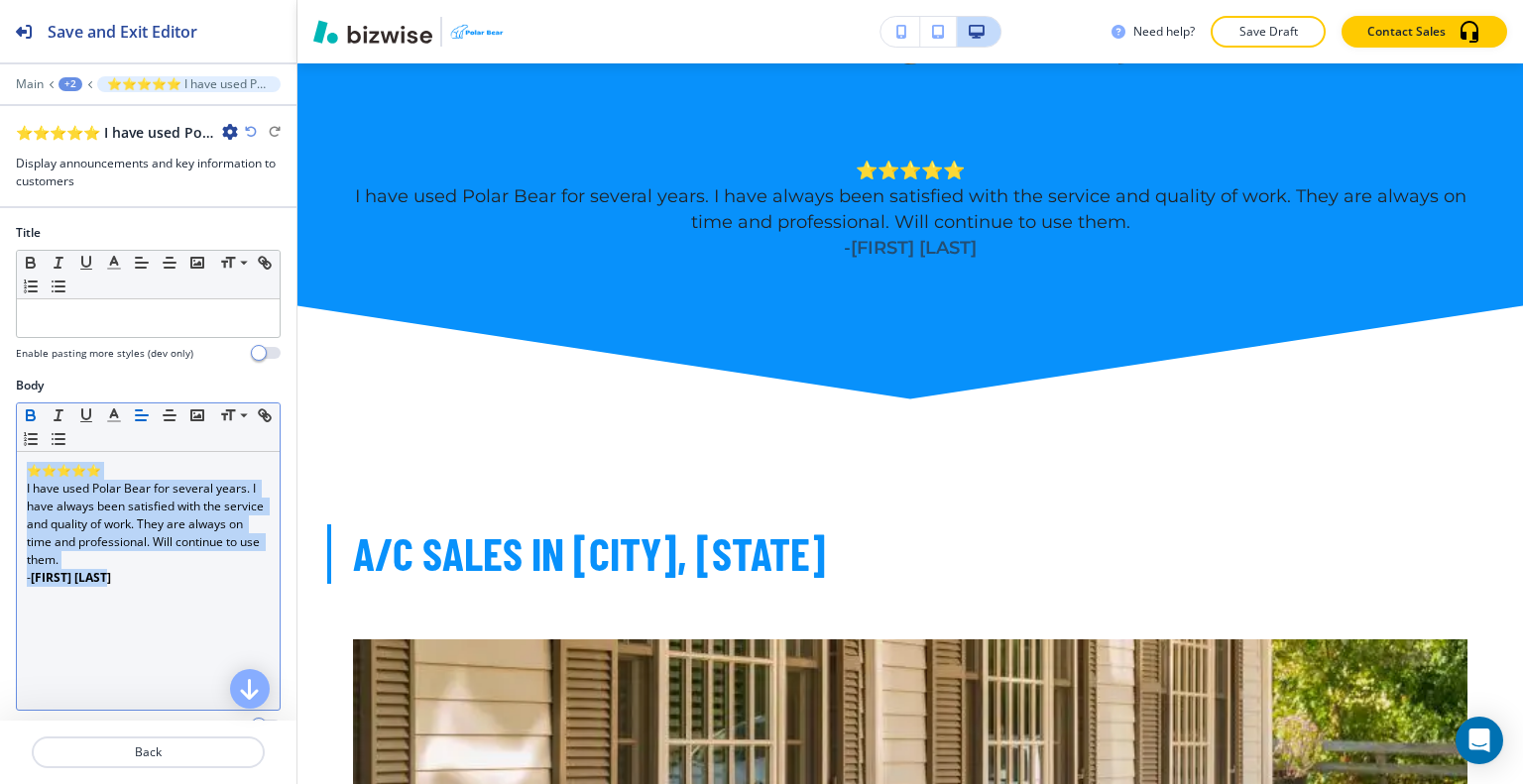 click at bounding box center [31, 415] 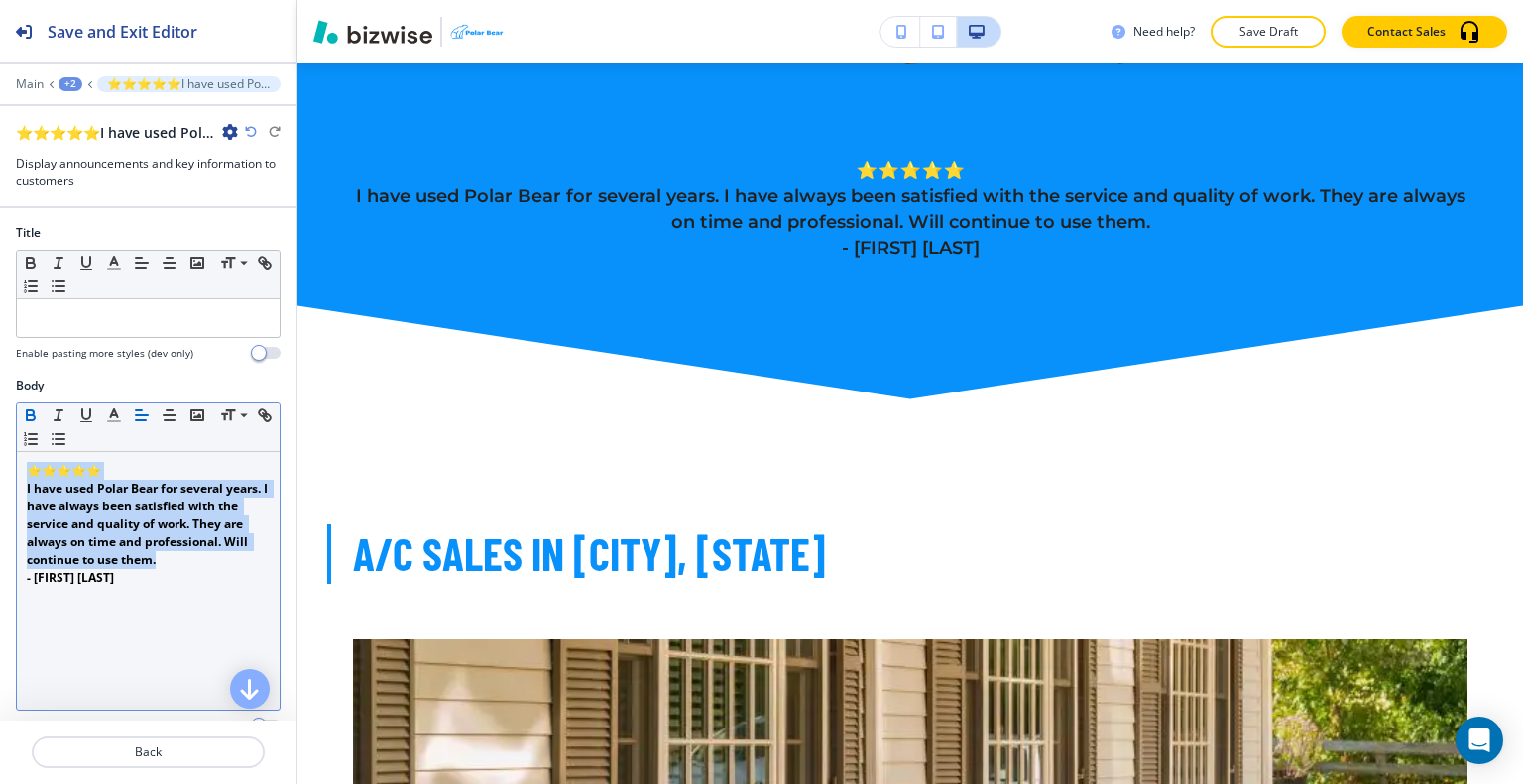 click at bounding box center (31, 415) 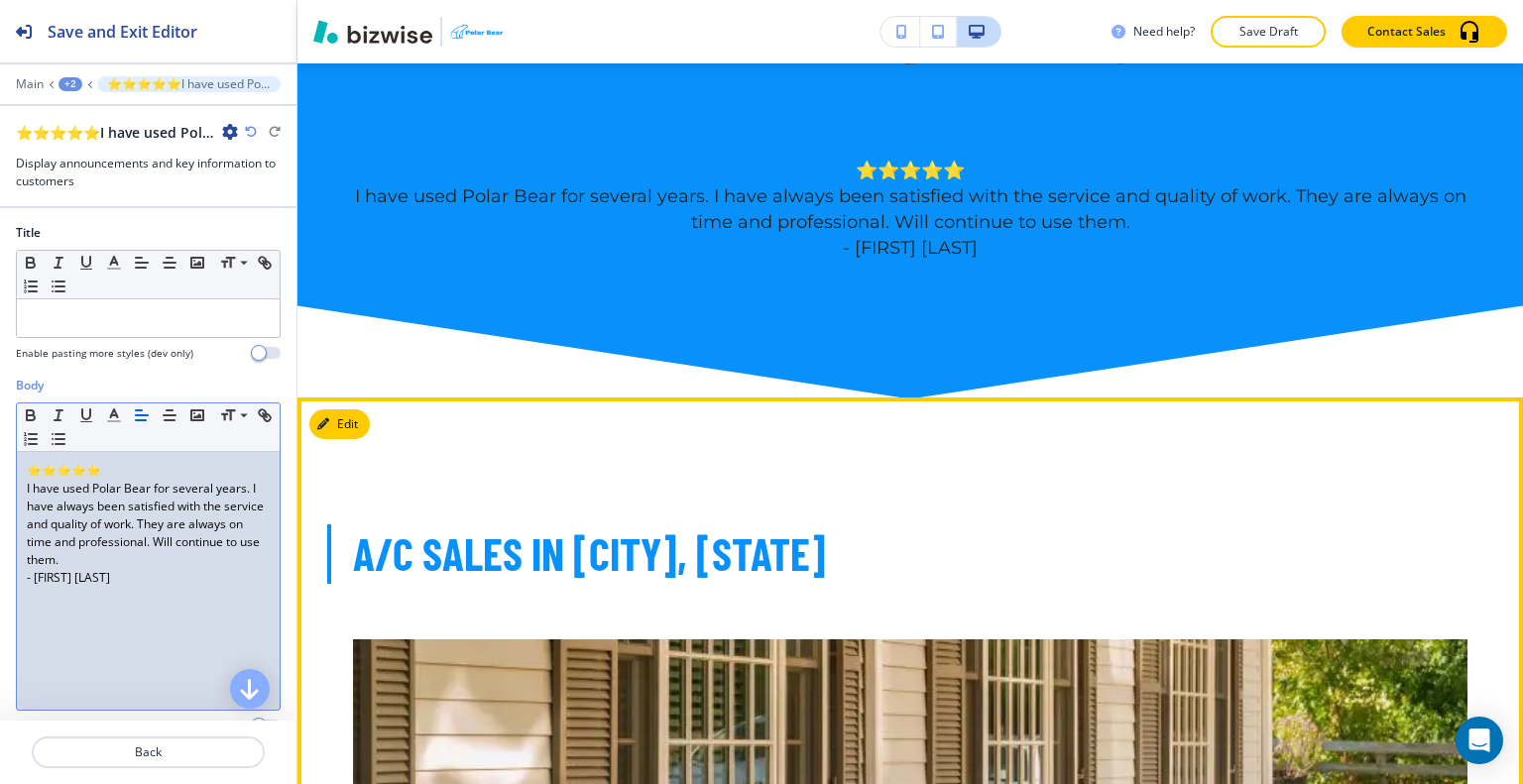 click on "A/C SALES IN PHOENIX, ARIZONA At Polar Bear, we understand the importance of a reliable and efficient air conditioning system in creating a comfortable living or working environment. Whether you're a homeowner looking to upgrade your existing unit or a business owner in need of a cooling solution, we have the perfect product to suit your needs. When you choose Polar Bear Heating and Air Conditioning, you're not just getting exceptional products. Our team of experienced professionals is dedicated to providing personalized guidance and expert advice. We understand that every space is unique, and we work closely with you to recommend the most suitable air conditioning system tailored to your specific needs and budget." at bounding box center [910, 1192] 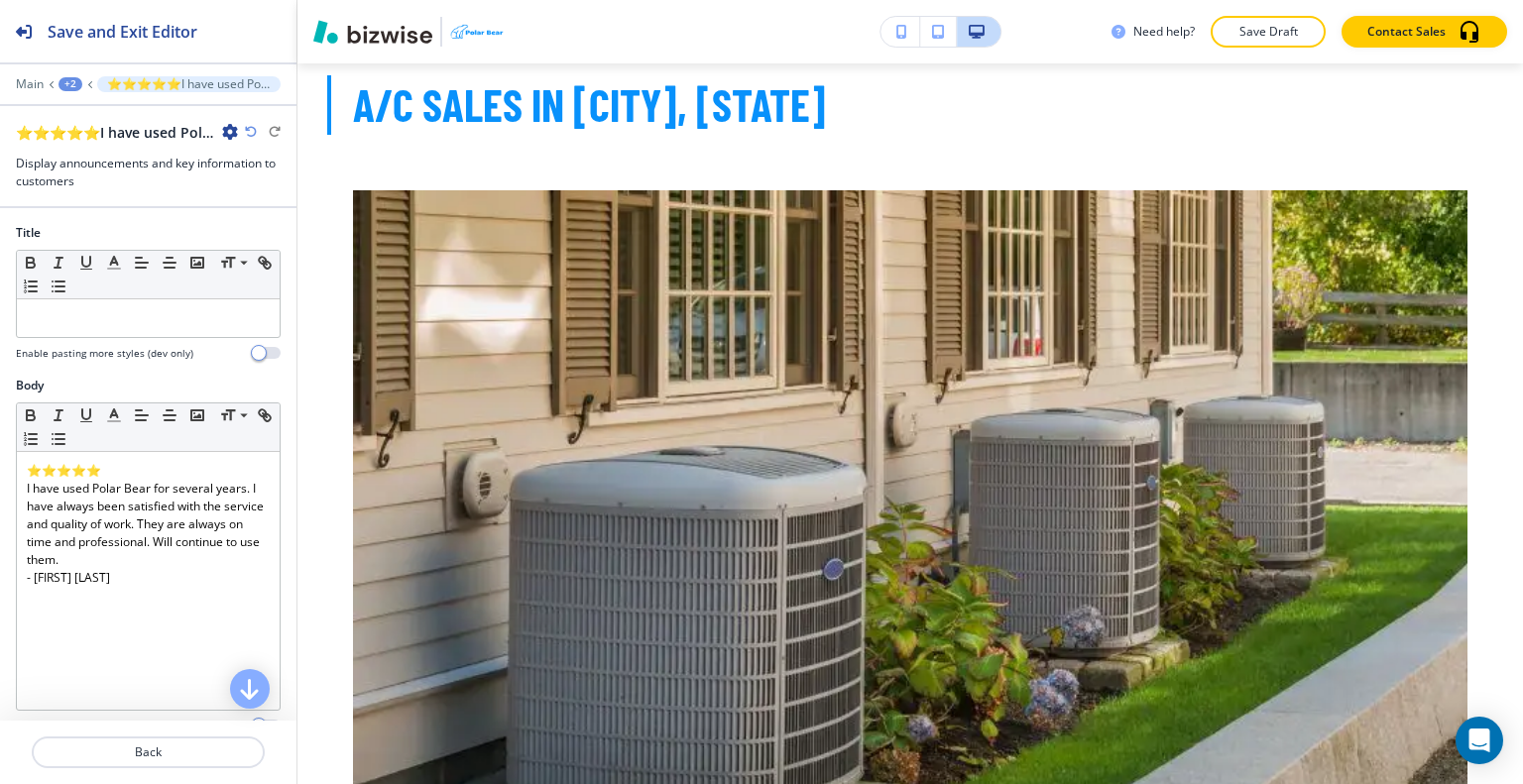 scroll, scrollTop: 1290, scrollLeft: 0, axis: vertical 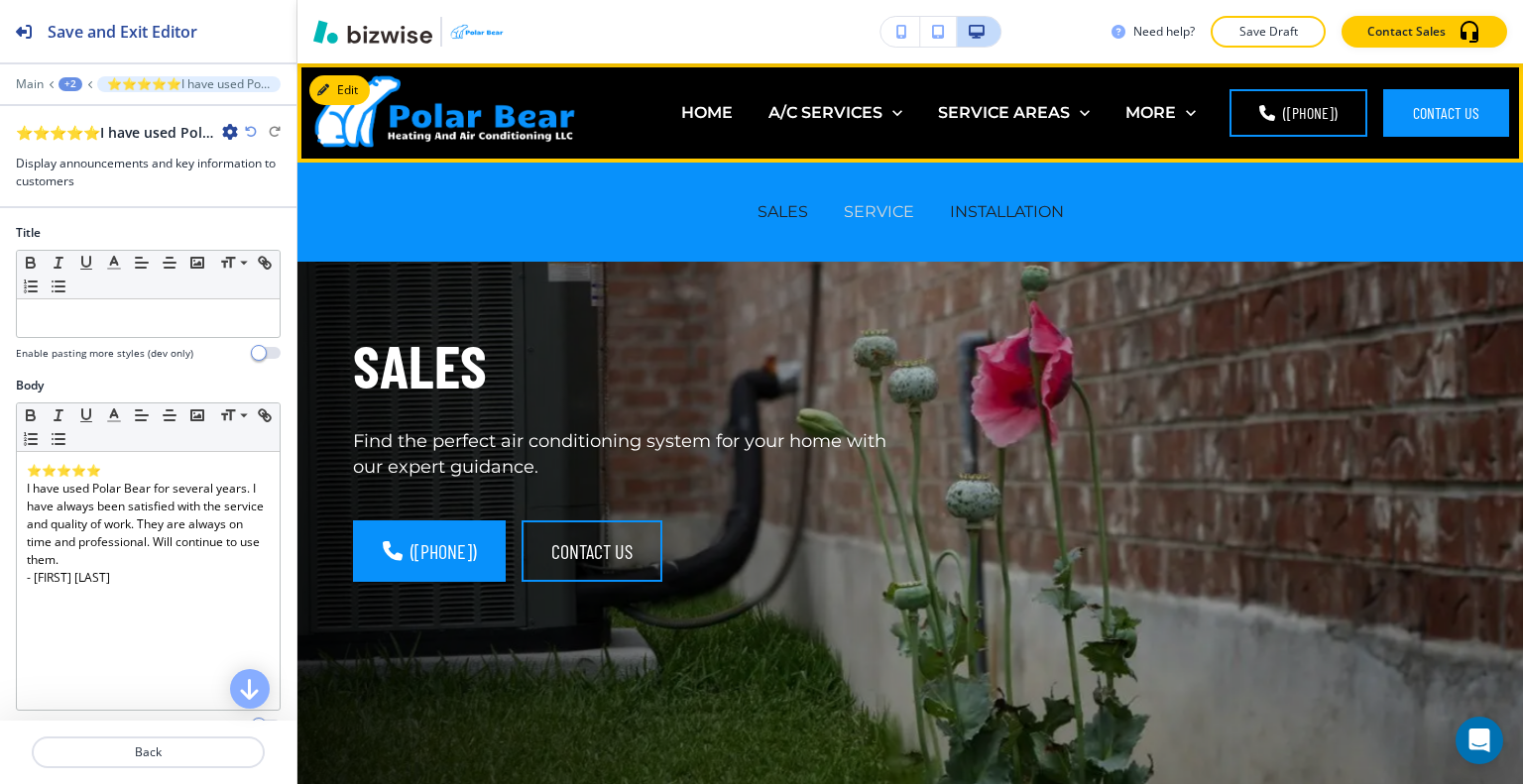 click on "SERVICE" at bounding box center (879, 211) 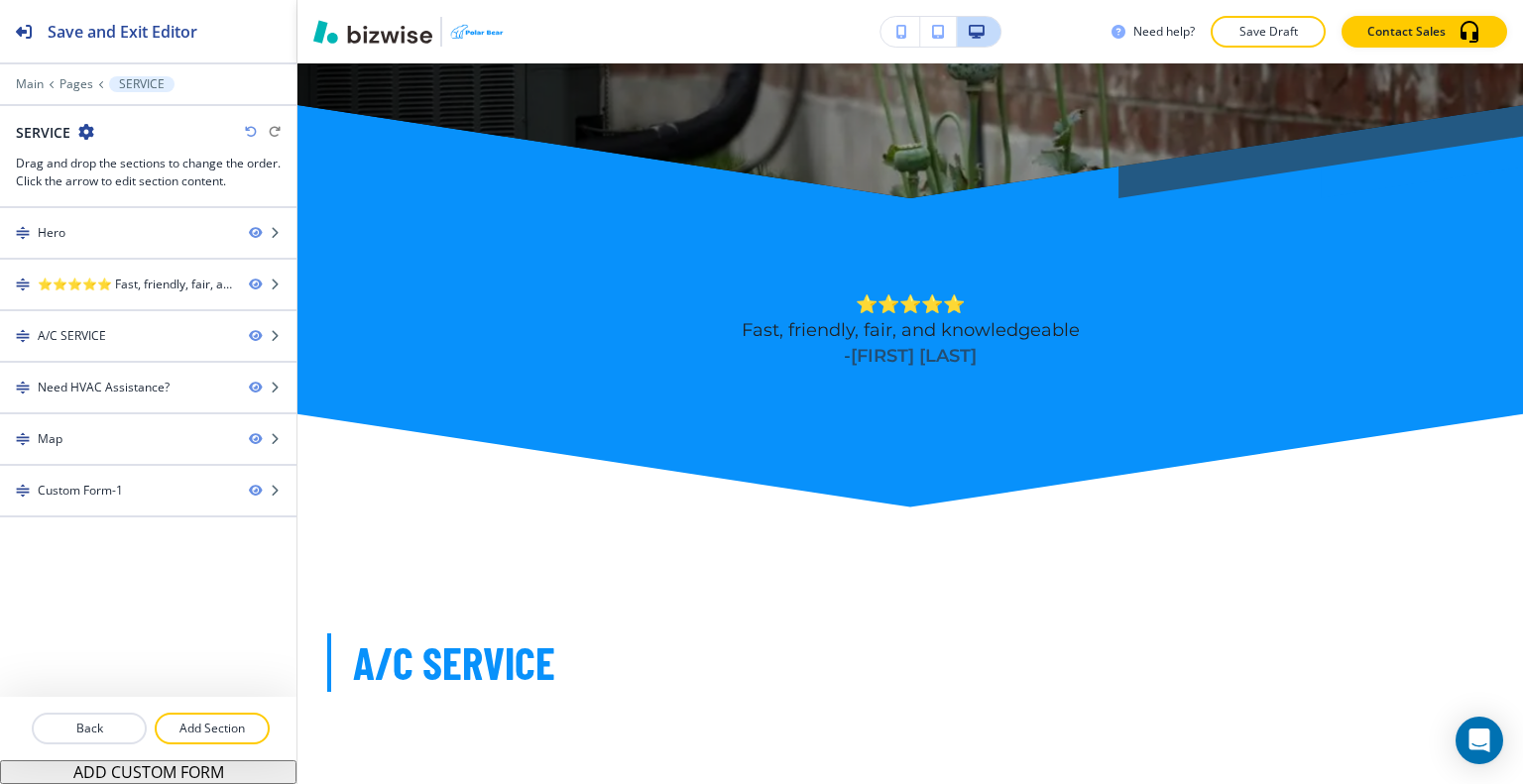 scroll, scrollTop: 910, scrollLeft: 0, axis: vertical 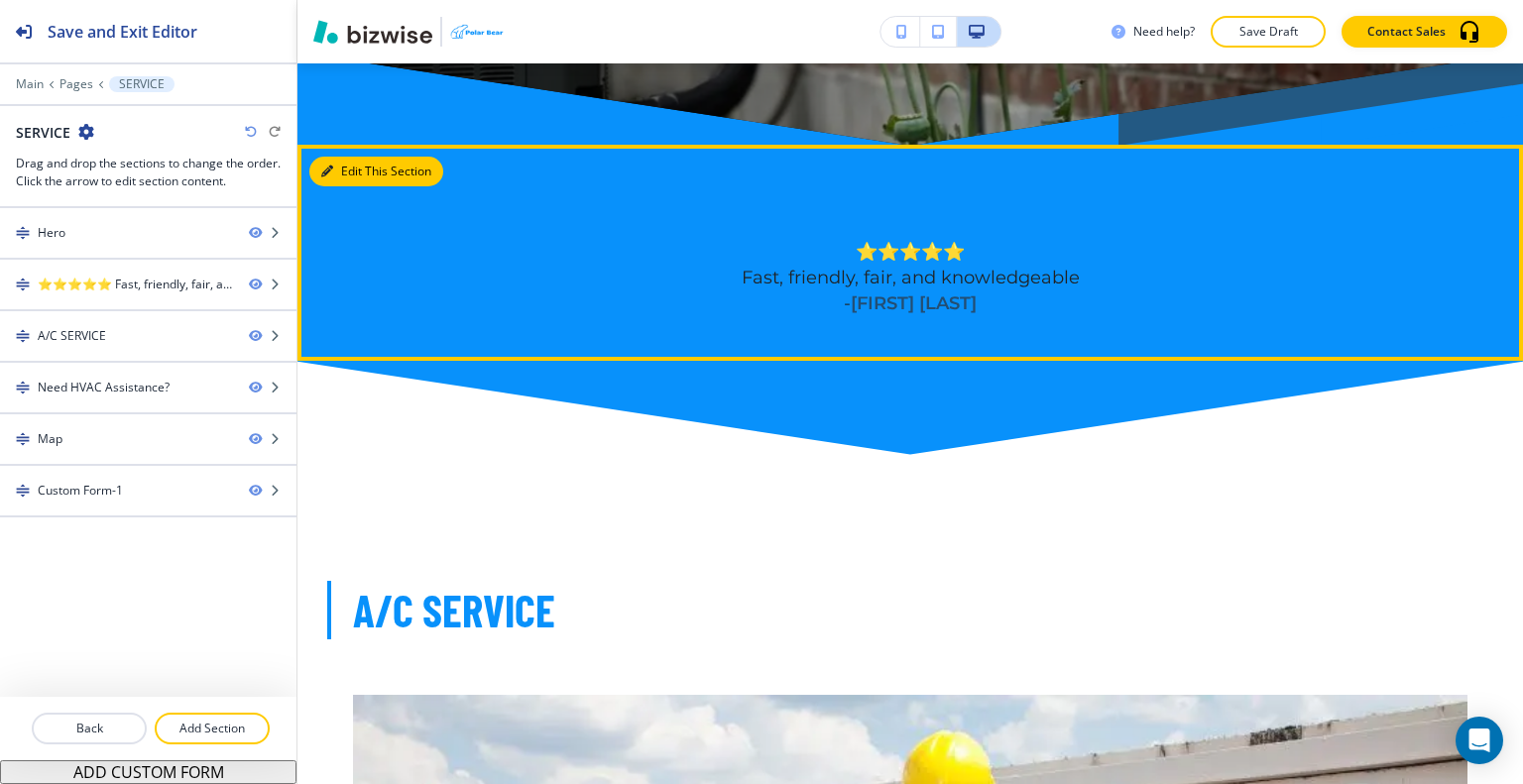 click on "Edit This Section" at bounding box center [376, 171] 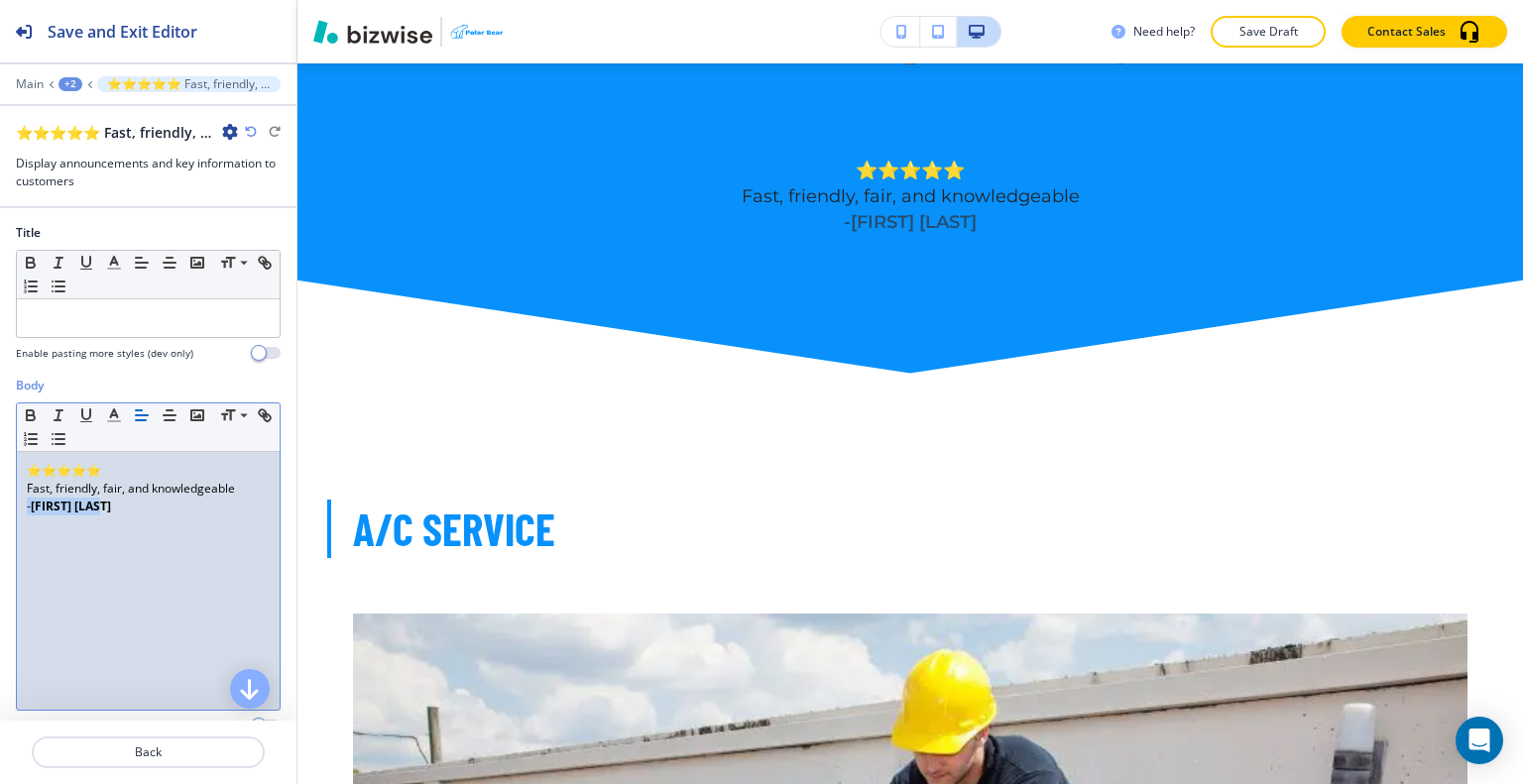 drag, startPoint x: 209, startPoint y: 578, endPoint x: 0, endPoint y: 498, distance: 223.78785 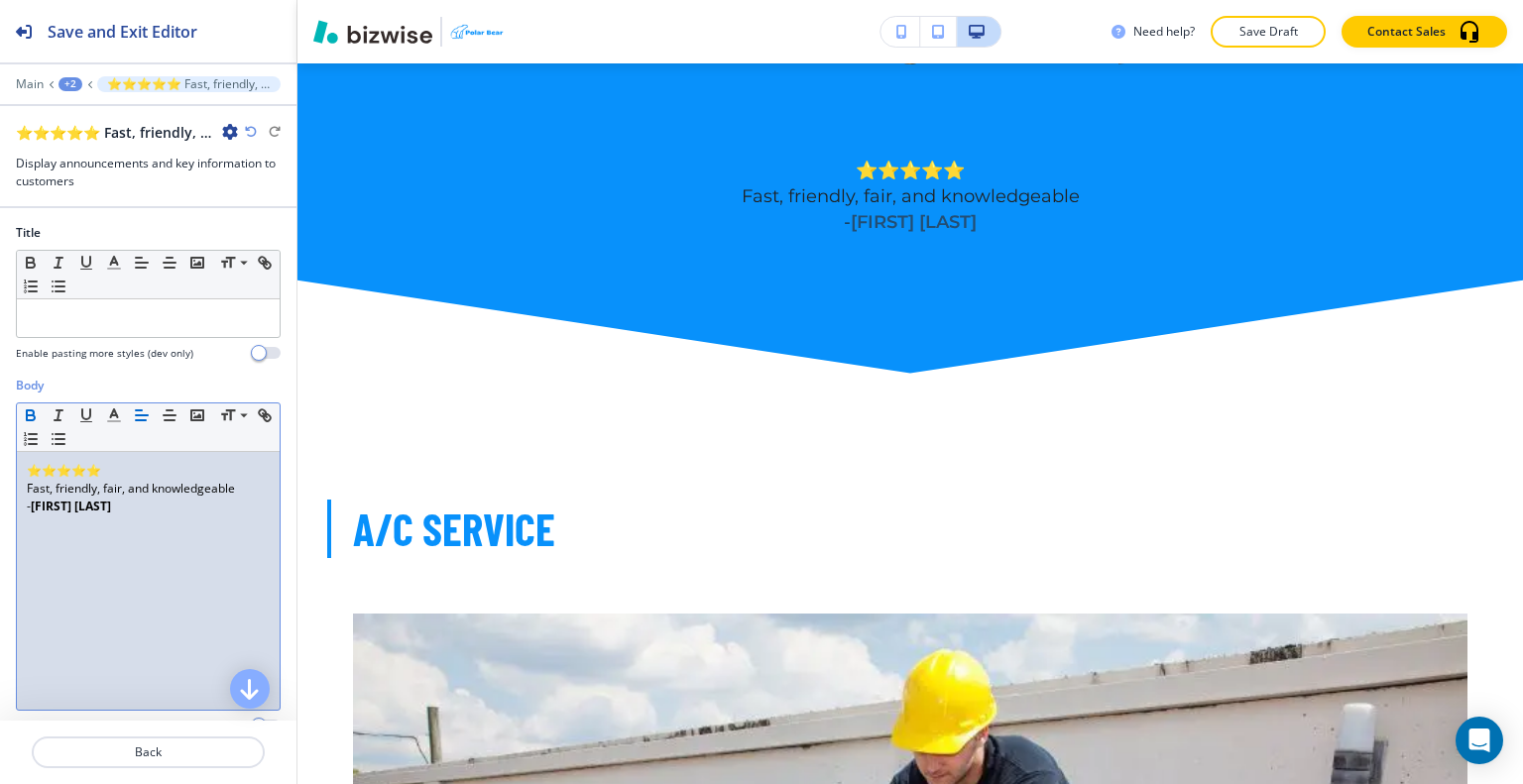 click on "Shawn Keller" at bounding box center [70, 505] 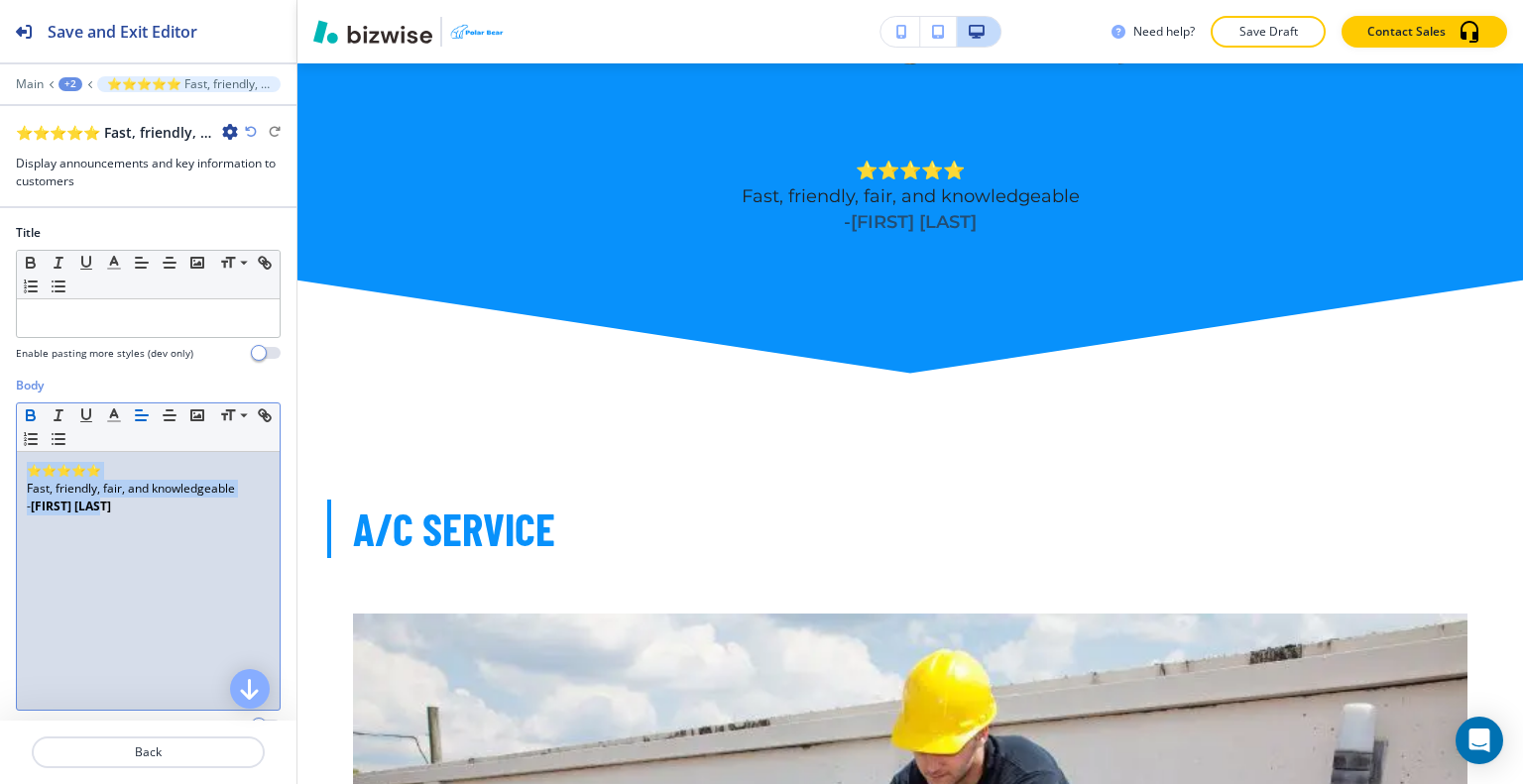 drag, startPoint x: 110, startPoint y: 504, endPoint x: 7, endPoint y: 449, distance: 116.76472 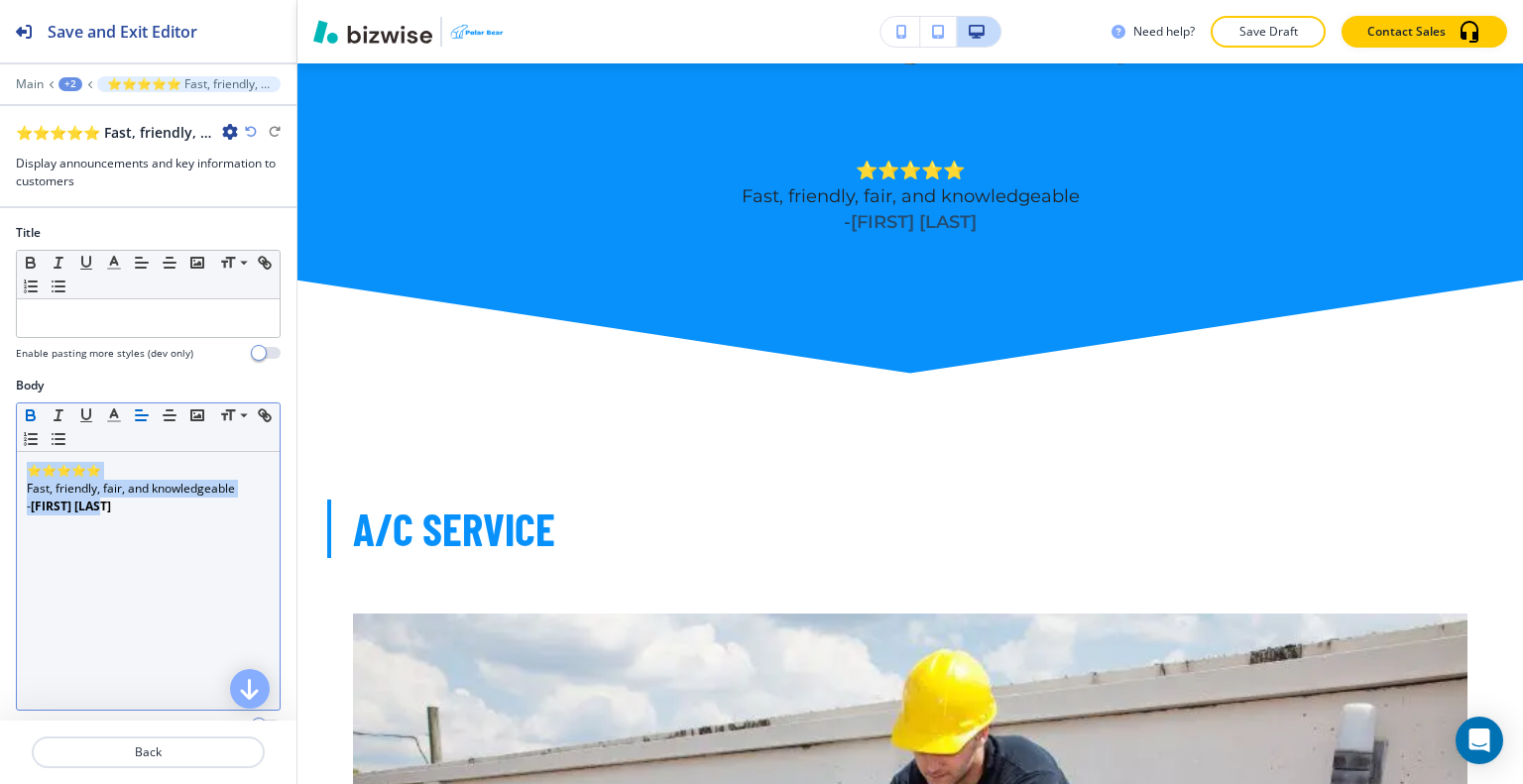 click at bounding box center [31, 417] 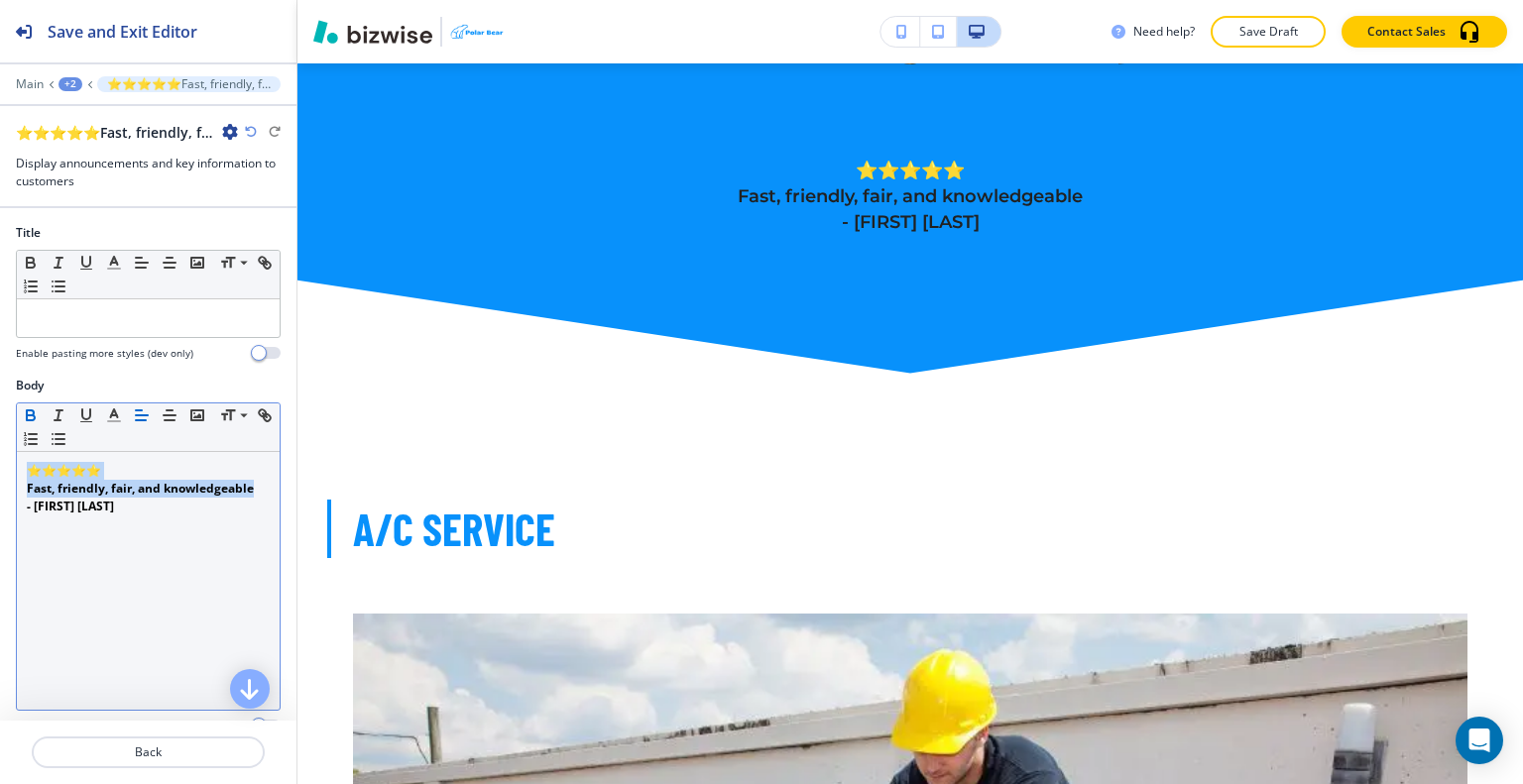 click at bounding box center [31, 417] 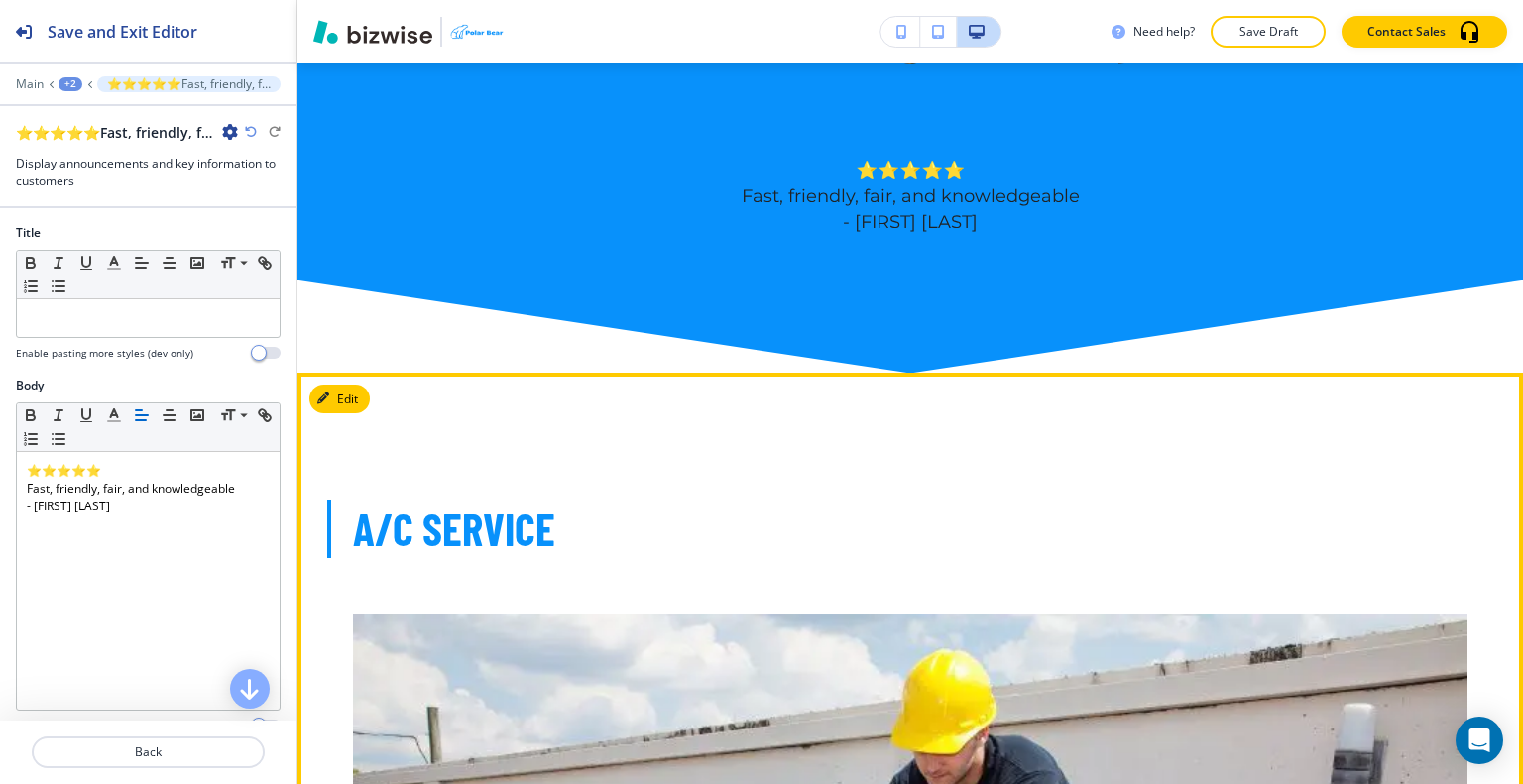 click on "A/C SERVICE Welcome to Polar Bear Heating and Air Conditioning Services! We are your trusted partner for all your air conditioning service needs. With our team of skilled technicians and commitment to excellence, we ensure that your cooling system operates at its best, keeping you comfortable year-round. At Polar Bear, we understand that a properly functioning air conditioning system is essential for a comfortable and productive environment. Whether your AC unit is showing signs of wear and tear, requires regular maintenance, or needs urgent repairs, our dedicated service team is here to help. Regular servicing not only extends the lifespan of your unit but also improves its energy efficiency, saving you money on utility bills. Our maintenance packages are tailored to meet your specific needs and include thorough inspections, cleaning, and performance optimization." at bounding box center [910, 1288] 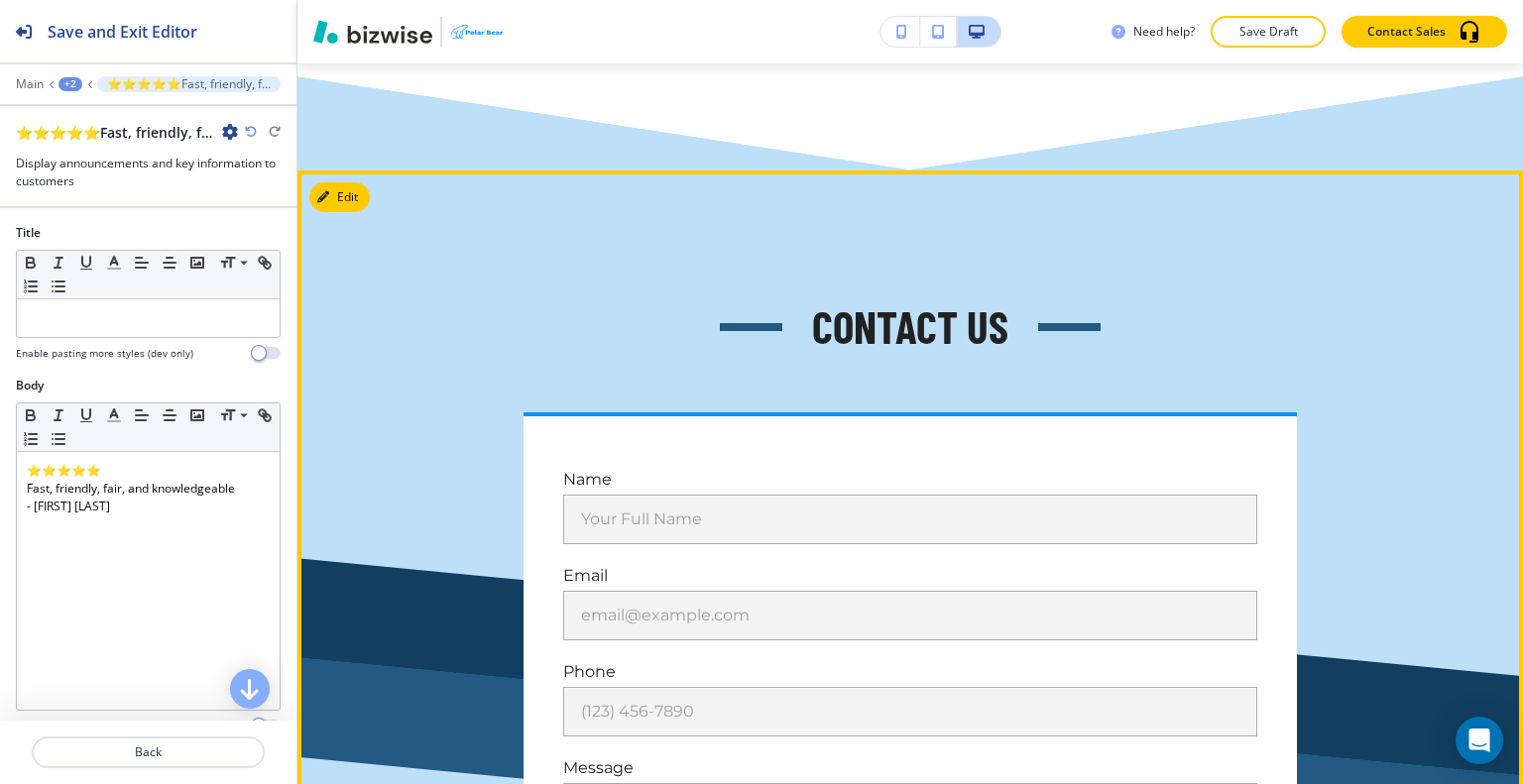 scroll, scrollTop: 4634, scrollLeft: 0, axis: vertical 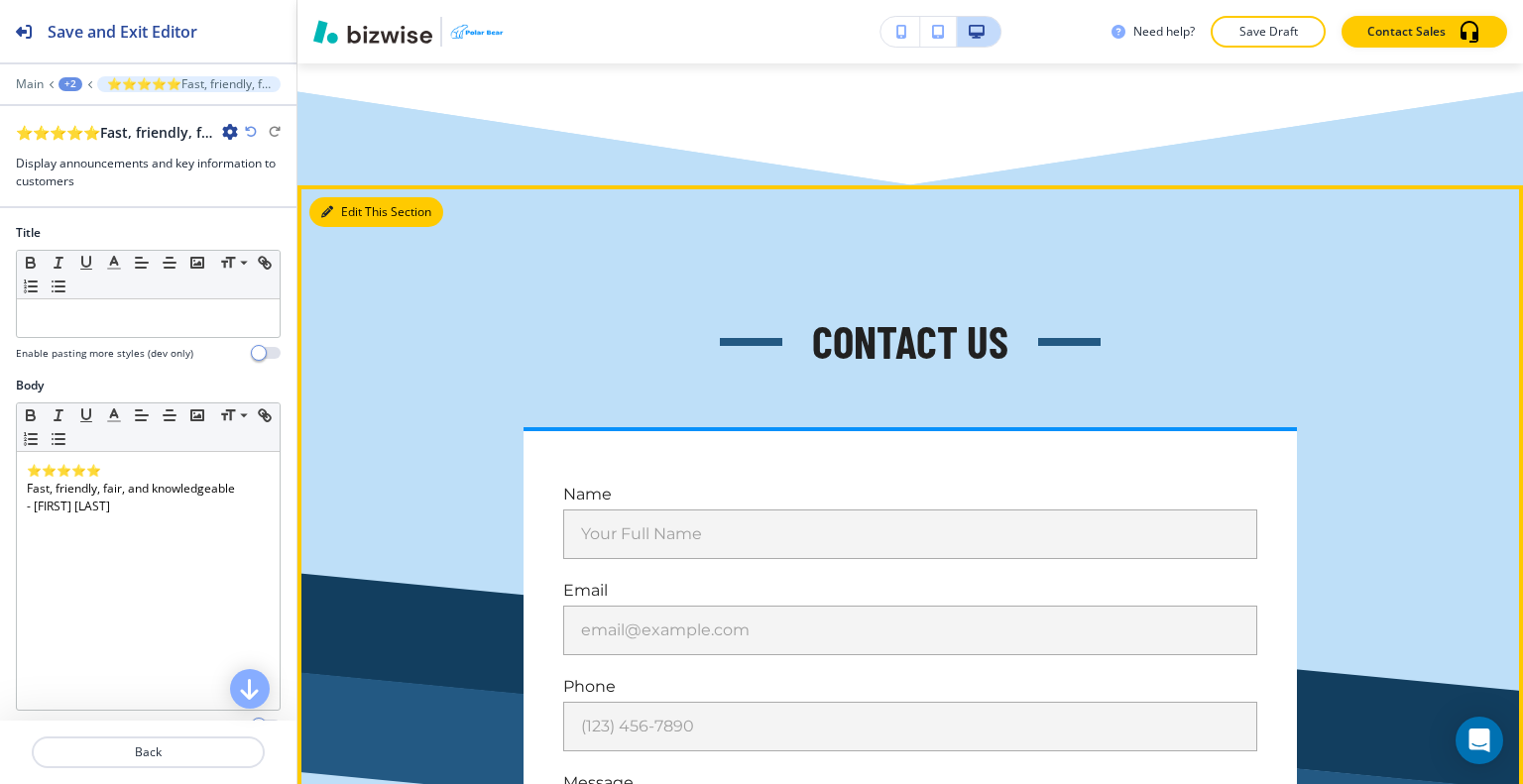 click on "Edit This Section" at bounding box center (376, 212) 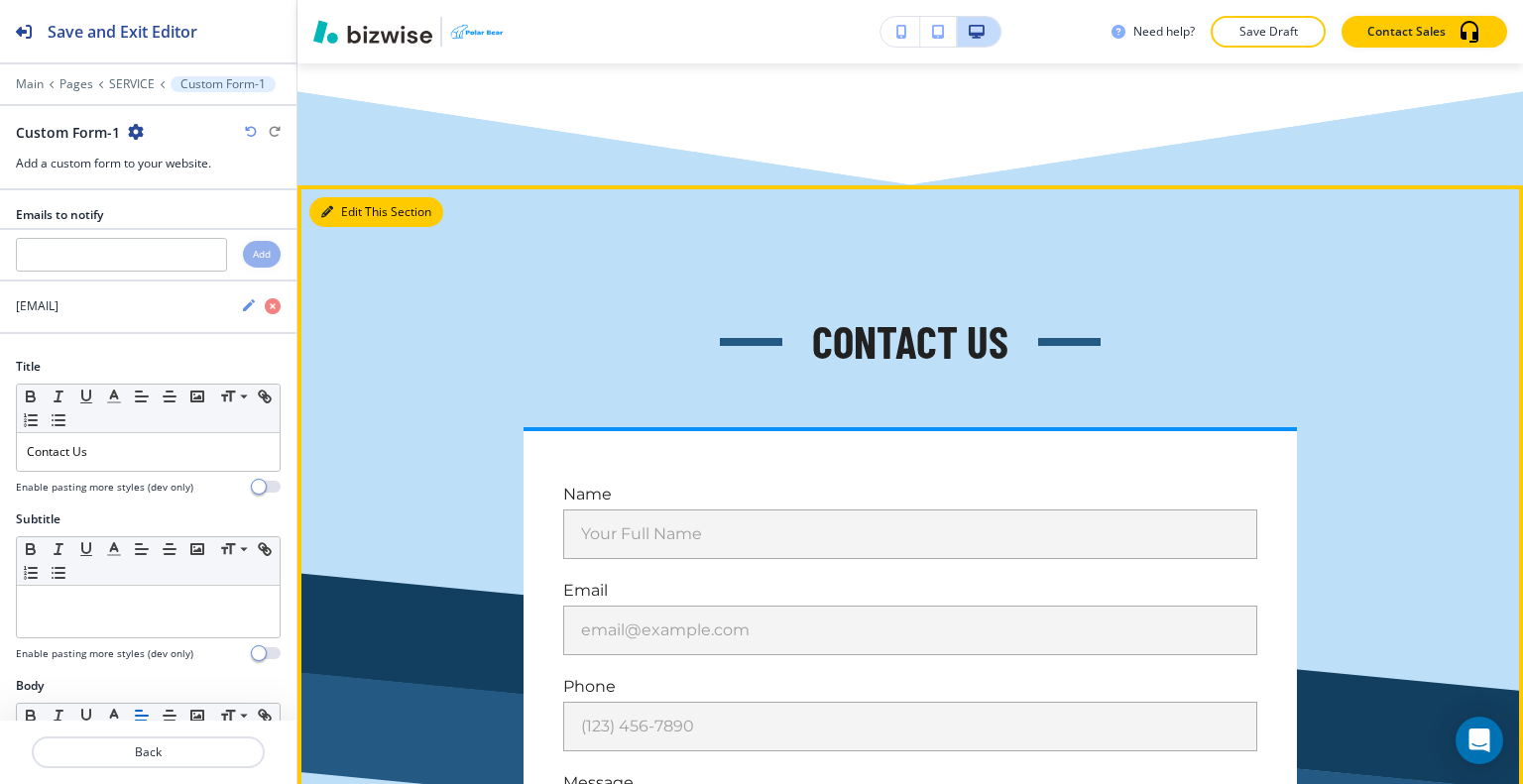 scroll, scrollTop: 4774, scrollLeft: 0, axis: vertical 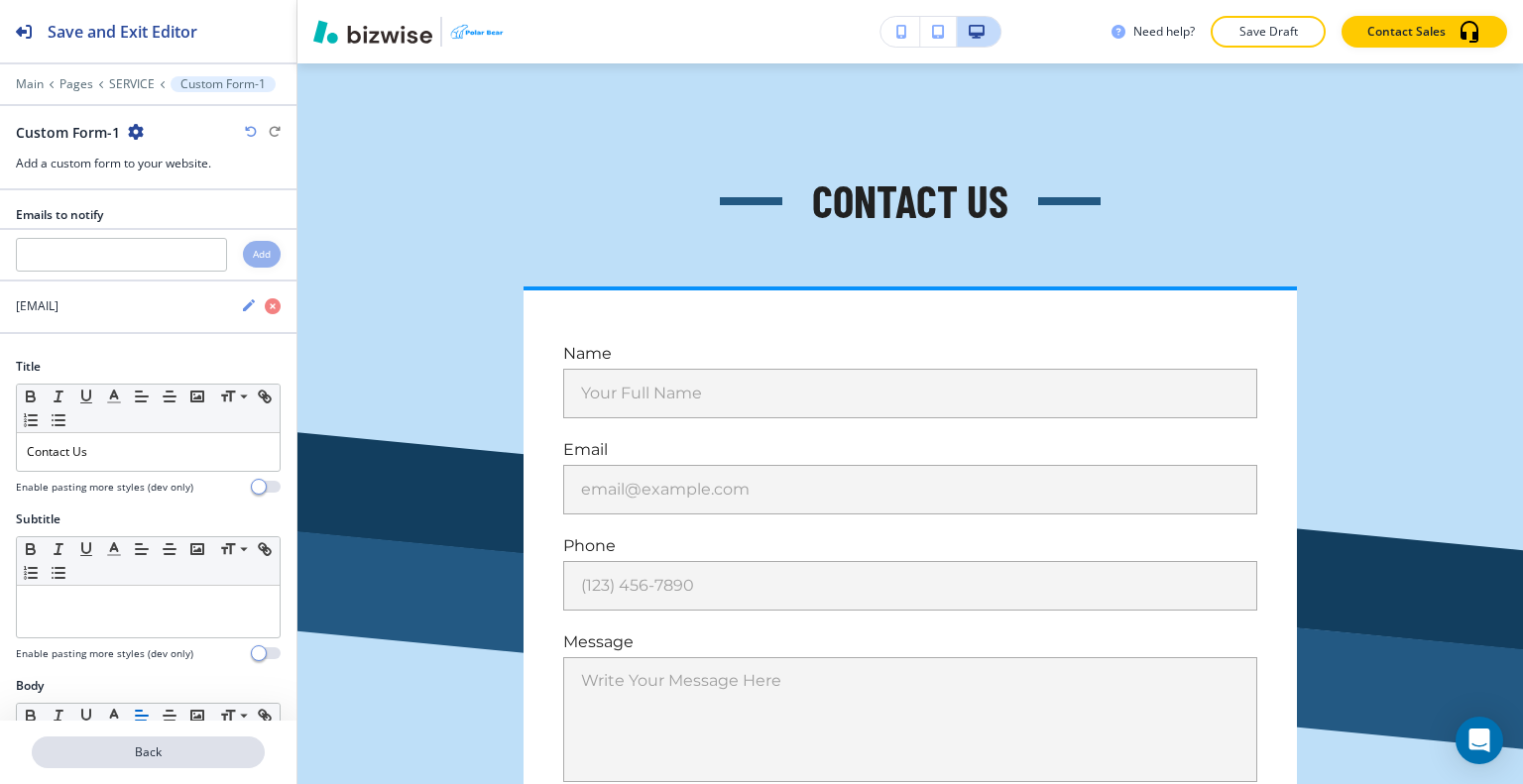 click on "Back" at bounding box center [148, 752] 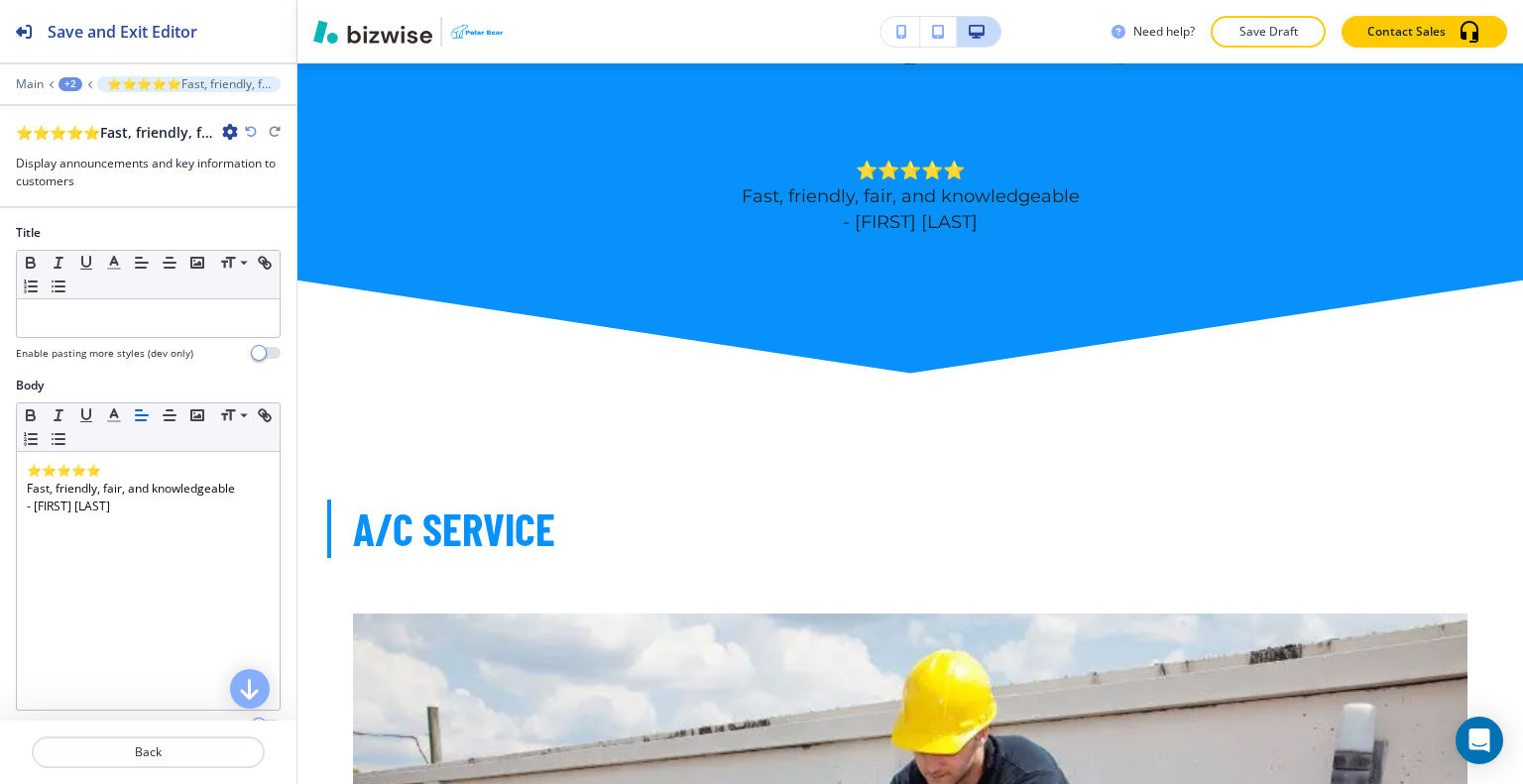 scroll, scrollTop: 0, scrollLeft: 0, axis: both 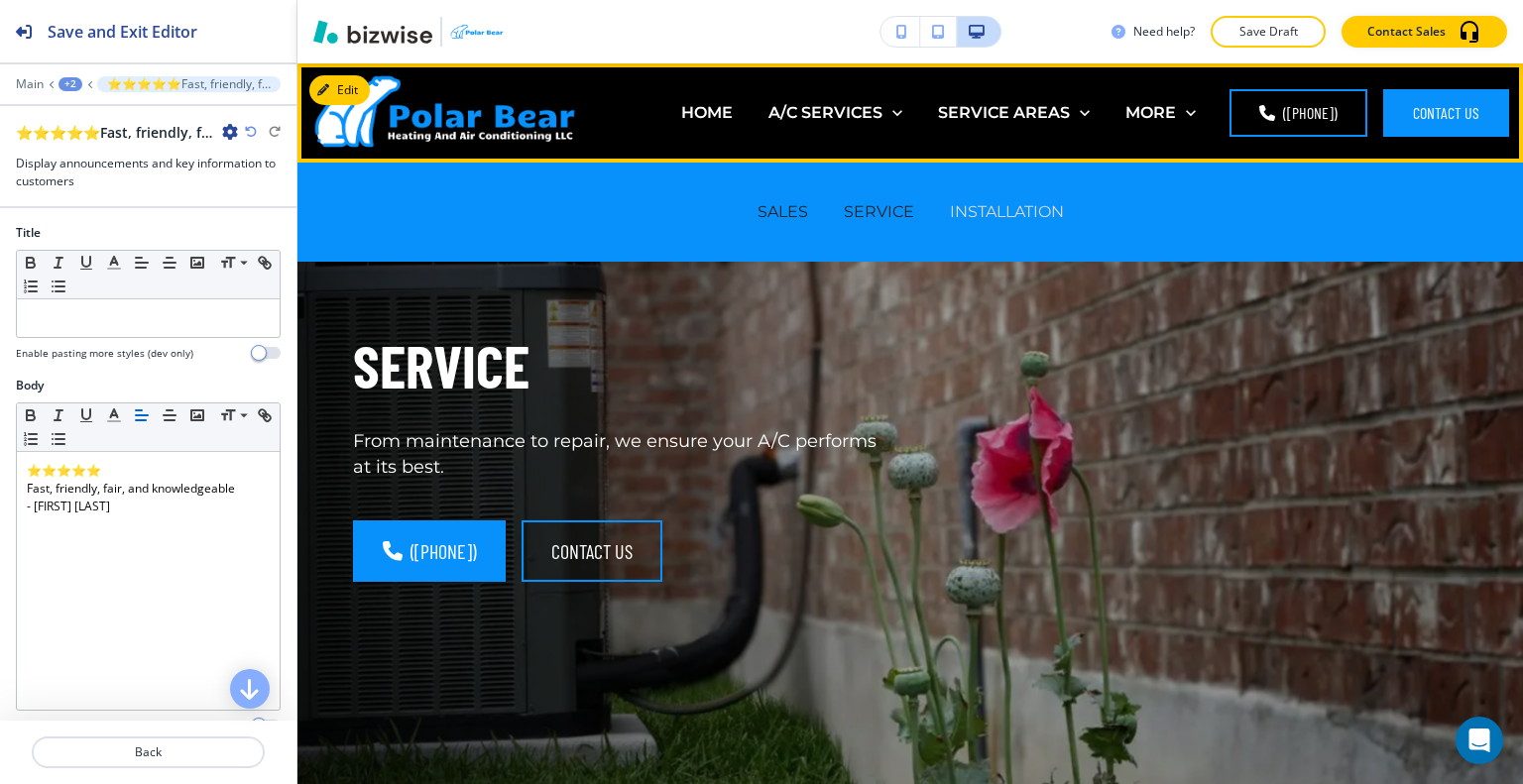 click on "INSTALLATION" at bounding box center [1006, 211] 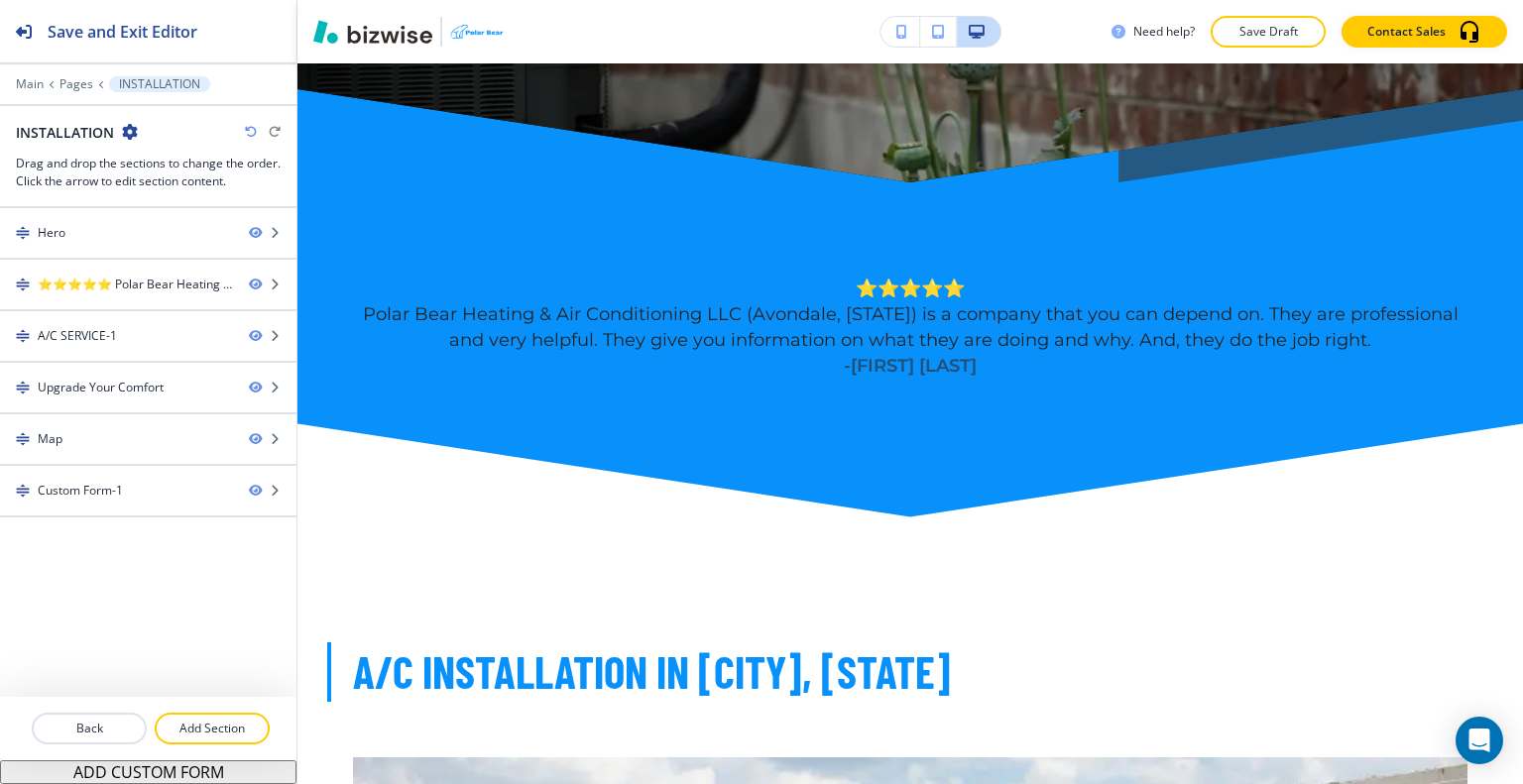 scroll, scrollTop: 744, scrollLeft: 0, axis: vertical 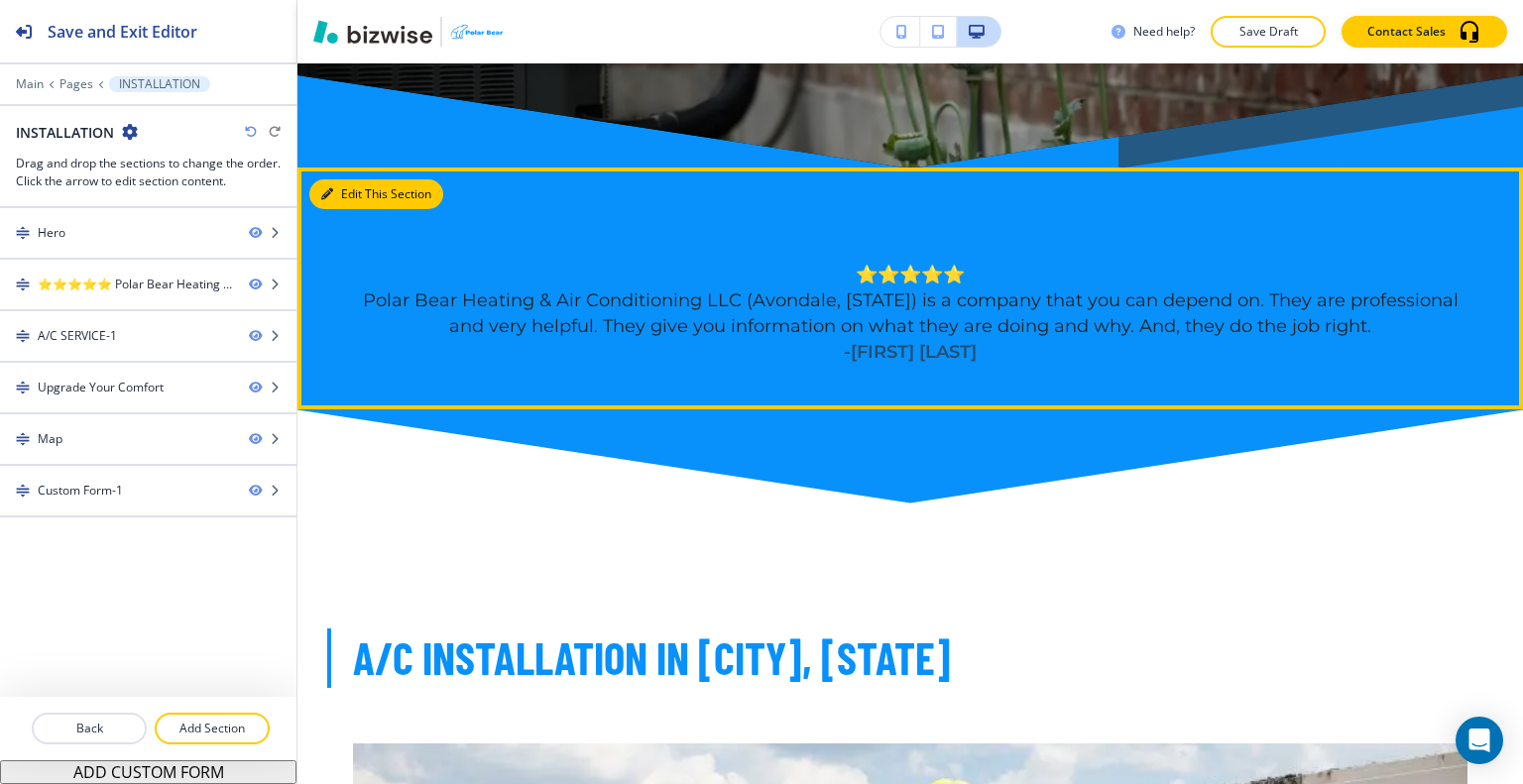 click on "Edit This Section" at bounding box center (376, 194) 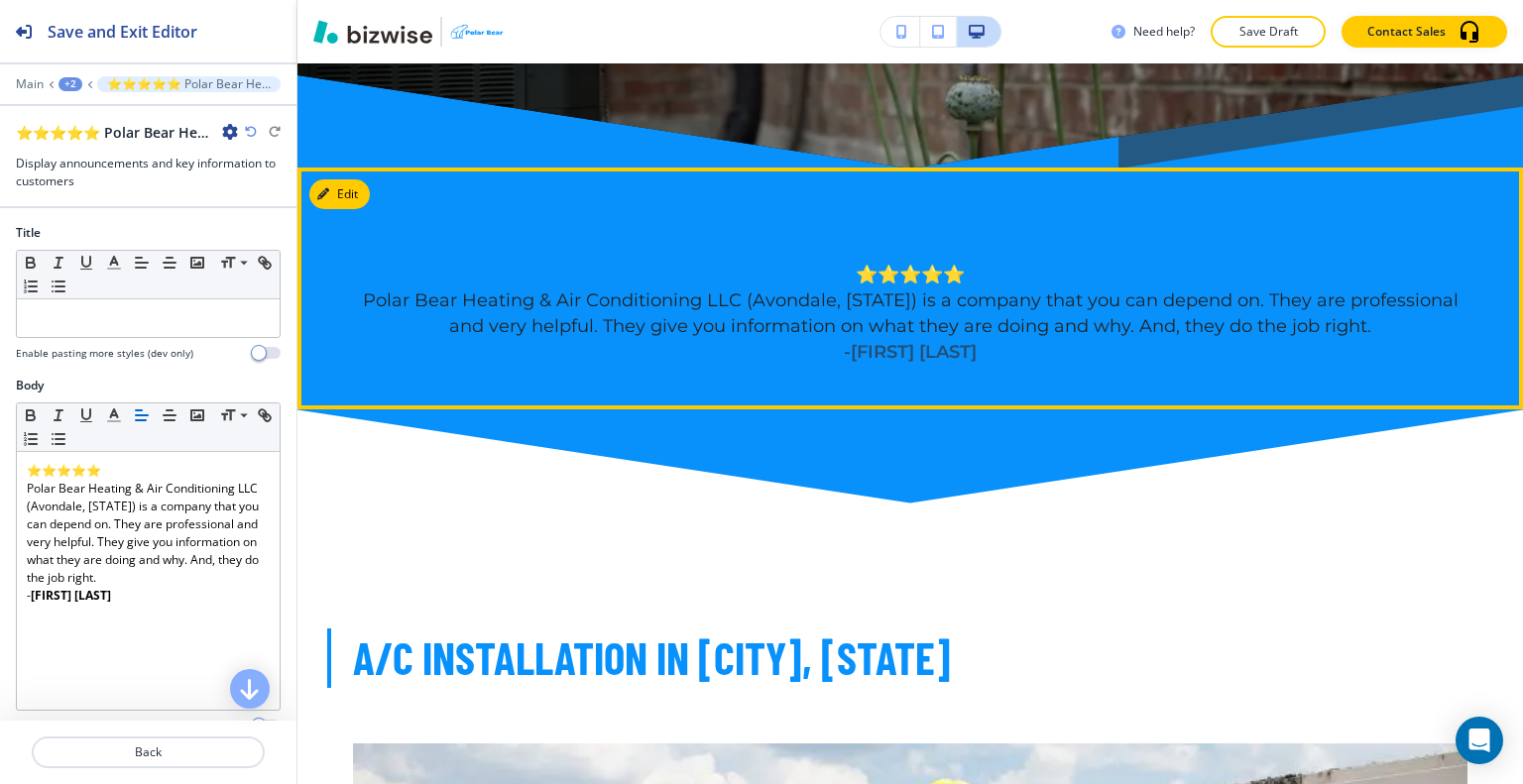 scroll, scrollTop: 848, scrollLeft: 0, axis: vertical 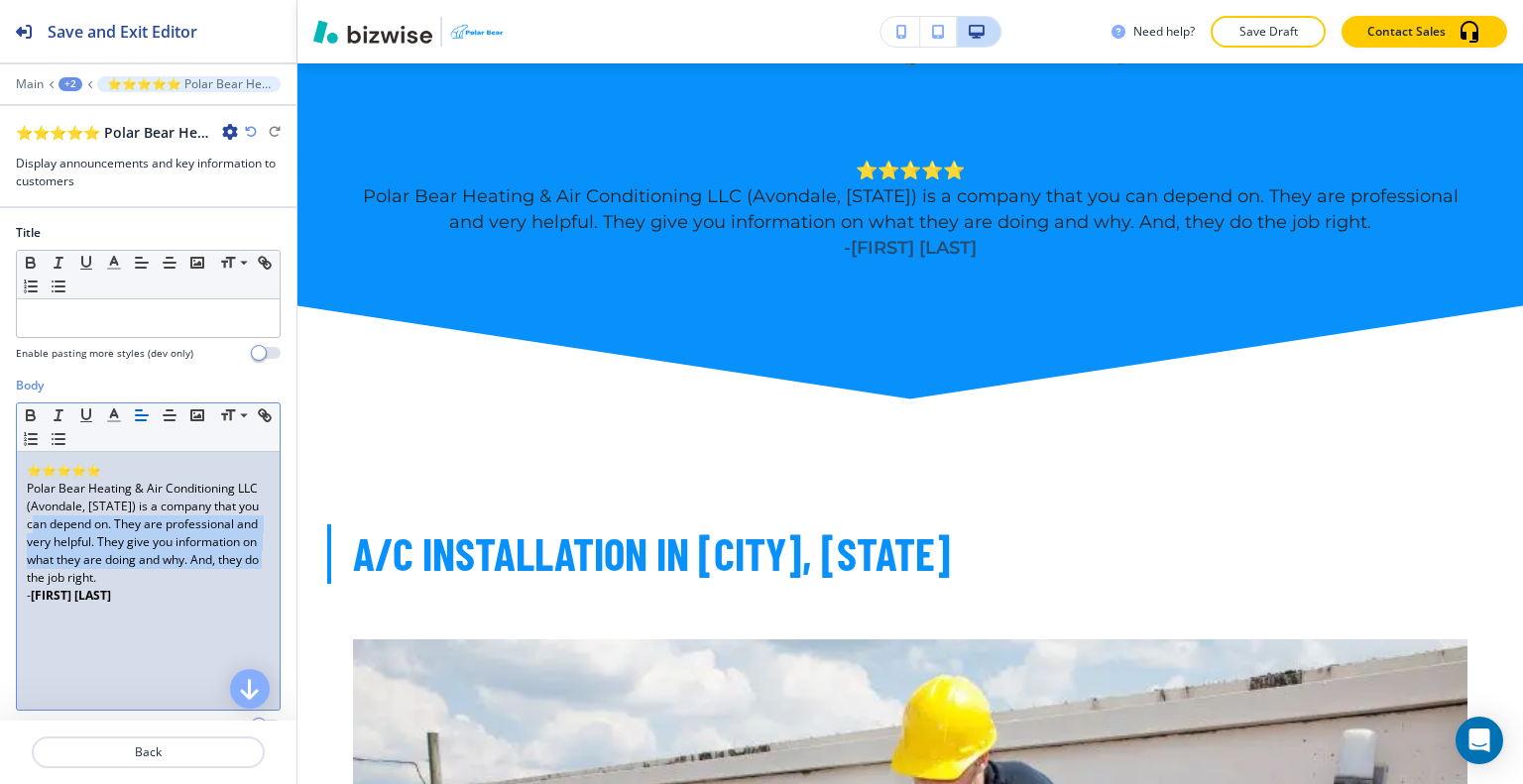 drag, startPoint x: 154, startPoint y: 574, endPoint x: 59, endPoint y: 520, distance: 109.27488 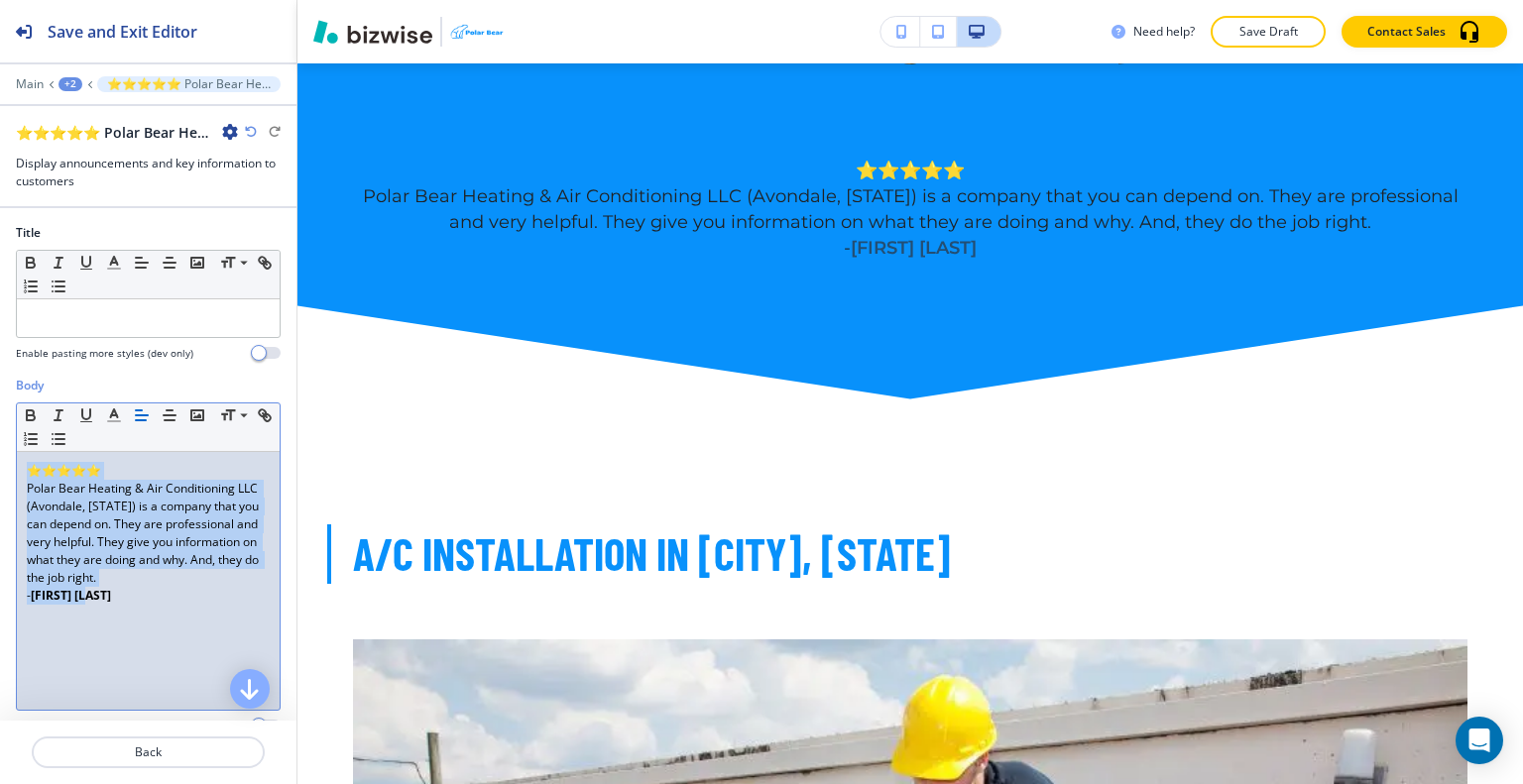 drag, startPoint x: 97, startPoint y: 591, endPoint x: 0, endPoint y: 409, distance: 206.2353 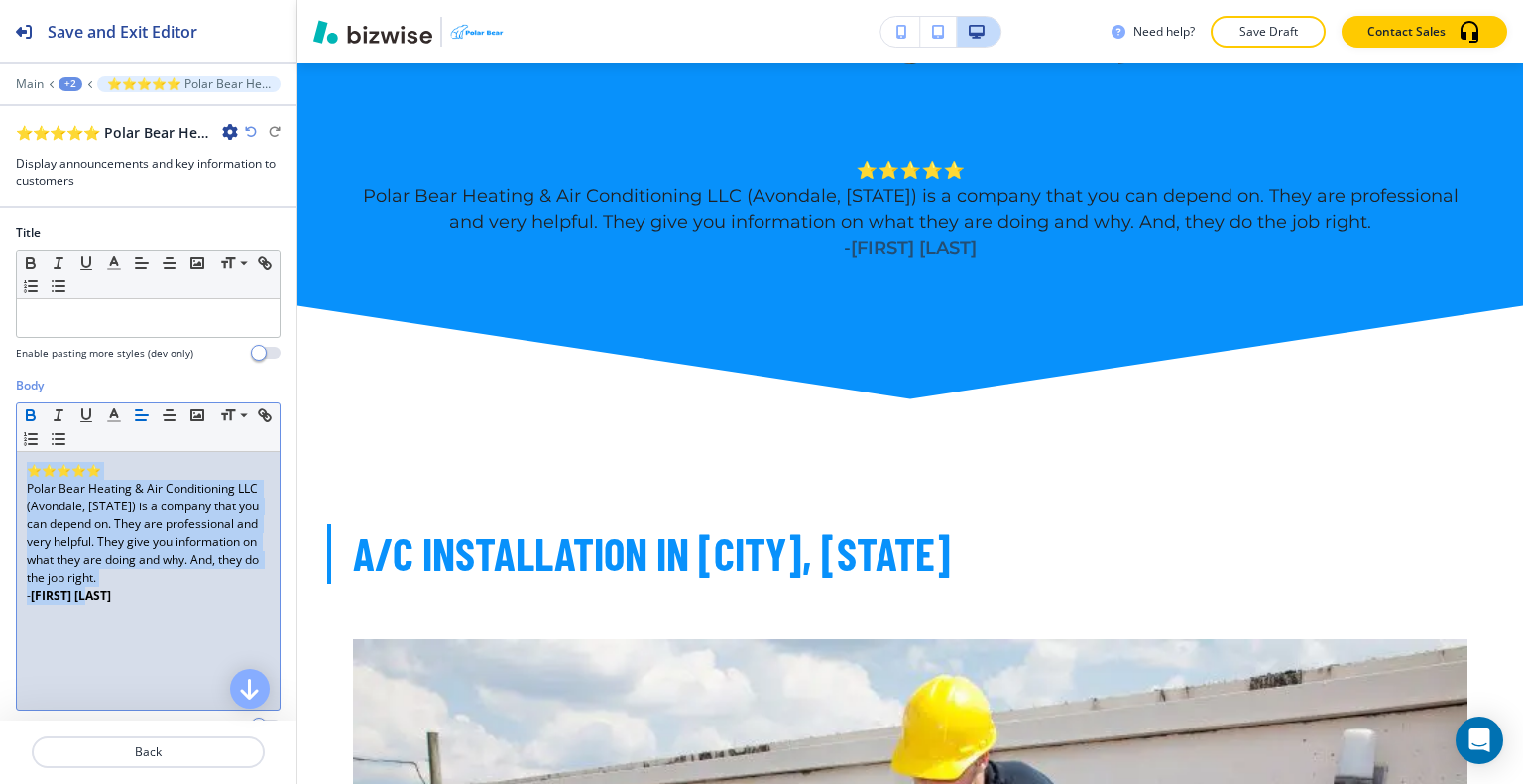 click at bounding box center (31, 415) 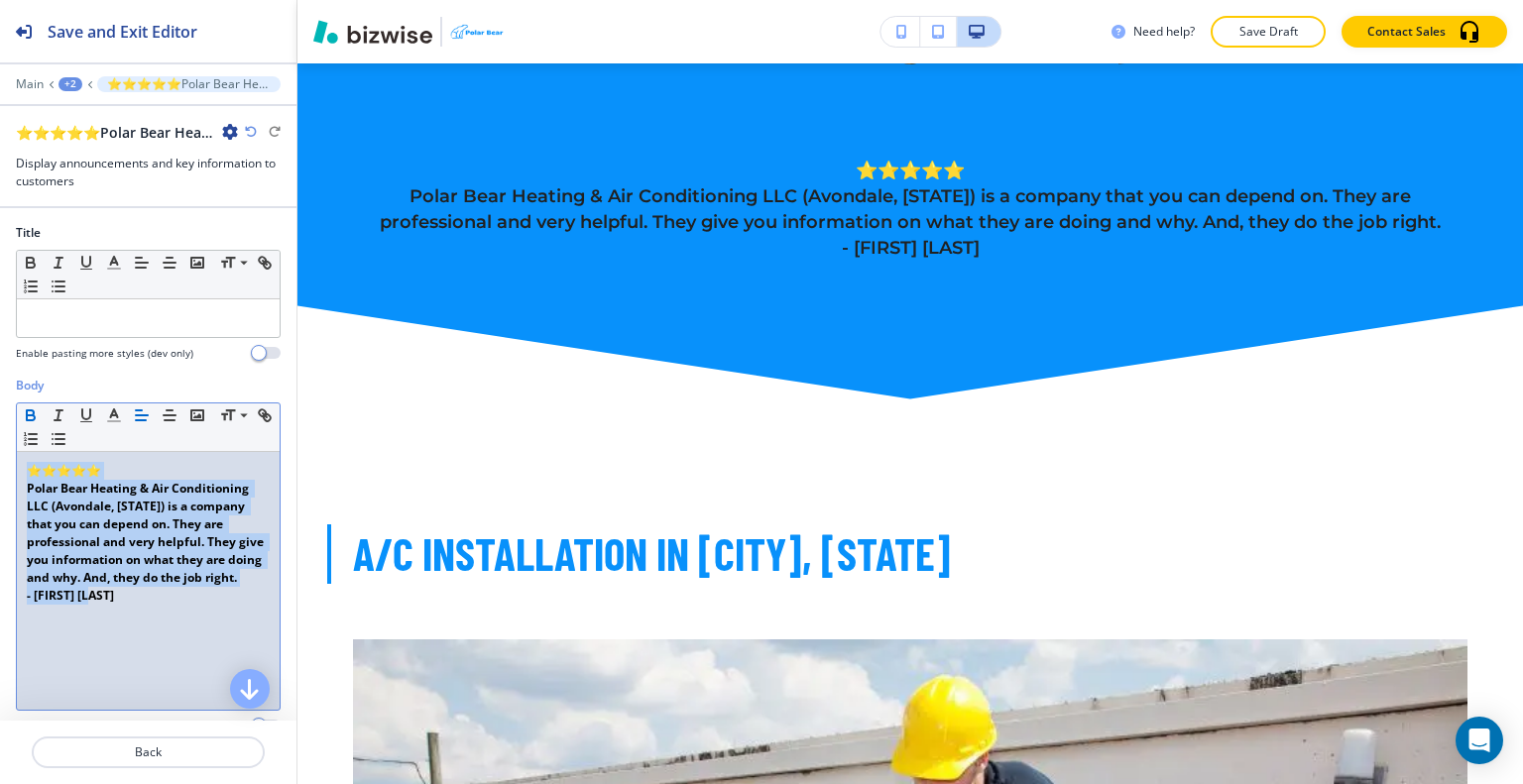 click at bounding box center (31, 415) 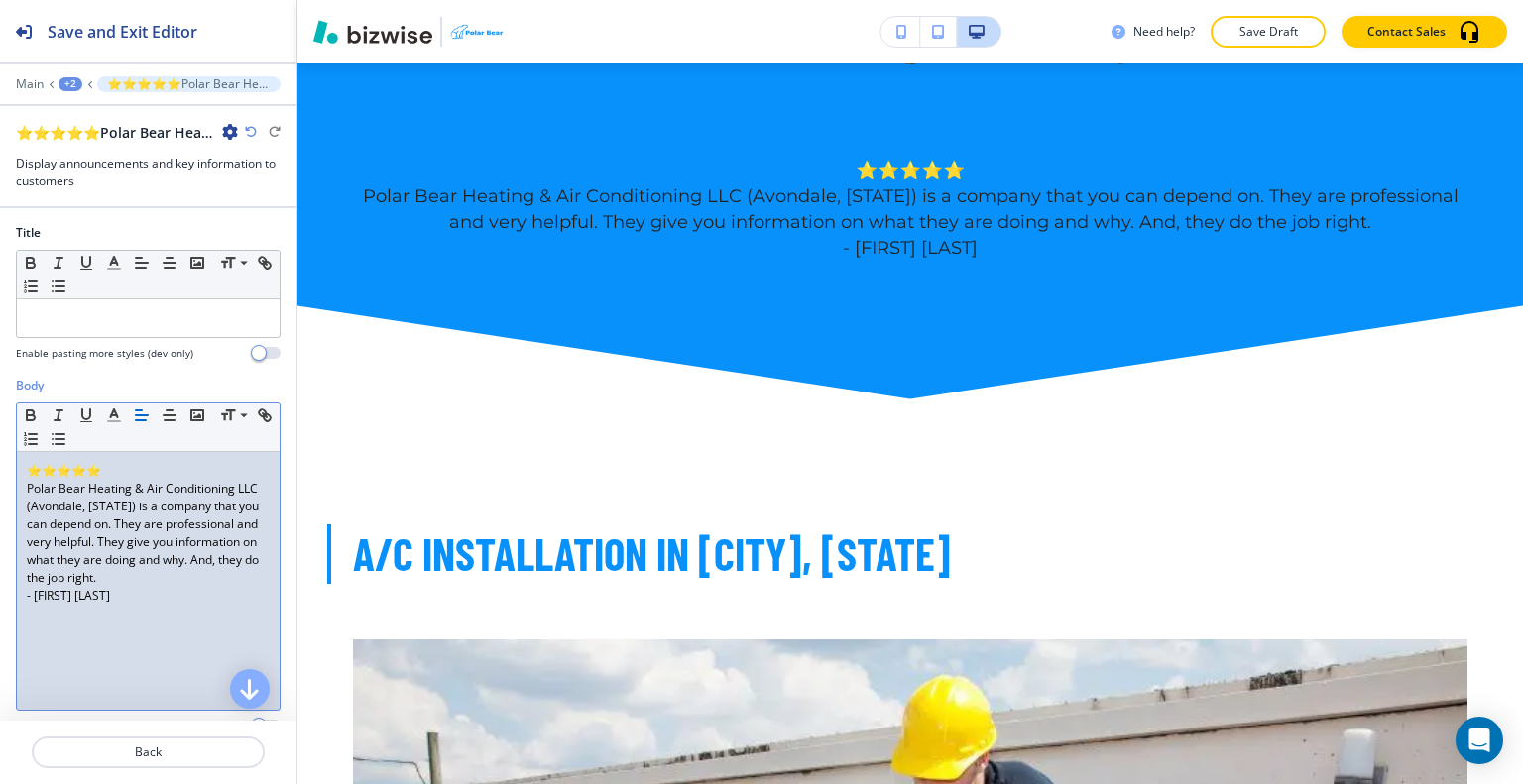 click on "Edit INSTALLATION Seamless and hassle-free air conditioning installations tailored to your needs. (623) 760-6798 contact us Edit ⭐⭐⭐⭐⭐ Polar Bear Heating & Air Conditioning LLC (Avondale, AZ) is a company that you can depend on. They are professional and very helpful. They give you information on what they are doing and why. And, they do the job right. - Lucas King Edit A/C Installation in pheonix, arizona Edit Upgrade Your Comfort Schedule your A/C installation with our skilled technicians today! (623) 760-6798 CONTACT us Edit Polar Bear Heating And Air Conditioning LLC GET DIRECTIONS 10318 W Roanoke Ave, Avondale, AZ 85392, USA polarbear799@yahoo.com (623) 760-6798 Currently Open sunday 7:00 AM - 5:00 PM monday 7:00 AM - 9:00 PM tuesday 7:00 AM - 9:00 PM wednesday 7:00 AM - 9:00 PM thursday 7:00 AM - 9:00 PM friday 7:00 AM - 9:00 PM saturday 7:00 AM - 5:00 PM Edit Contact Us Name Your Full Name Your Full Name Email email@example.com email@example.com Phone (123) 456-7890 (123) 456-7890 Message x" at bounding box center [910, 1909] 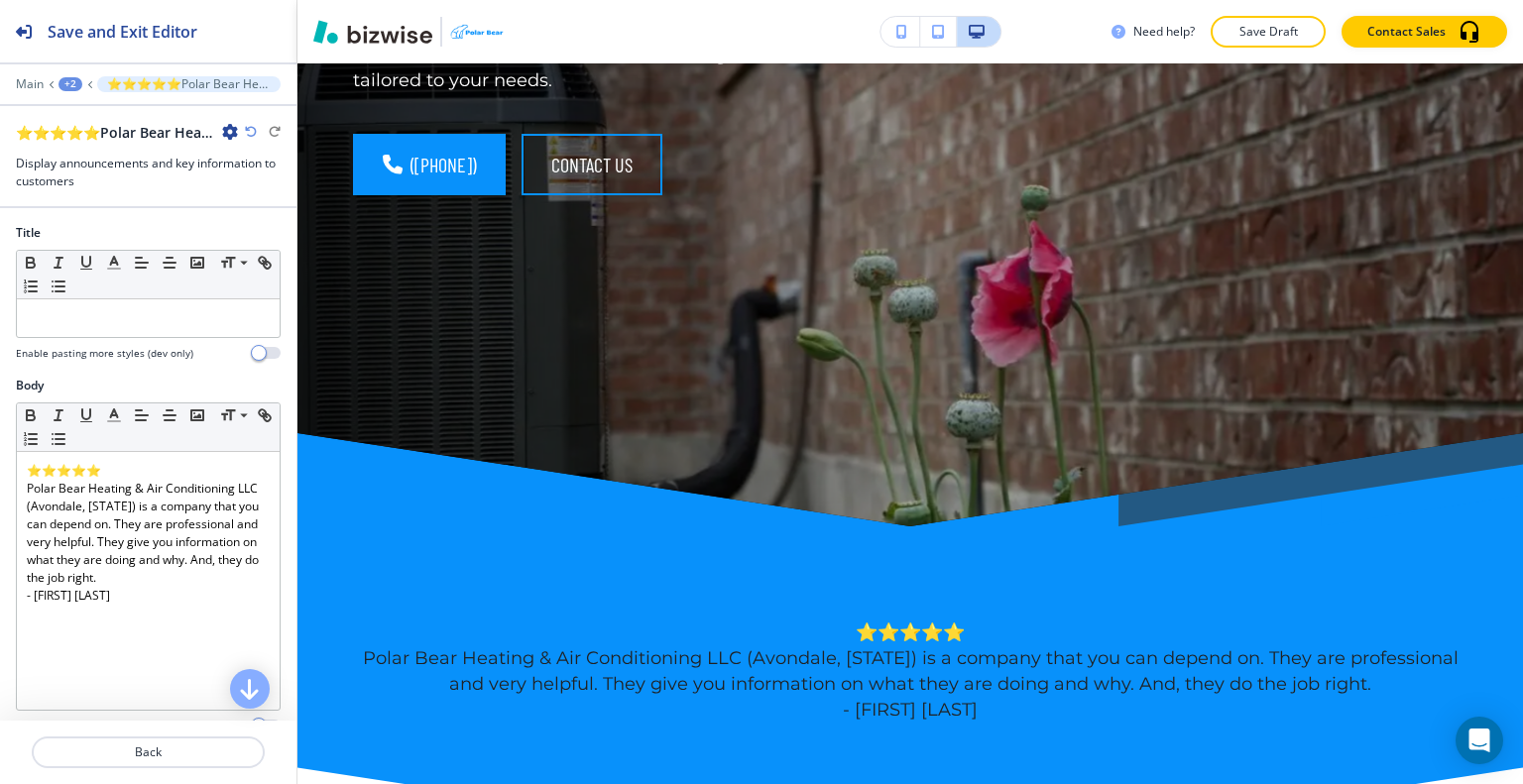 scroll, scrollTop: 0, scrollLeft: 0, axis: both 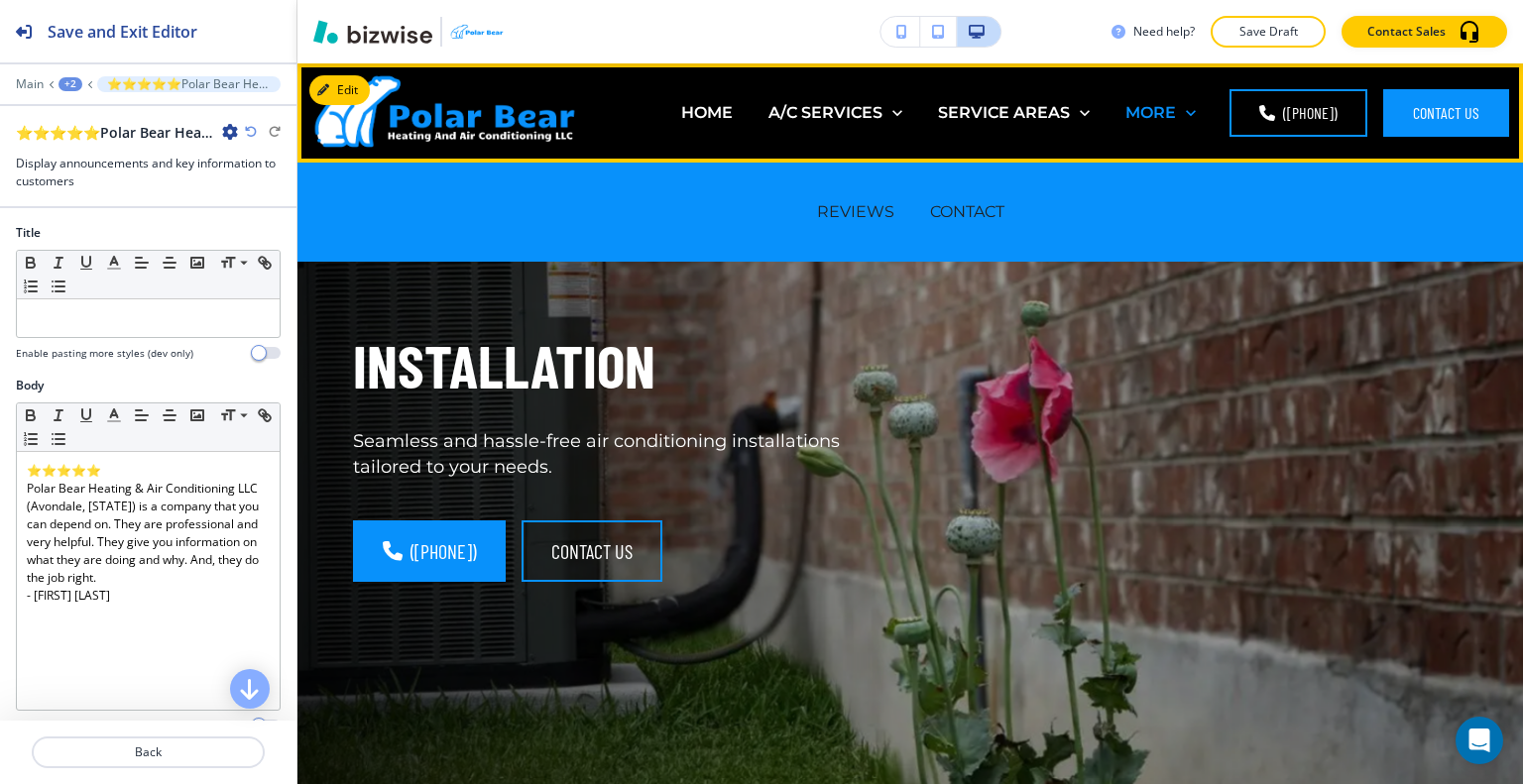 click on "MORE" at bounding box center [1150, 112] 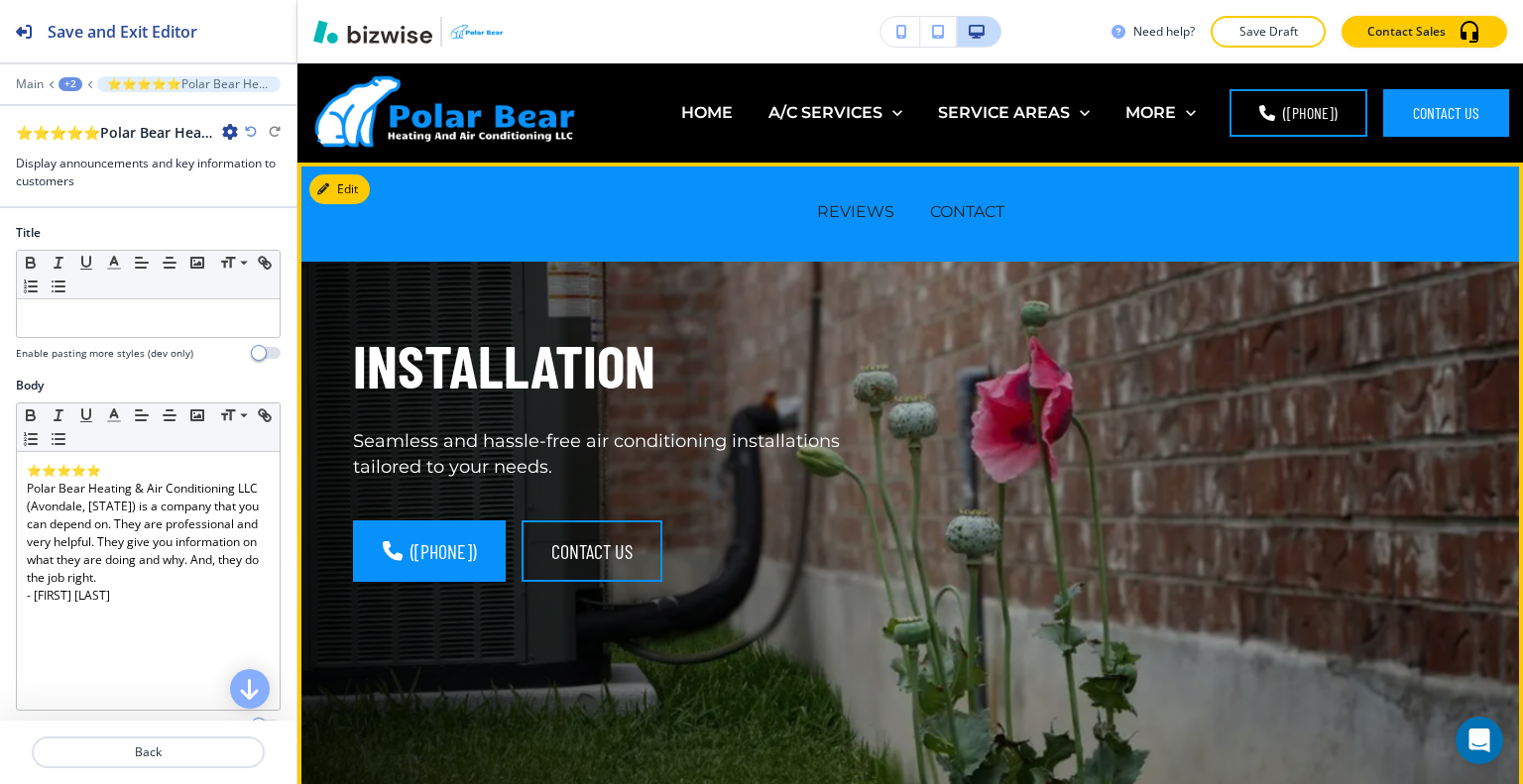 click on "INSTALLATION Seamless and hassle-free air conditioning installations tailored to your needs. (623) 760-6798 contact us" at bounding box center [886, 467] 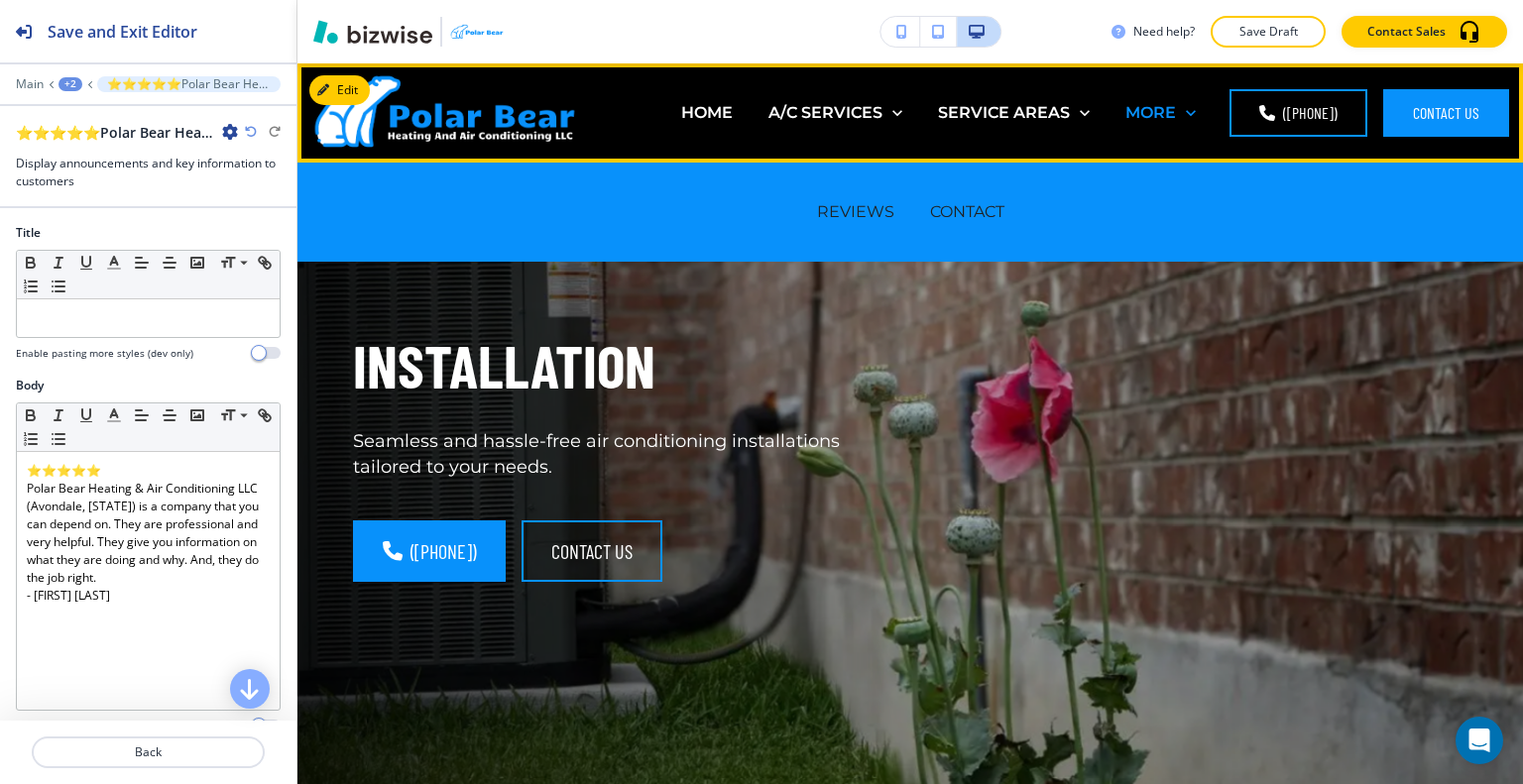 click at bounding box center (1191, 113) 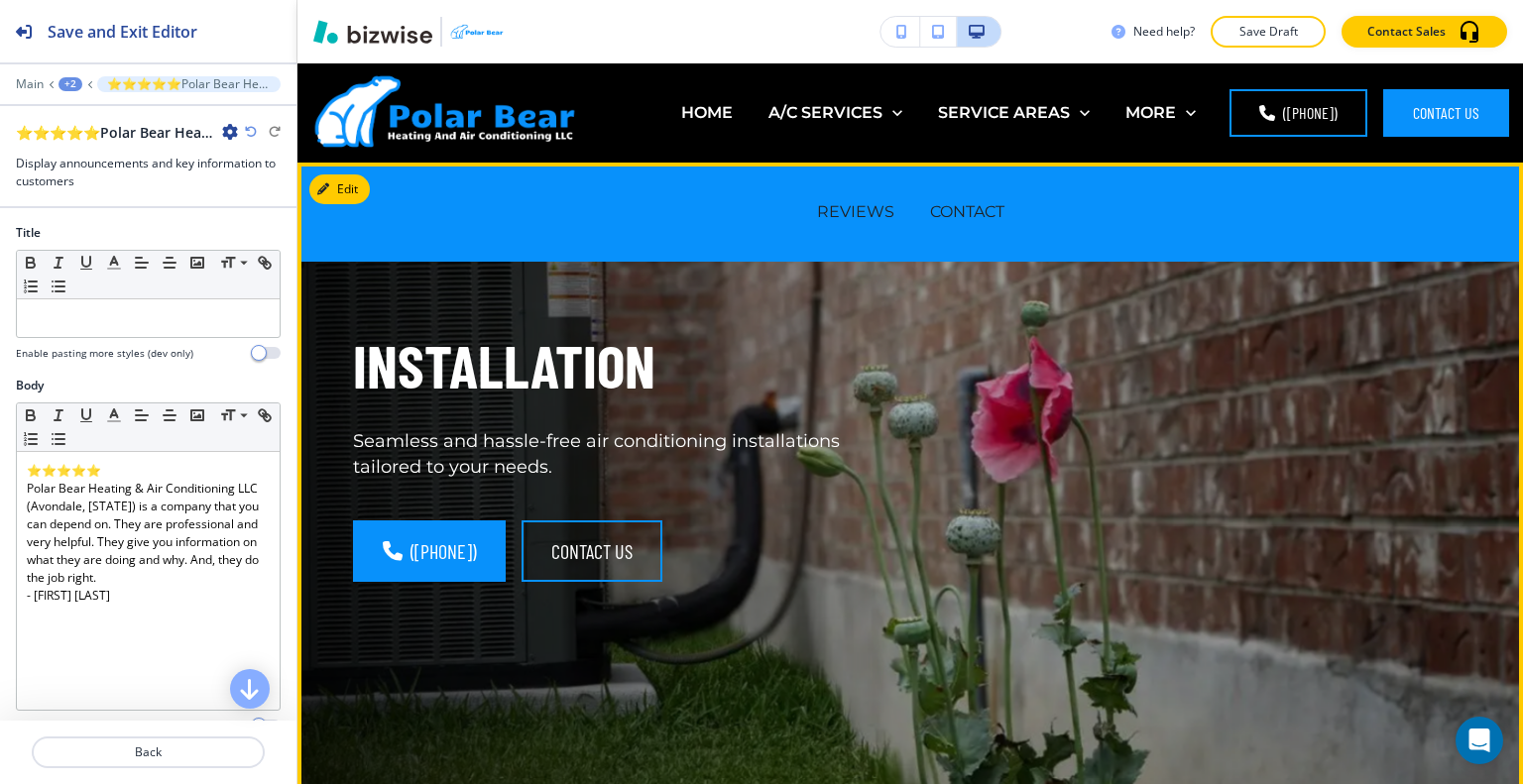 click on "INSTALLATION Seamless and hassle-free air conditioning installations tailored to your needs. (623) 760-6798 contact us" at bounding box center [886, 467] 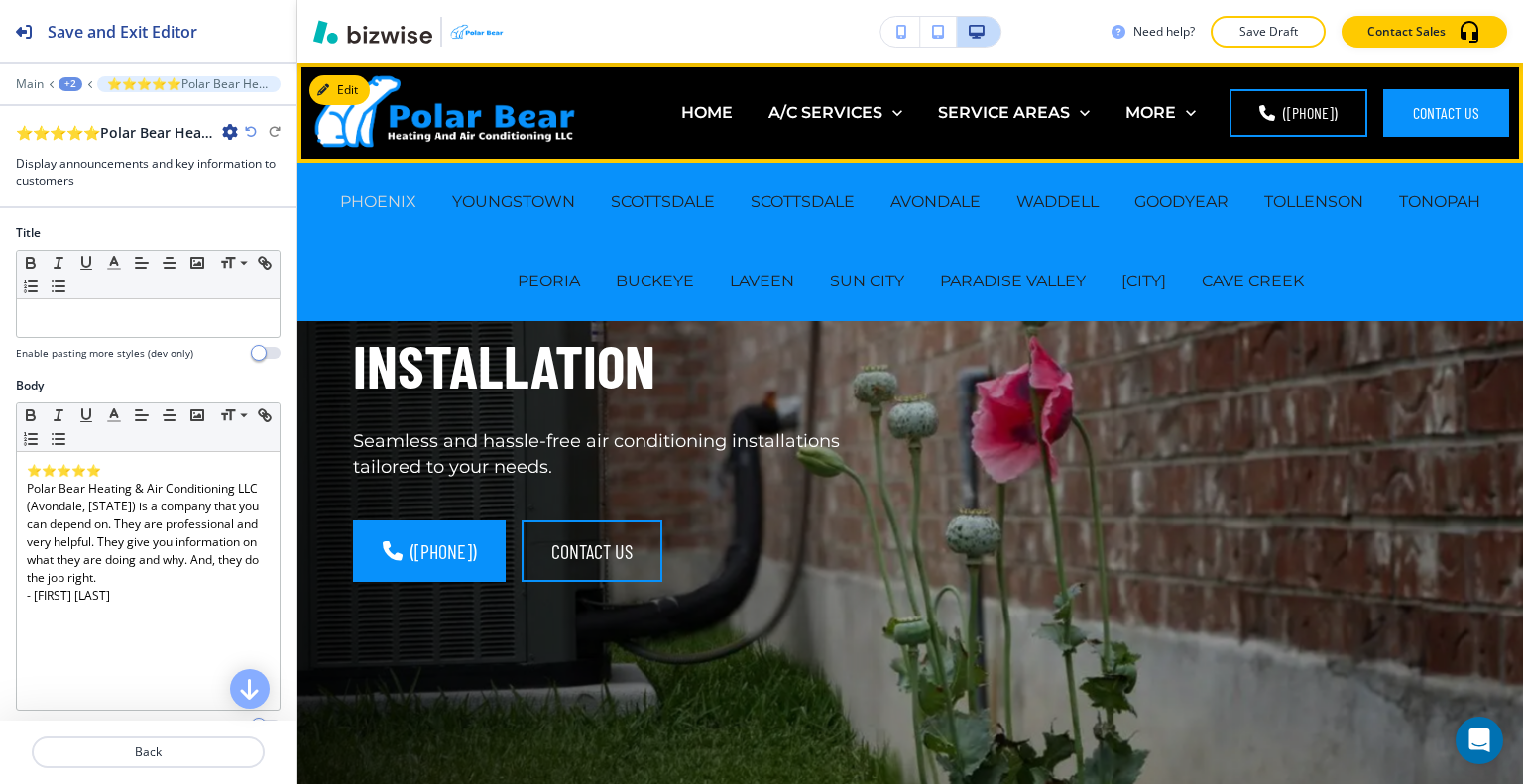 click on "PHOENIX" at bounding box center (378, 201) 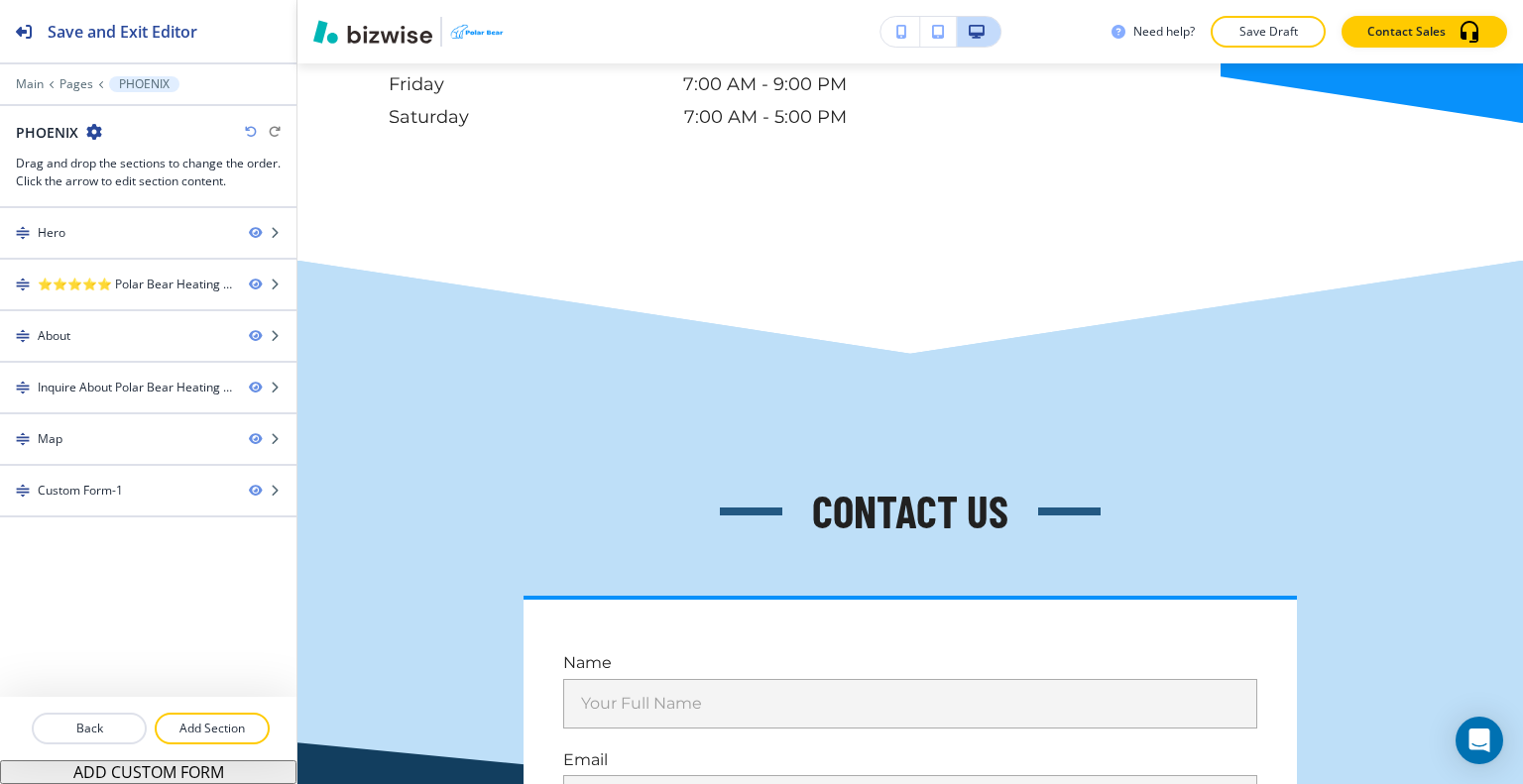 scroll, scrollTop: 0, scrollLeft: 0, axis: both 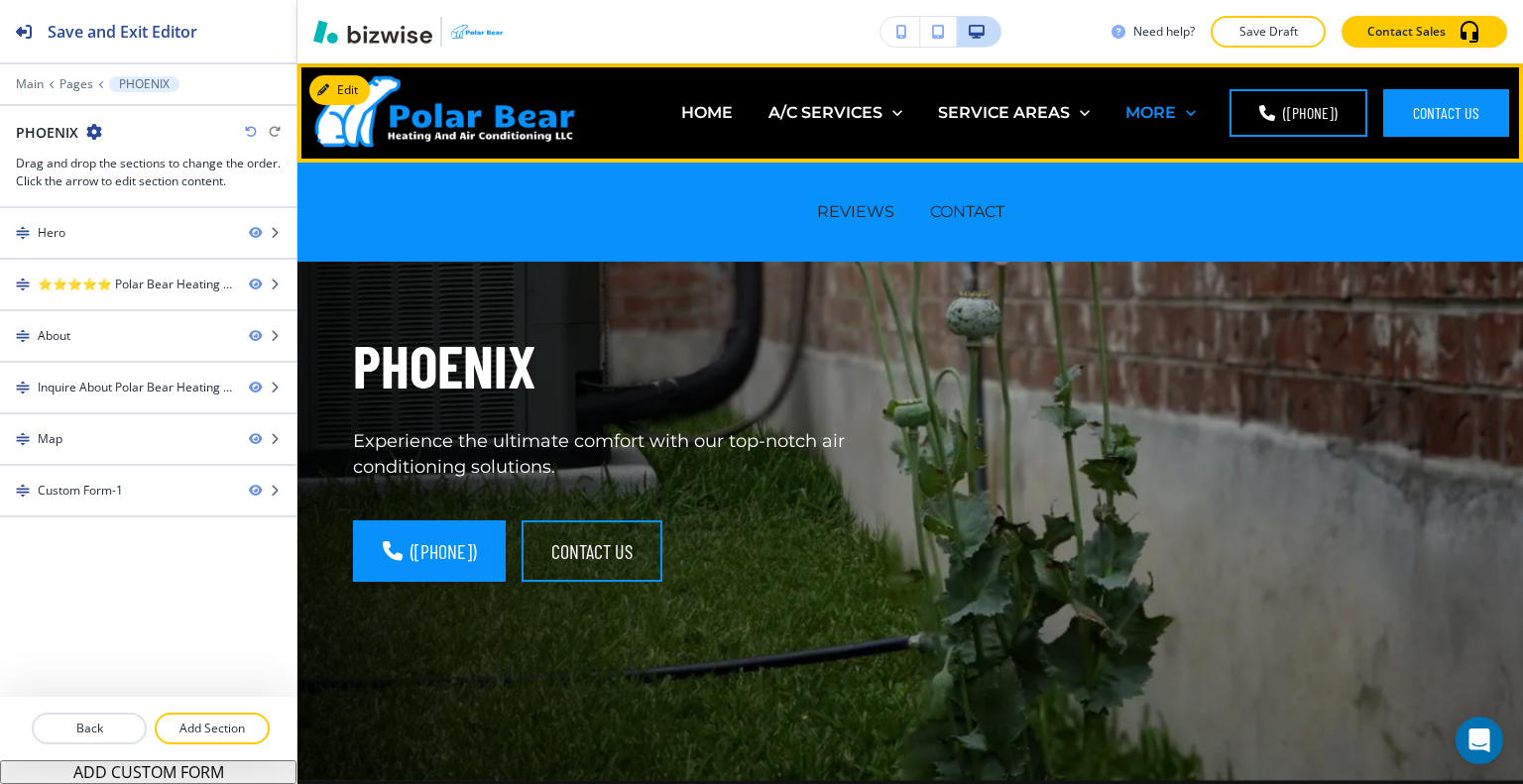 click on "MORE" at bounding box center (1150, 112) 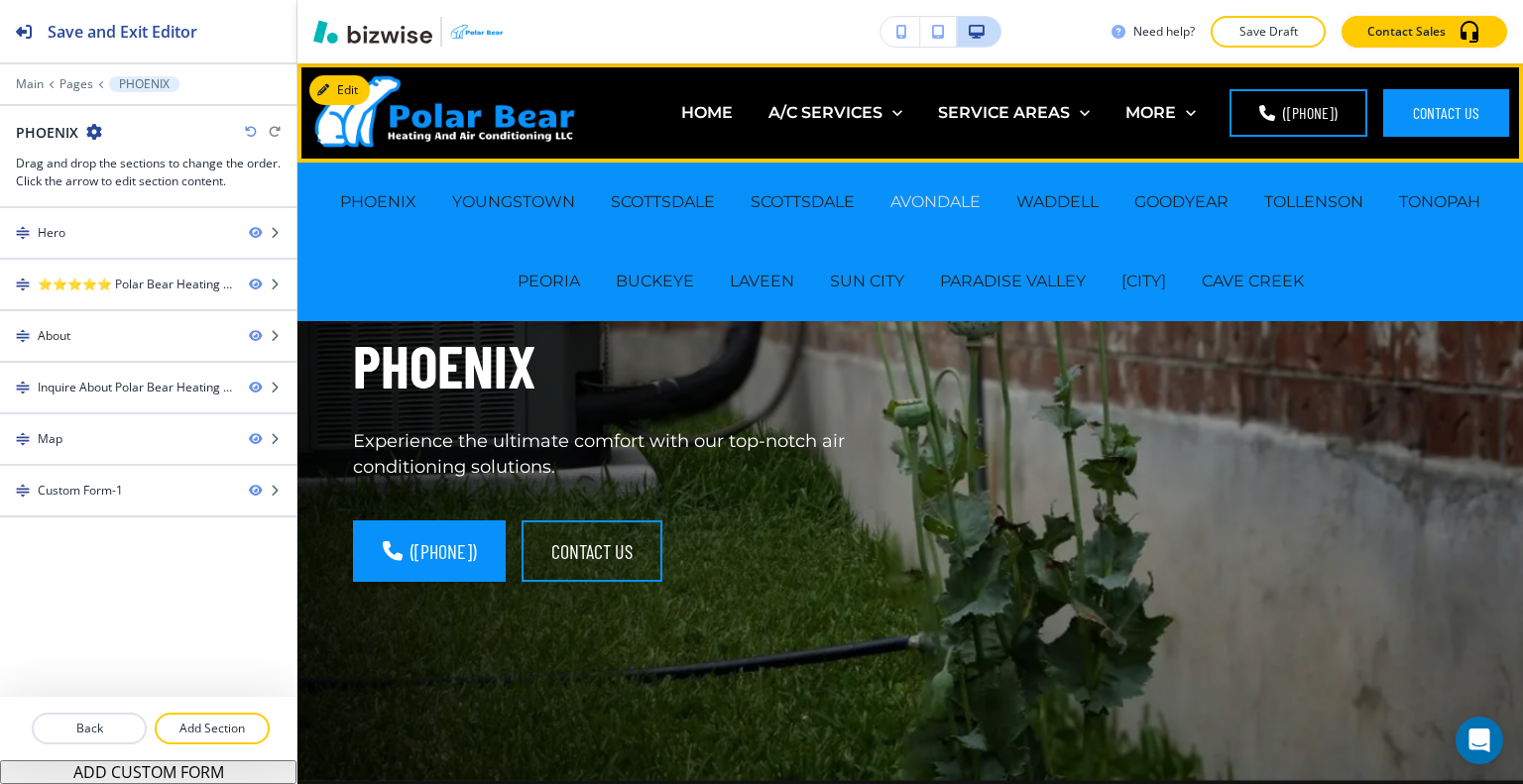 click on "AVONDALE" at bounding box center (935, 201) 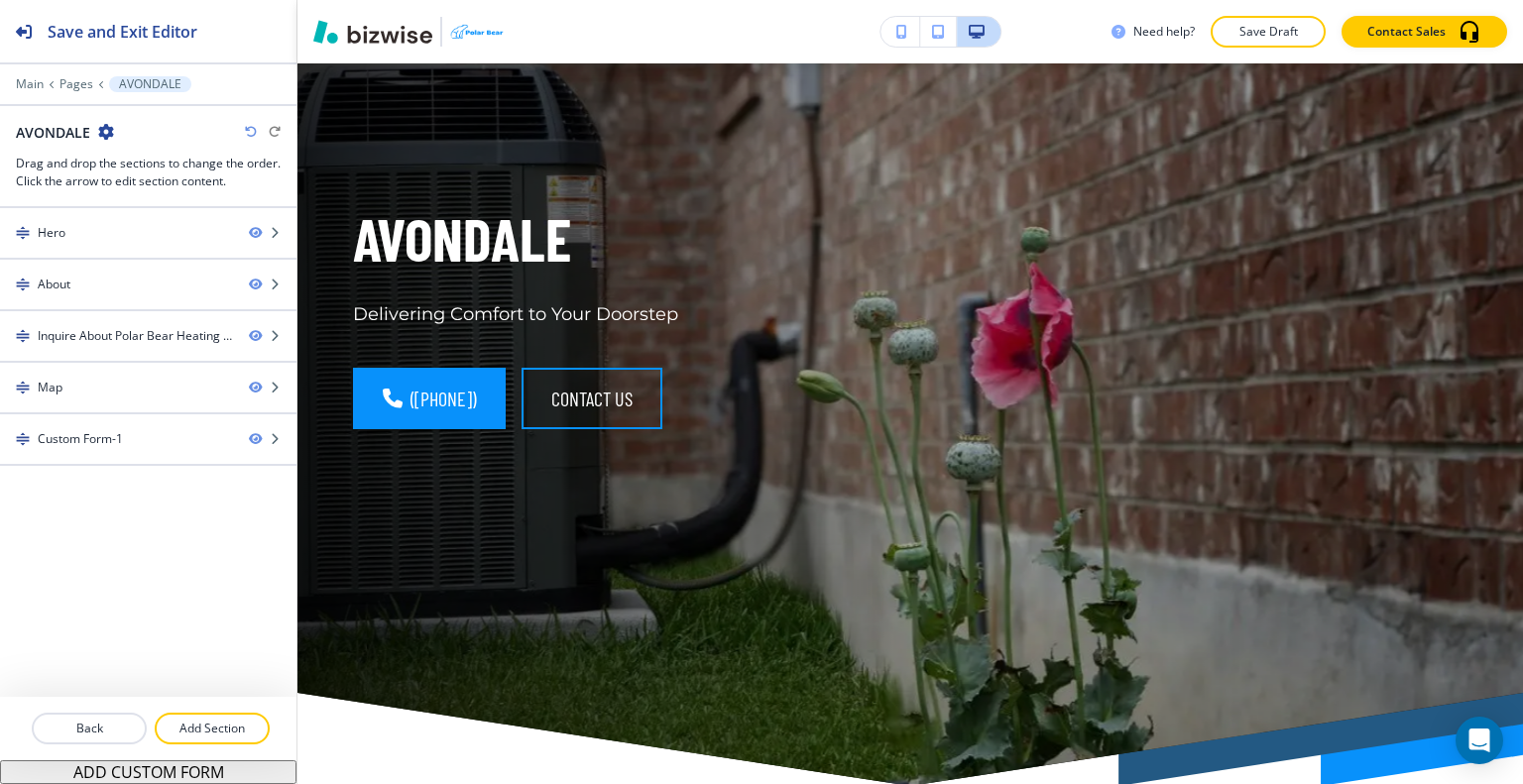 scroll, scrollTop: 0, scrollLeft: 0, axis: both 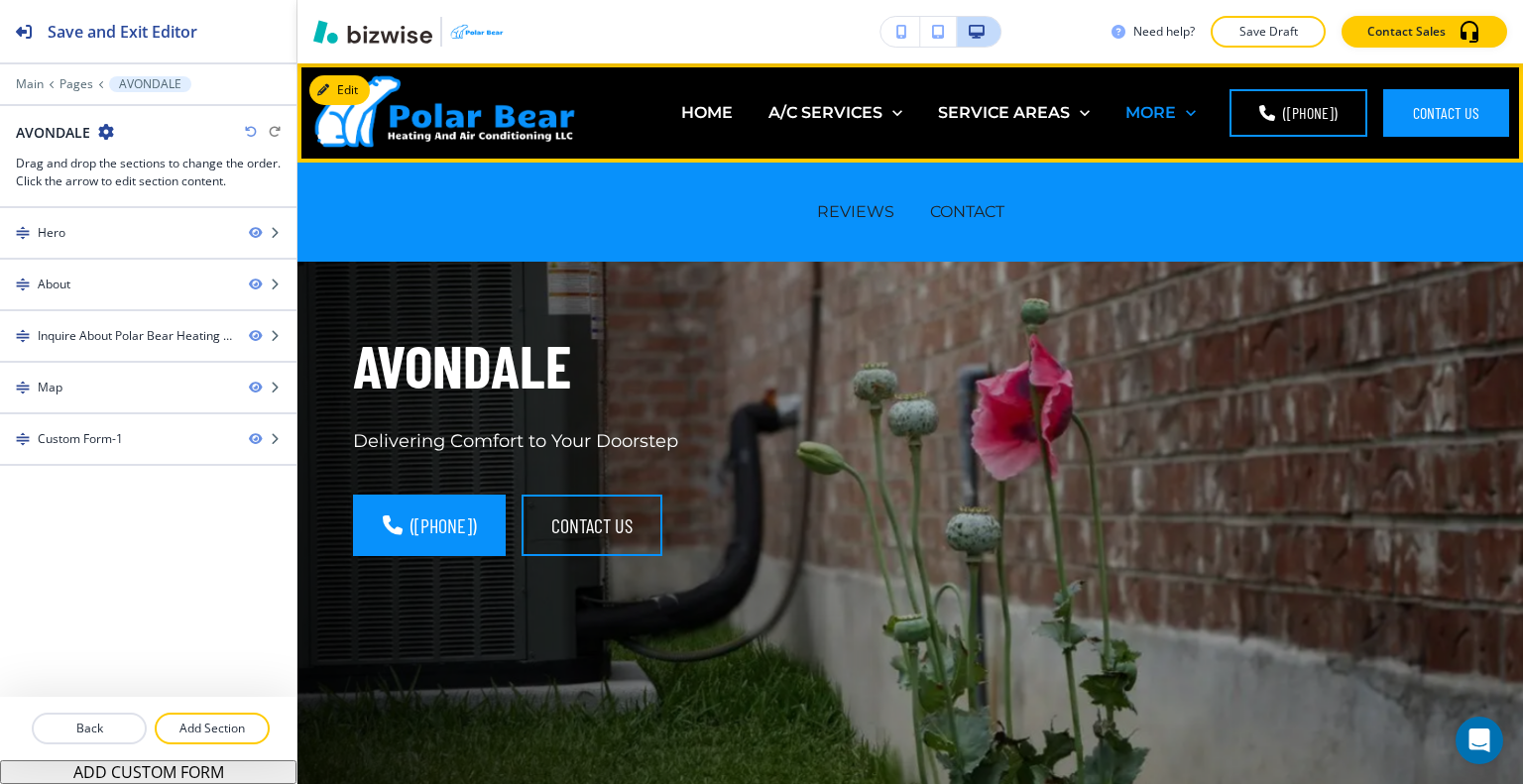 click at bounding box center (1191, 113) 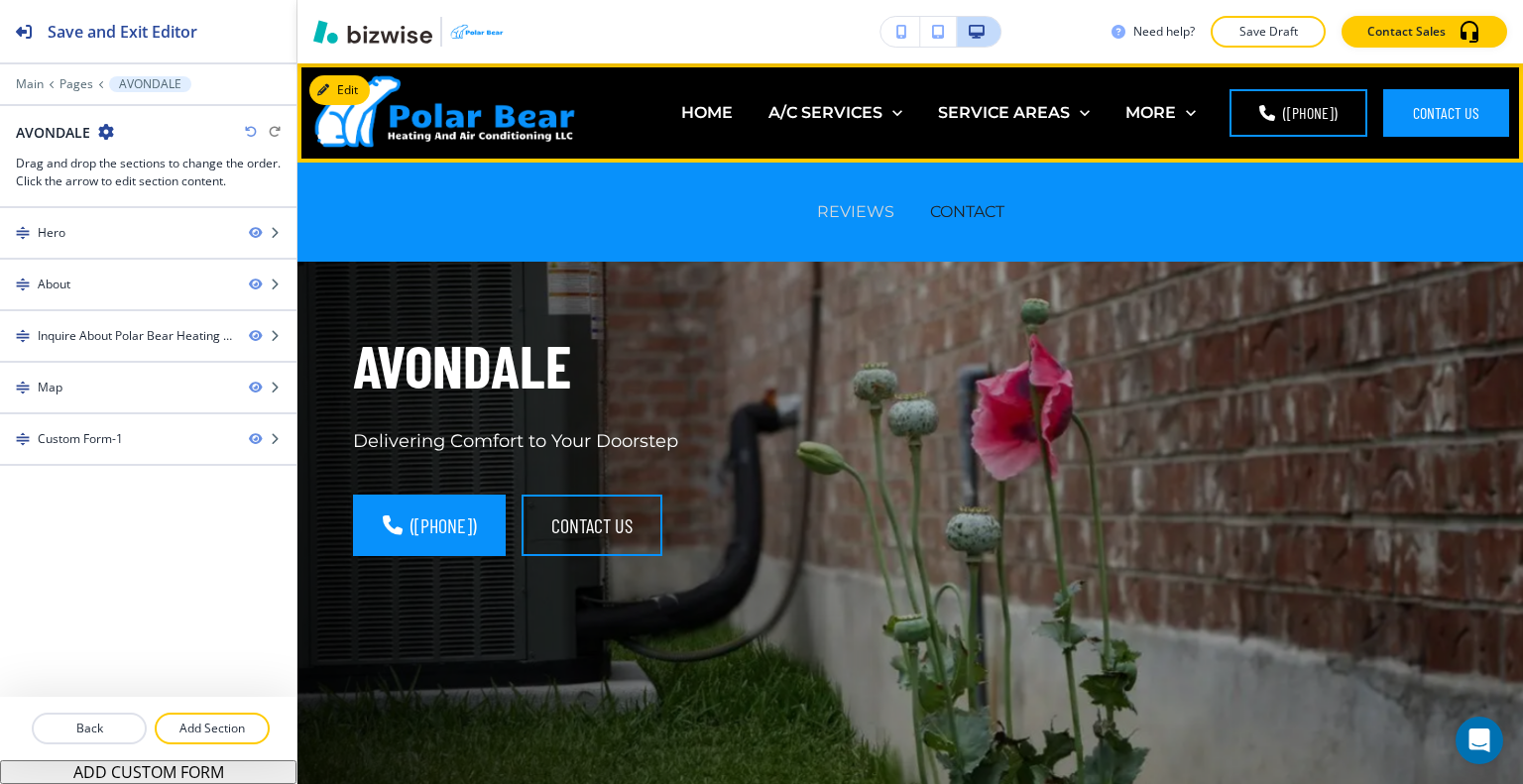 click on "REVIEWS" at bounding box center (856, 211) 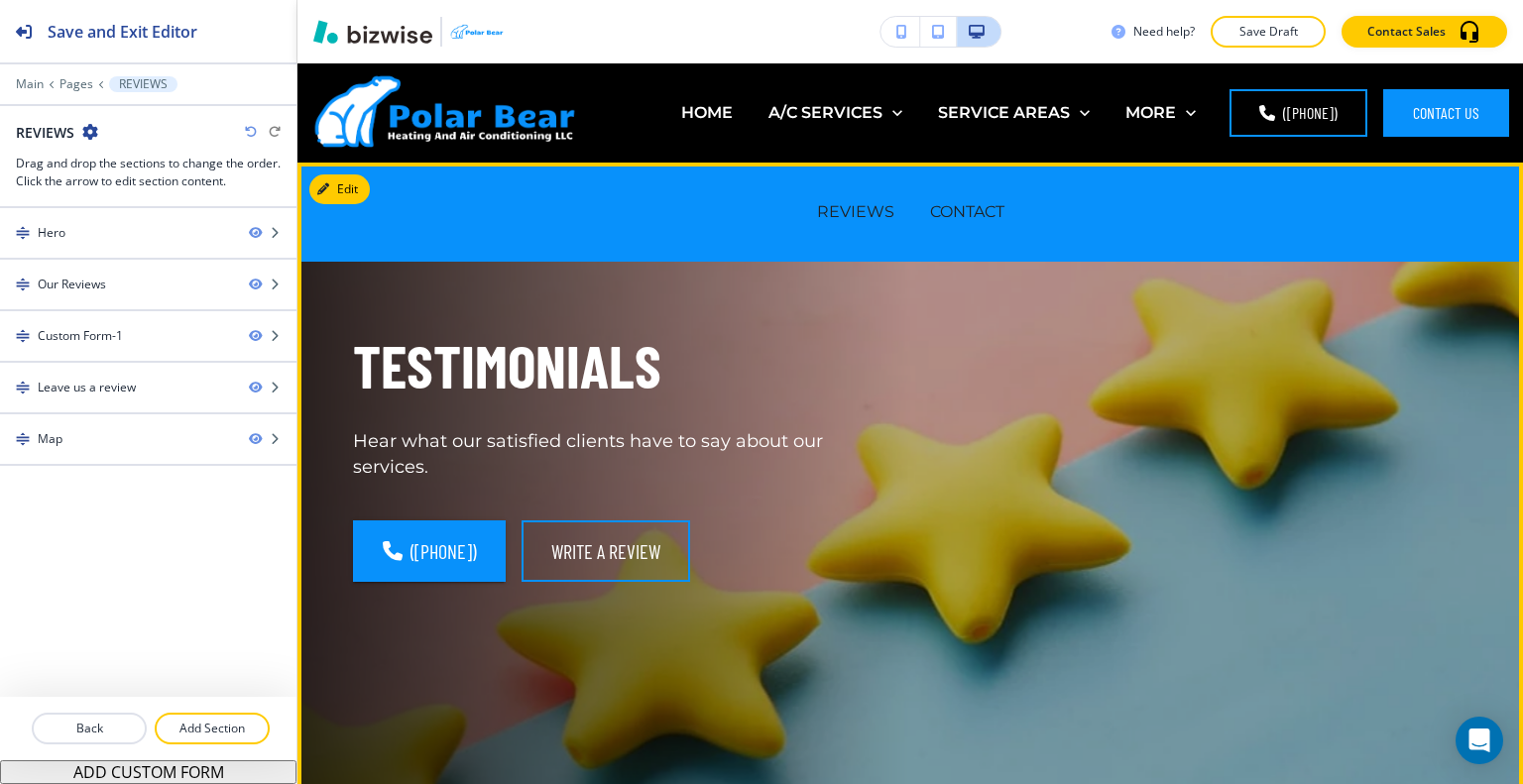 click on "TESTIMONIALS Hear what our satisfied clients have to say about our services. (623) 760-6798 write a review" at bounding box center (886, 467) 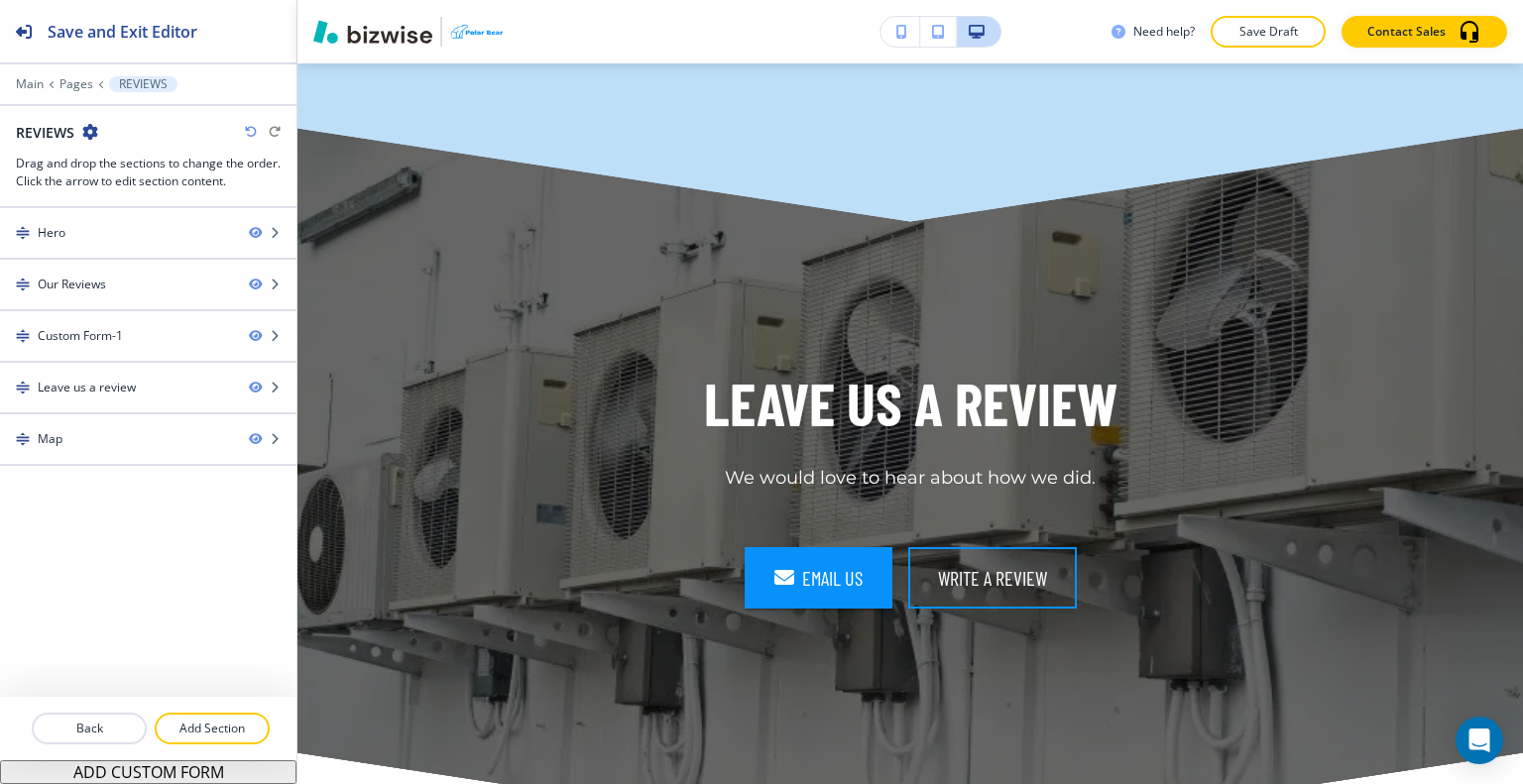 scroll, scrollTop: 3865, scrollLeft: 0, axis: vertical 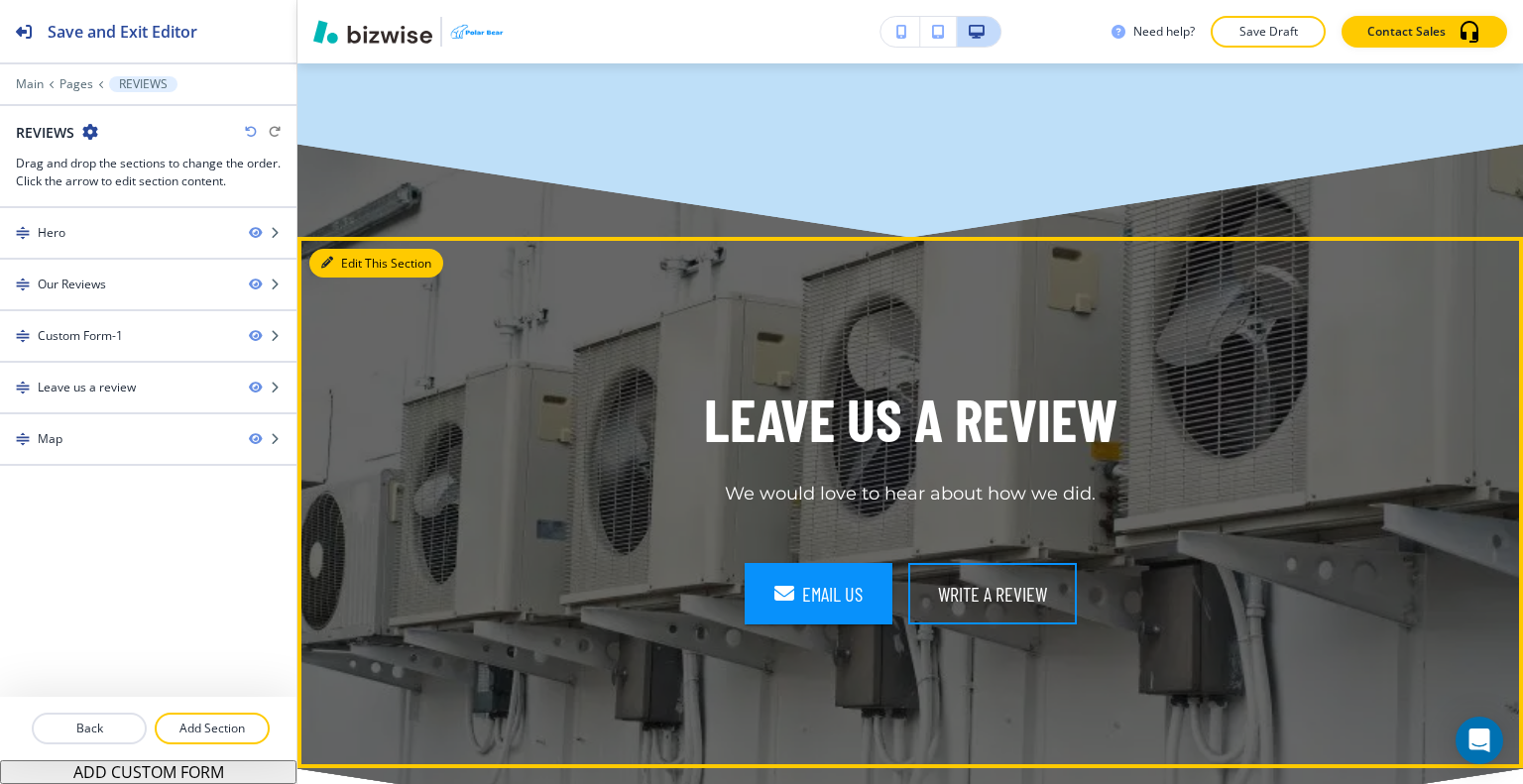 click on "Edit This Section" at bounding box center (376, 264) 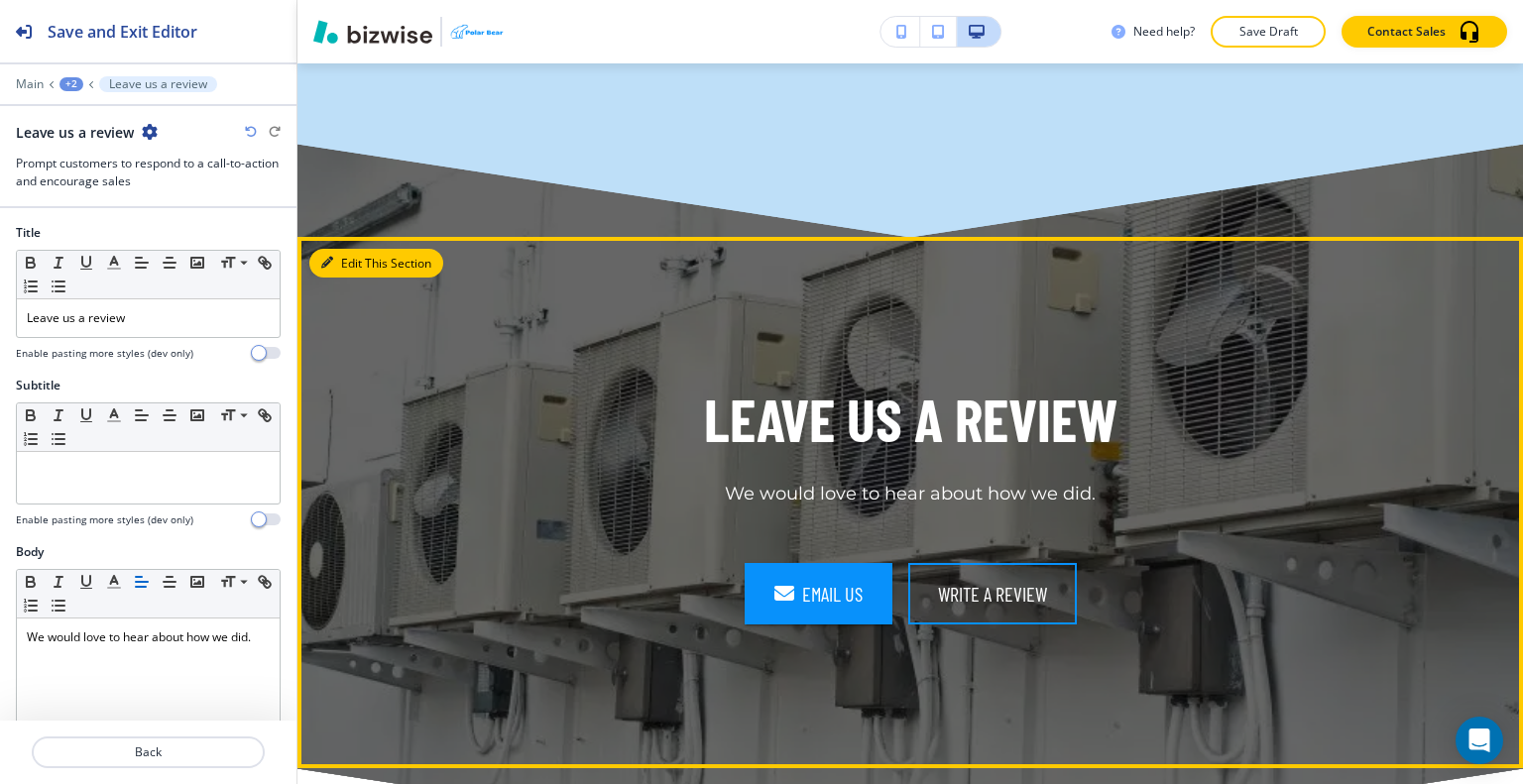 scroll, scrollTop: 4037, scrollLeft: 0, axis: vertical 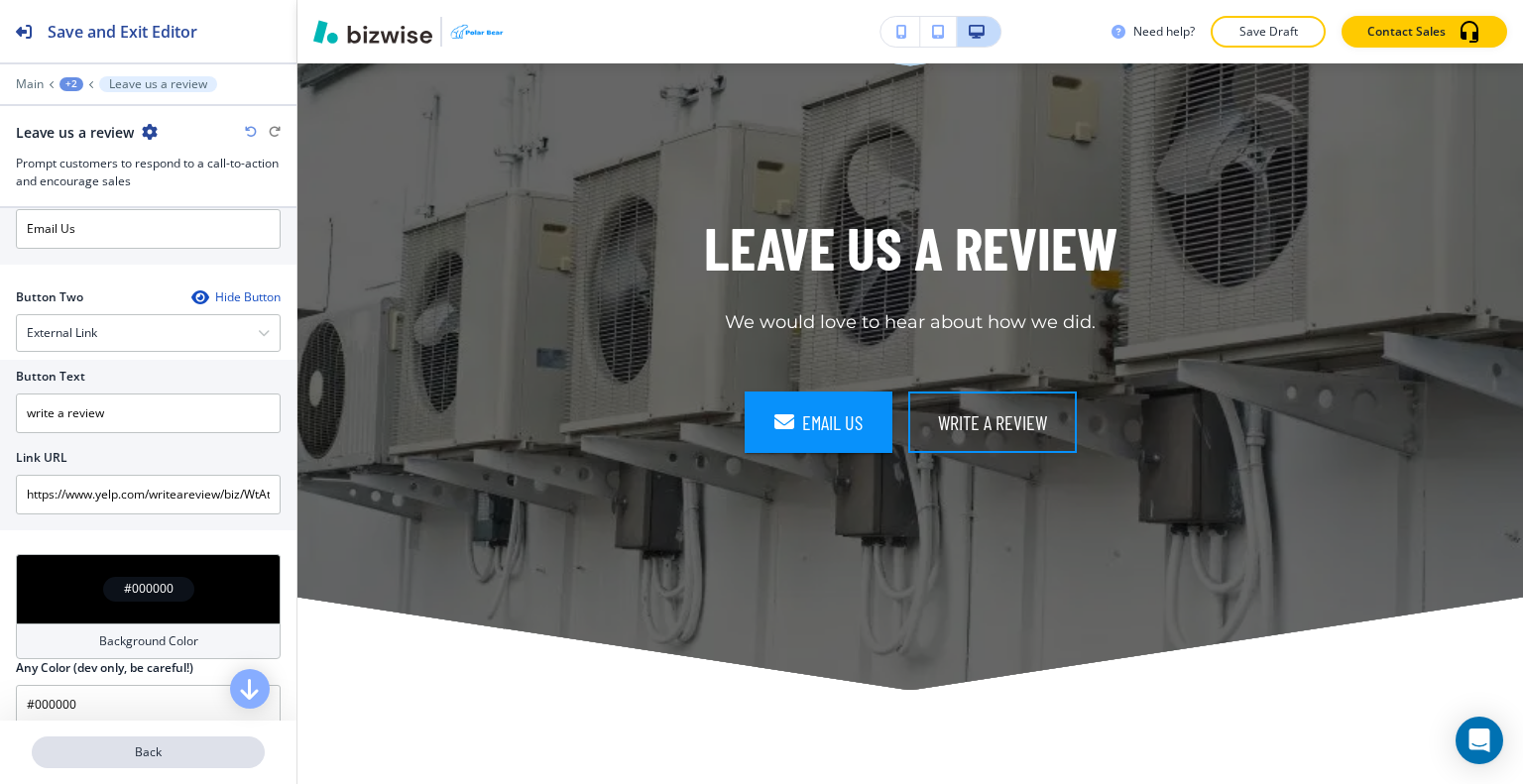 click on "Back" at bounding box center (148, 752) 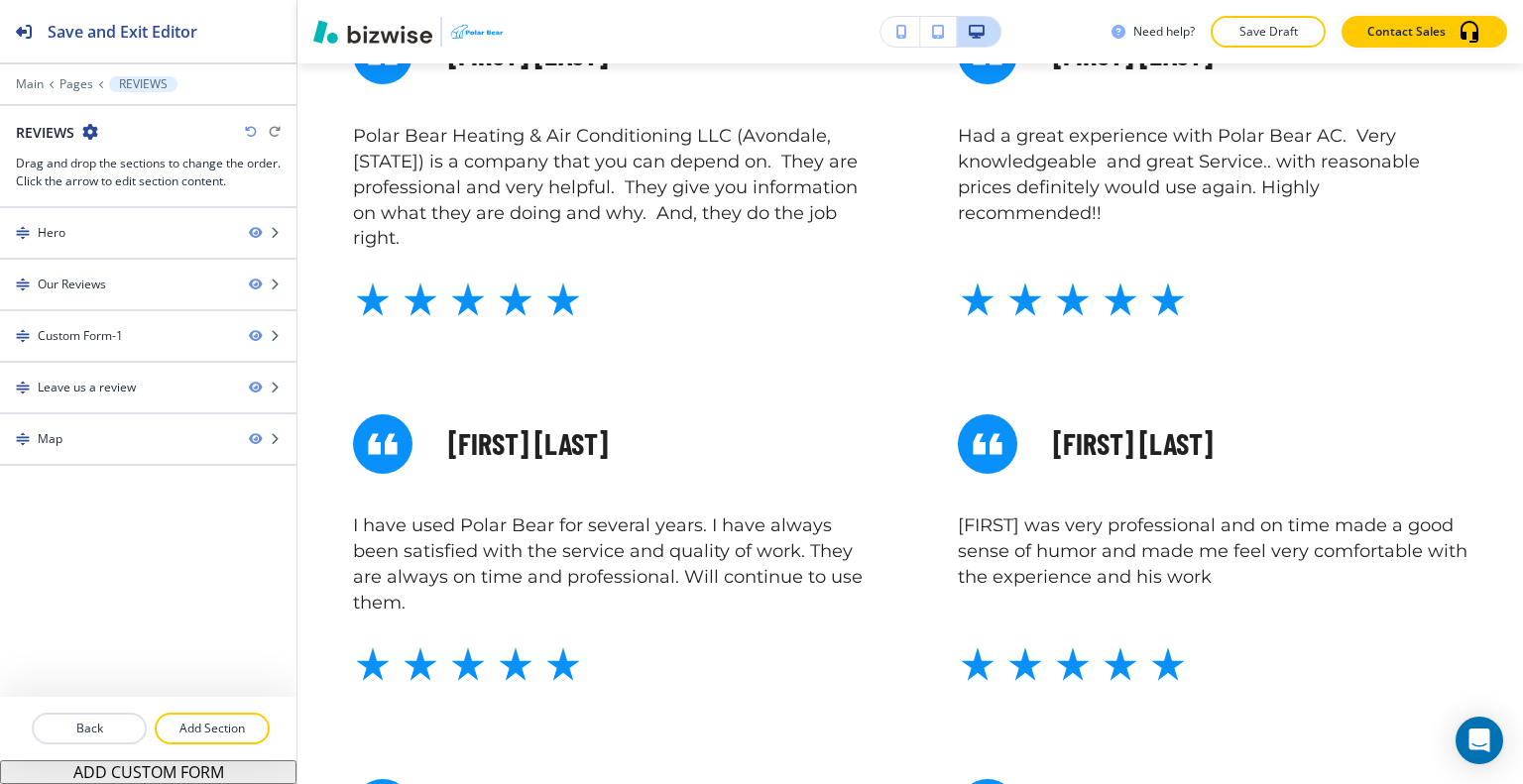scroll, scrollTop: 0, scrollLeft: 0, axis: both 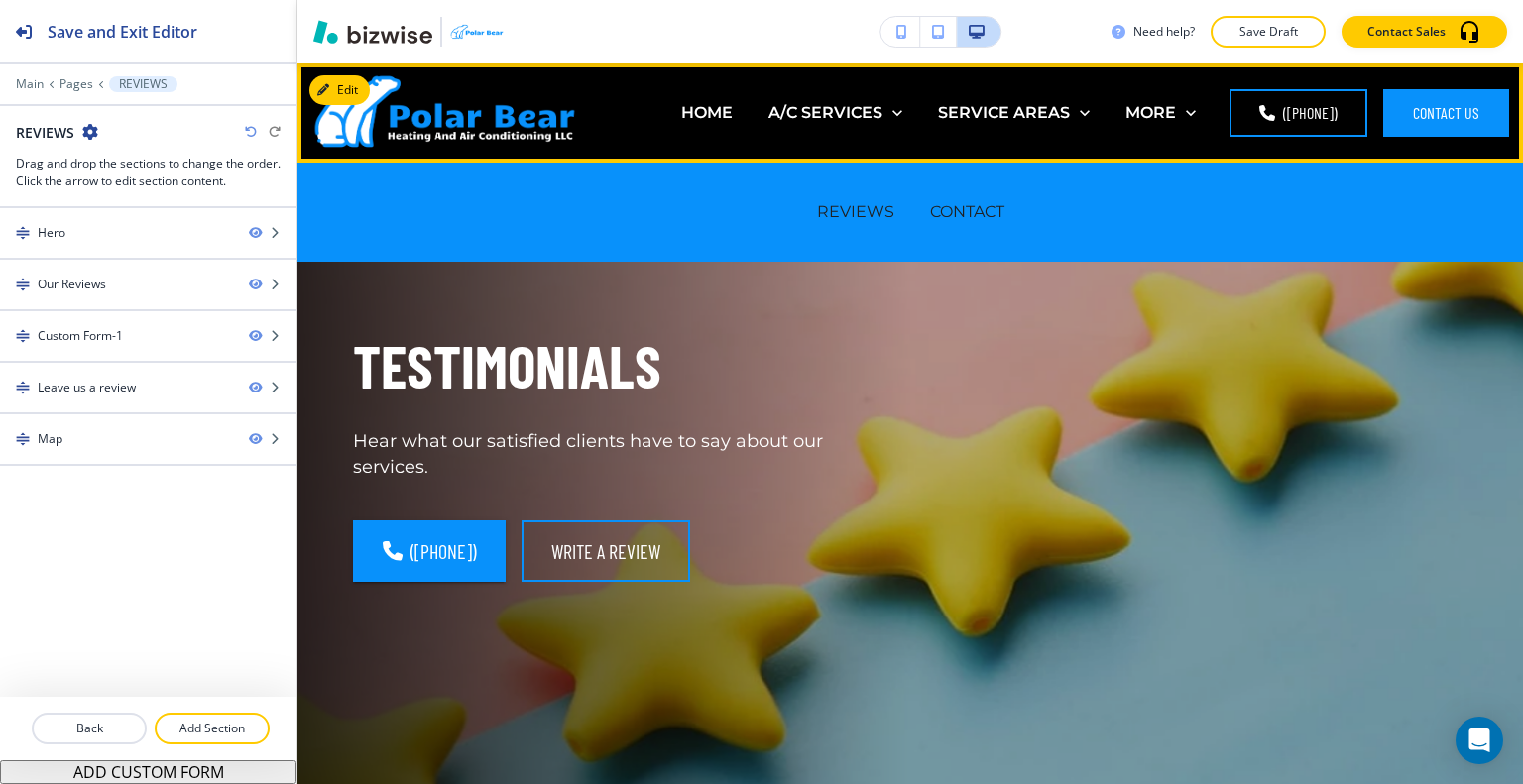click on "MORE REVIEWS CONTACT" at bounding box center [1160, 113] 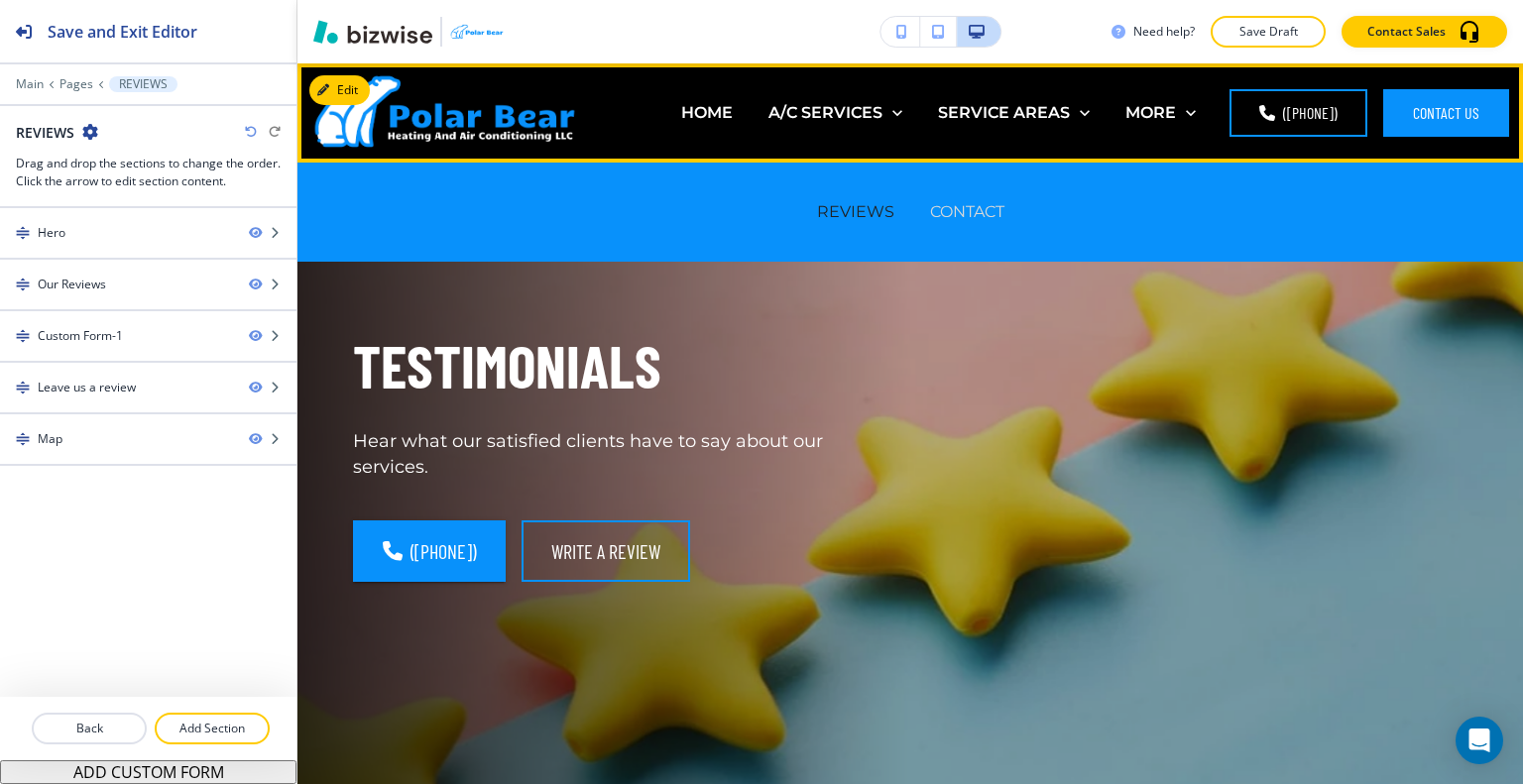 click on "CONTACT" at bounding box center (967, 211) 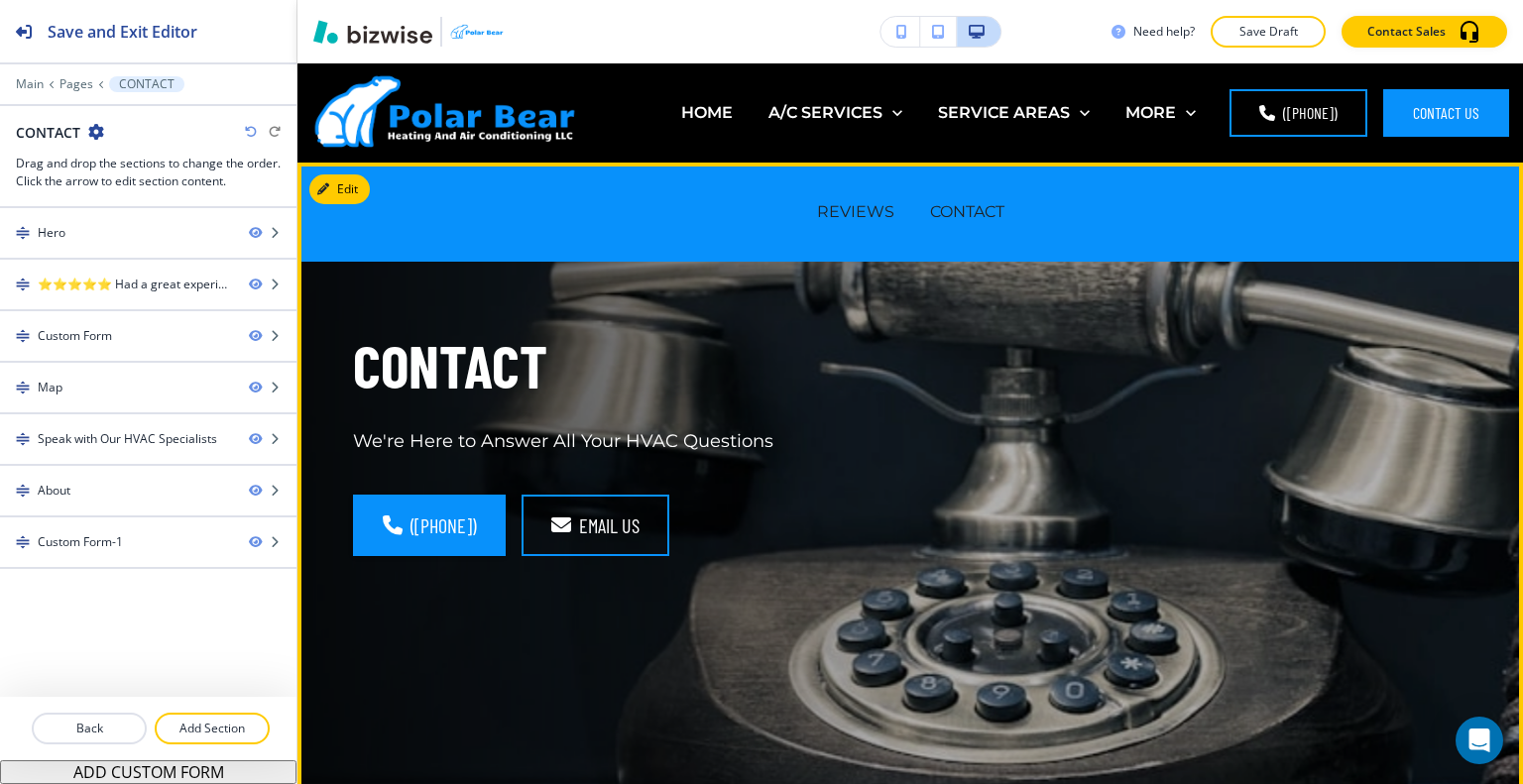 click on "CONTACT We're Here to Answer All Your HVAC Questions (623) 760-6798 email us" at bounding box center [886, 467] 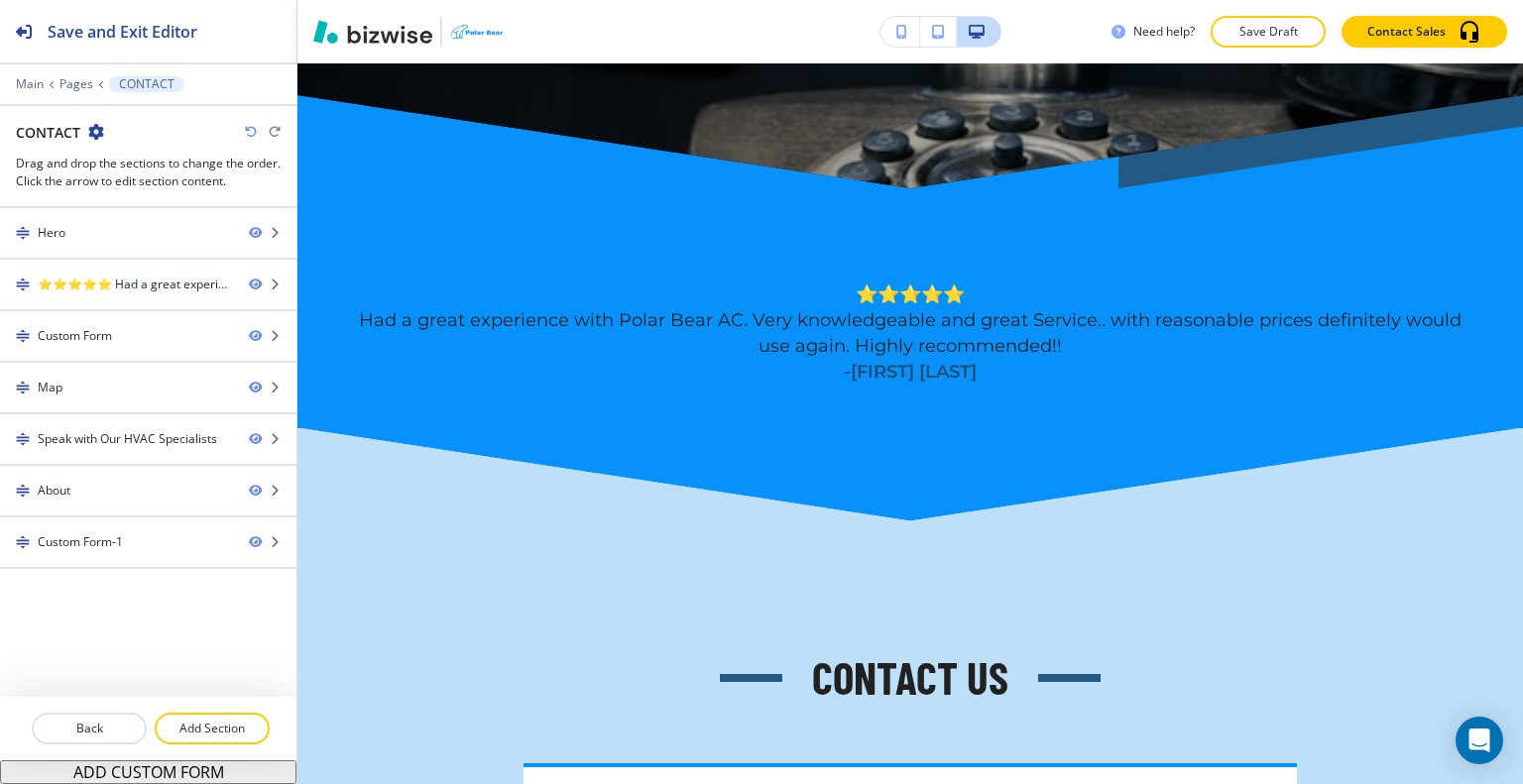 scroll, scrollTop: 754, scrollLeft: 0, axis: vertical 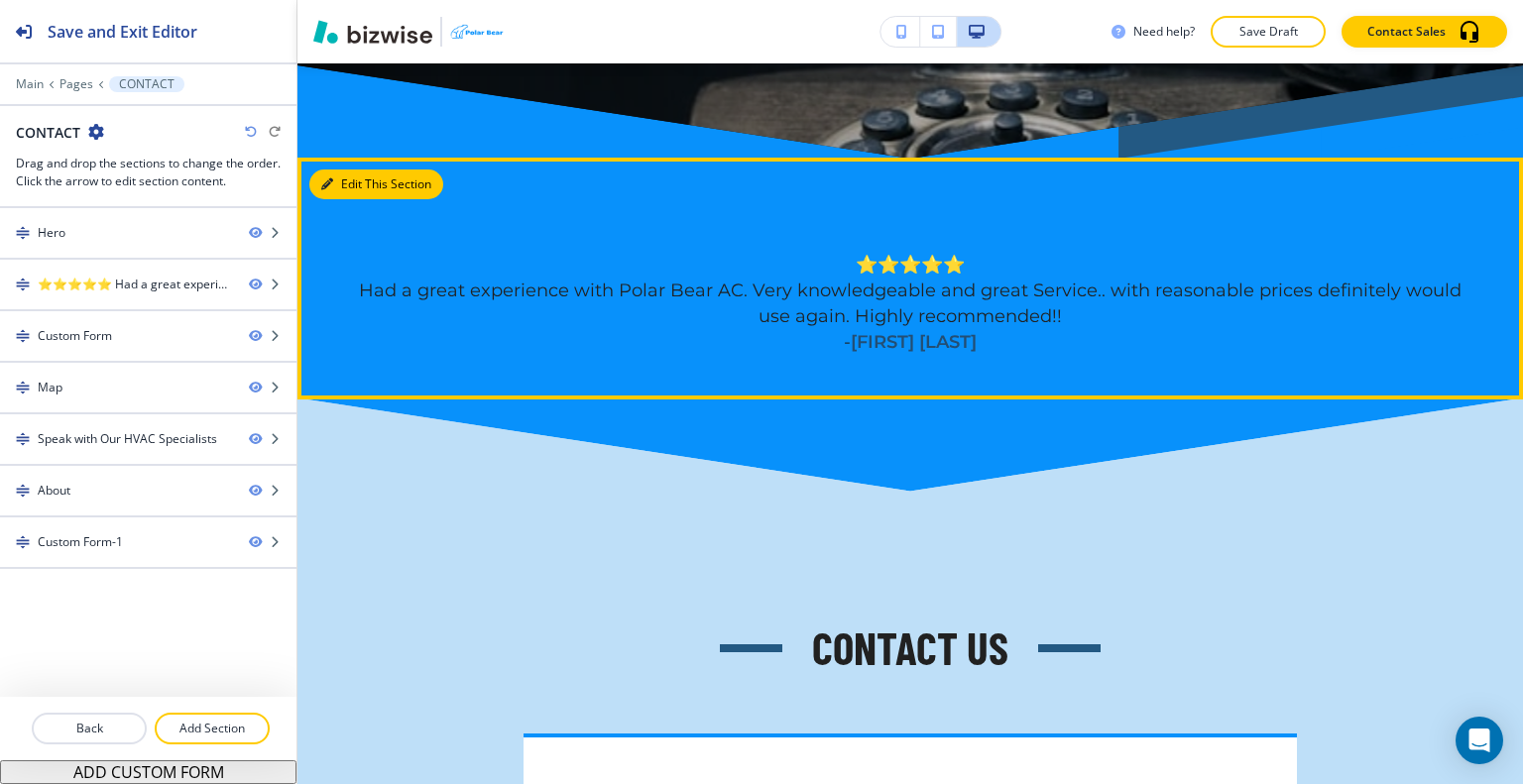 click on "Edit This Section" at bounding box center (376, 184) 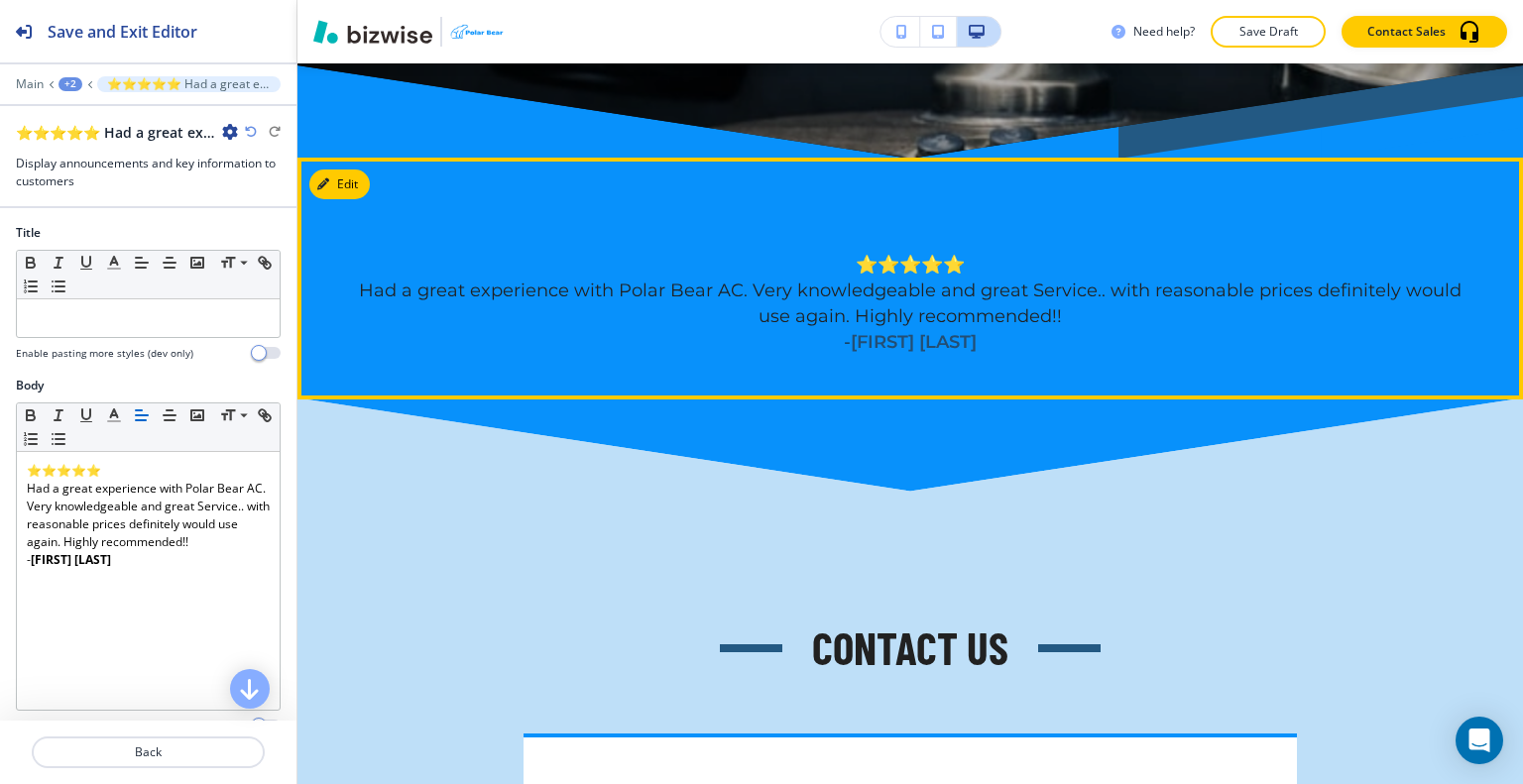 scroll, scrollTop: 848, scrollLeft: 0, axis: vertical 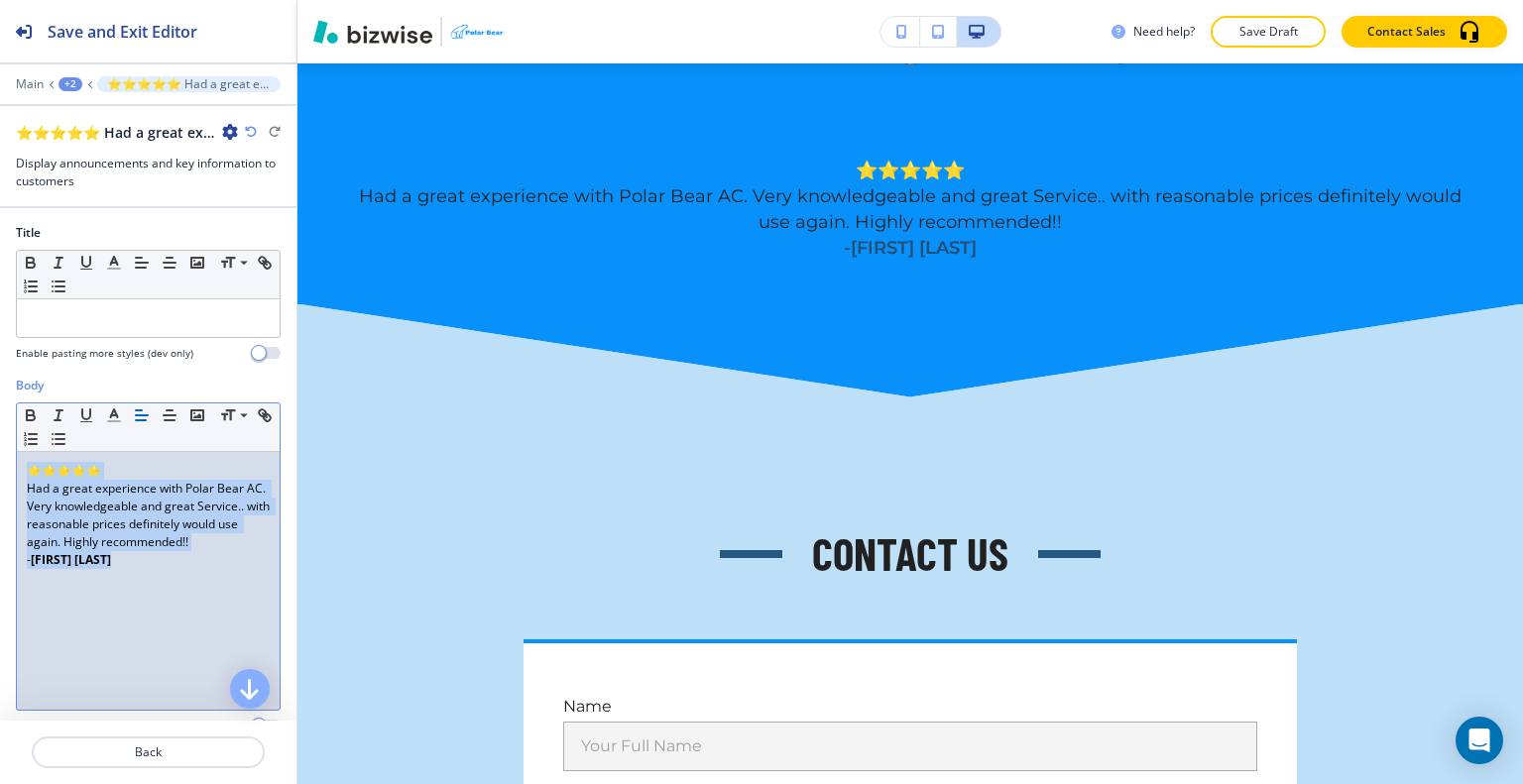 drag, startPoint x: 180, startPoint y: 597, endPoint x: 0, endPoint y: 449, distance: 233.03219 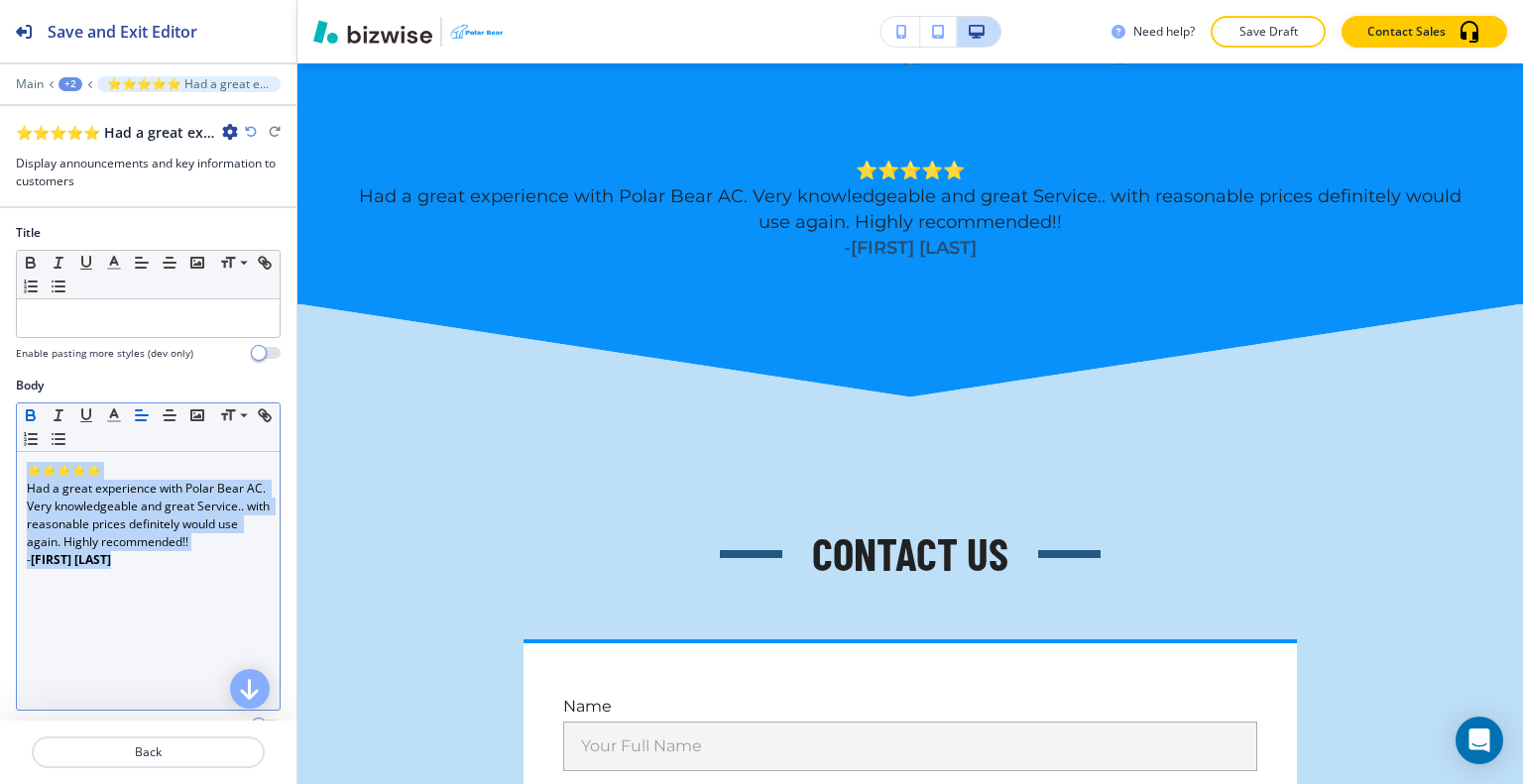 click at bounding box center [31, 417] 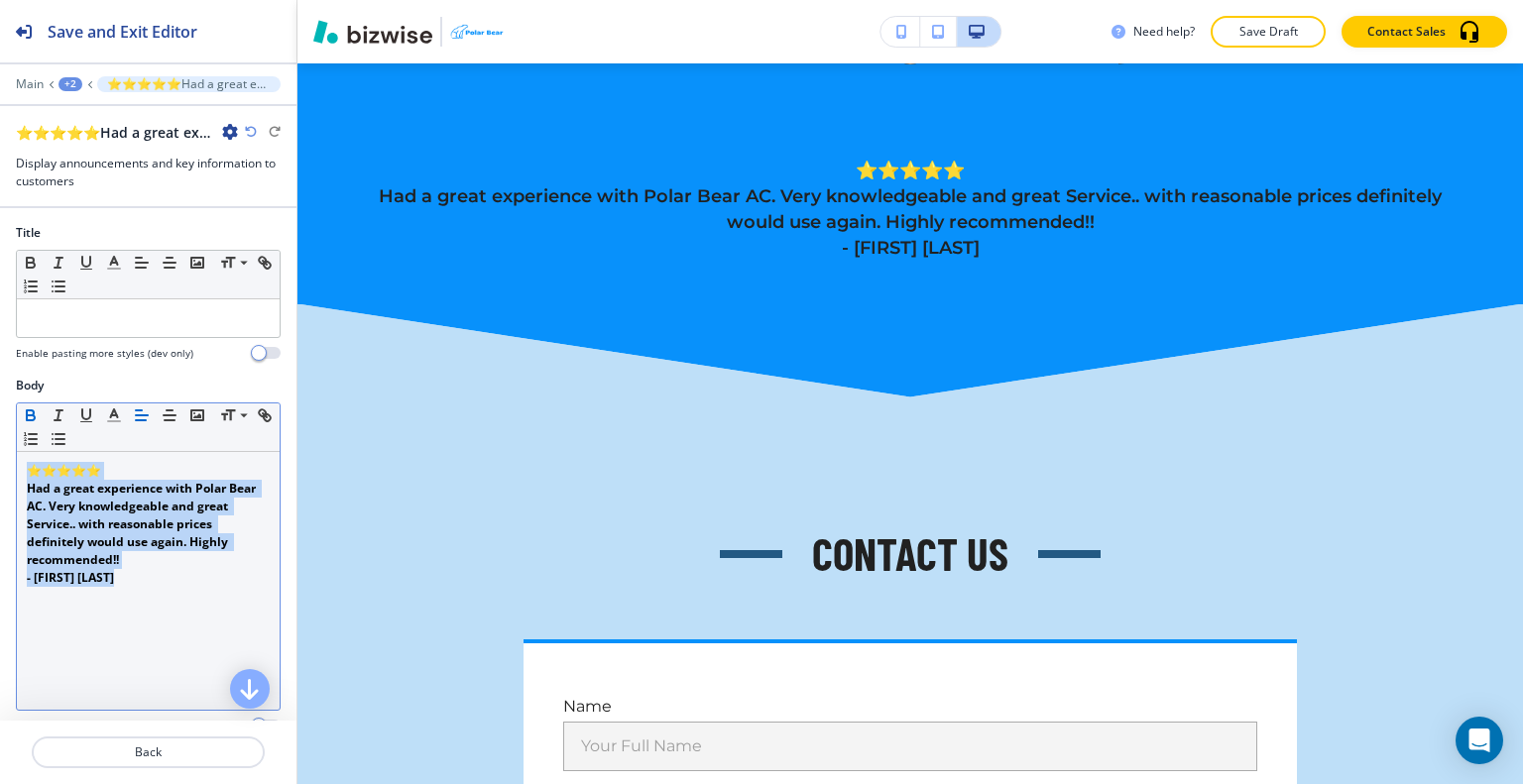 click at bounding box center [31, 417] 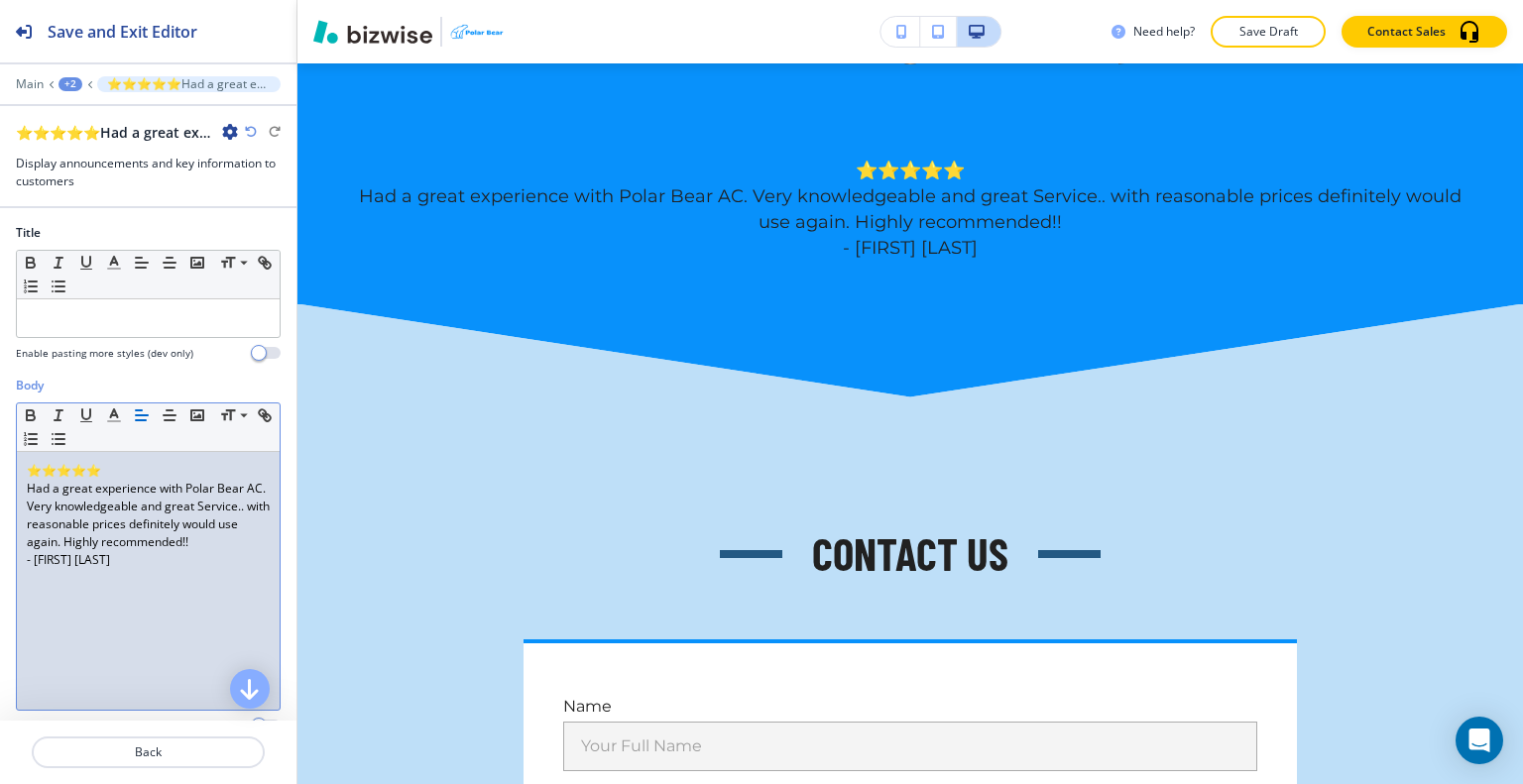 click on "Edit CONTACT We're Here to Answer All Your HVAC Questions (623) 760-6798 email us Edit ⭐⭐⭐⭐⭐ Had a great experience with Polar Bear AC. Very knowledgeable and great Service.. with reasonable prices definitely would use again. Highly recommended!! - Luis Sepulveda Edit contact us Name Your Full Name Your Full Name Email email@example.com email@example.com Phone (123) 456-7890 (123) 456-7890 Message Write Your Message Here x Write Your Message Here SUBMIT Edit Polar Bear Heating And Air Conditioning LLC GET DIRECTIONS 10318 W Roanoke Ave, Avondale, AZ 85392, USA polarbear799@yahoo.com (623) 760-6798 Currently Open sunday 7:00 AM - 5:00 PM monday 7:00 AM - 9:00 PM tuesday 7:00 AM - 9:00 PM wednesday 7:00 AM - 9:00 PM thursday 7:00 AM - 9:00 PM friday 7:00 AM - 9:00 PM saturday 7:00 AM - 5:00 PM ← Move left → Move right ↑ Move up ↓ Move down + Zoom in - Zoom out Home Jump left by 75% End Jump right by 75% Page Up Jump up by 75% Page Down Jump down by 75% To navigate, press the arrow keys. 50 m" at bounding box center [910, 2090] 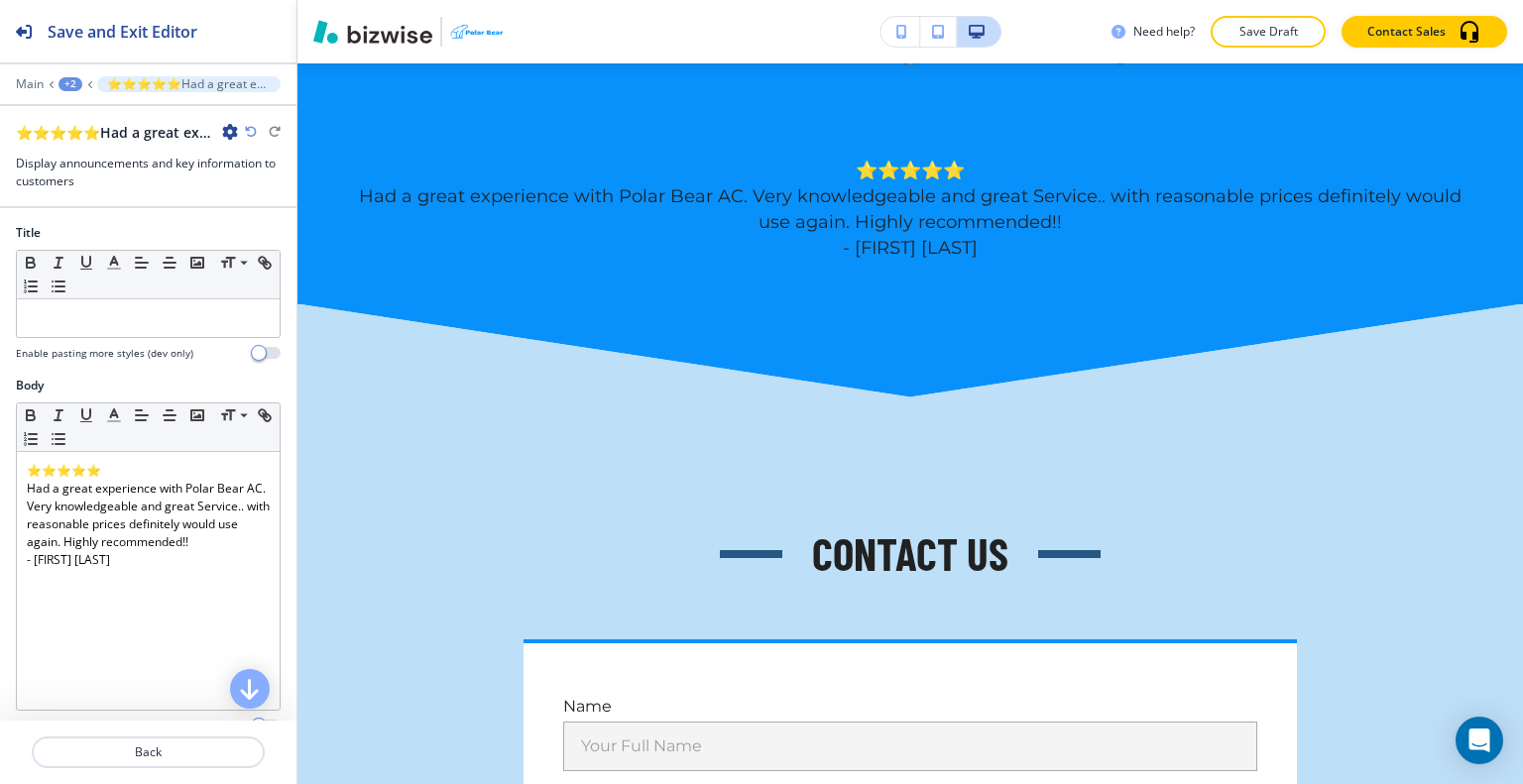 scroll, scrollTop: 0, scrollLeft: 0, axis: both 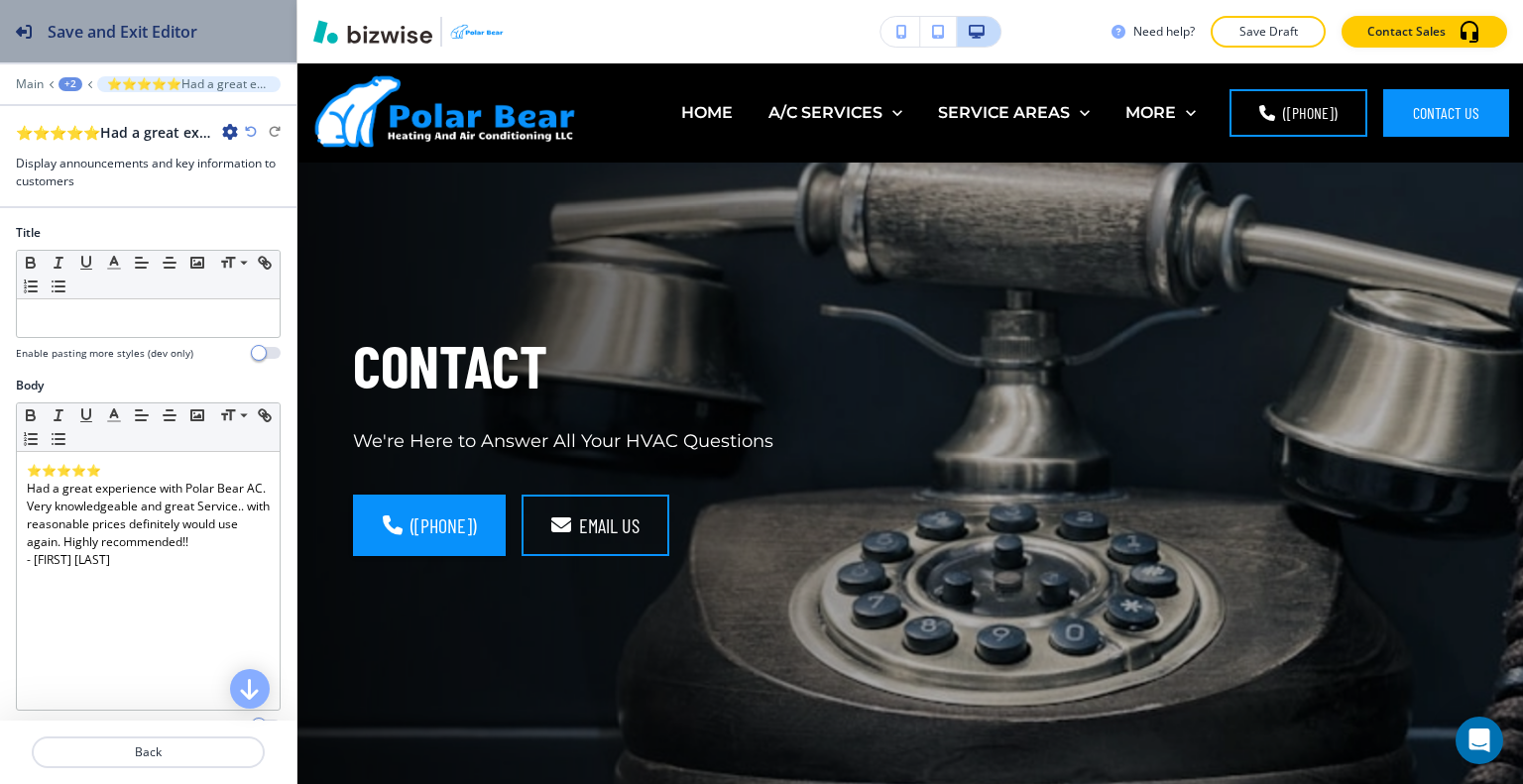 click on "Save and Exit Editor" at bounding box center (122, 32) 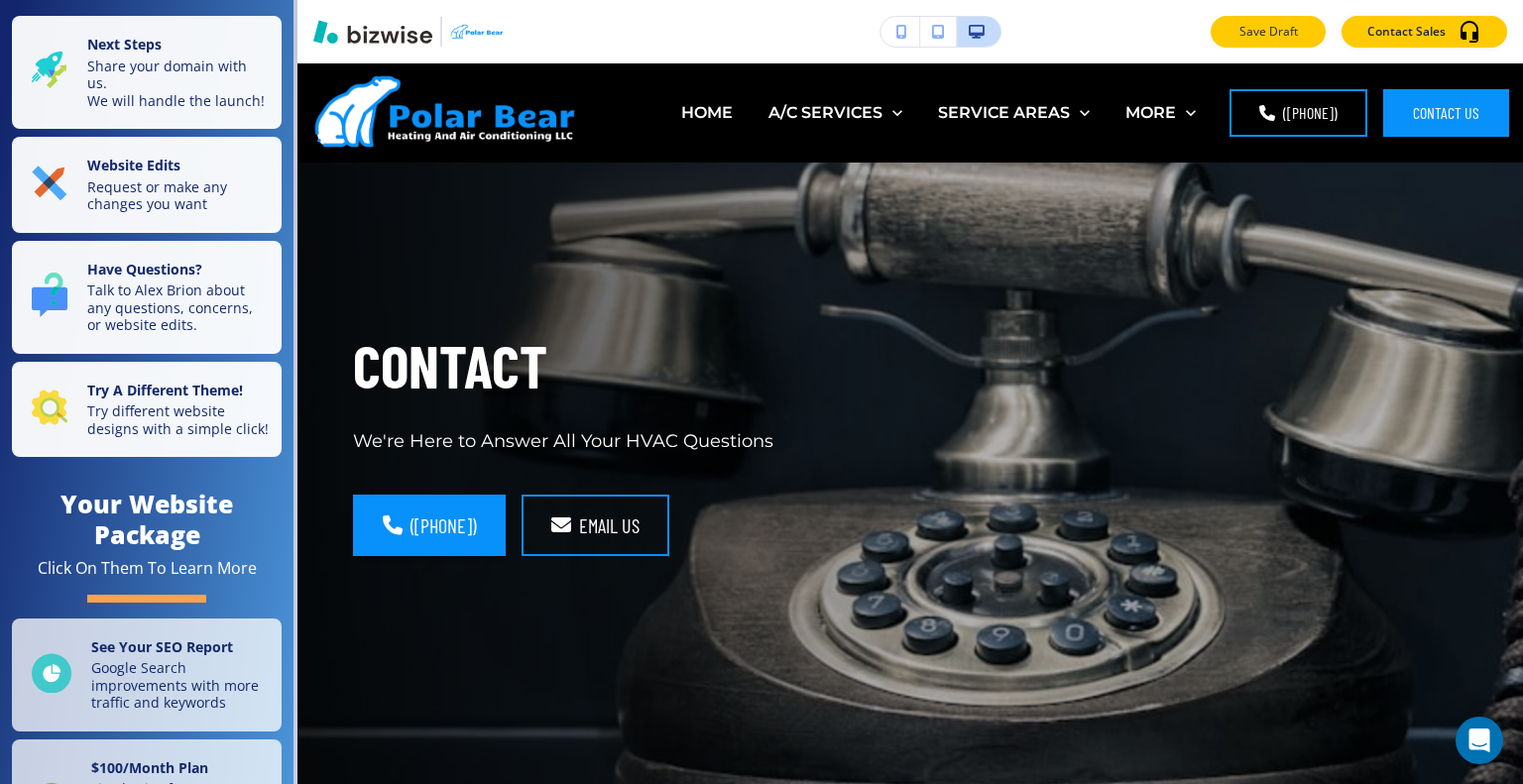 click on "Save Draft" at bounding box center [1268, 32] 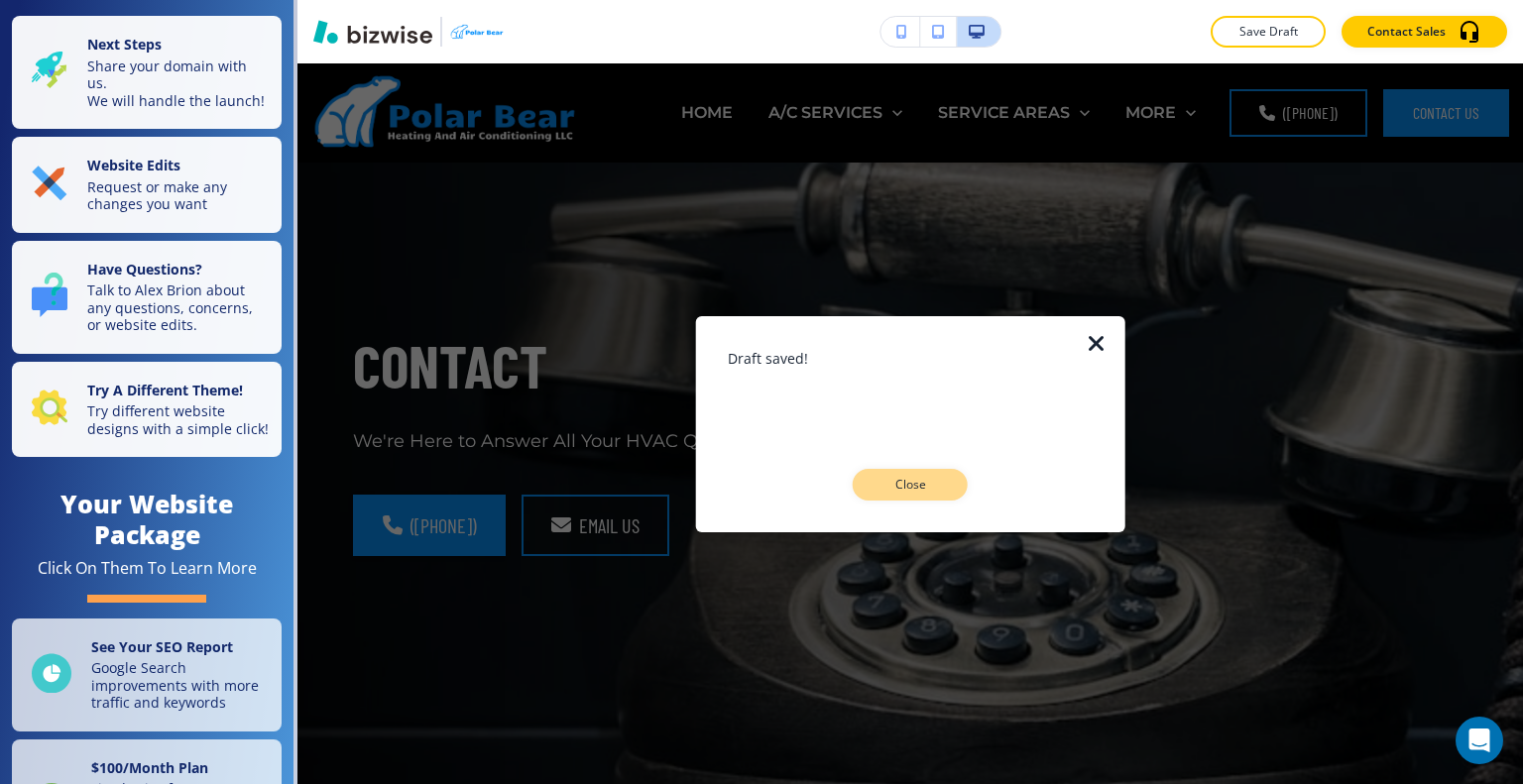 click on "Close" at bounding box center (910, 485) 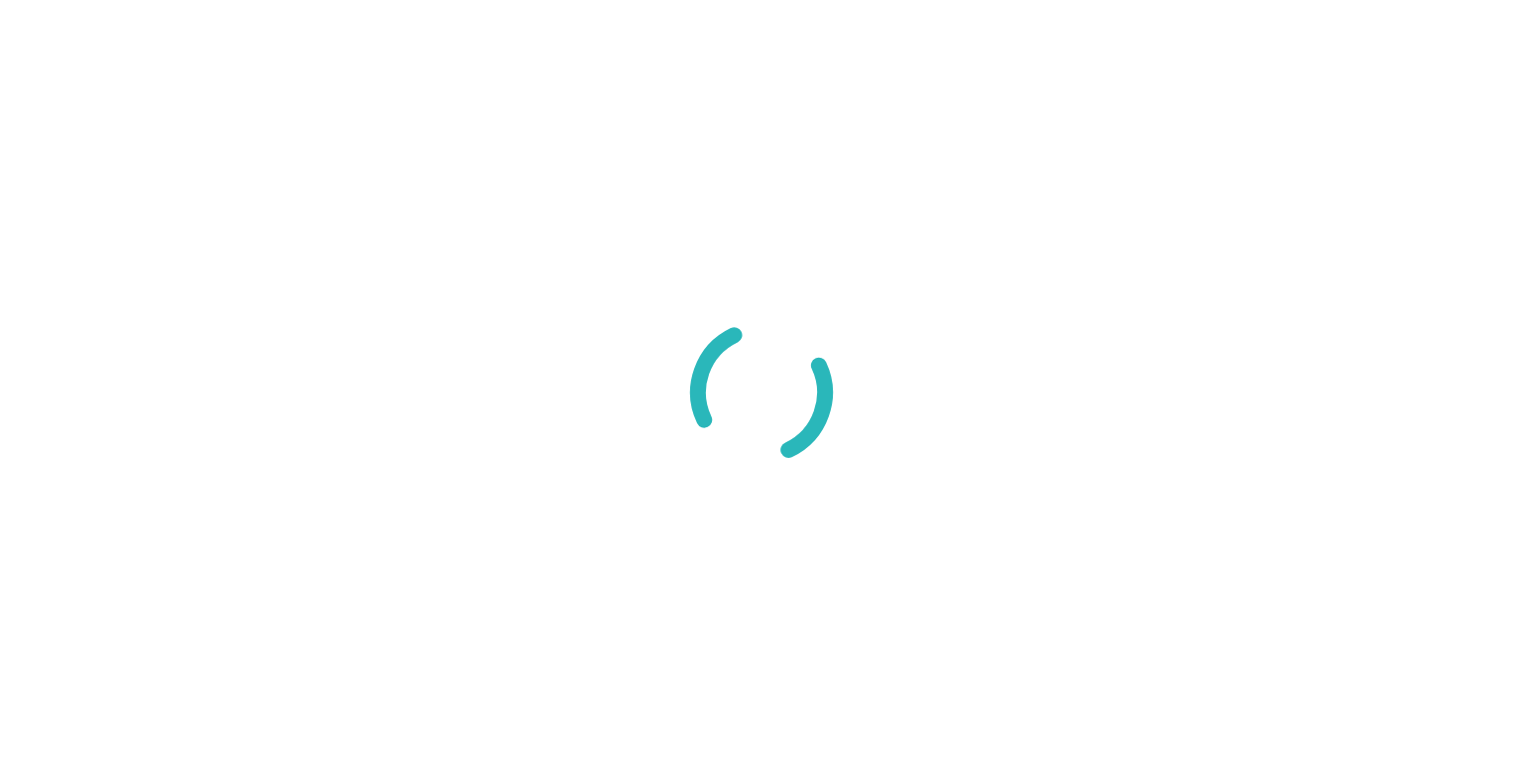 scroll, scrollTop: 0, scrollLeft: 0, axis: both 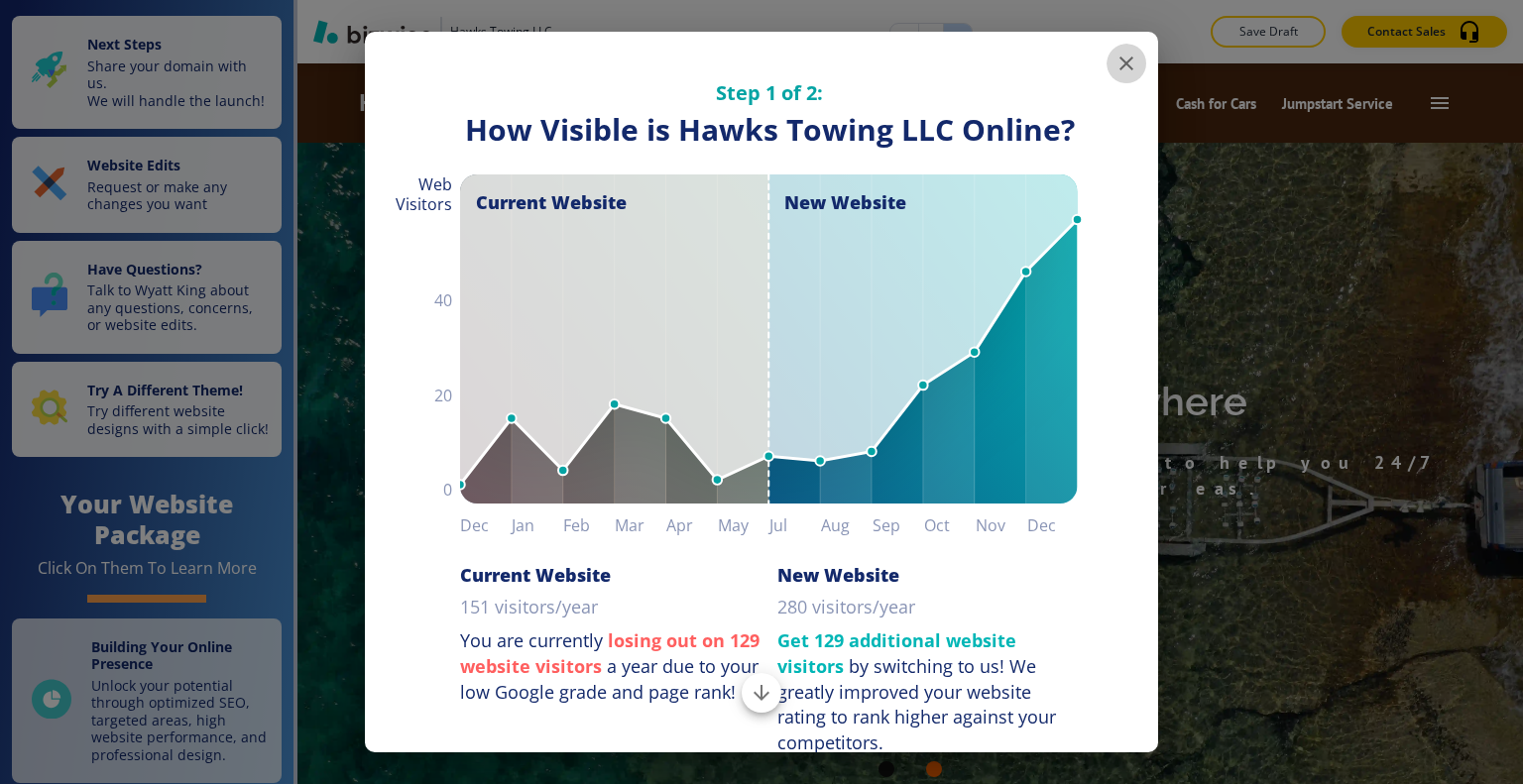 click at bounding box center (1126, 63) 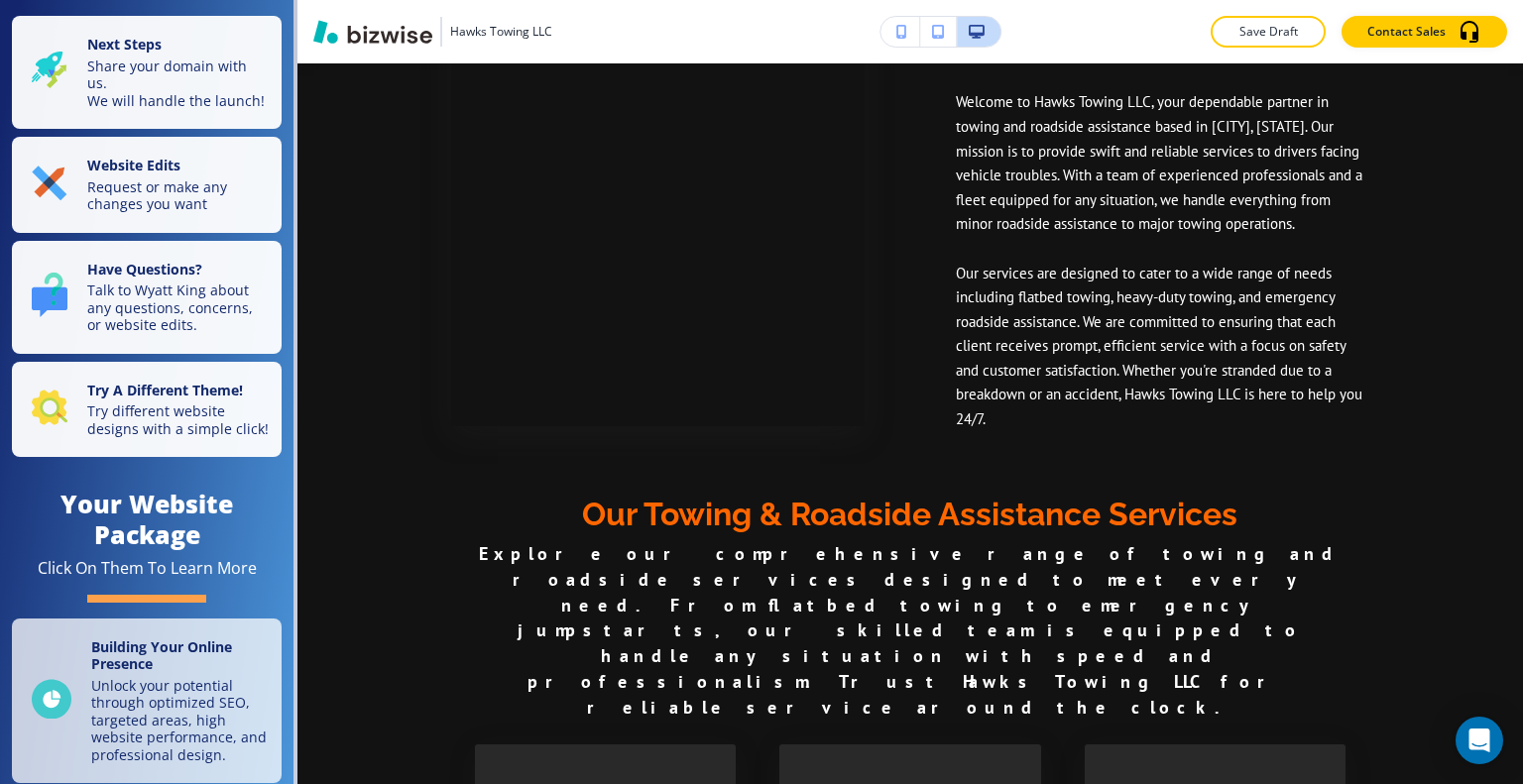 scroll, scrollTop: 1285, scrollLeft: 0, axis: vertical 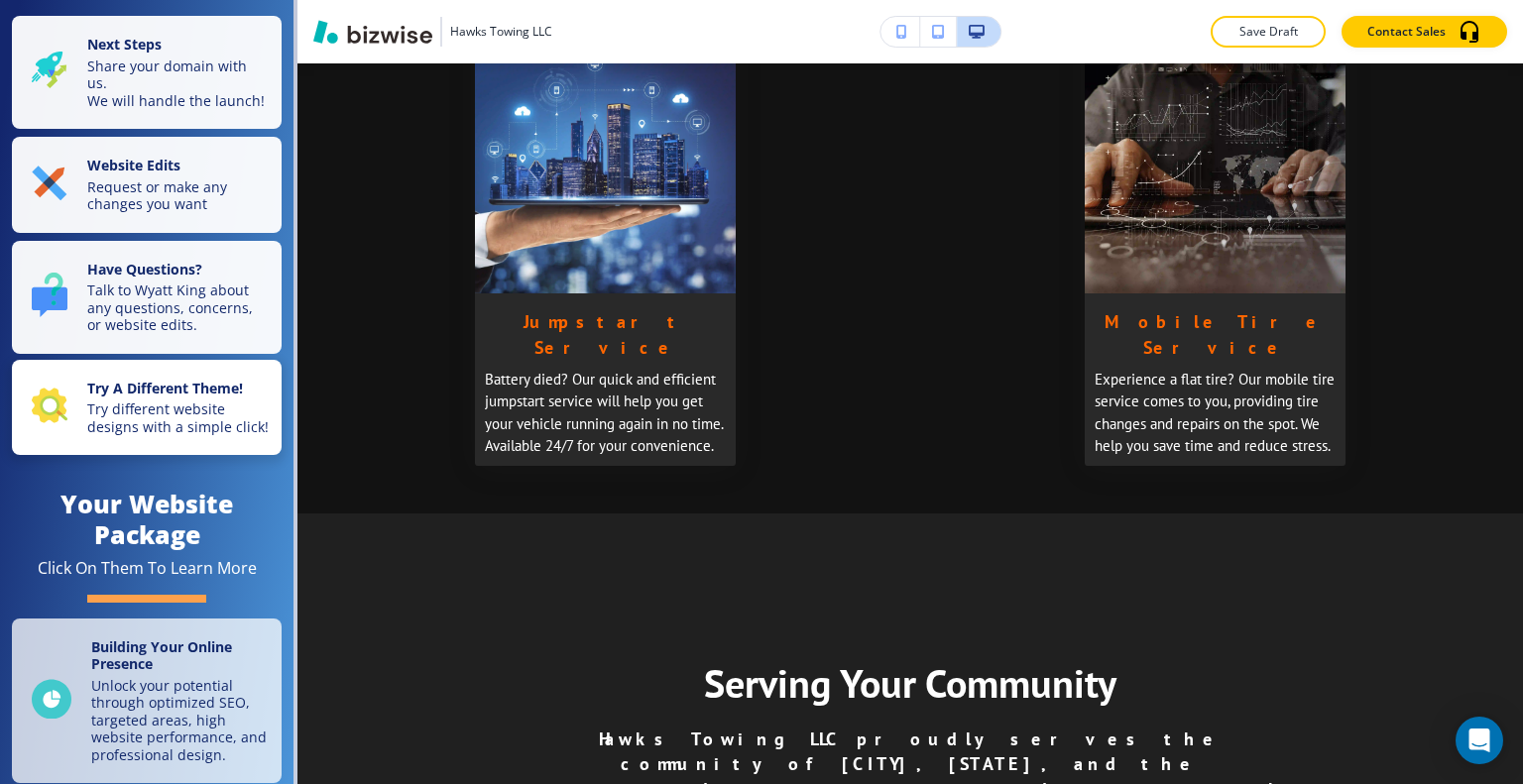 click on "Try different website designs with a simple click!" at bounding box center (178, 83) 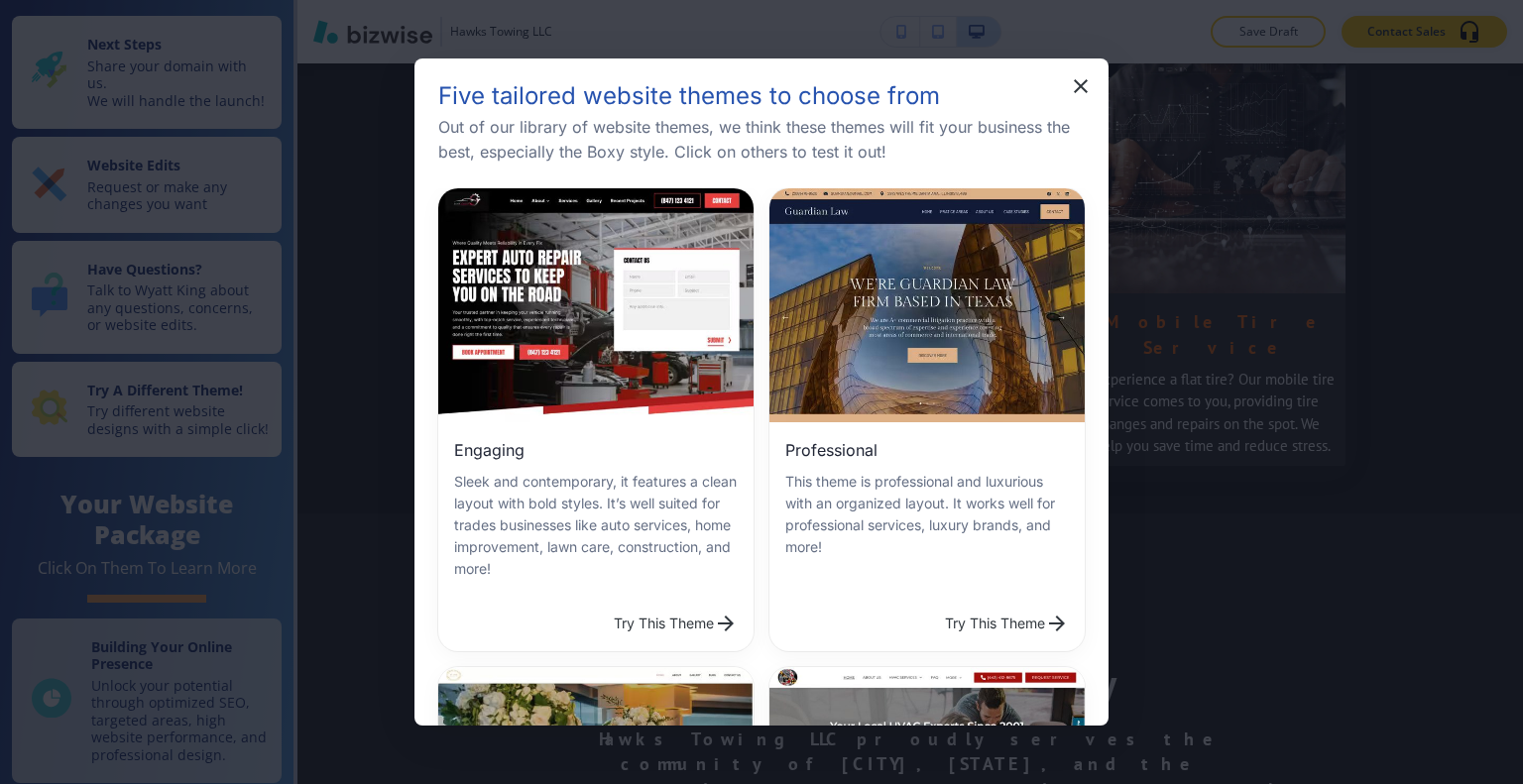 click at bounding box center (596, 2266) 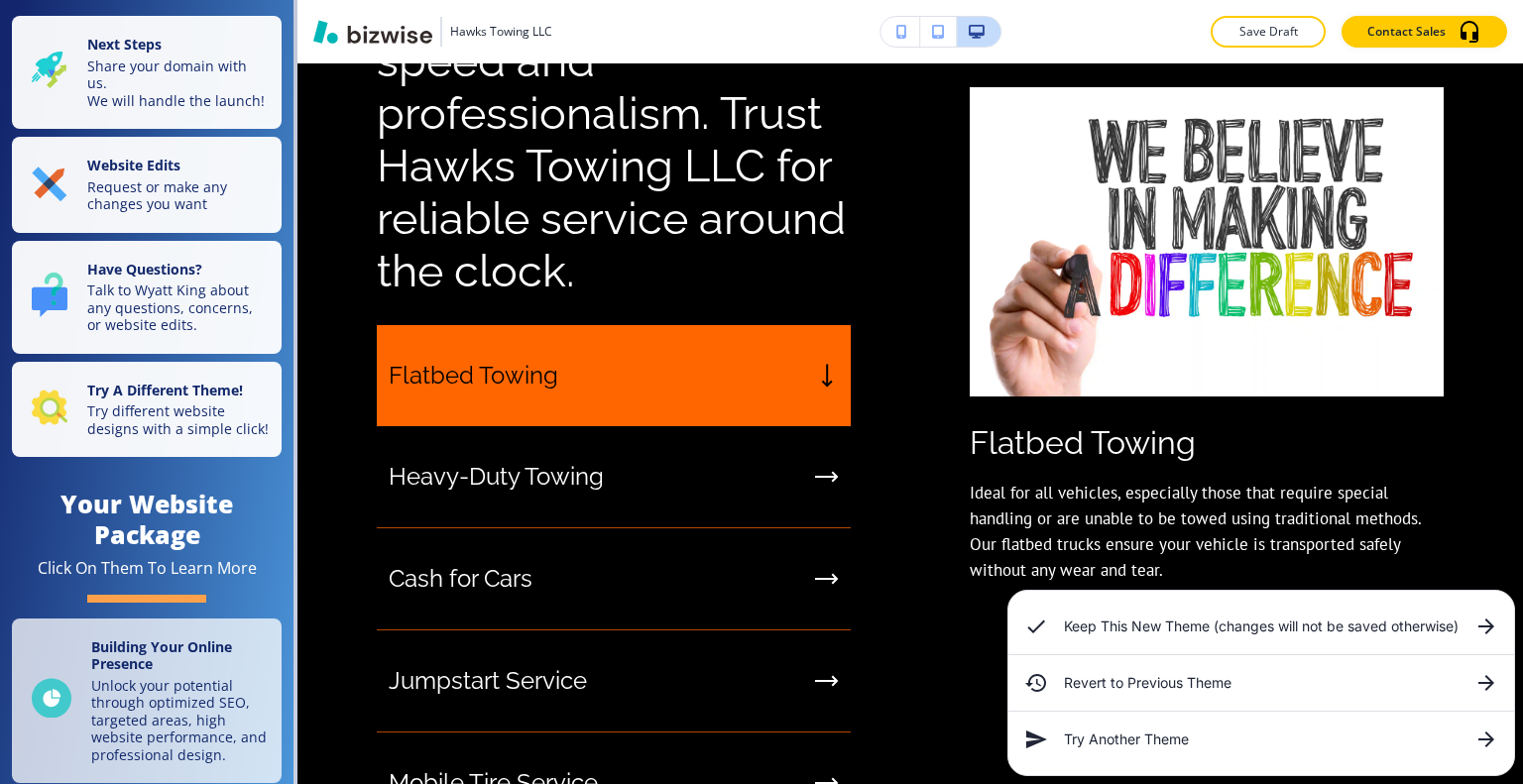 scroll, scrollTop: 0, scrollLeft: 0, axis: both 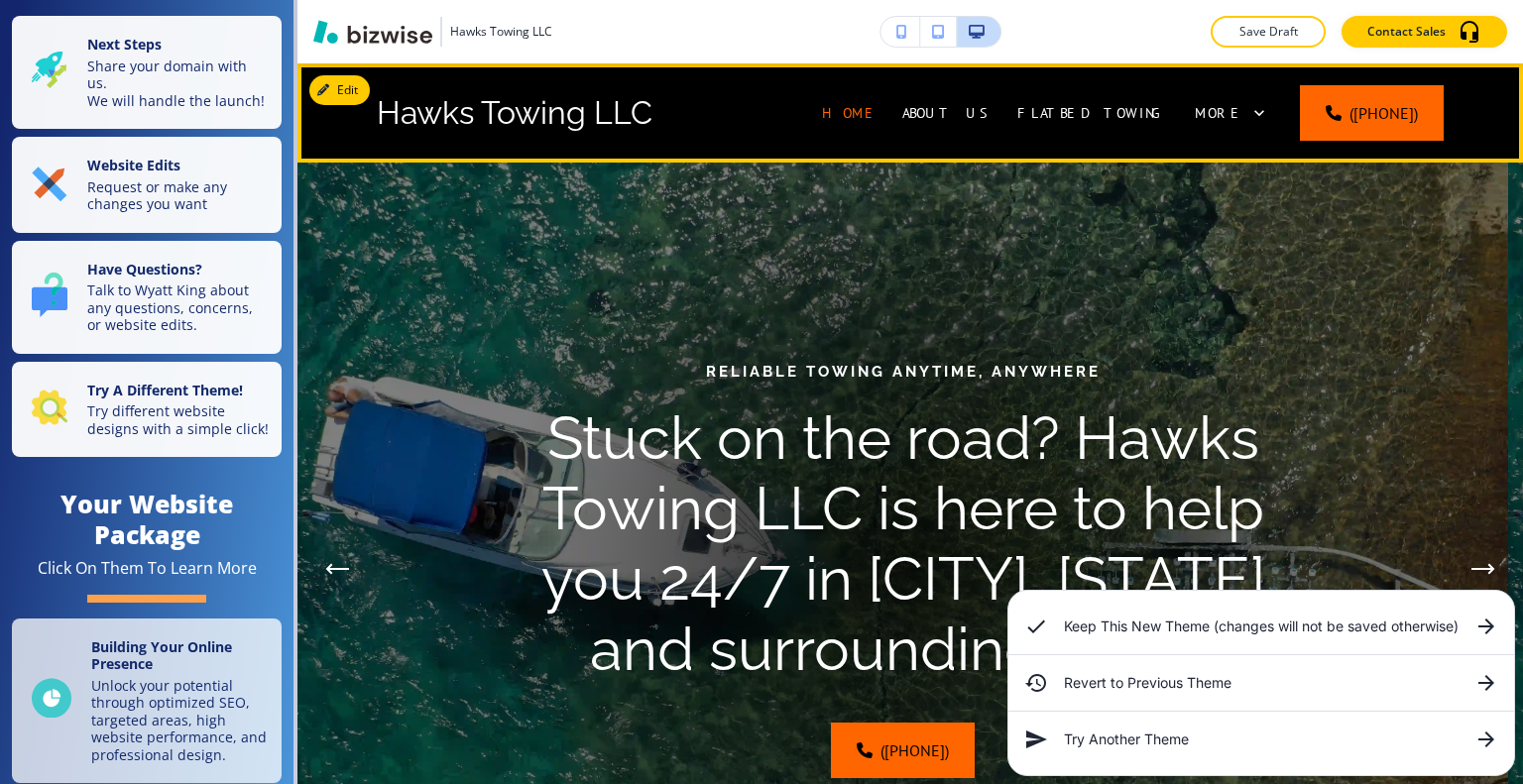 click on "Hawks Towing LLC Home About Us Flatbed Towing Heavy-Duty Towing Cash for Cars Jumpstart Service Mobile Tire Service FAQs Reviews Contact Us More ([PHONE])" at bounding box center [910, 113] 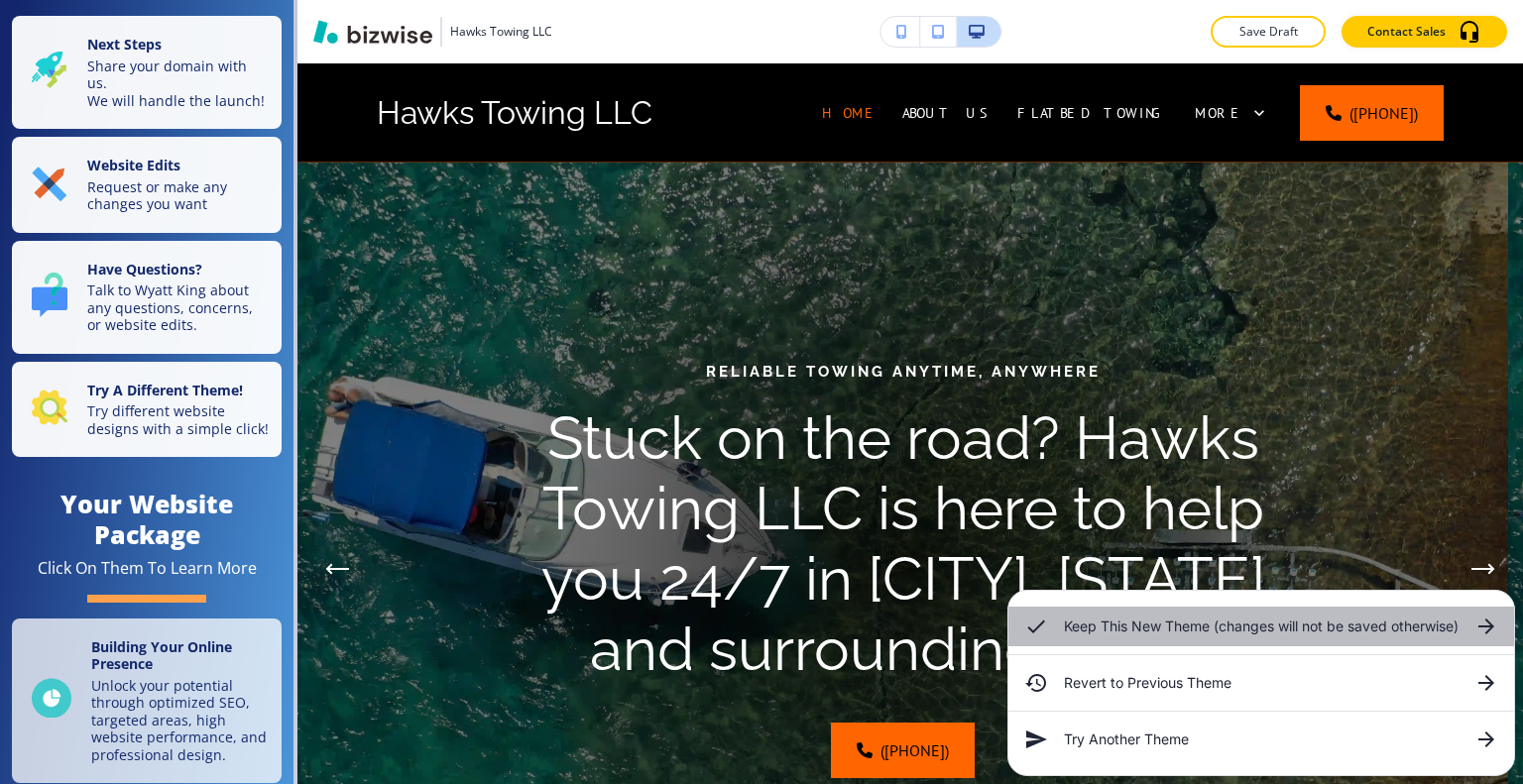 click on "Keep This New Theme (changes will not be saved otherwise)" at bounding box center [1261, 626] 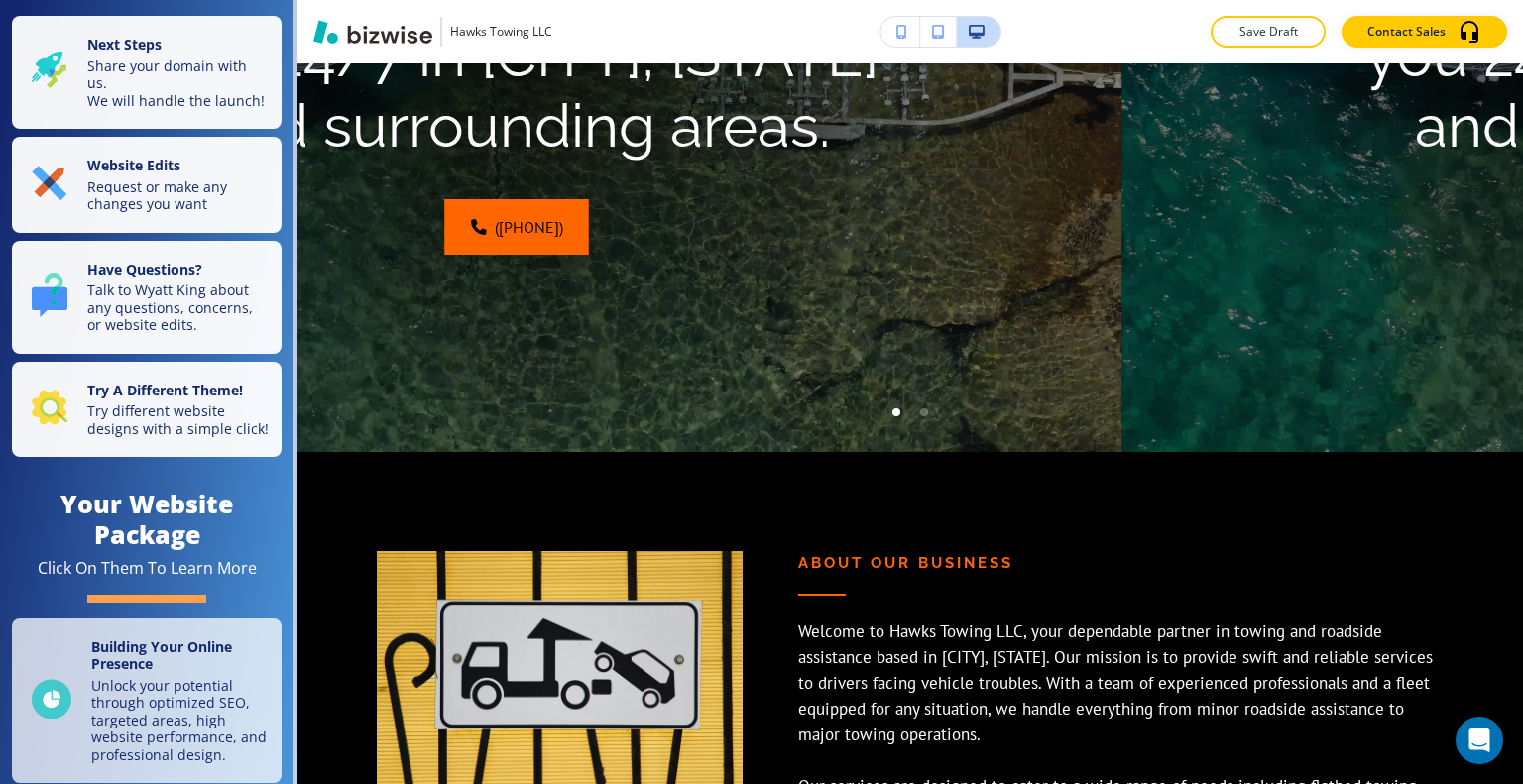 scroll, scrollTop: 0, scrollLeft: 0, axis: both 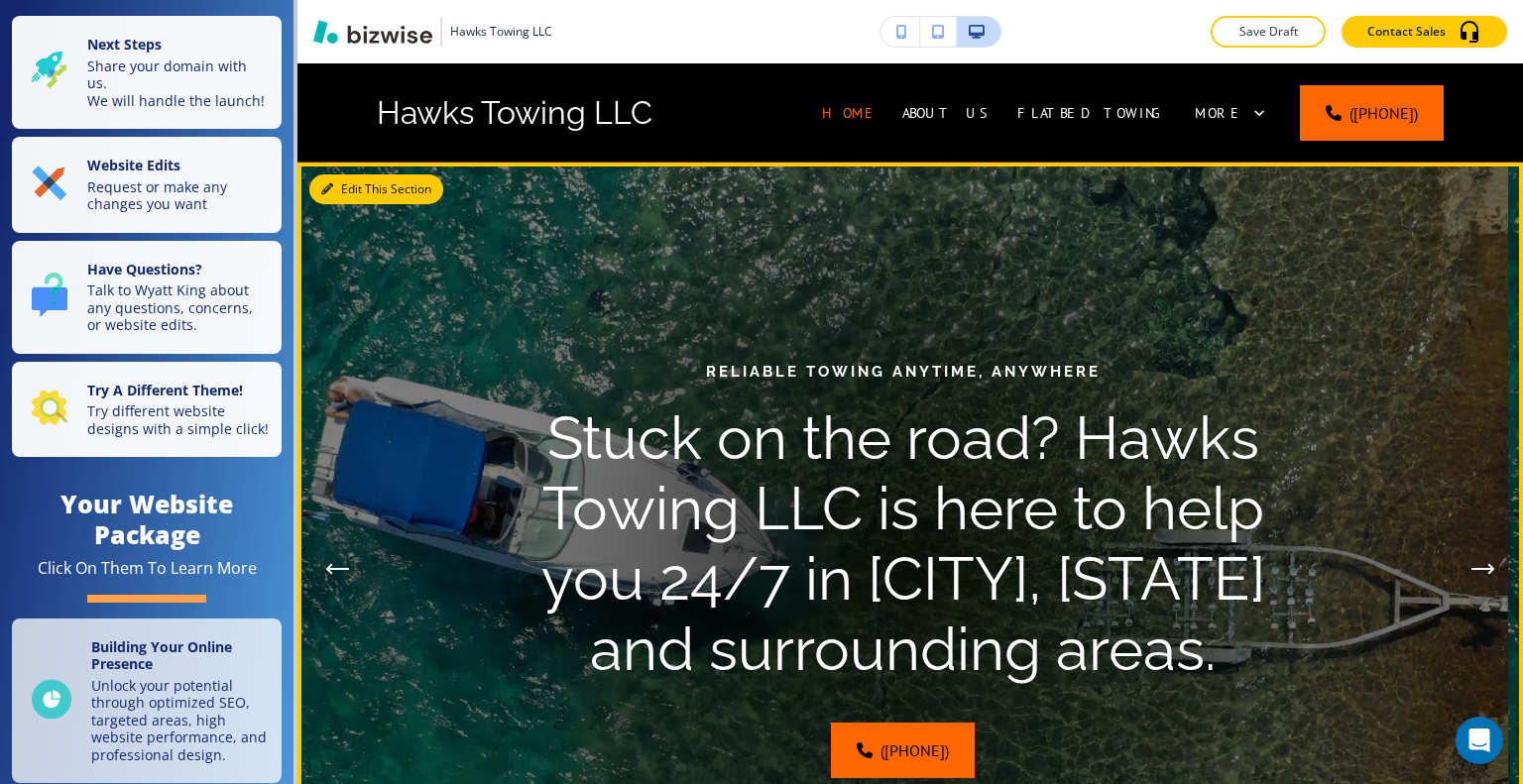 click on "Edit This Section" at bounding box center (376, 189) 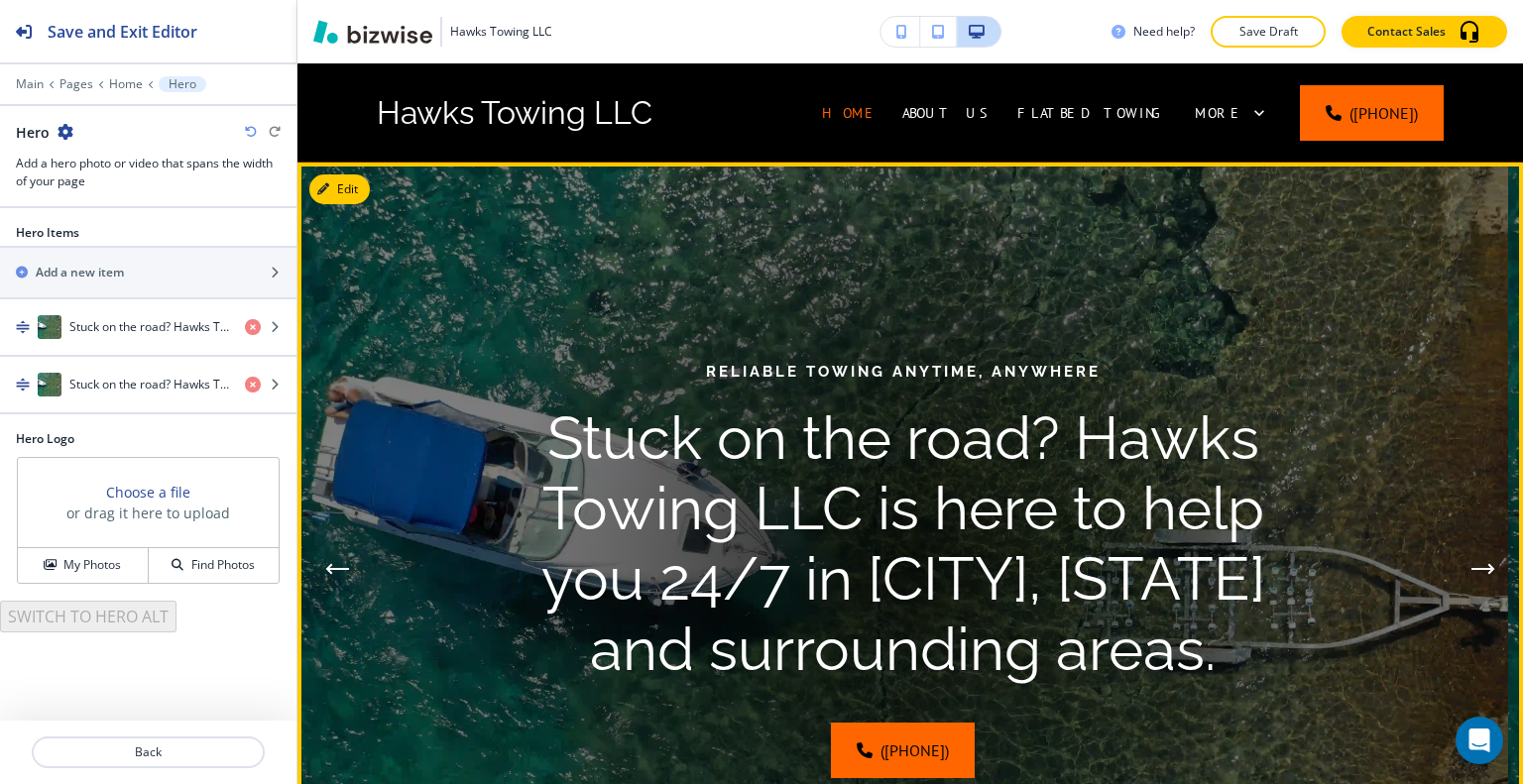 scroll, scrollTop: 99, scrollLeft: 0, axis: vertical 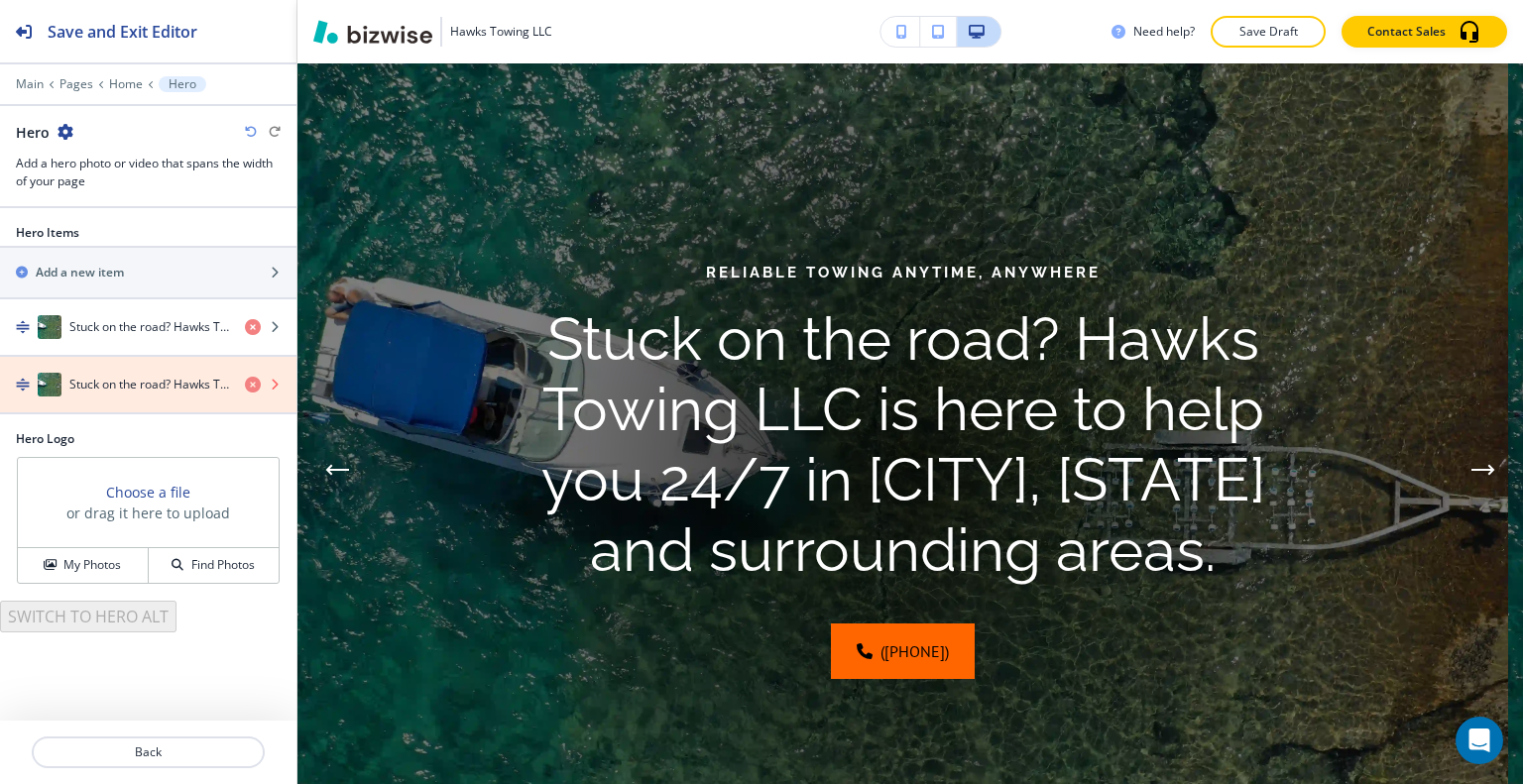 click at bounding box center (253, 385) 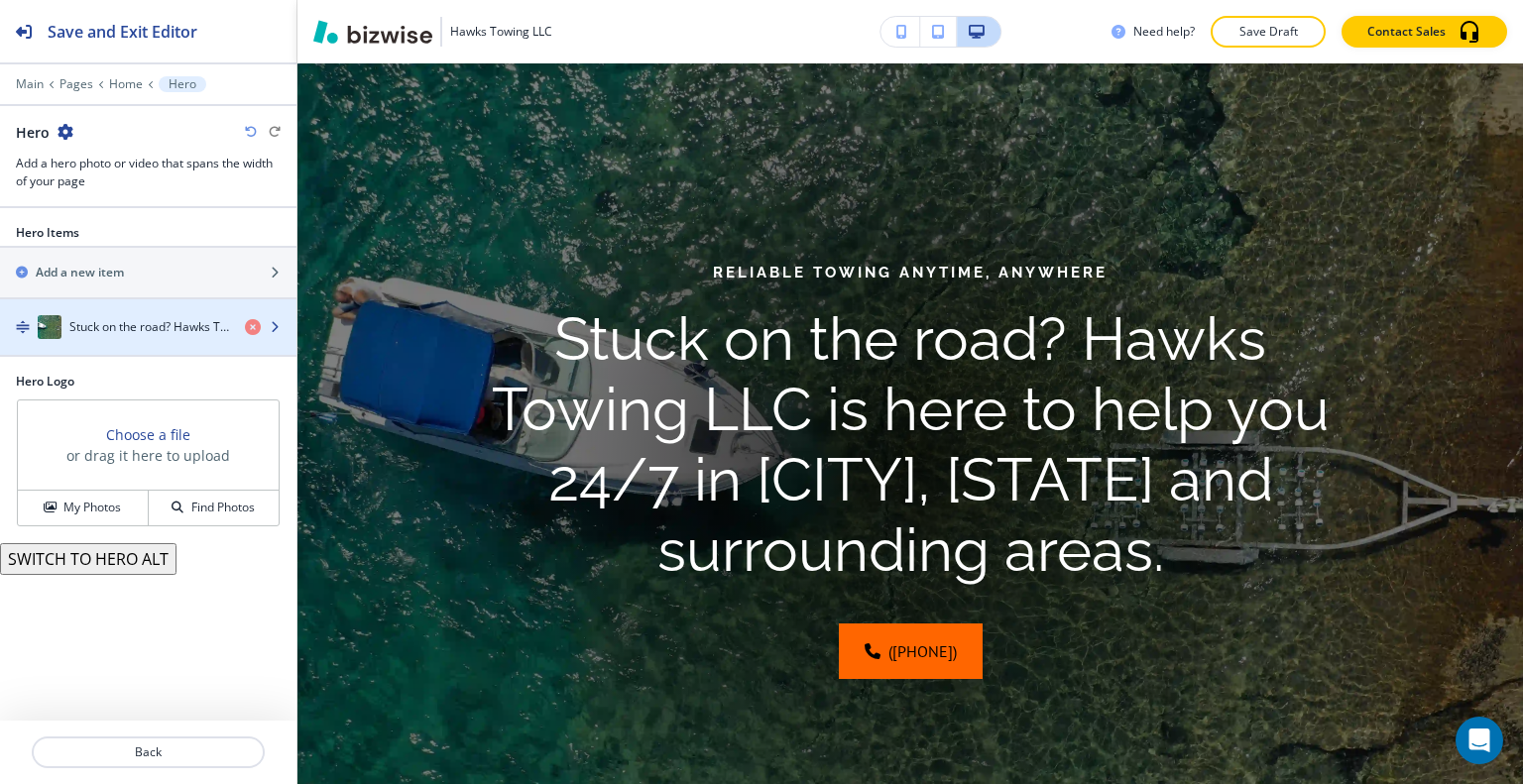 click at bounding box center (148, 347) 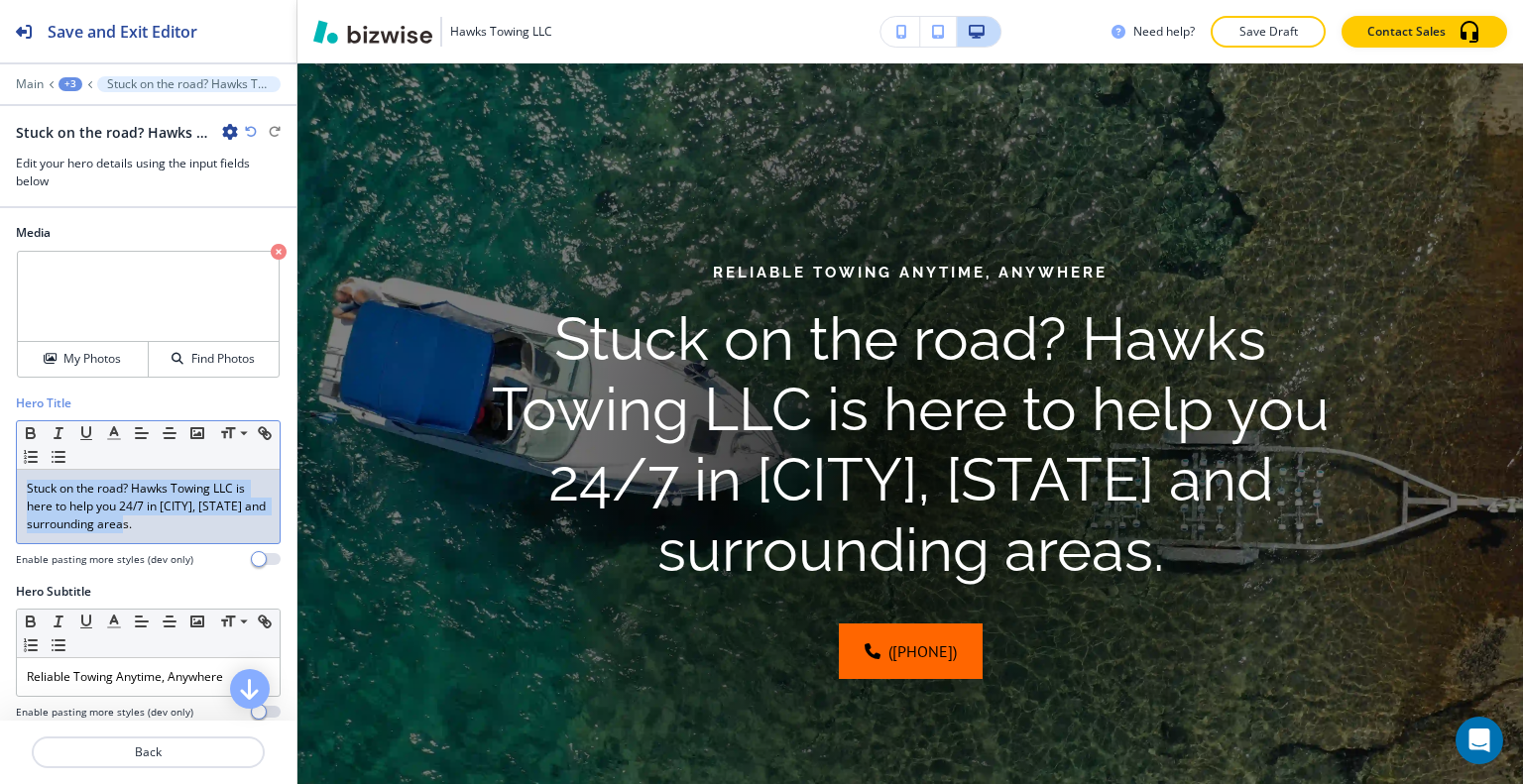 drag, startPoint x: 187, startPoint y: 522, endPoint x: 2, endPoint y: 447, distance: 199.62465 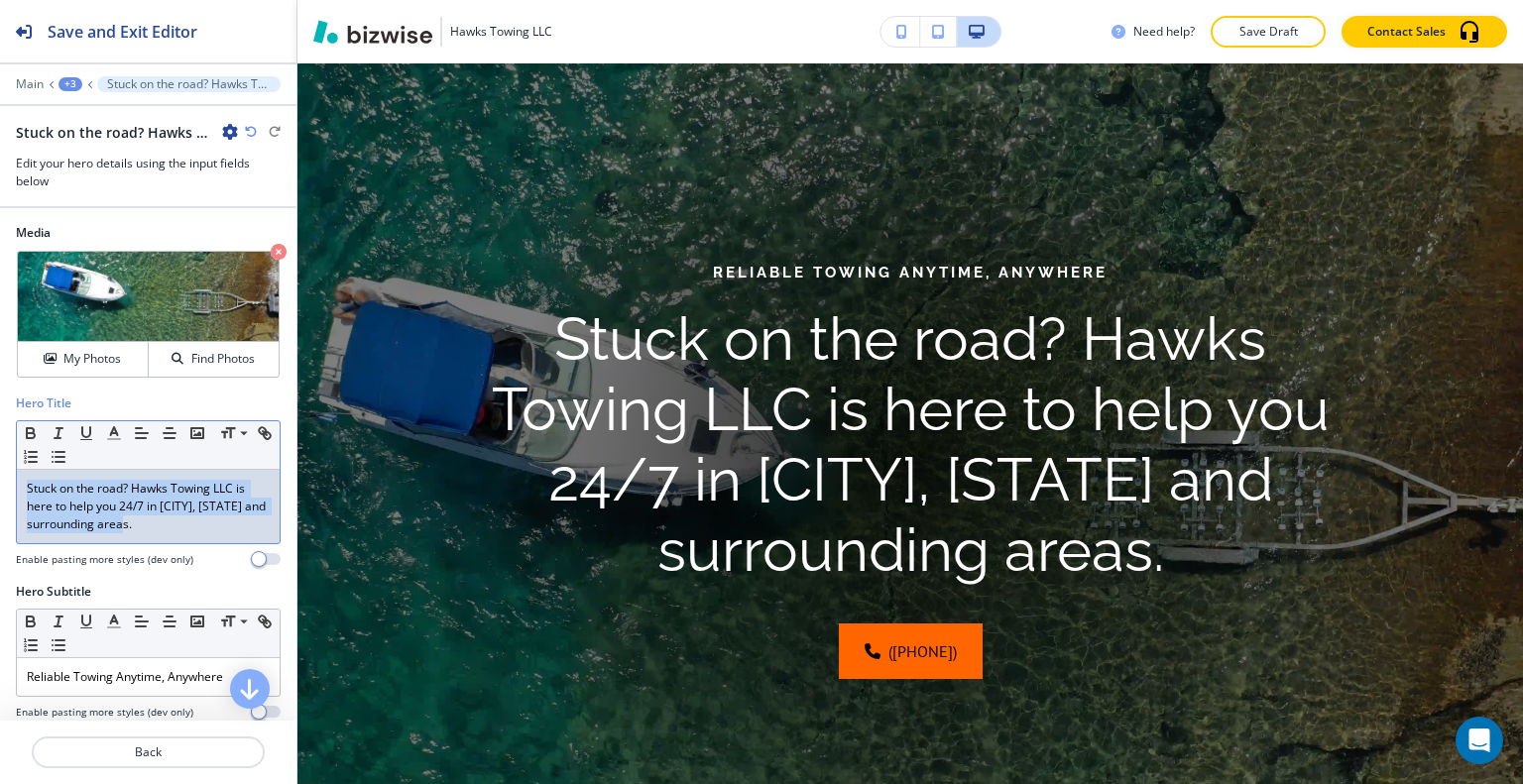 click on "Hero Title                                                   Small Normal Large Huge                                       Stuck on the road? Hawks Towing LLC is here to help you 24/7 in [CITY], [STATE] and surrounding areas. Enable pasting more styles (dev only)" at bounding box center [148, 489] 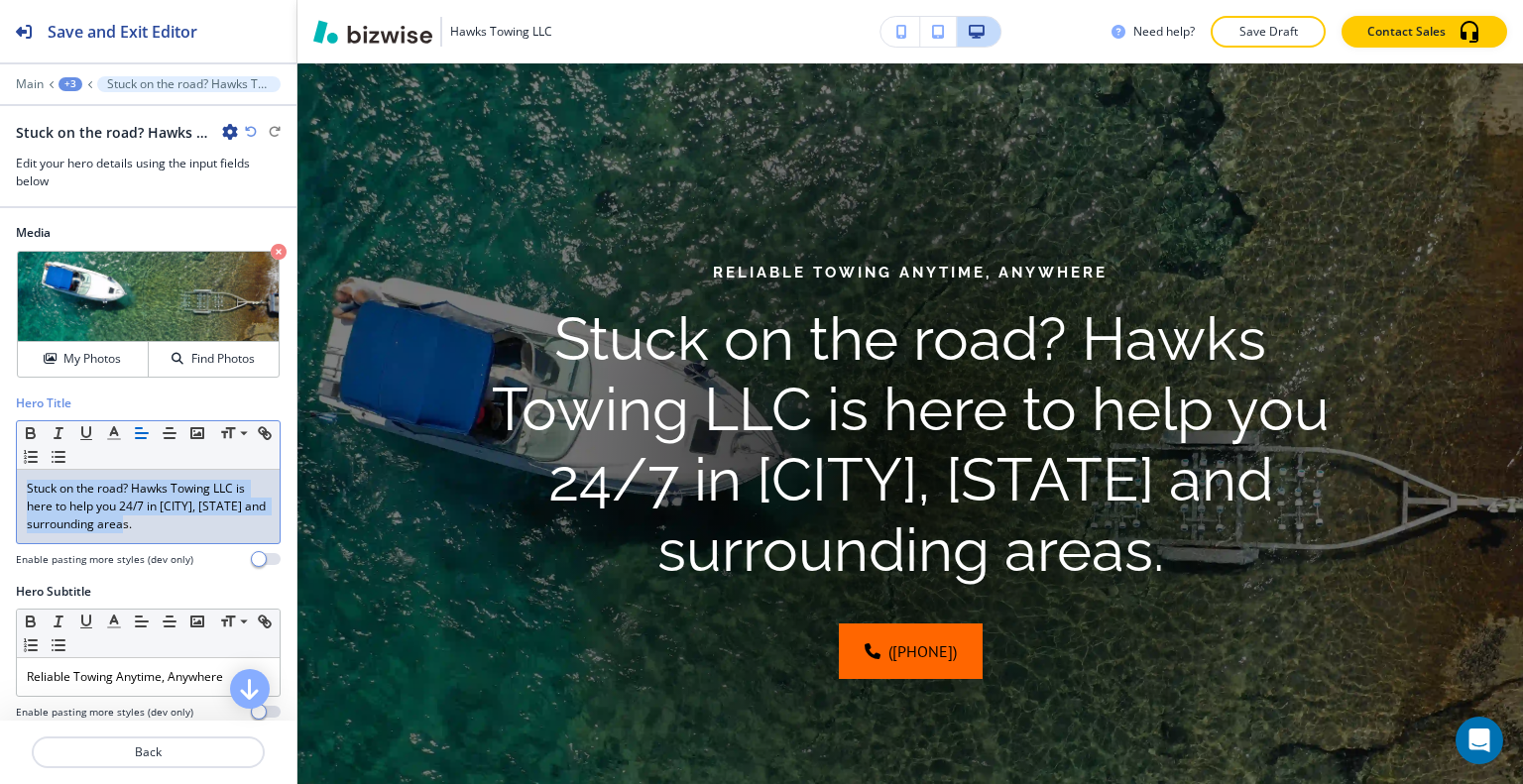 copy on "Stuck on the road? Hawks Towing LLC is here to help you 24/7 in [CITY], [STATE] and surrounding areas." 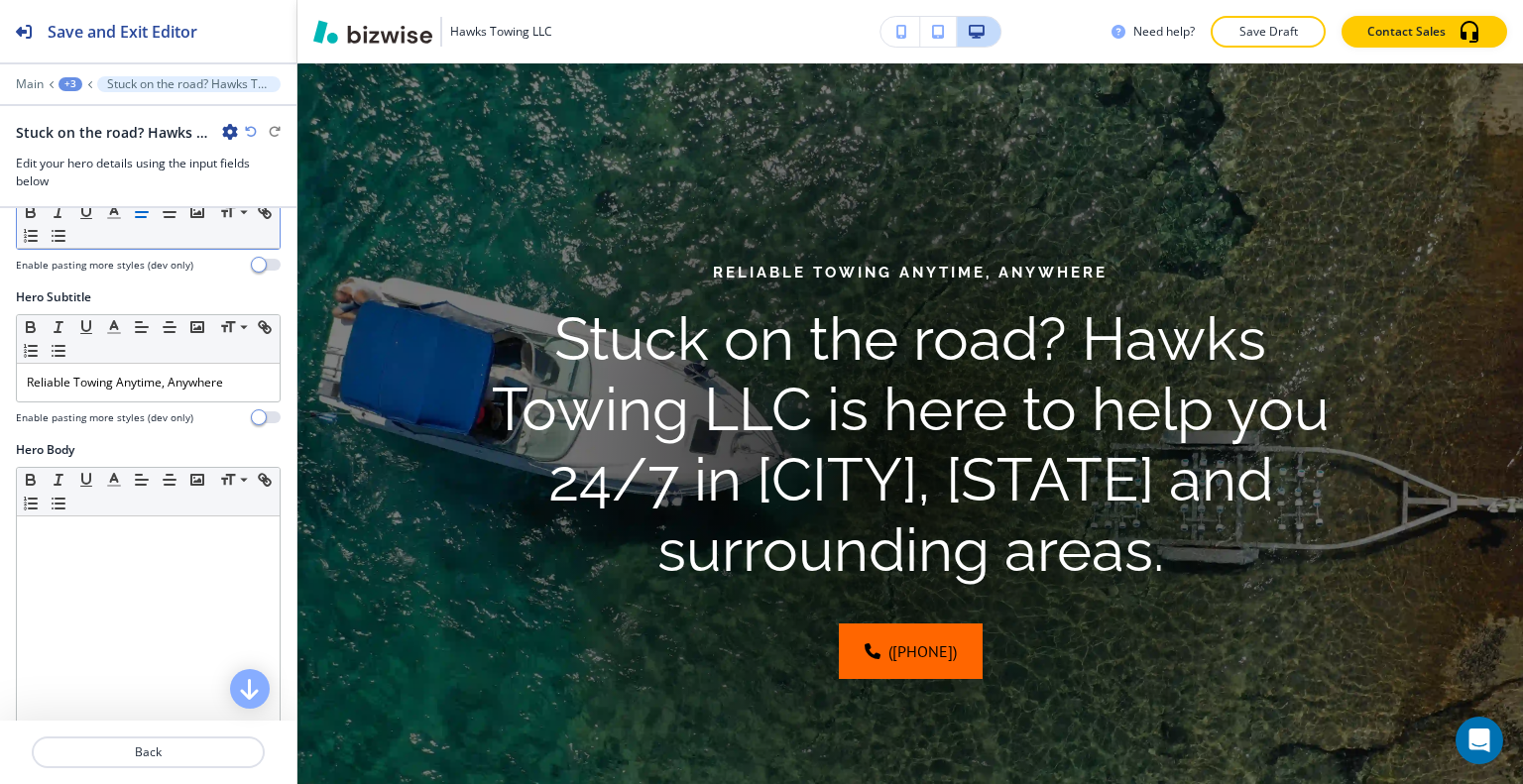 scroll, scrollTop: 333, scrollLeft: 0, axis: vertical 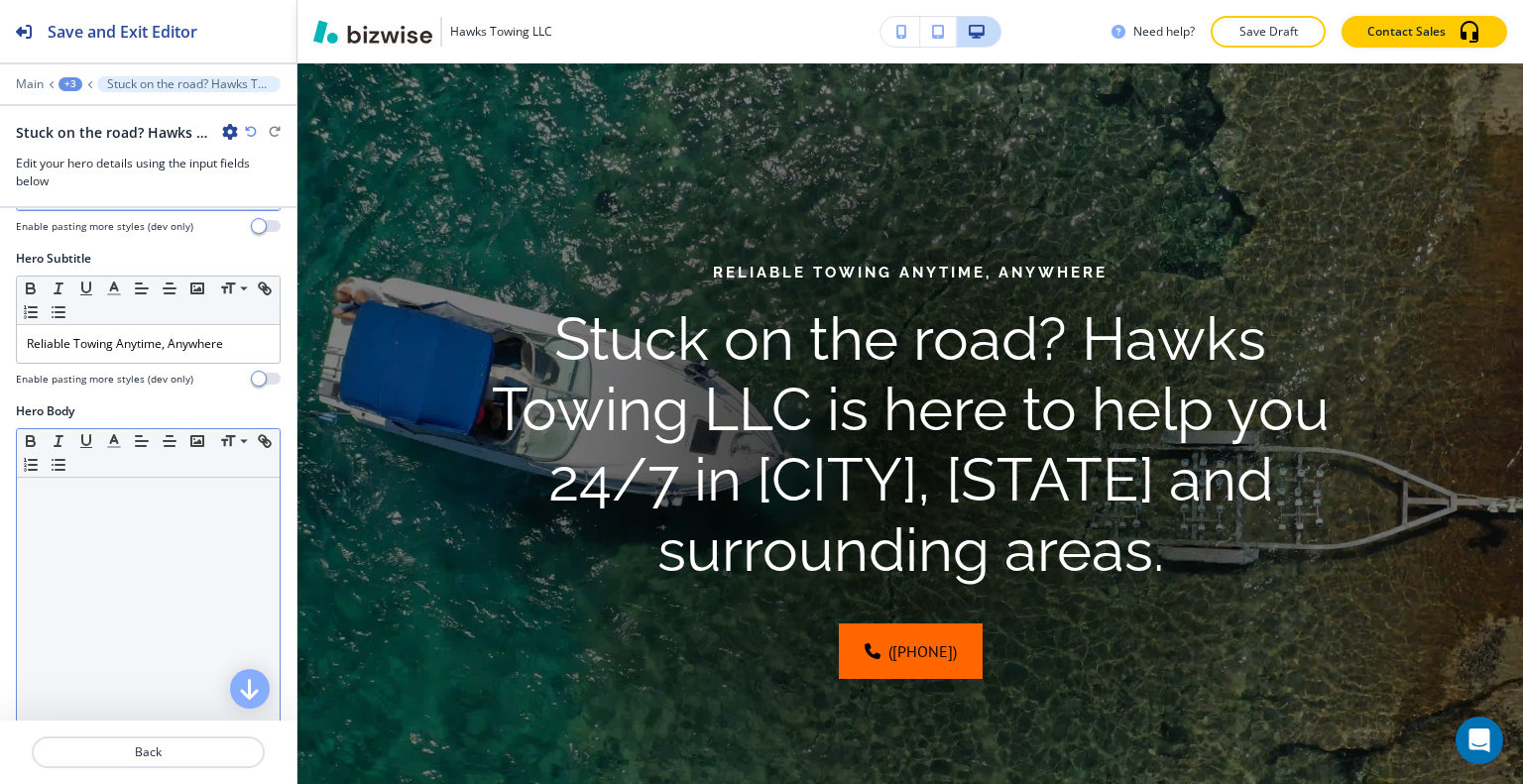 click at bounding box center [148, 607] 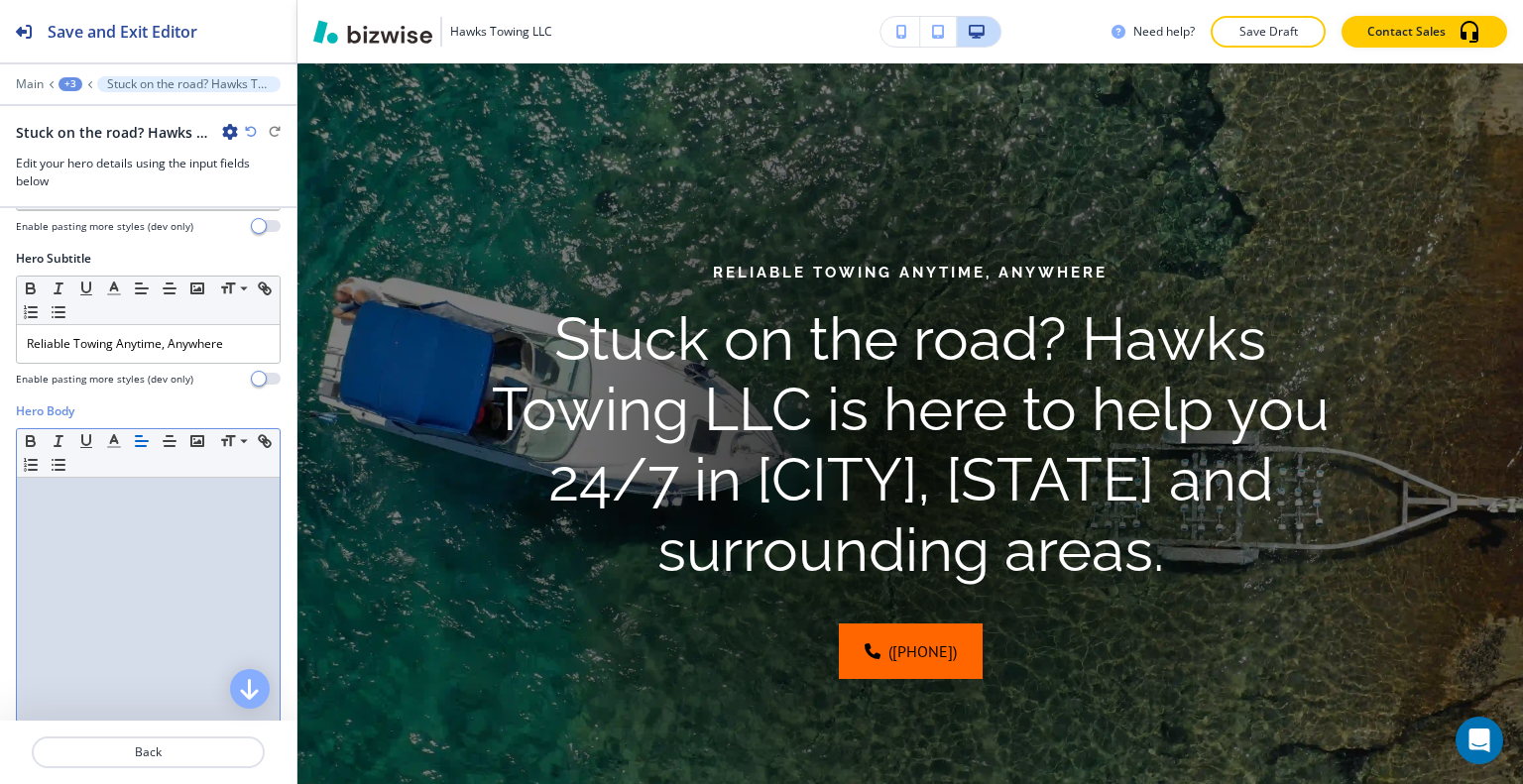 click at bounding box center (148, 607) 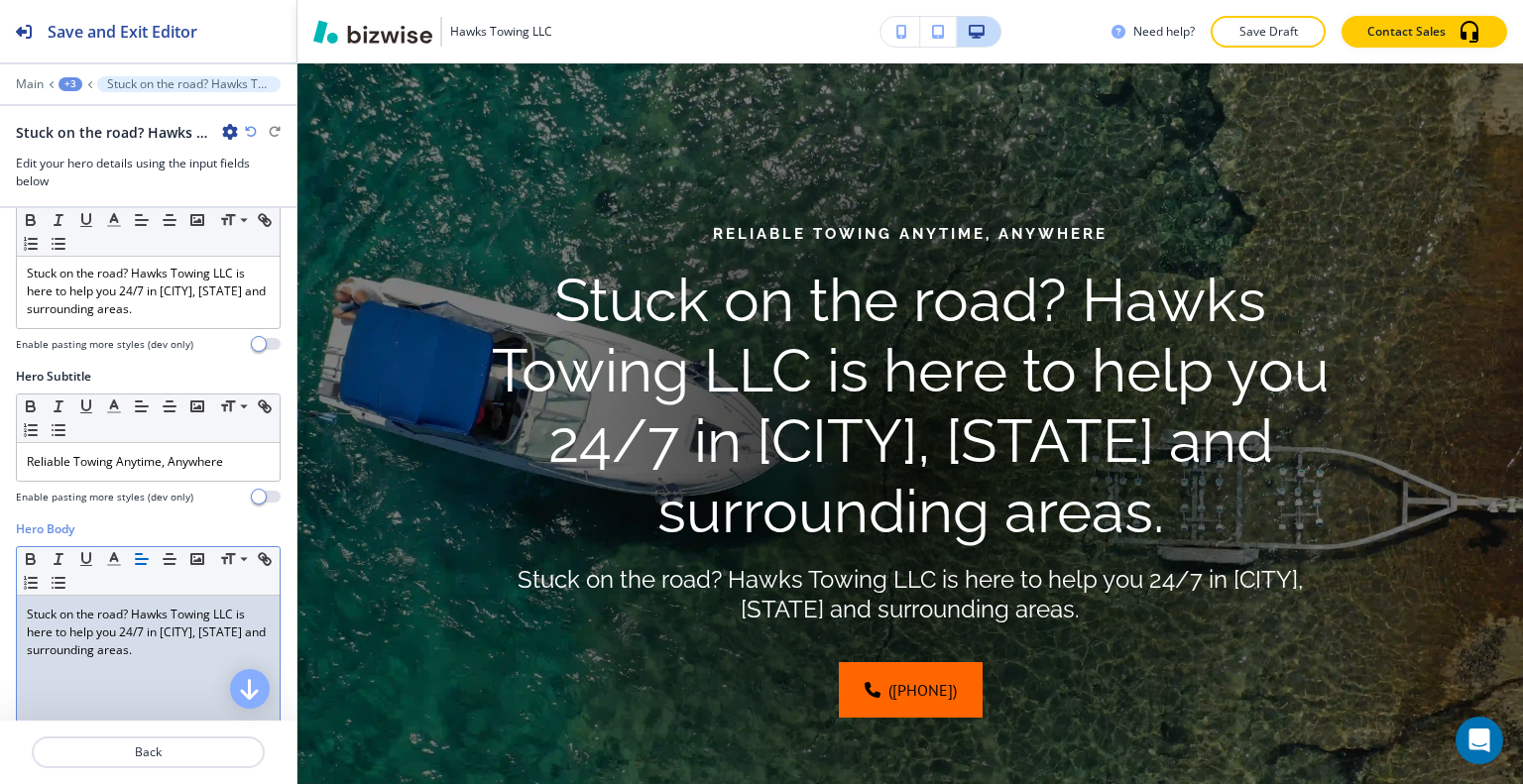 scroll, scrollTop: 160, scrollLeft: 0, axis: vertical 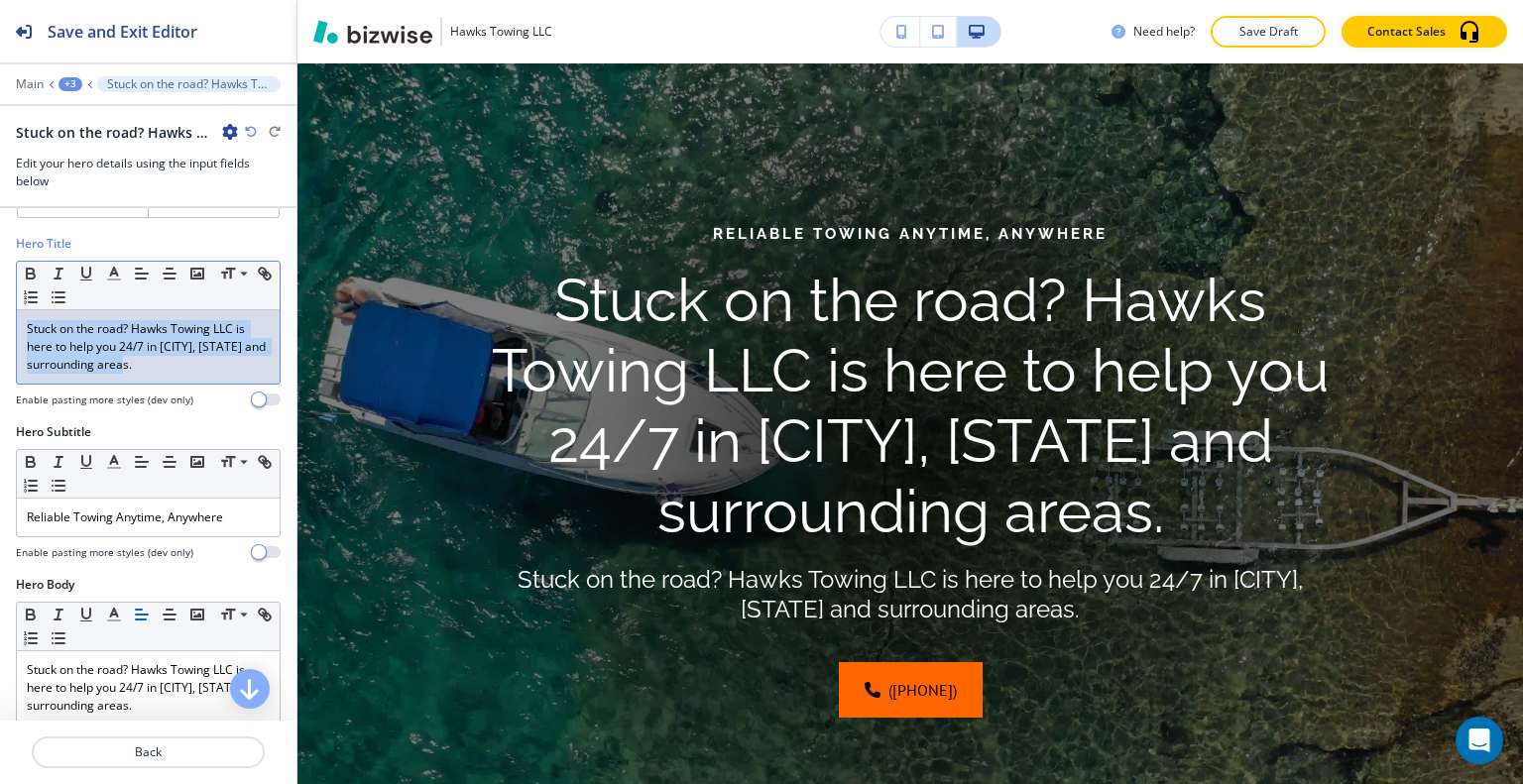 drag, startPoint x: 165, startPoint y: 374, endPoint x: 0, endPoint y: 320, distance: 173.61164 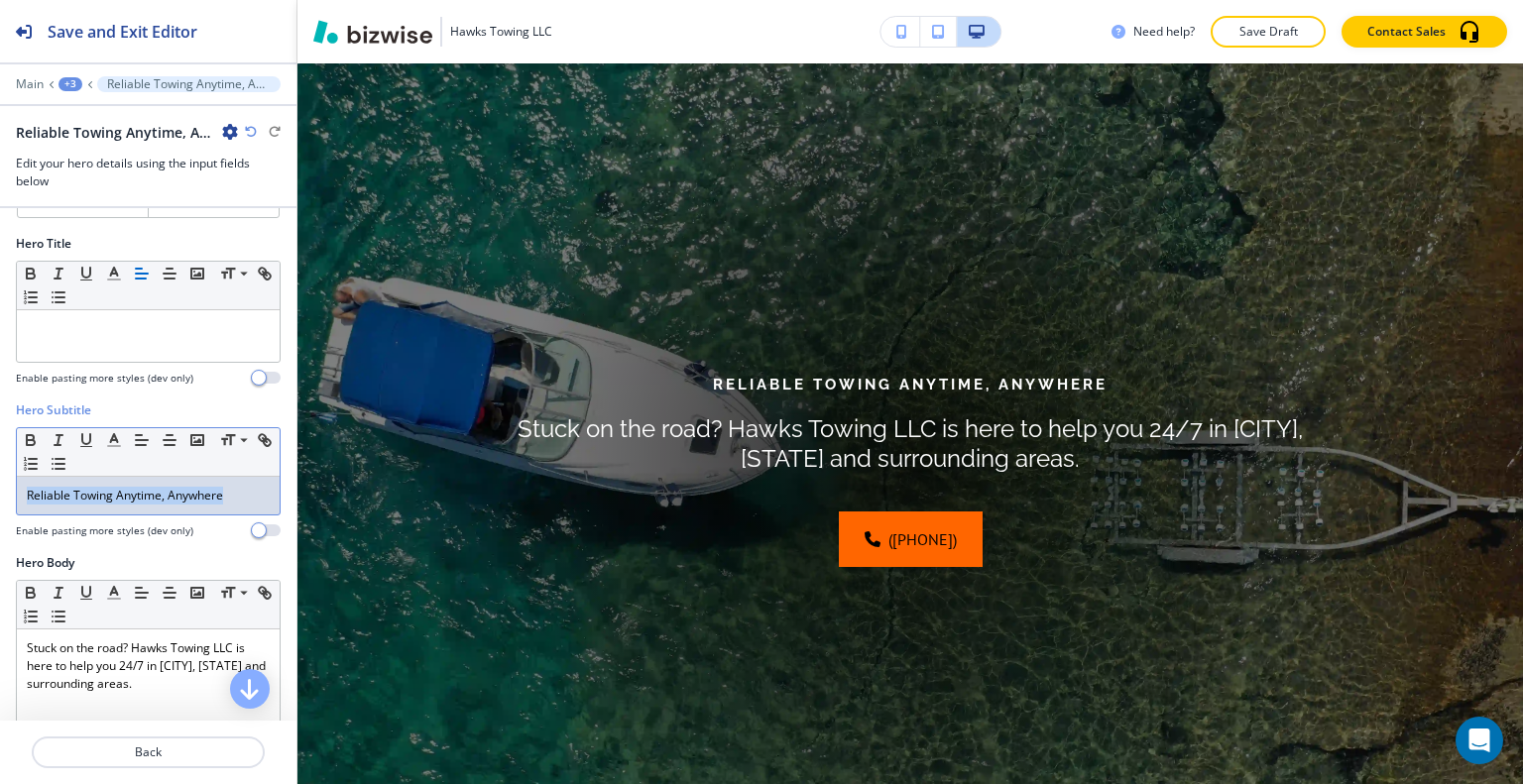 drag, startPoint x: 243, startPoint y: 498, endPoint x: 2, endPoint y: 486, distance: 241.29857 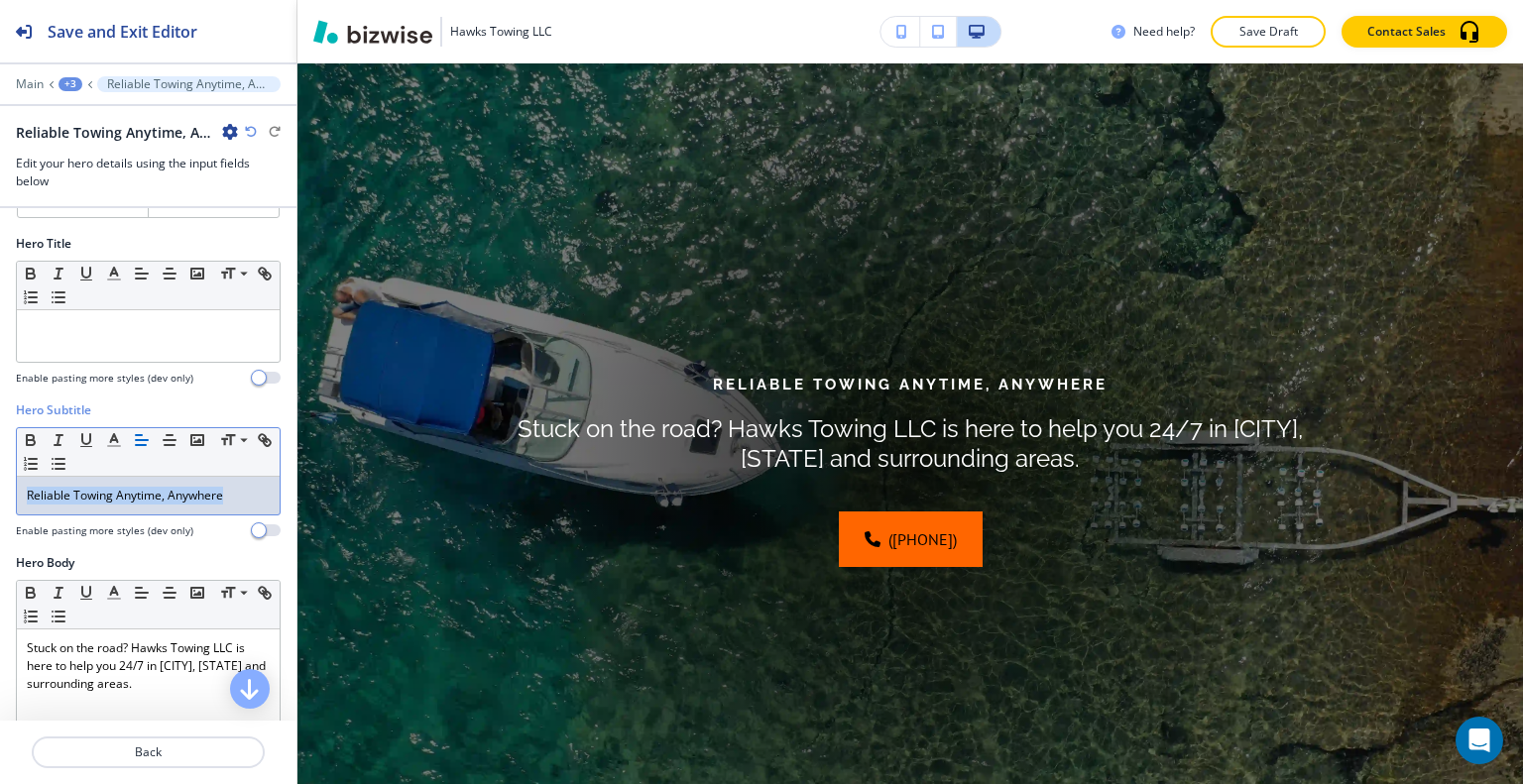copy on "Reliable Towing Anytime, Anywhere" 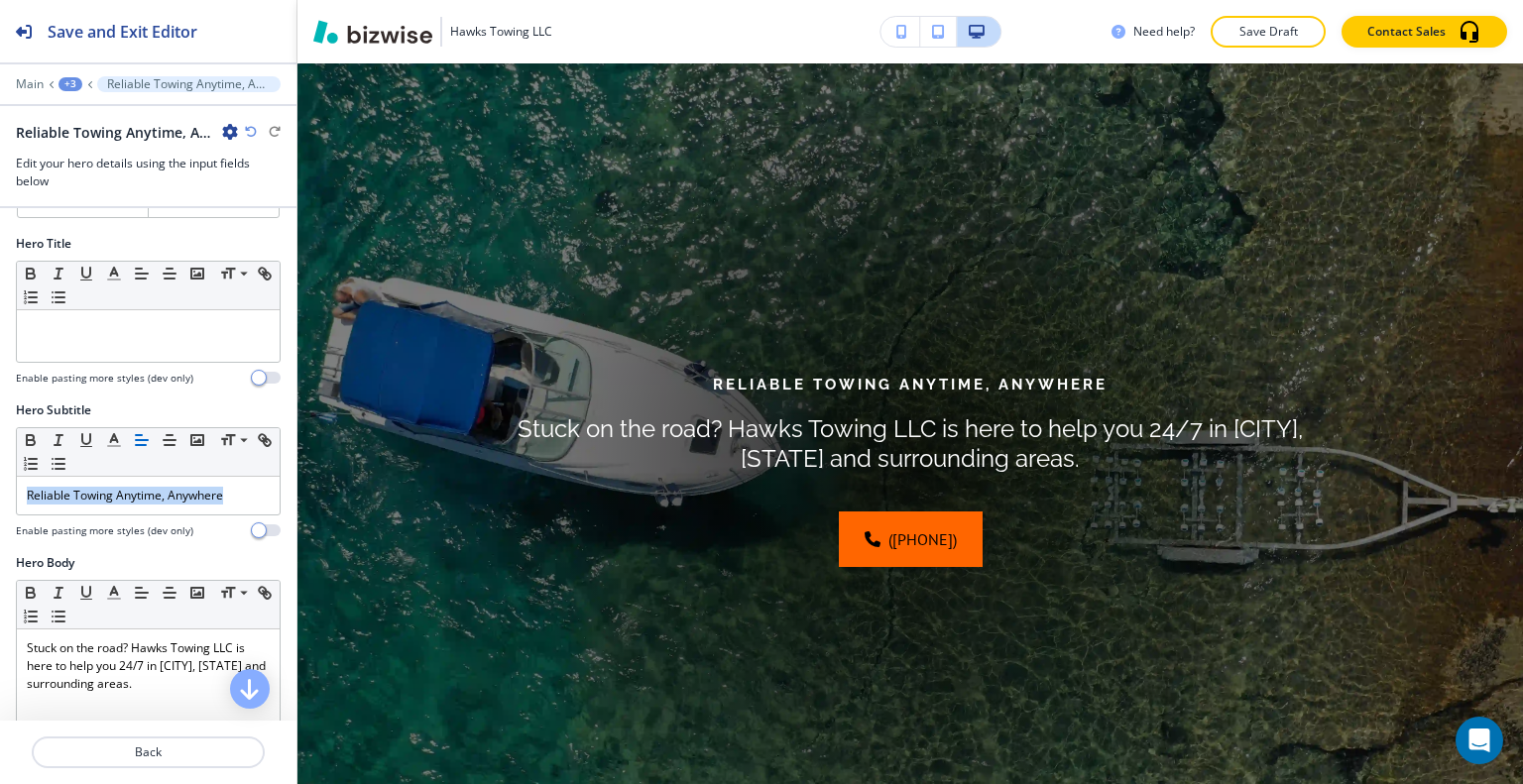 click on "Hero Subtitle                                                   Small Normal Large Huge                                       Reliable Towing Anytime, Anywhere Enable pasting more styles (dev only)" at bounding box center (148, 478) 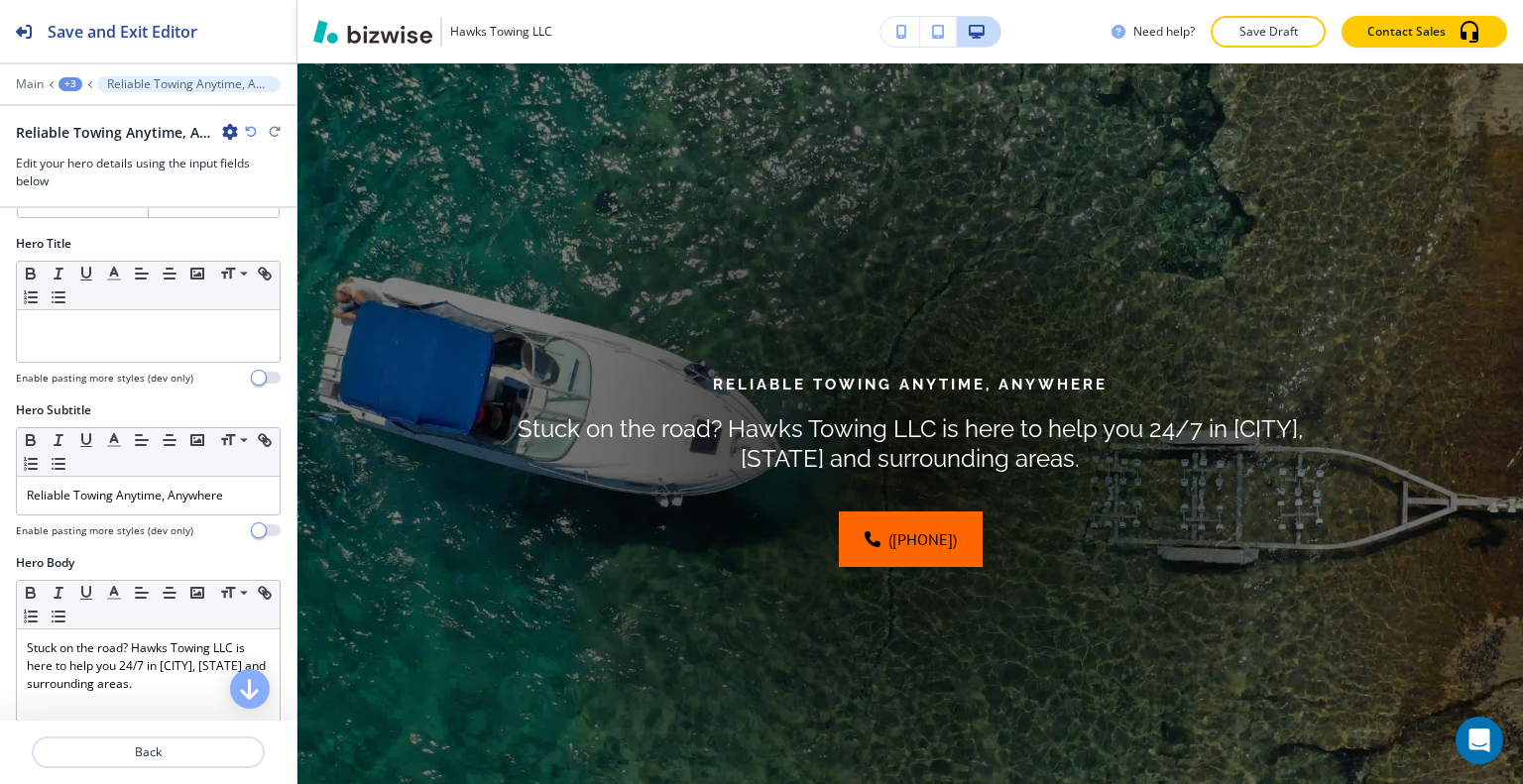click on "Enable pasting more styles (dev only)" at bounding box center [104, 378] 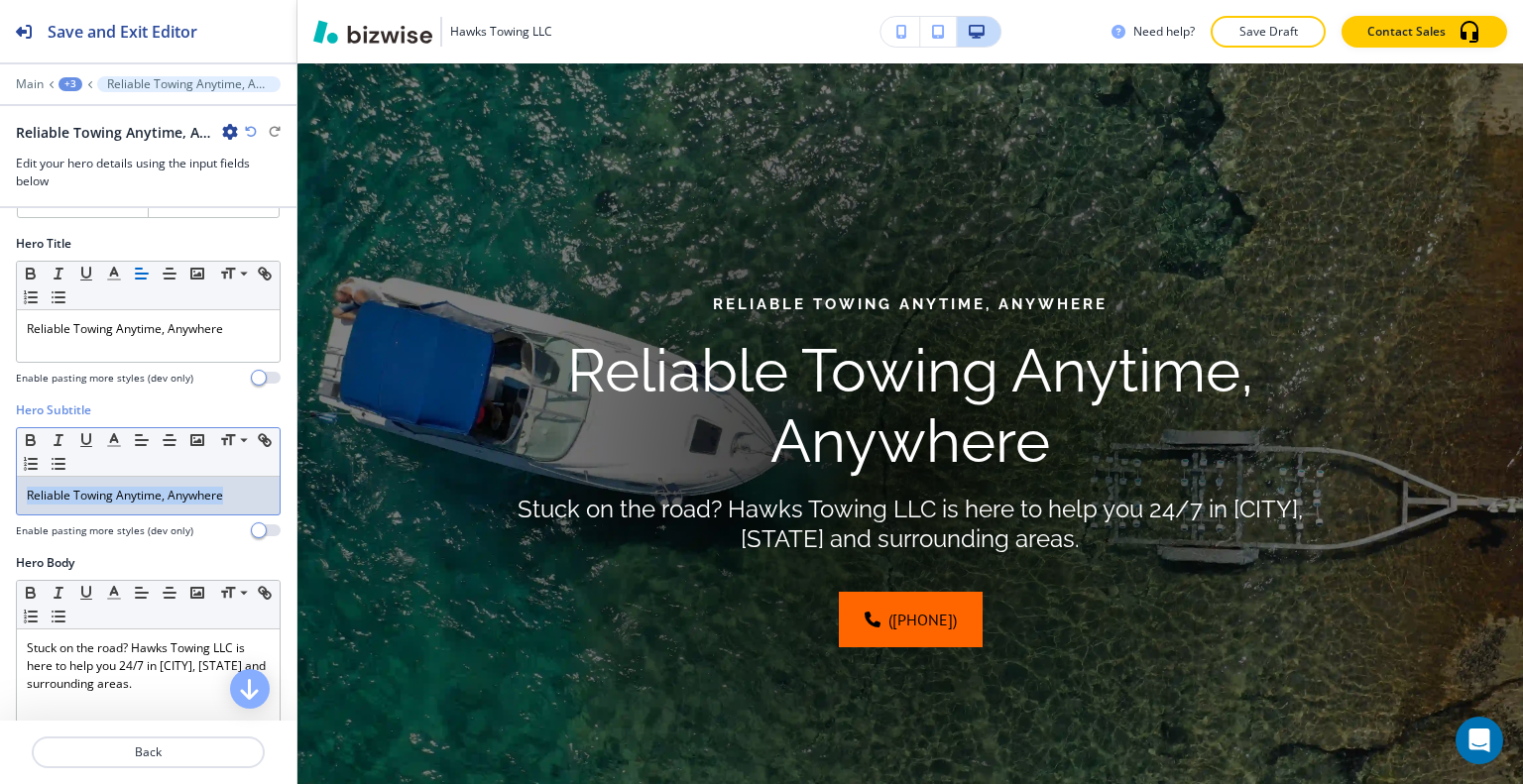 drag, startPoint x: 239, startPoint y: 498, endPoint x: 0, endPoint y: 496, distance: 239.0084 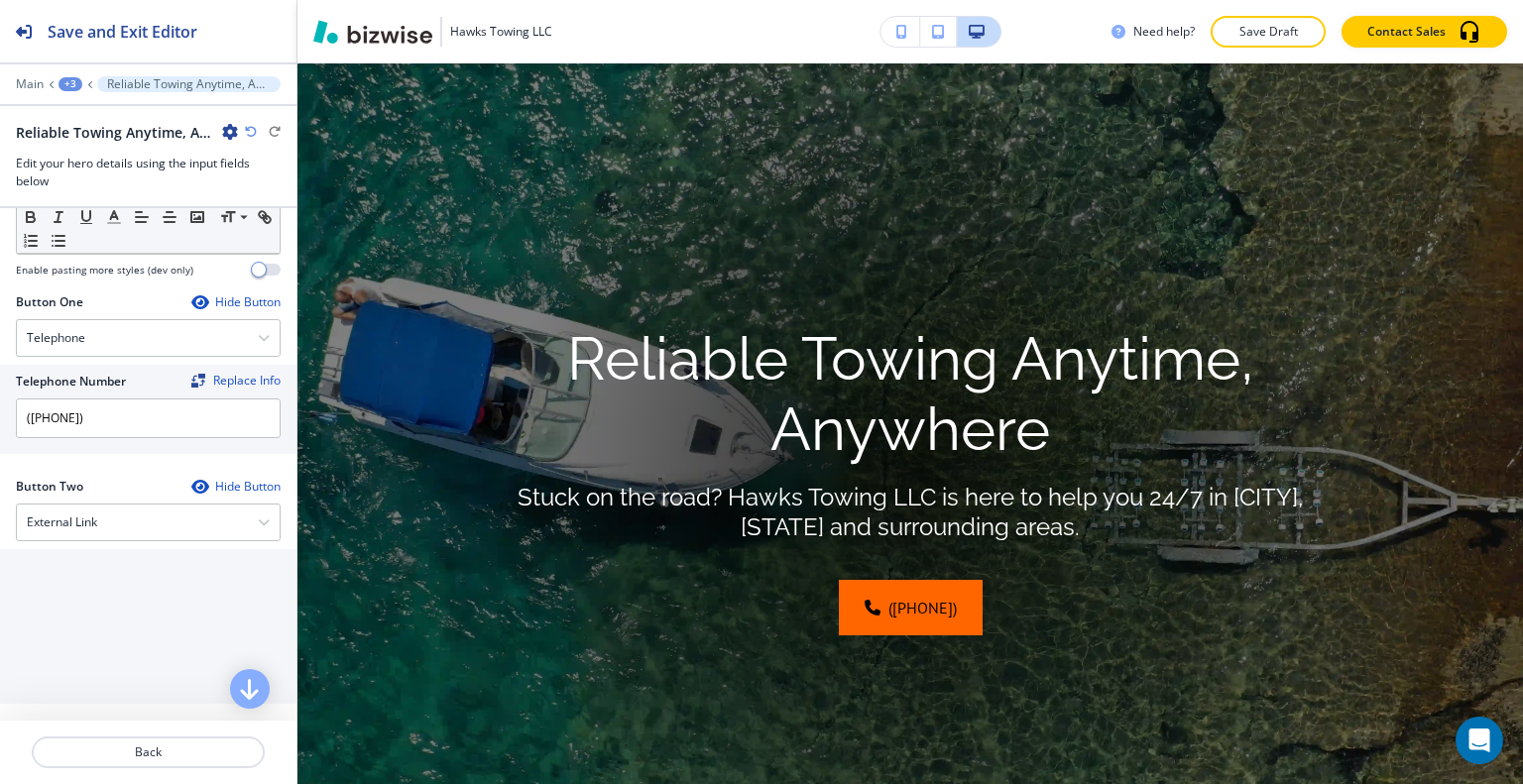 scroll, scrollTop: 825, scrollLeft: 0, axis: vertical 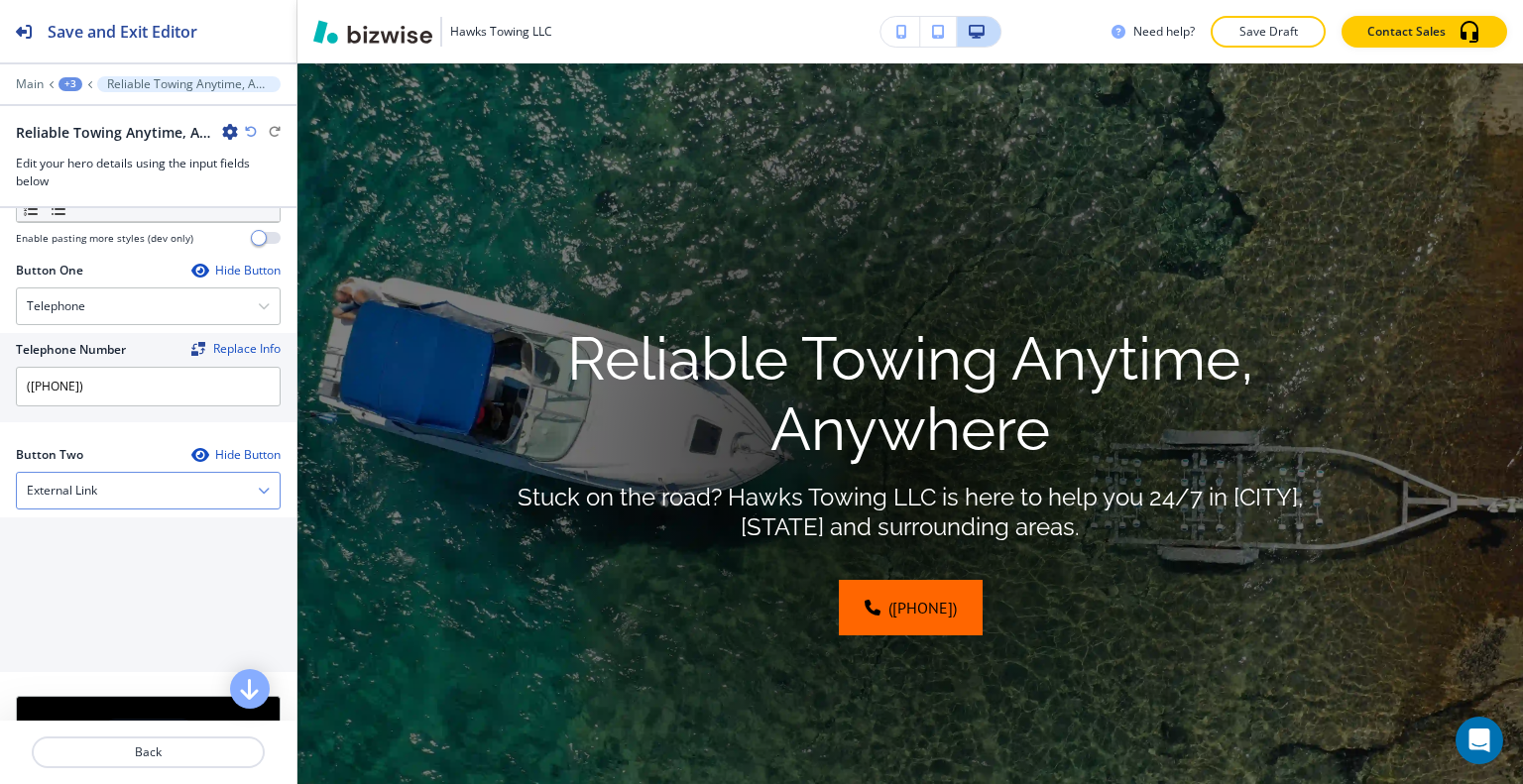 click on "External Link" at bounding box center (148, 491) 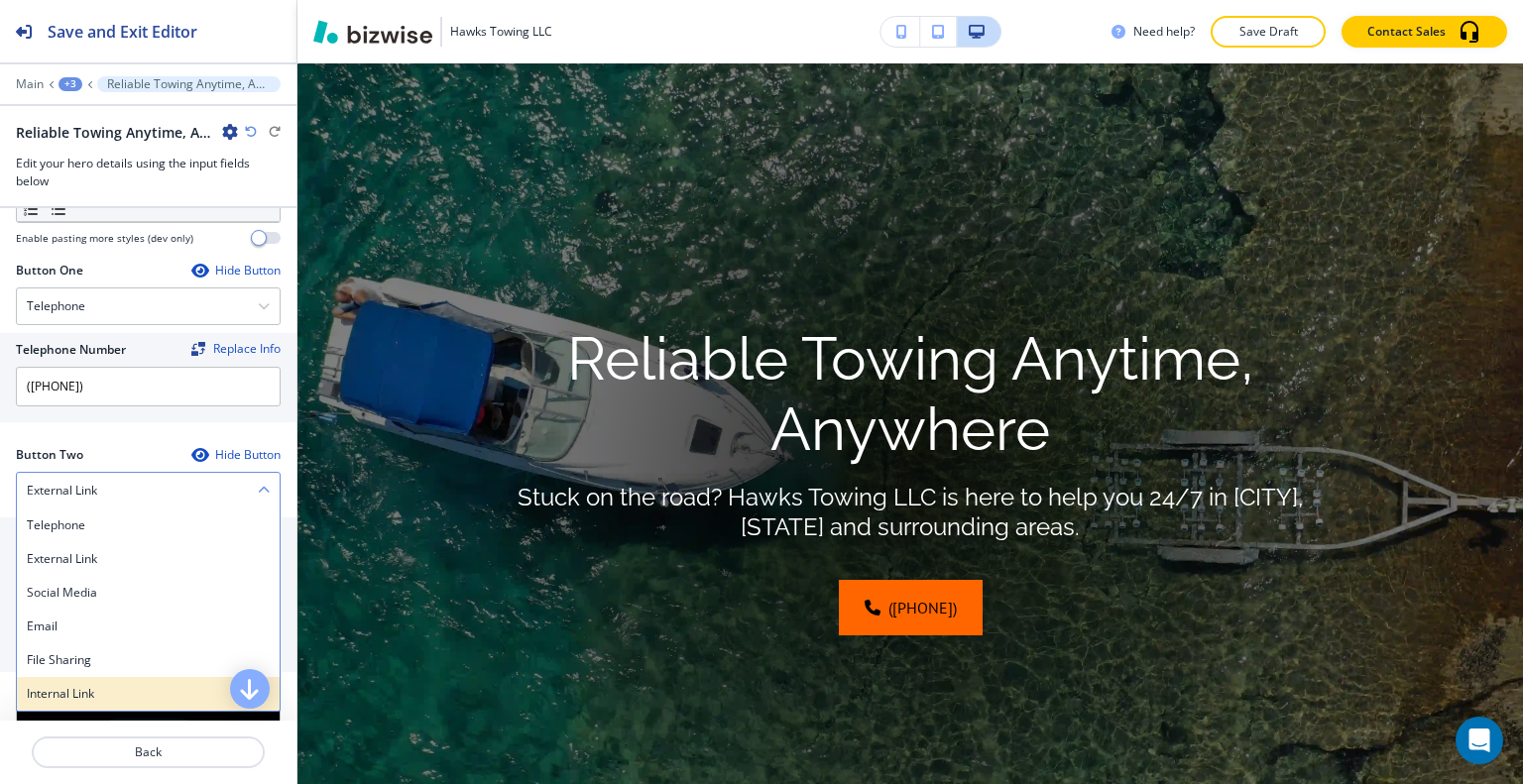 click on "Internal Link" at bounding box center [148, 694] 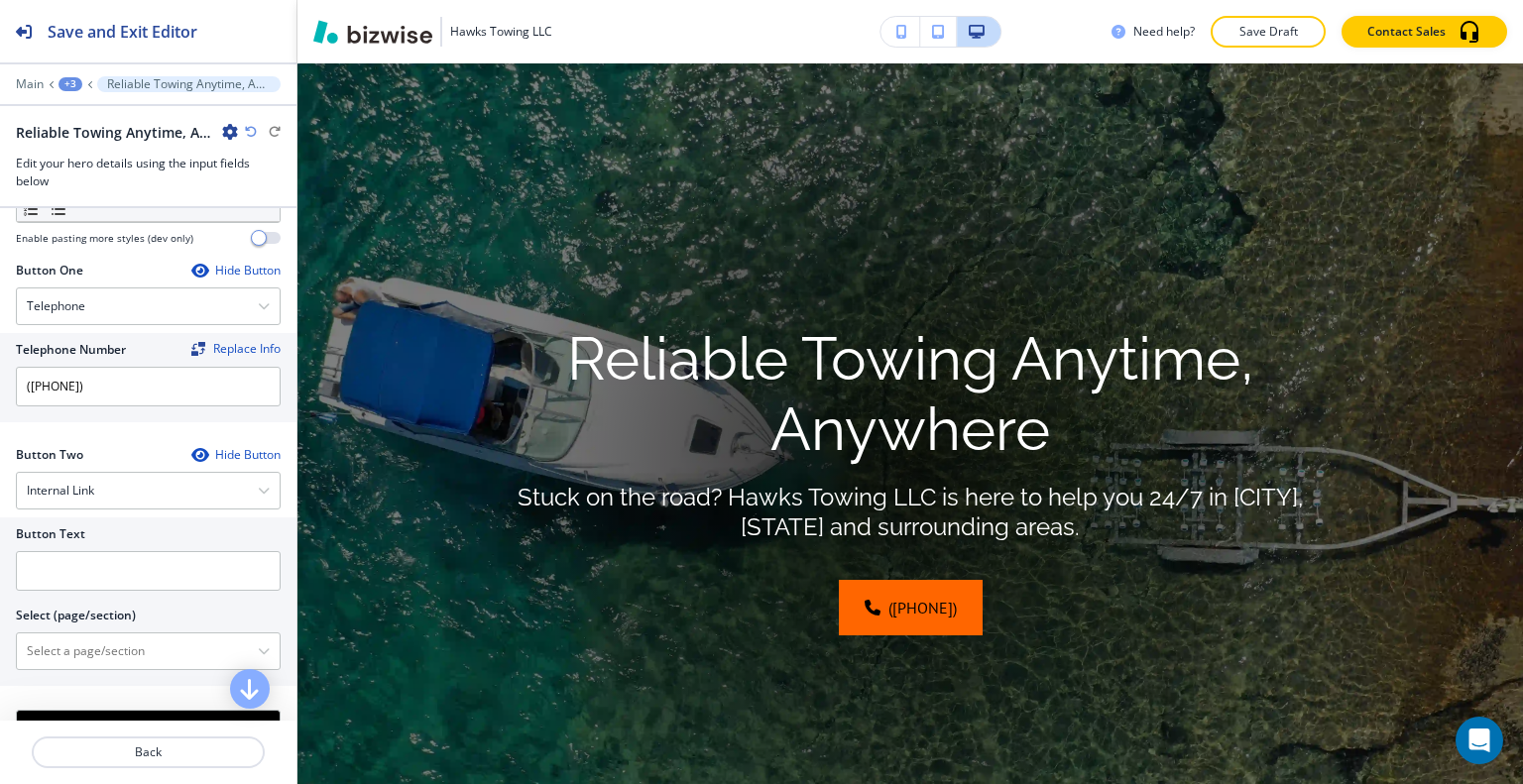 click at bounding box center (148, 547) 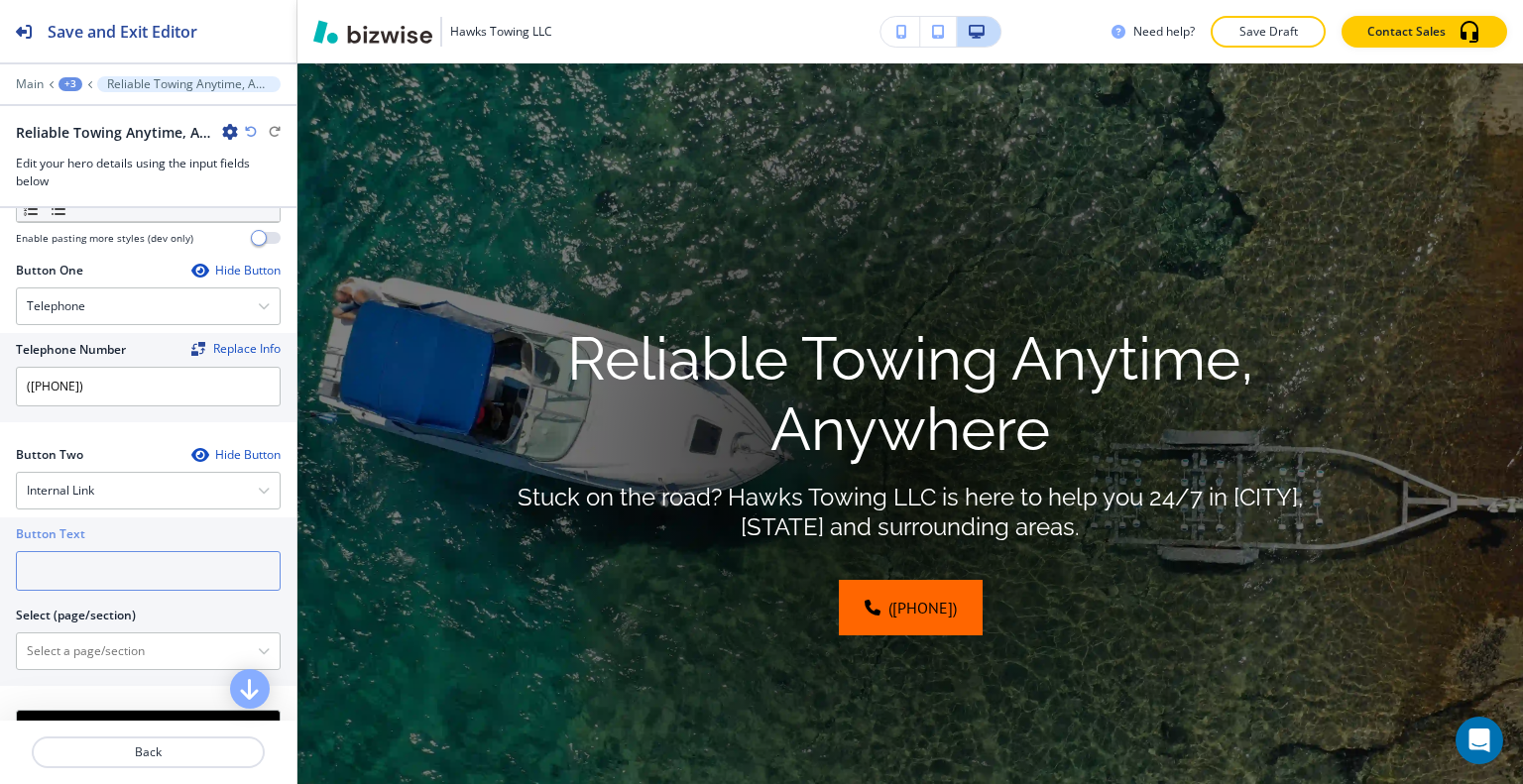 click at bounding box center (148, 571) 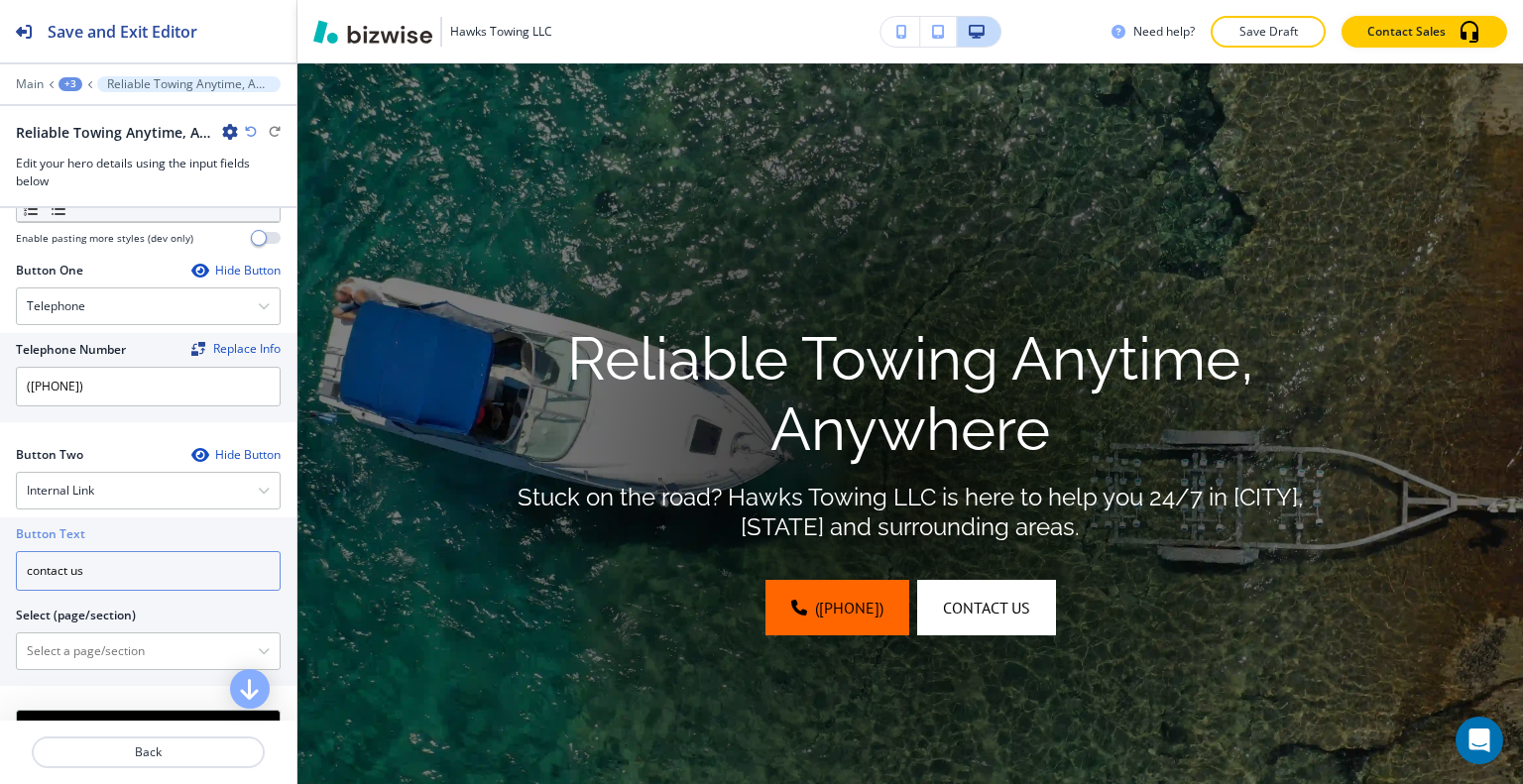 type on "contact us" 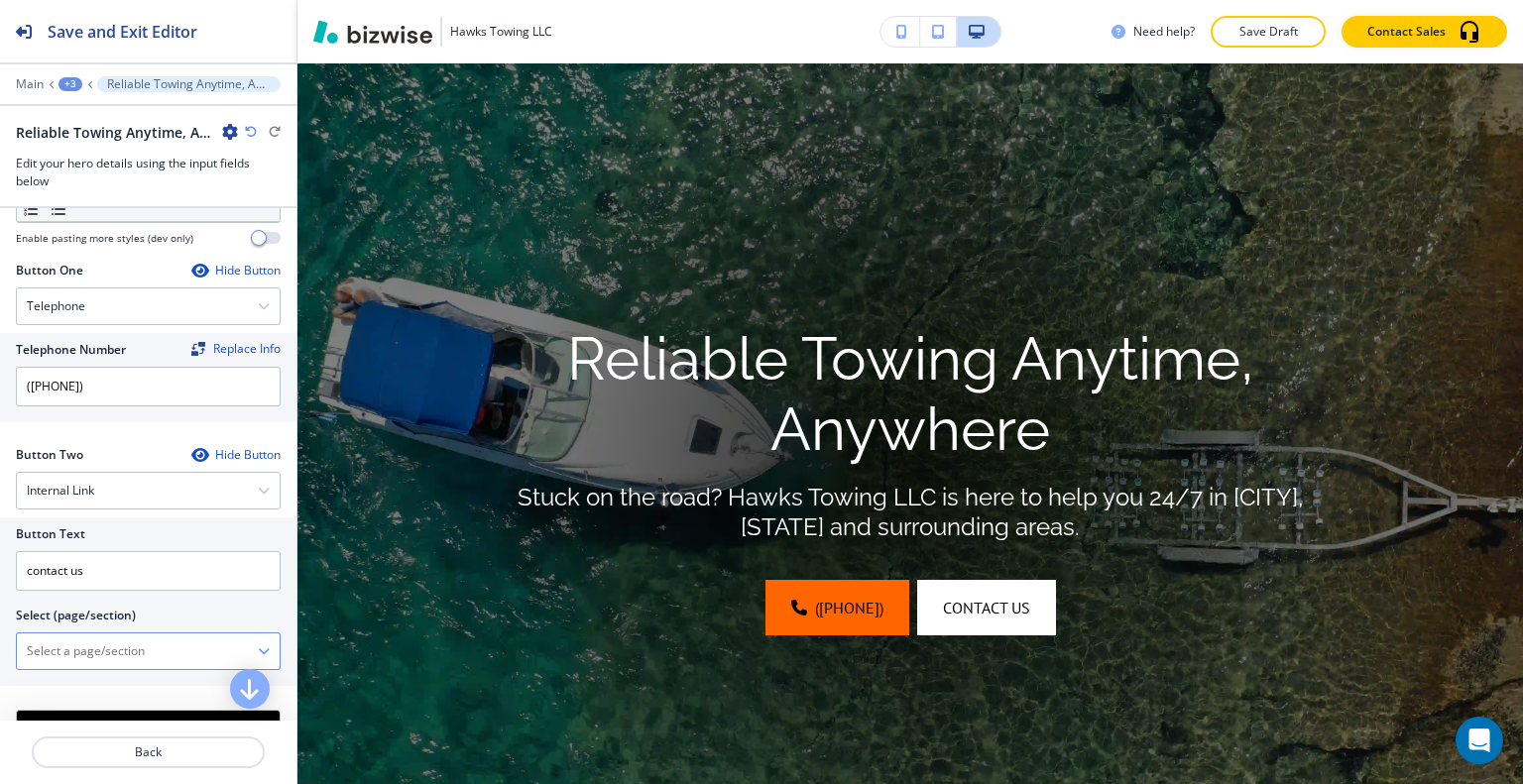 drag, startPoint x: 171, startPoint y: 613, endPoint x: 170, endPoint y: 632, distance: 19.026298 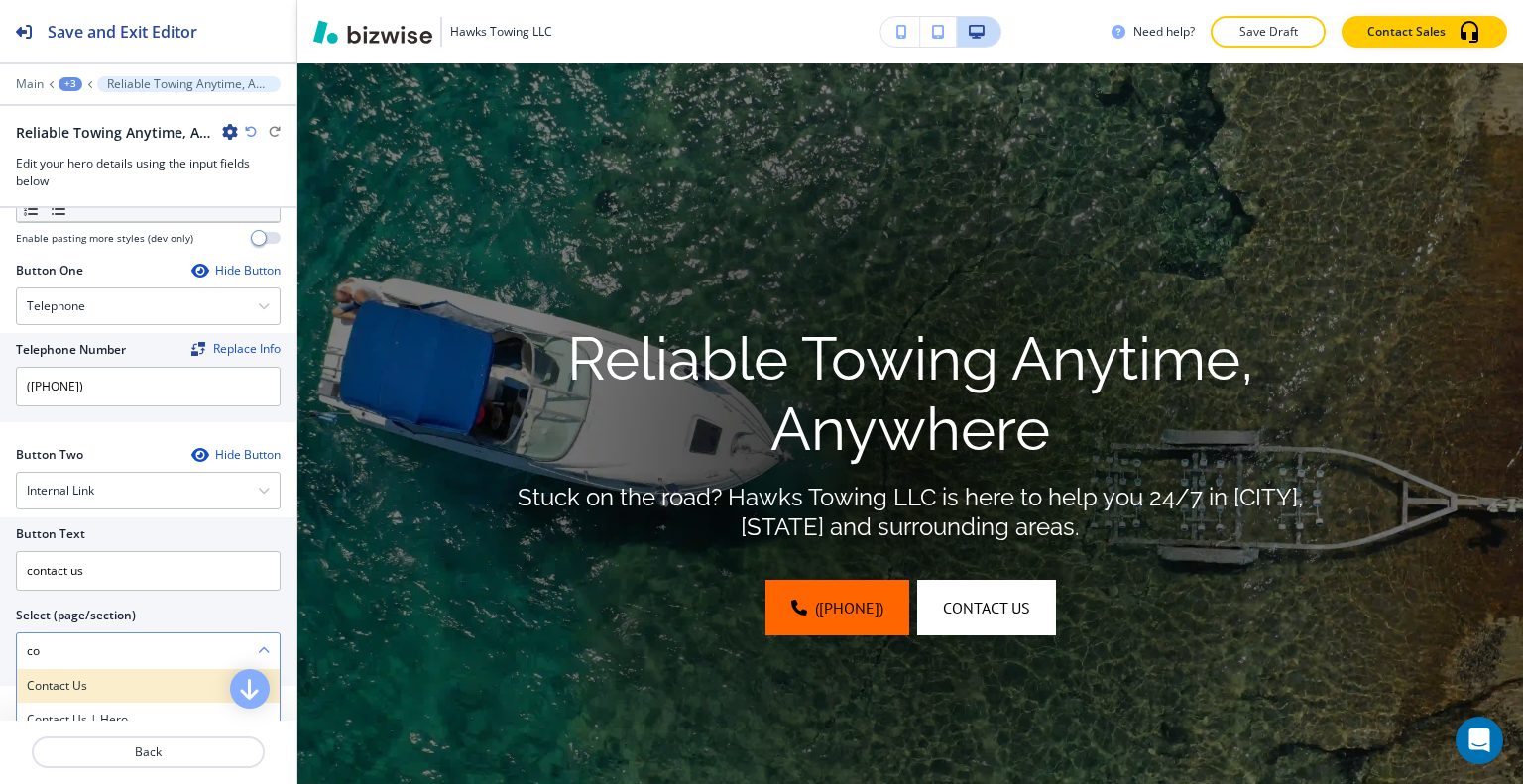 type on "co" 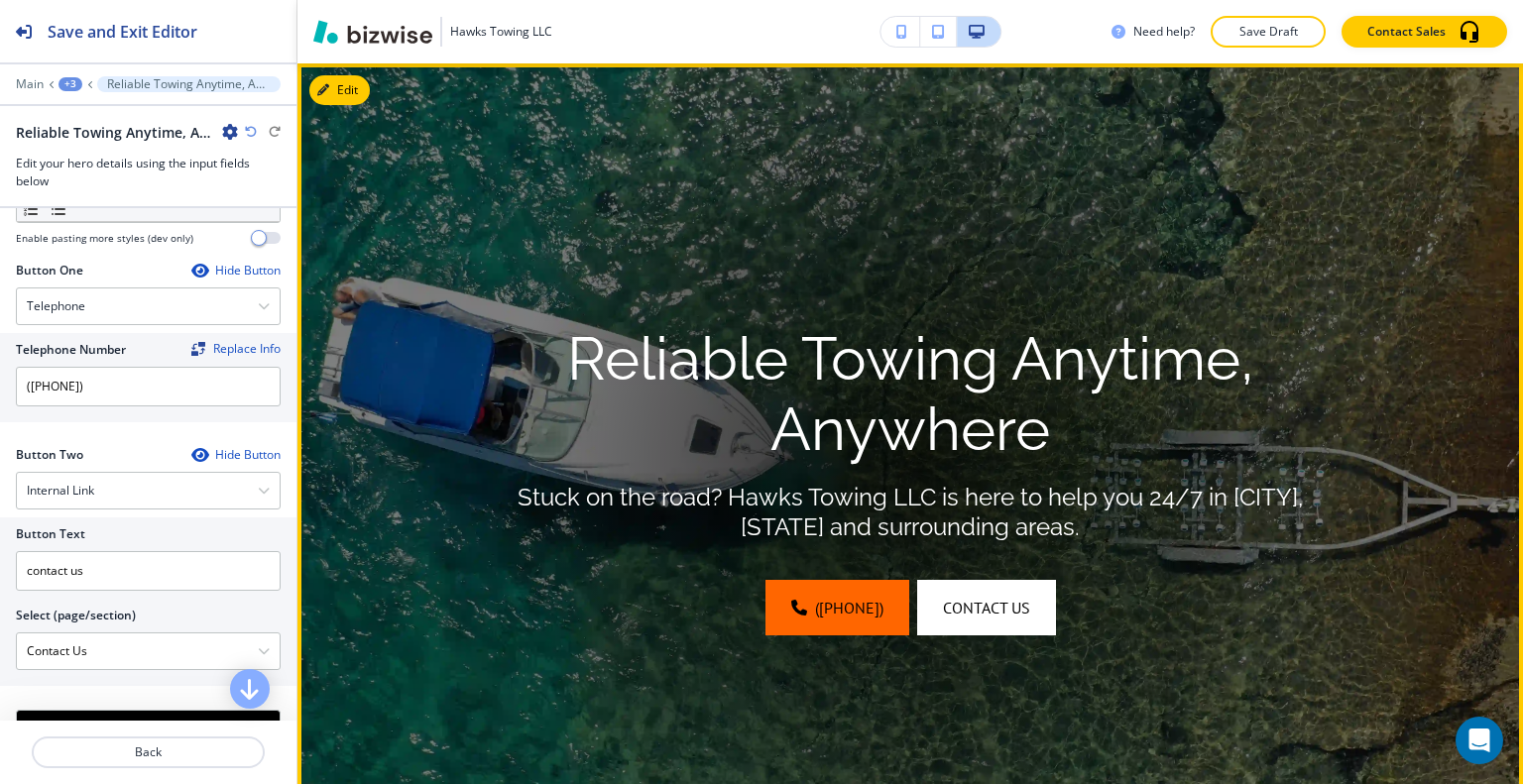 scroll, scrollTop: 0, scrollLeft: 0, axis: both 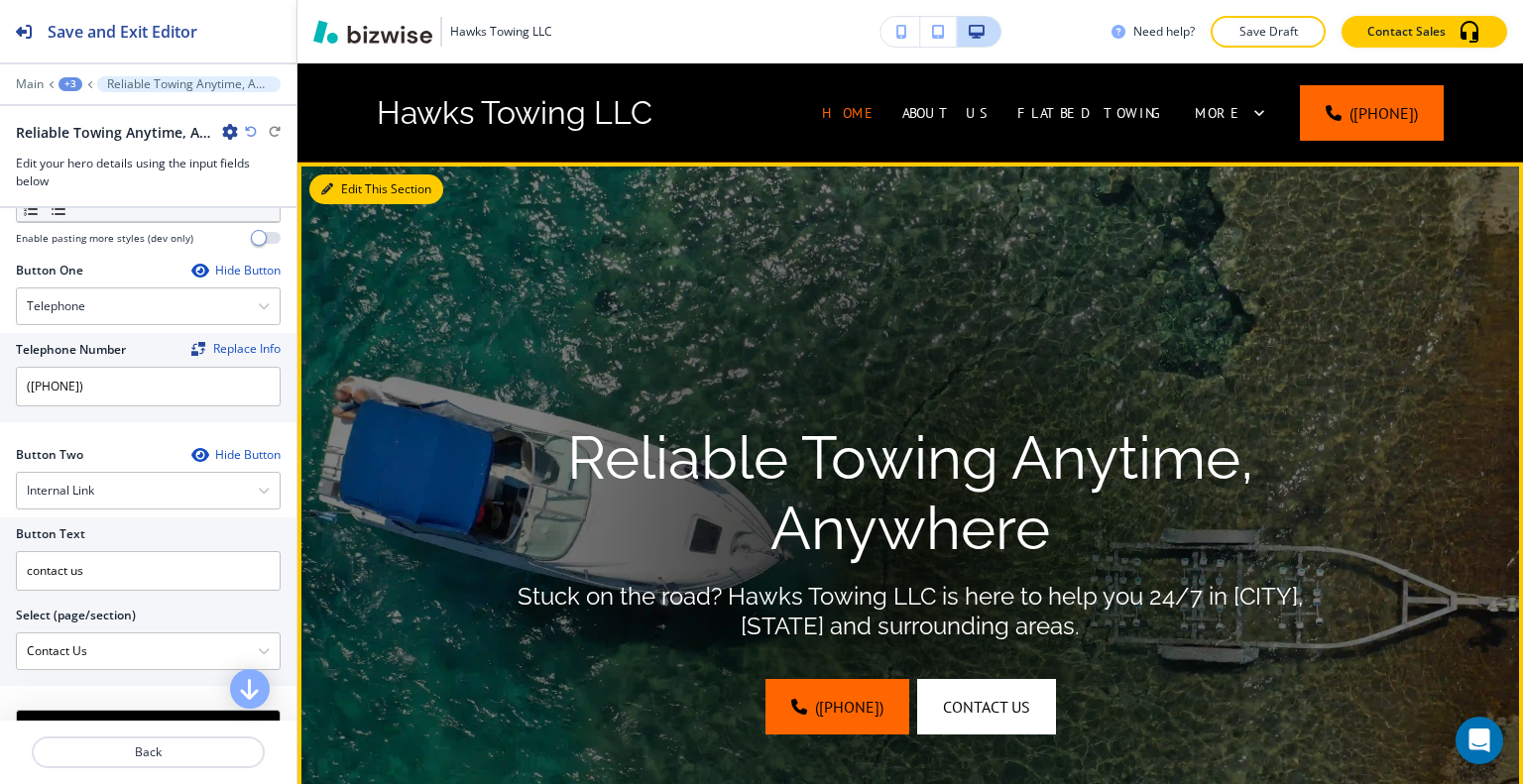 click on "Edit This Section" at bounding box center [376, 189] 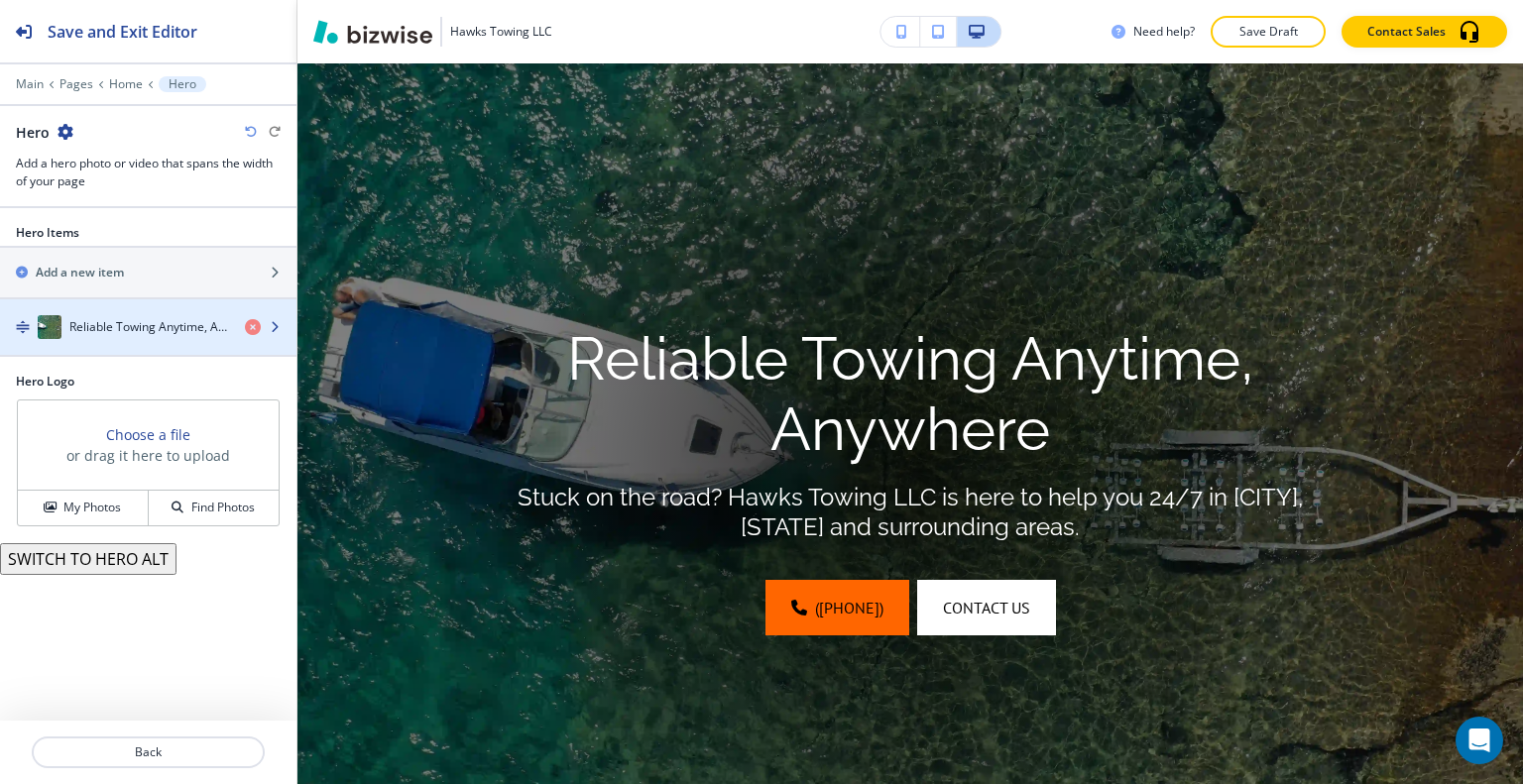 click at bounding box center [148, 347] 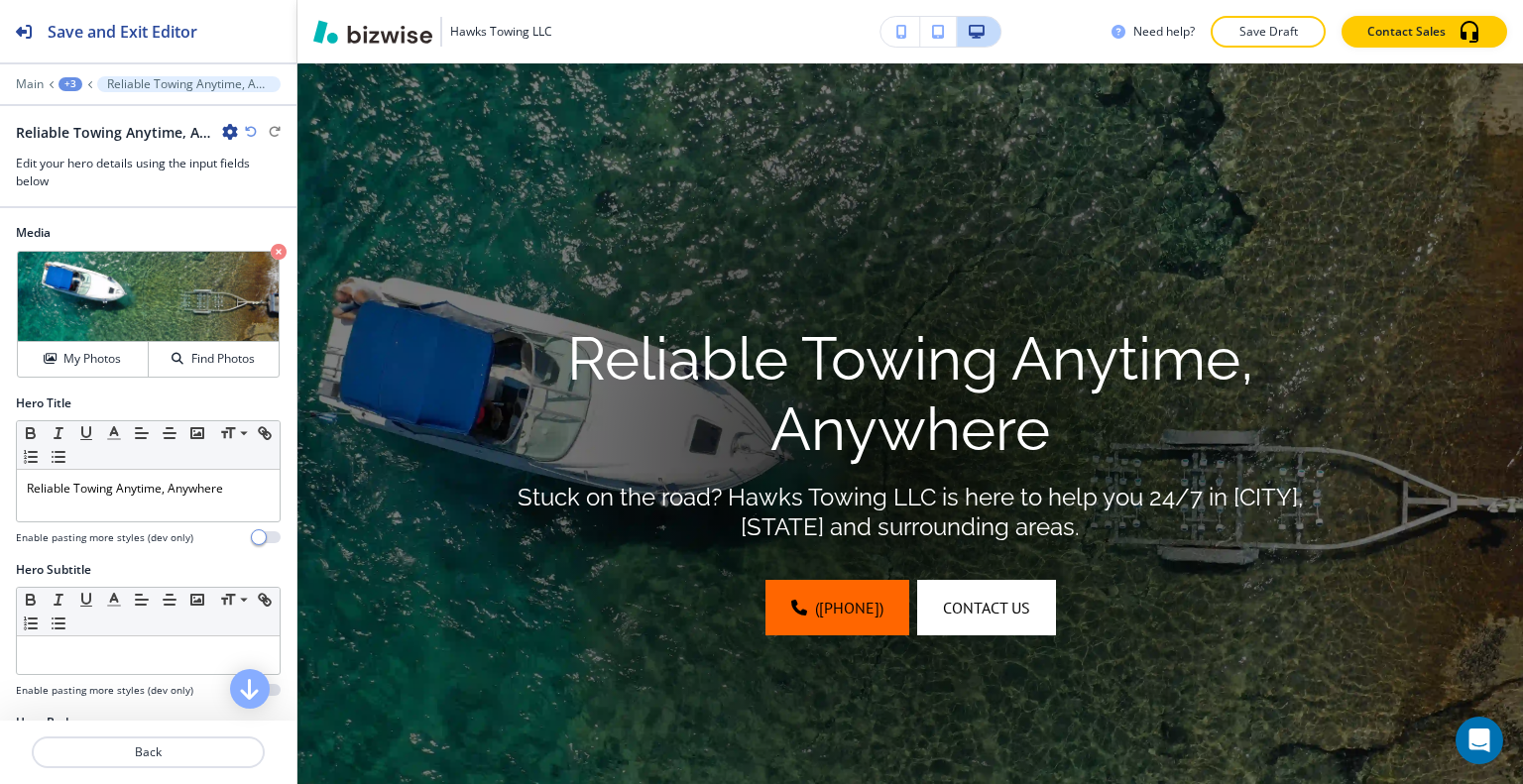 click on "Find Photos" at bounding box center [213, 359] 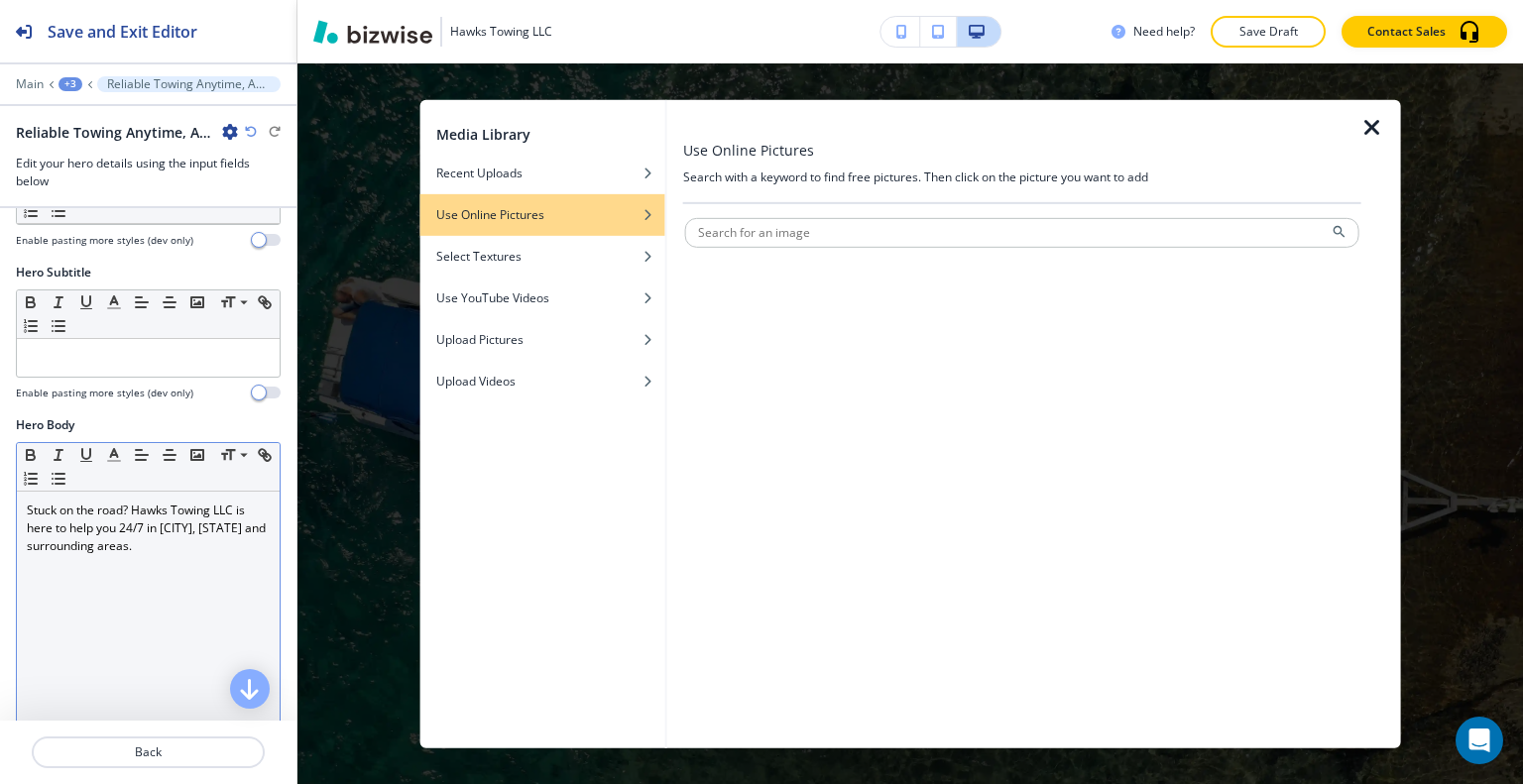 scroll, scrollTop: 396, scrollLeft: 0, axis: vertical 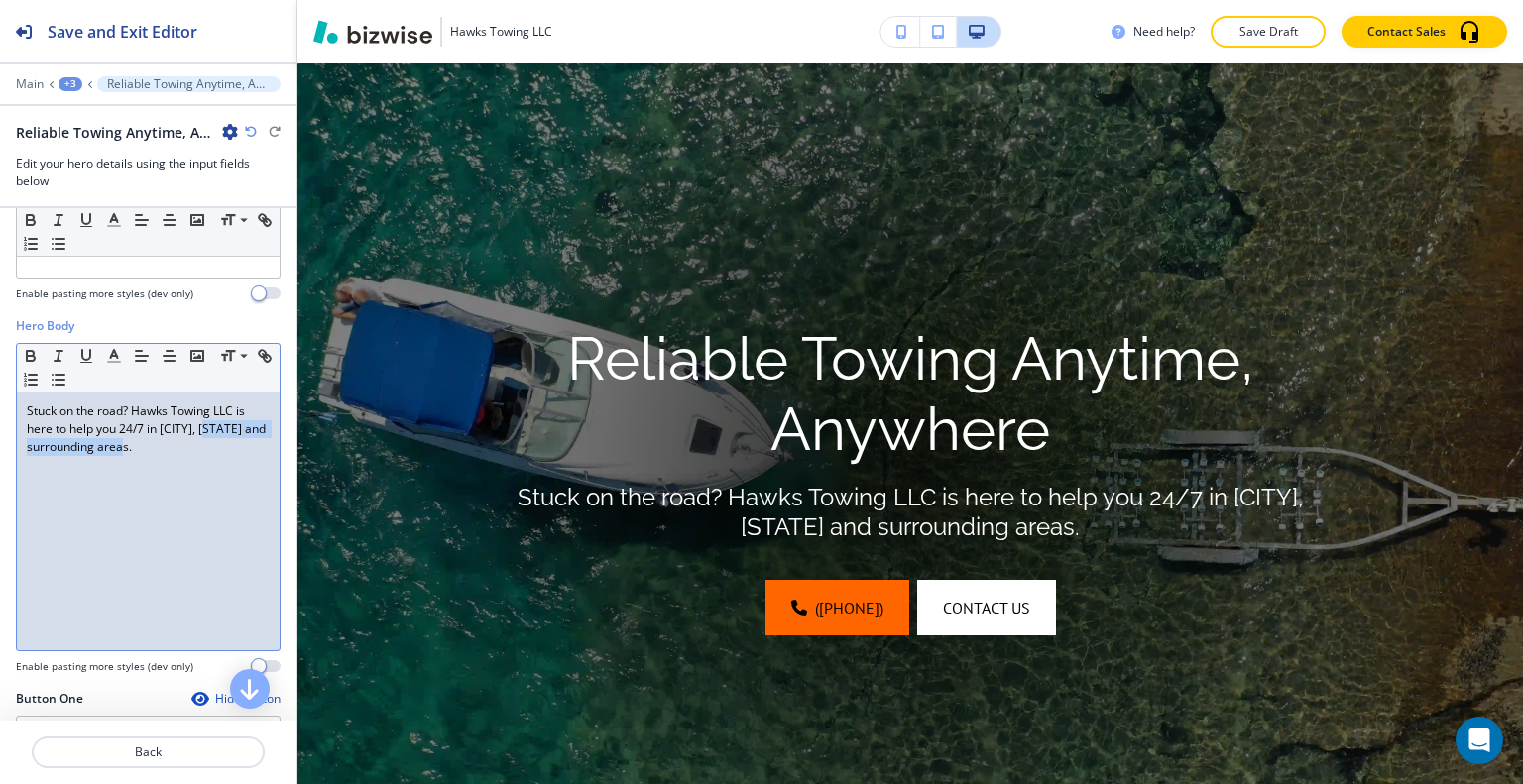 drag, startPoint x: 181, startPoint y: 454, endPoint x: 224, endPoint y: 430, distance: 49.24429 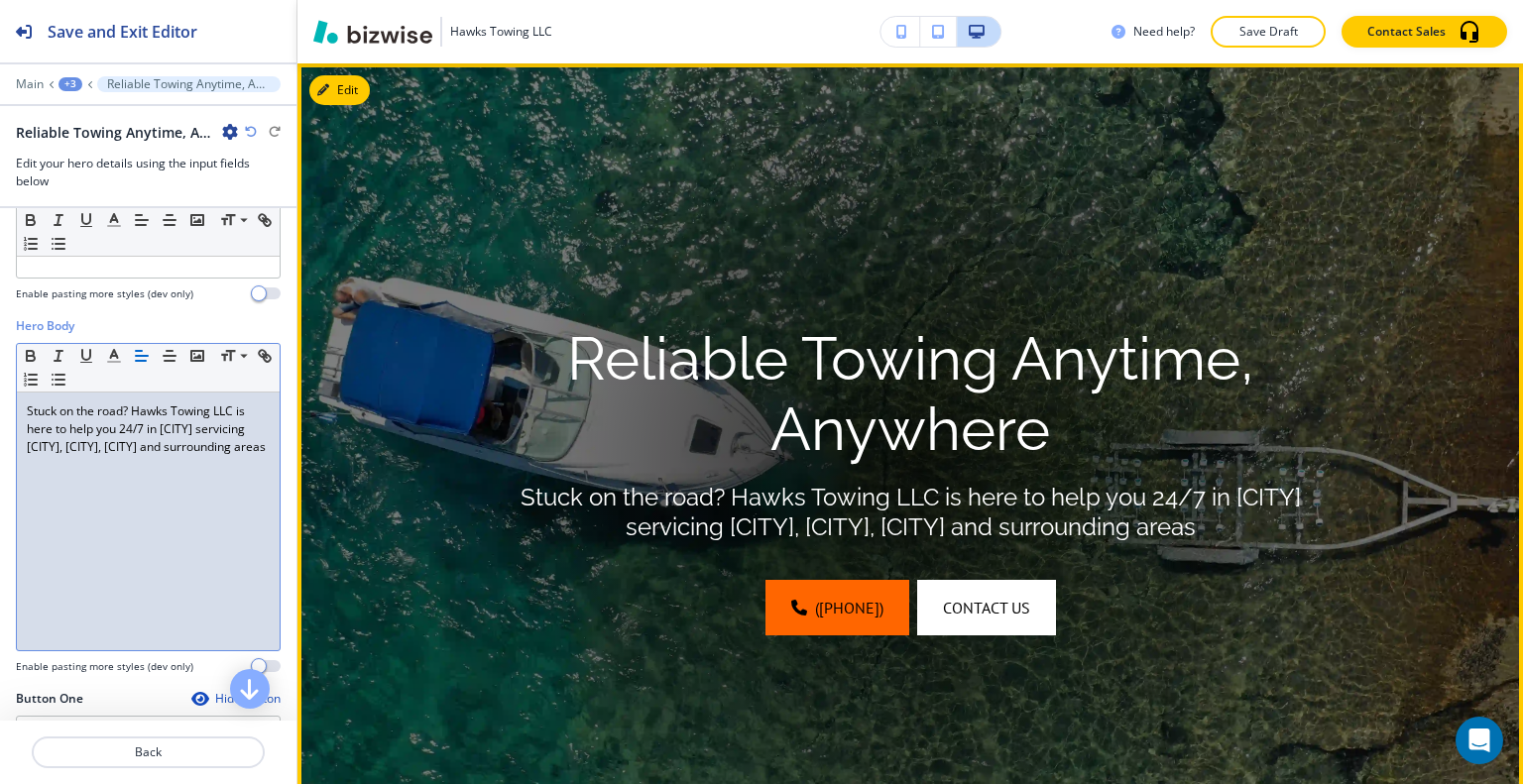 scroll, scrollTop: 0, scrollLeft: 0, axis: both 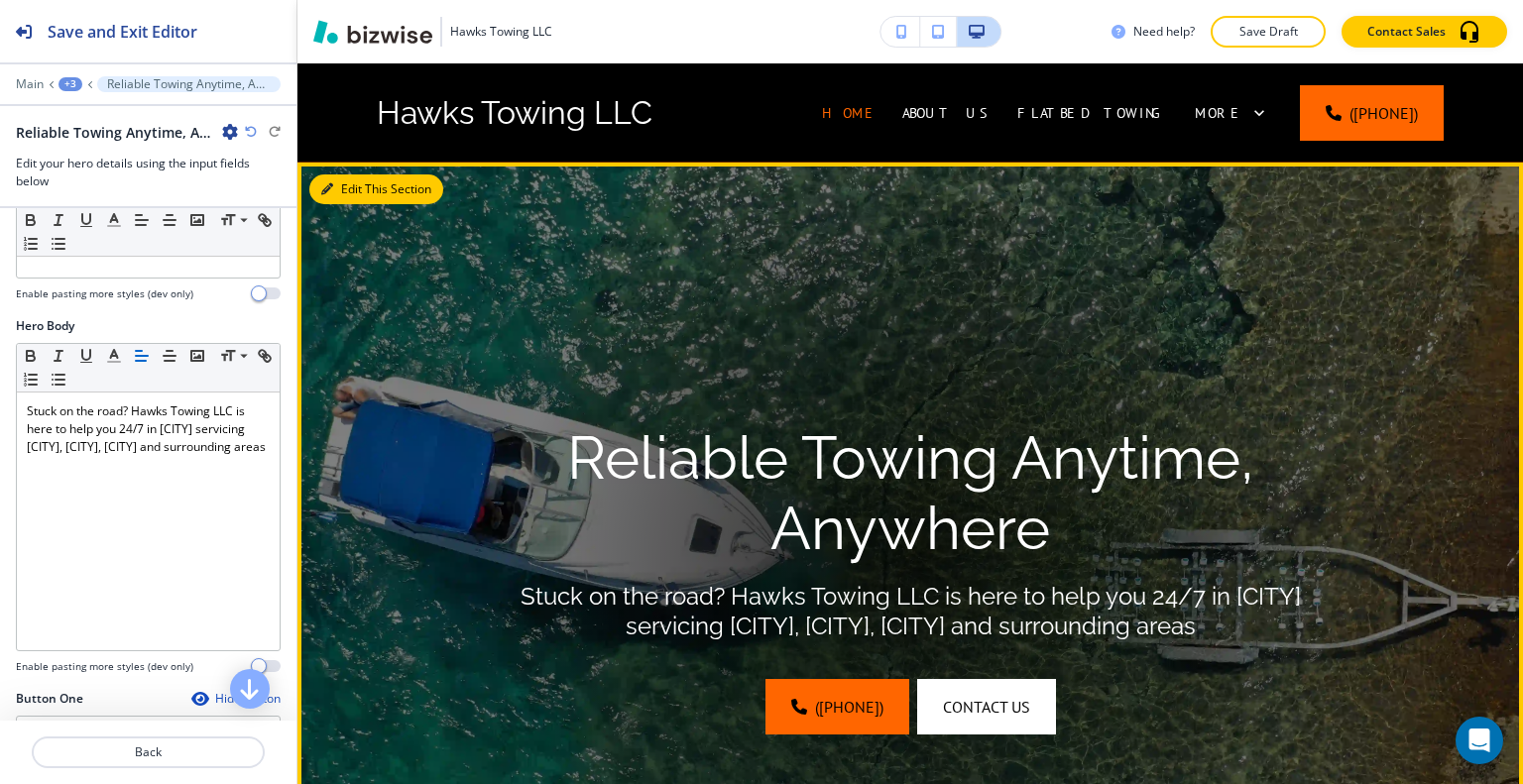 click on "Edit This Section" at bounding box center (376, 189) 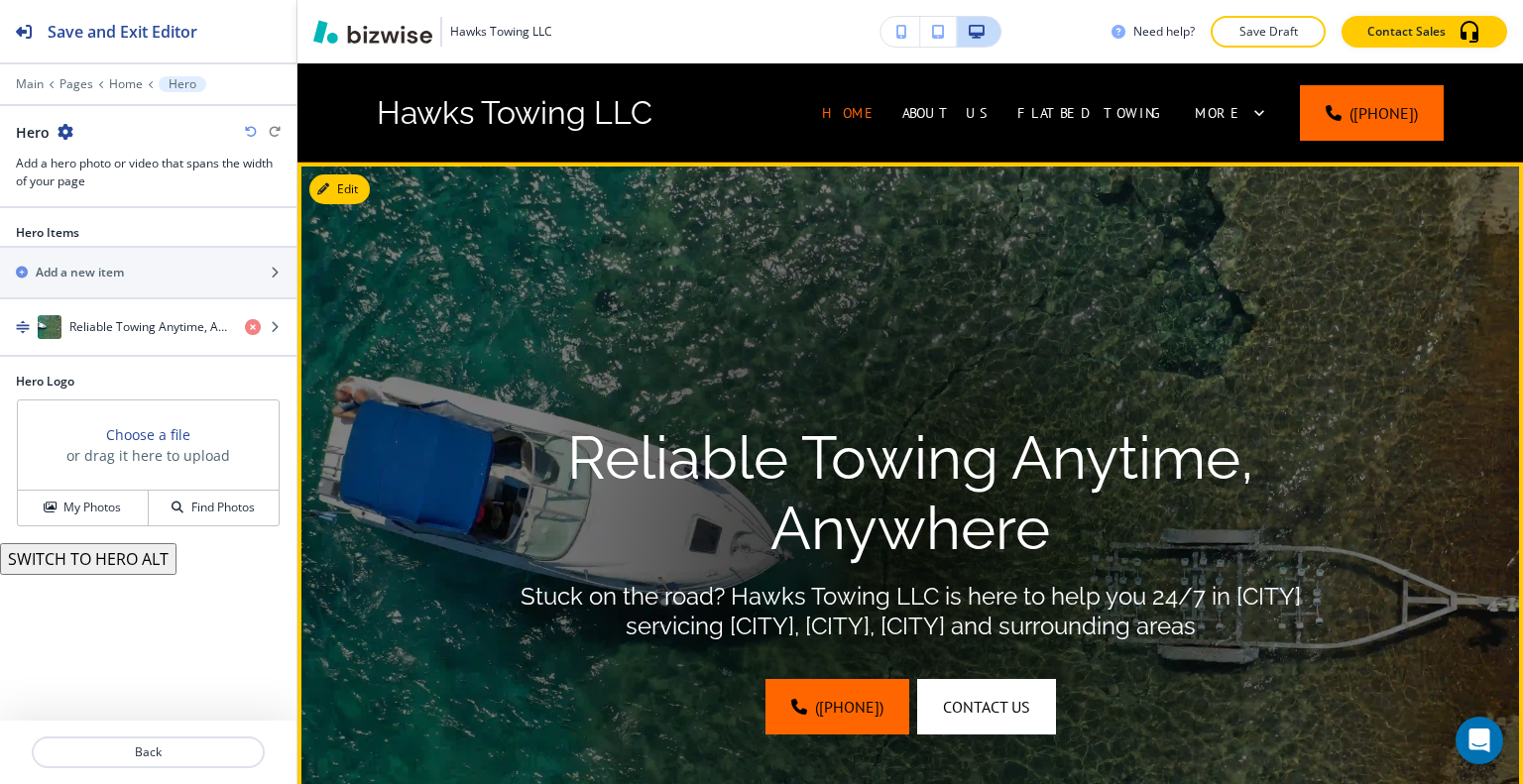 scroll, scrollTop: 99, scrollLeft: 0, axis: vertical 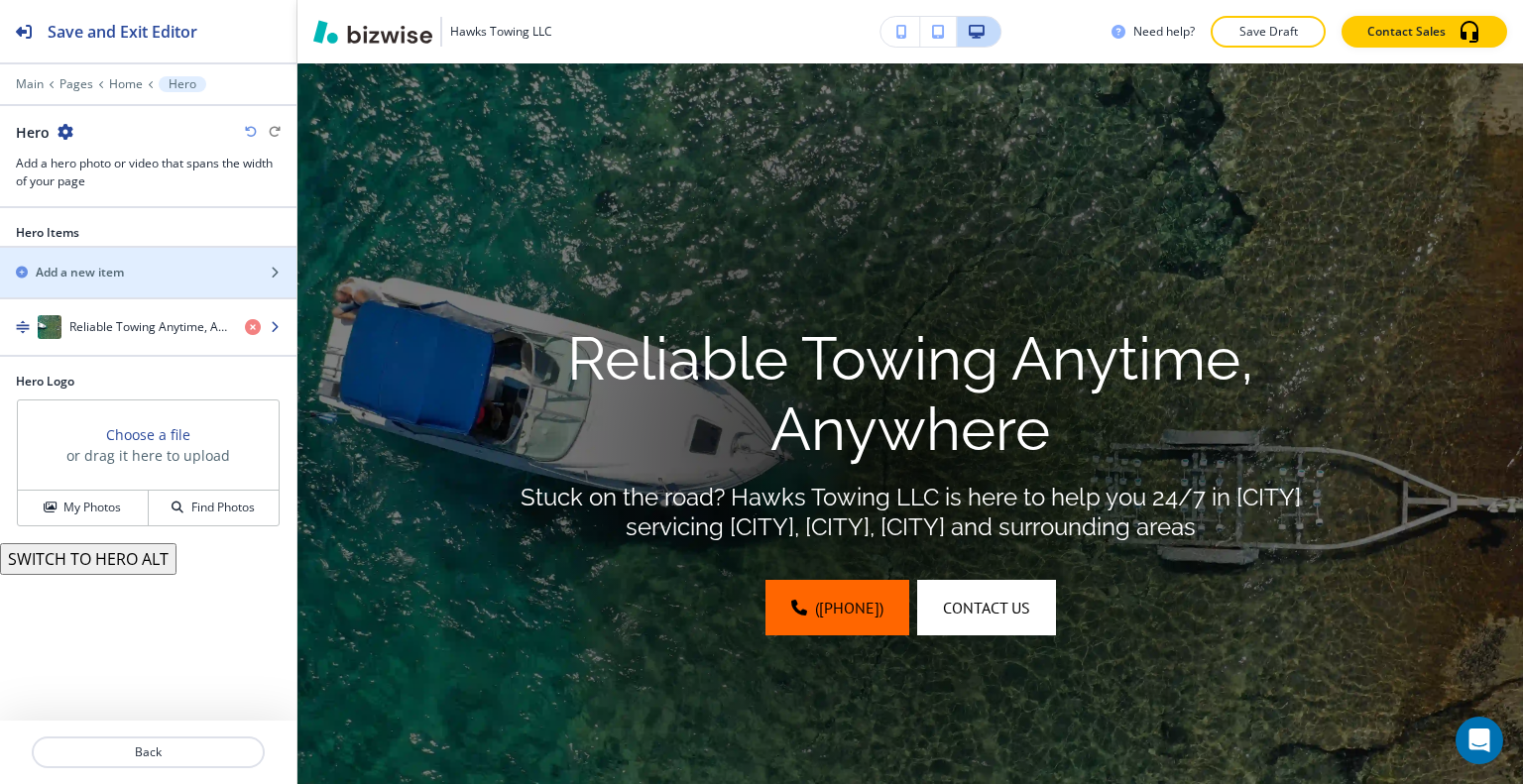 click at bounding box center [148, 307] 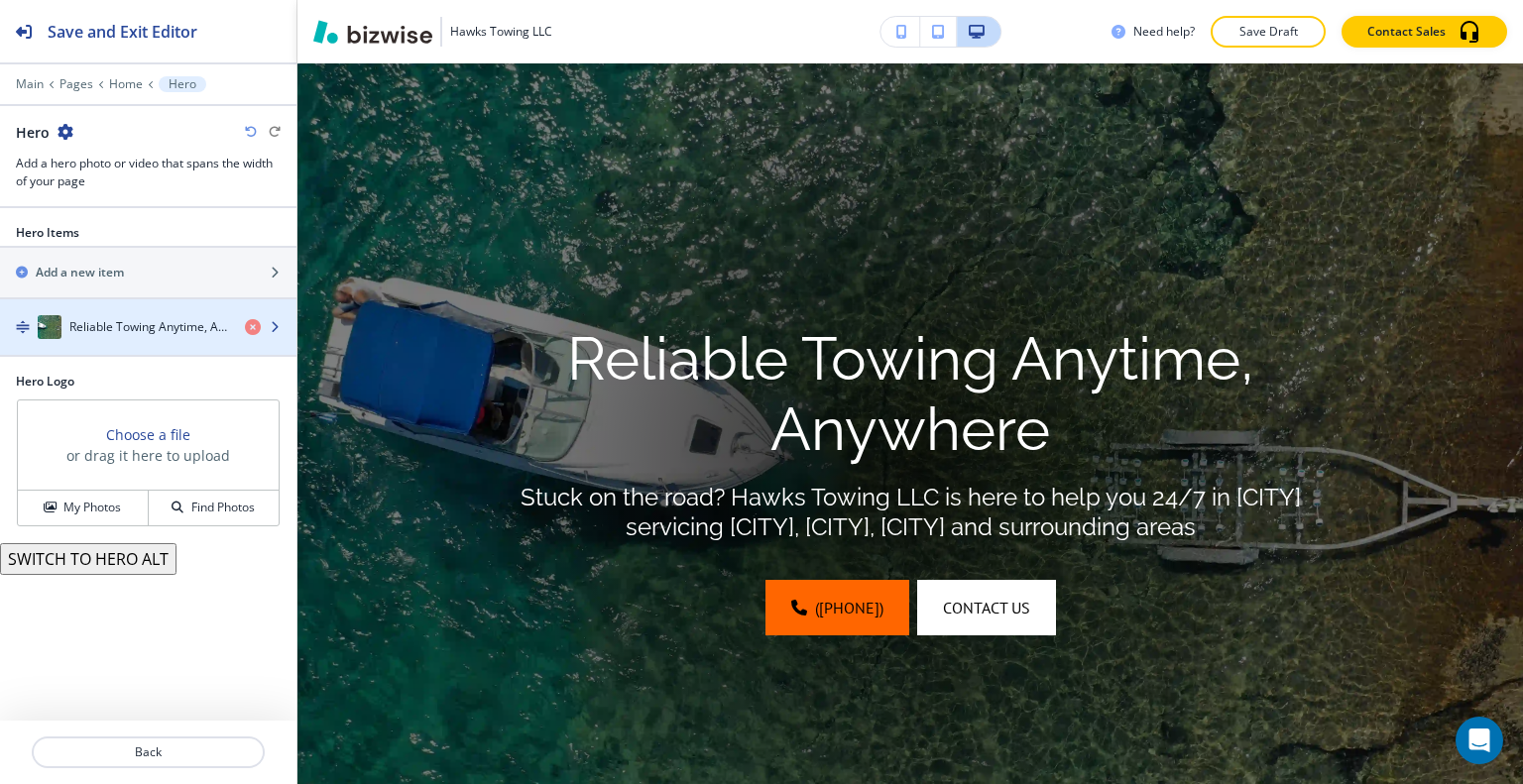 click on "Reliable Towing Anytime, Anywhere" at bounding box center (149, 327) 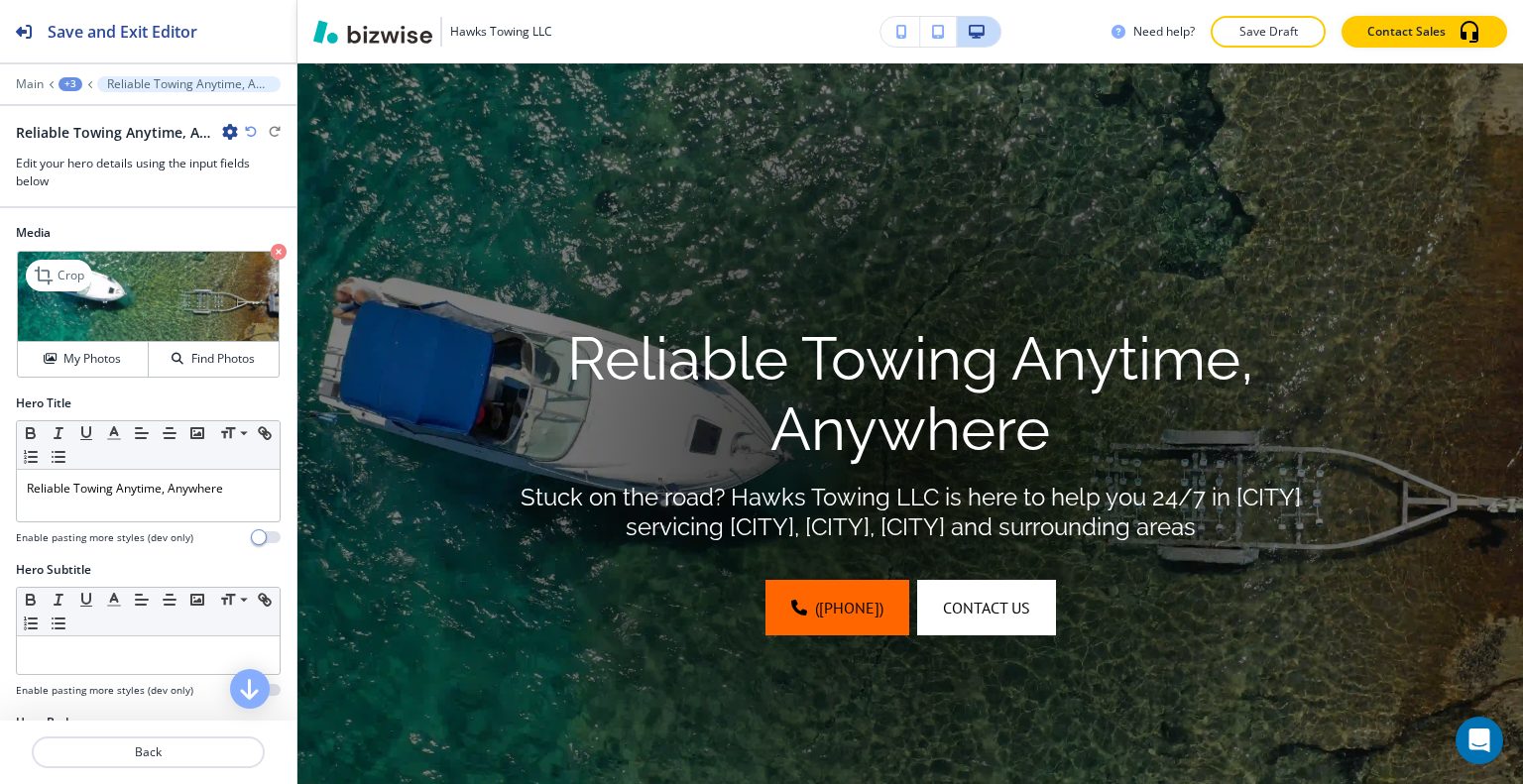 click at bounding box center [148, 296] 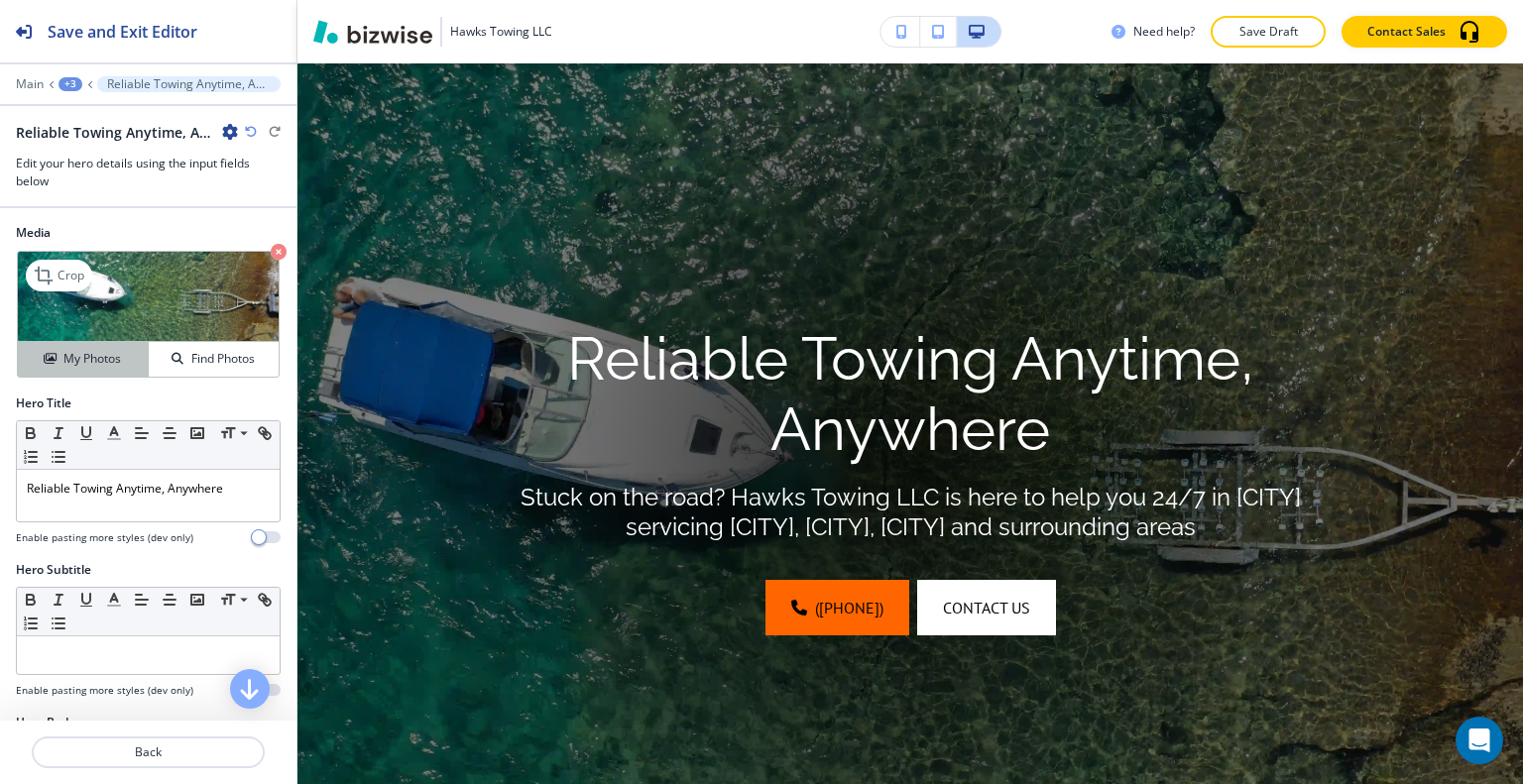 click on "My Photos" at bounding box center (83, 359) 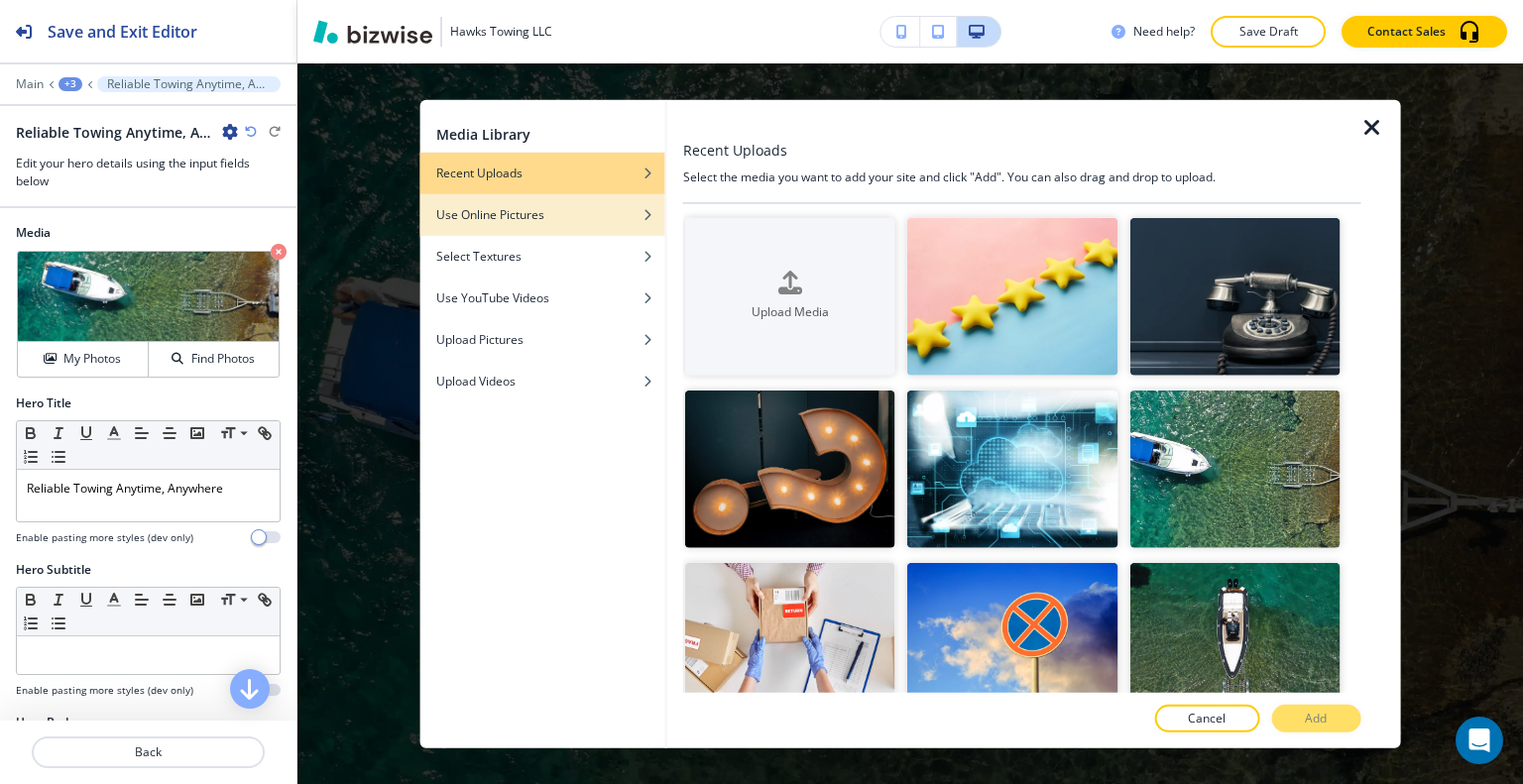 click on "Use Online Pictures" at bounding box center [542, 172] 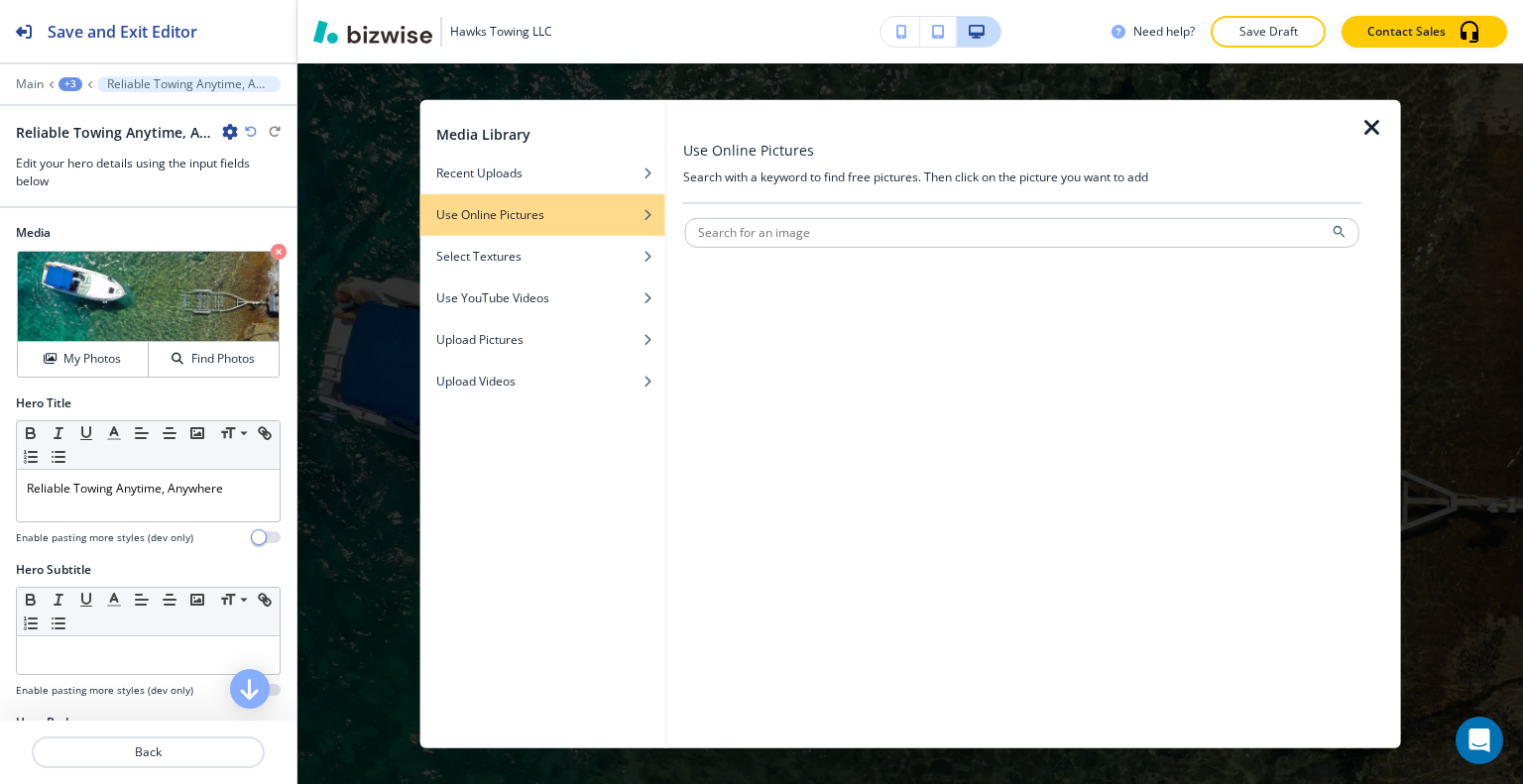 click at bounding box center [1022, 244] 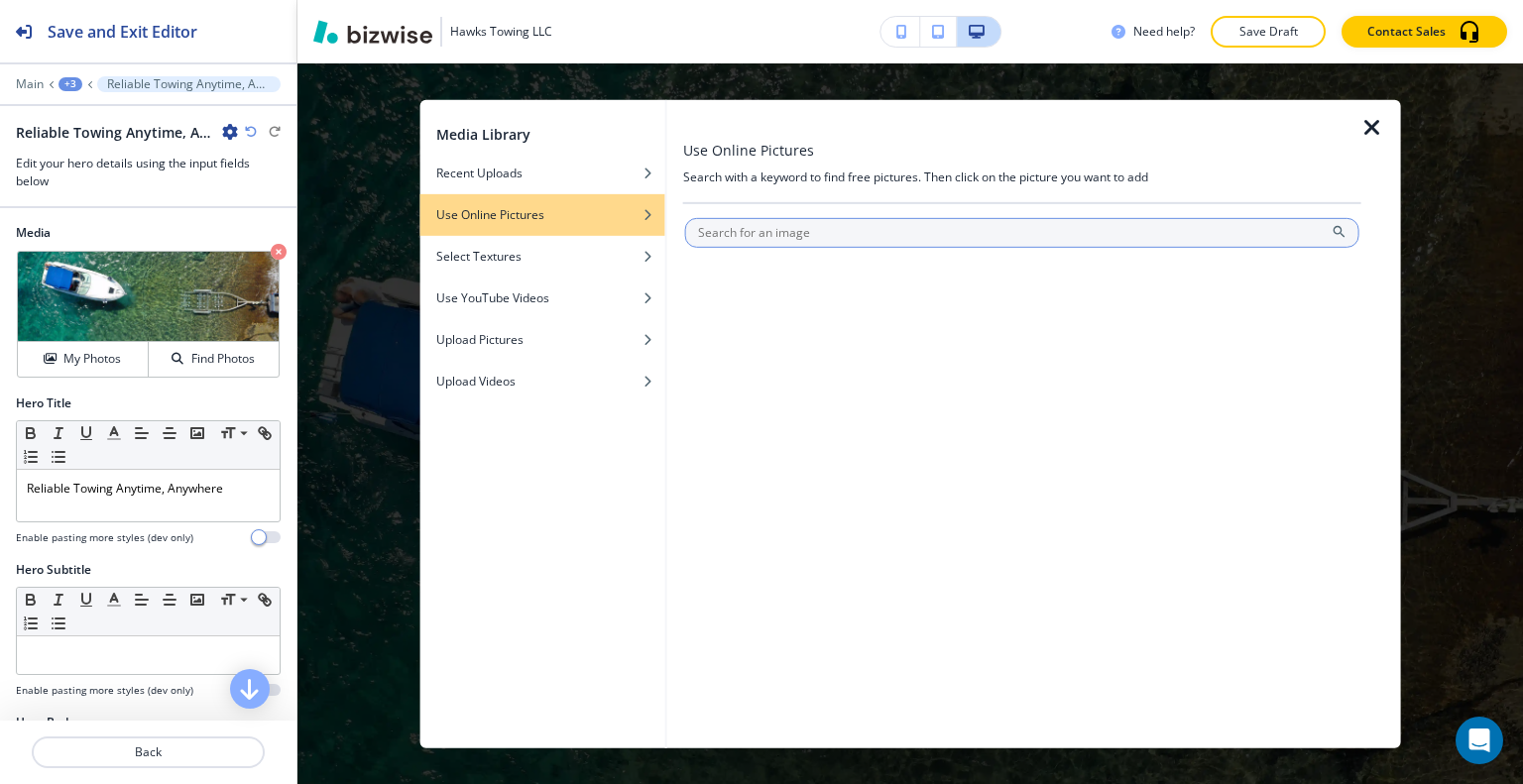click at bounding box center (1022, 232) 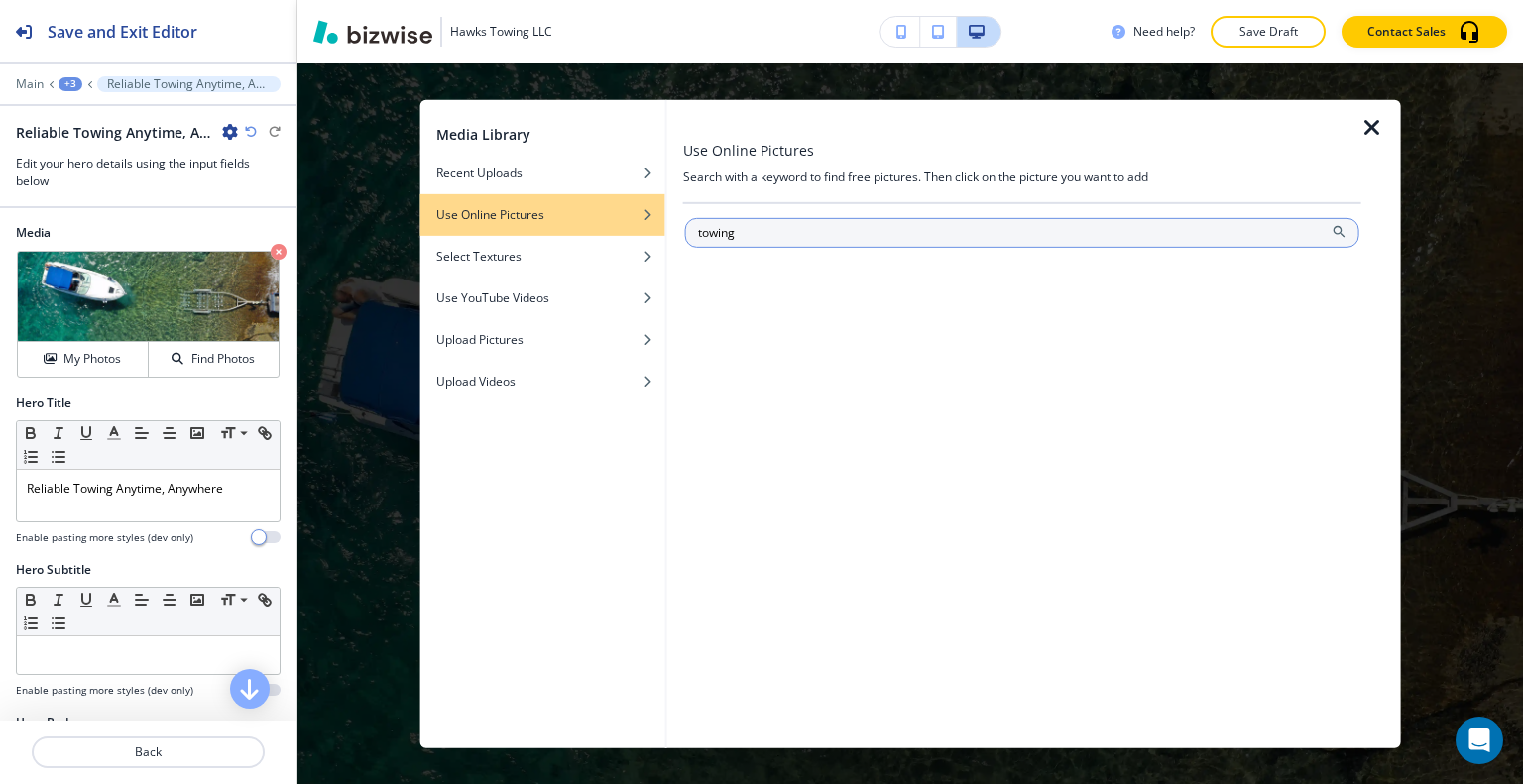 type on "towing" 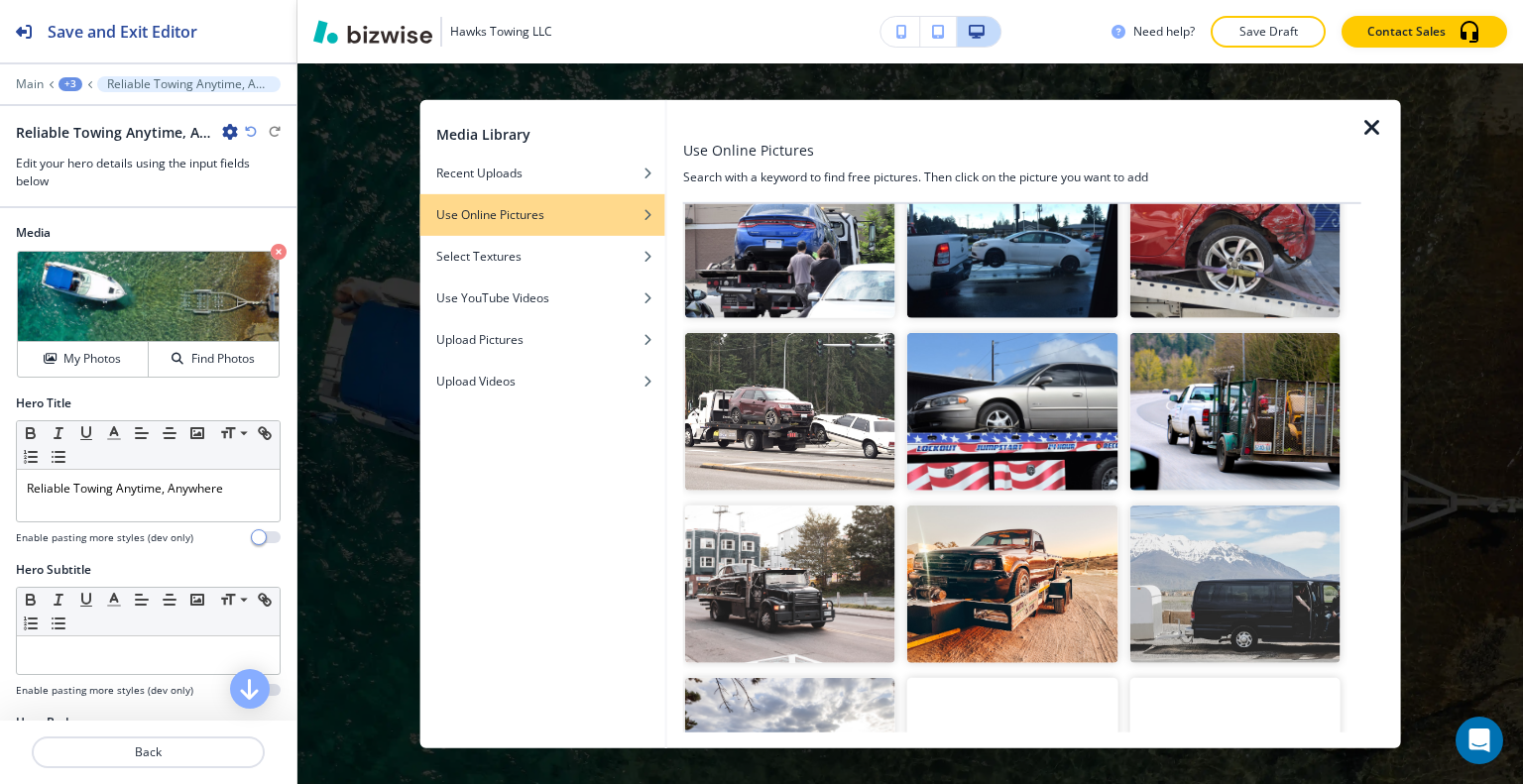 scroll, scrollTop: 0, scrollLeft: 0, axis: both 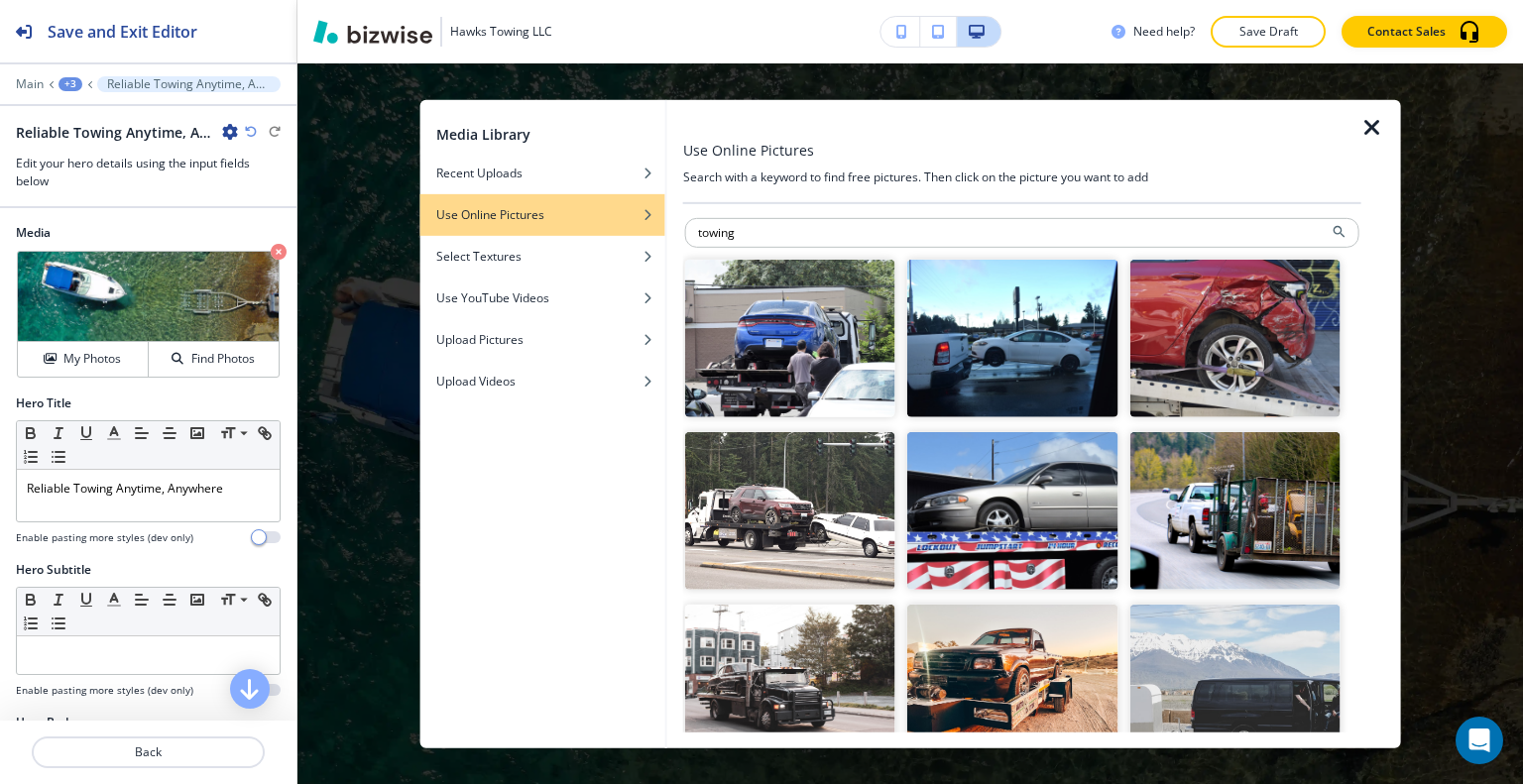click at bounding box center [790, 337] 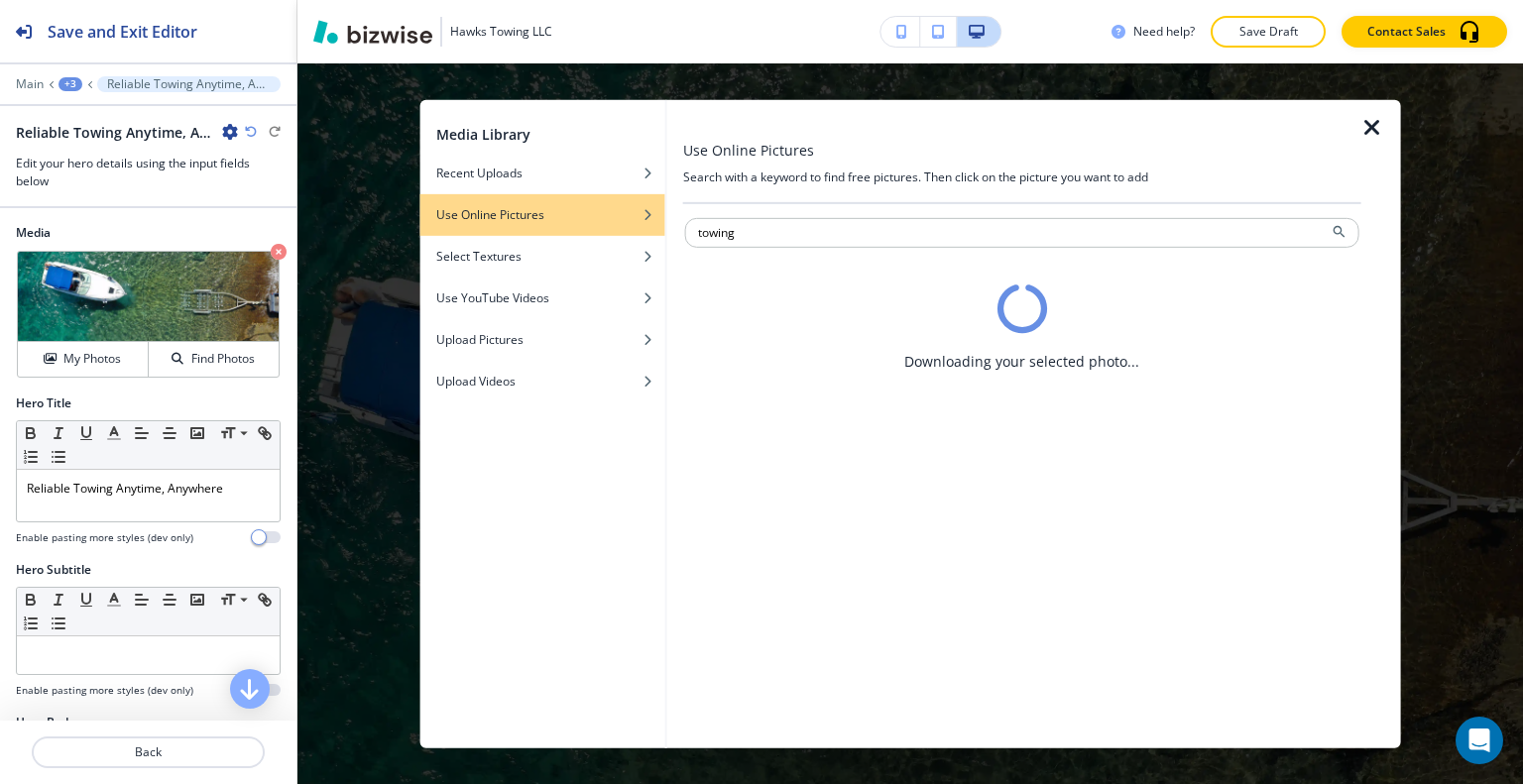 click on "towing Downloading your selected photo..." at bounding box center [1022, 473] 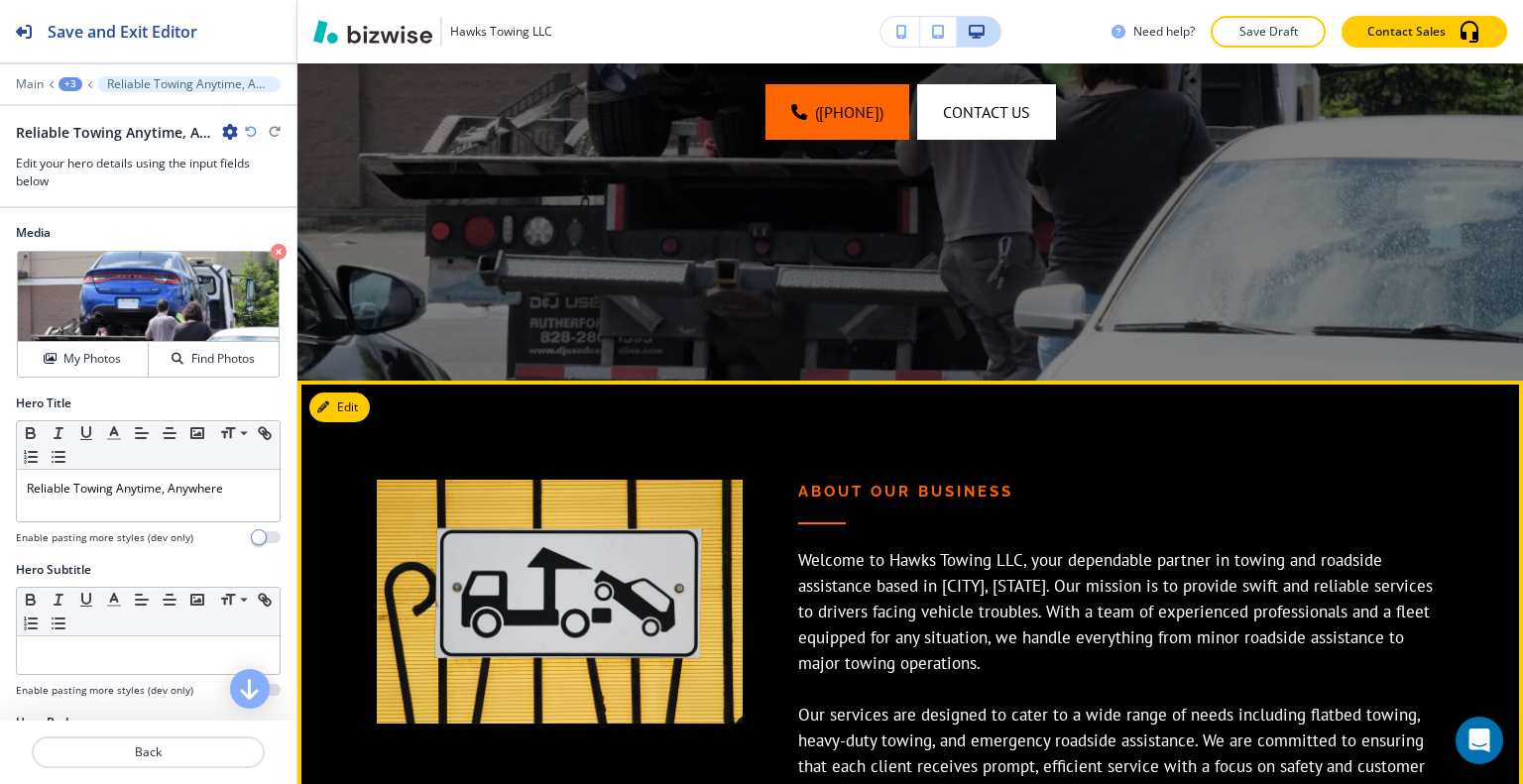 scroll, scrollTop: 694, scrollLeft: 0, axis: vertical 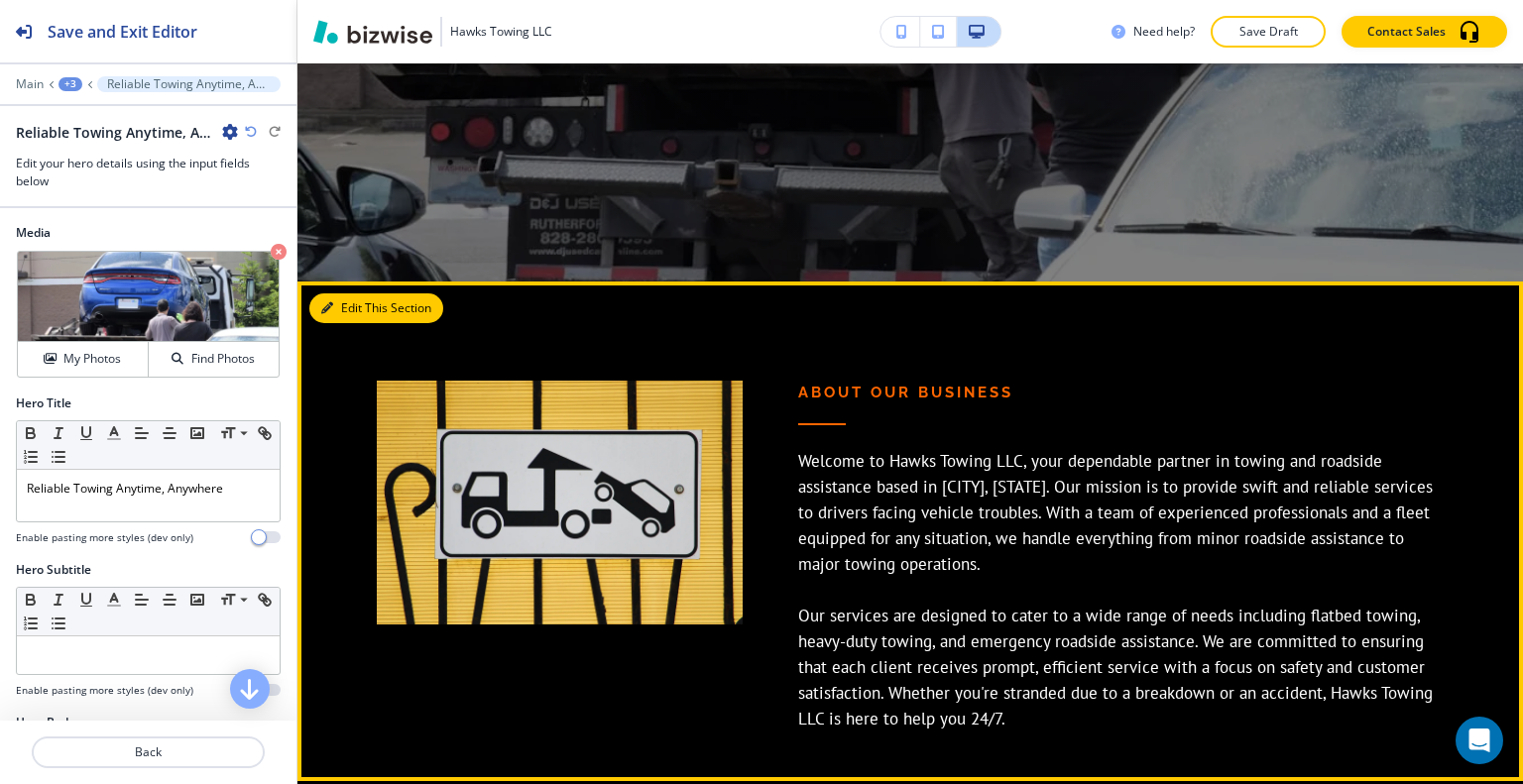 click on "Edit This Section" at bounding box center [376, 308] 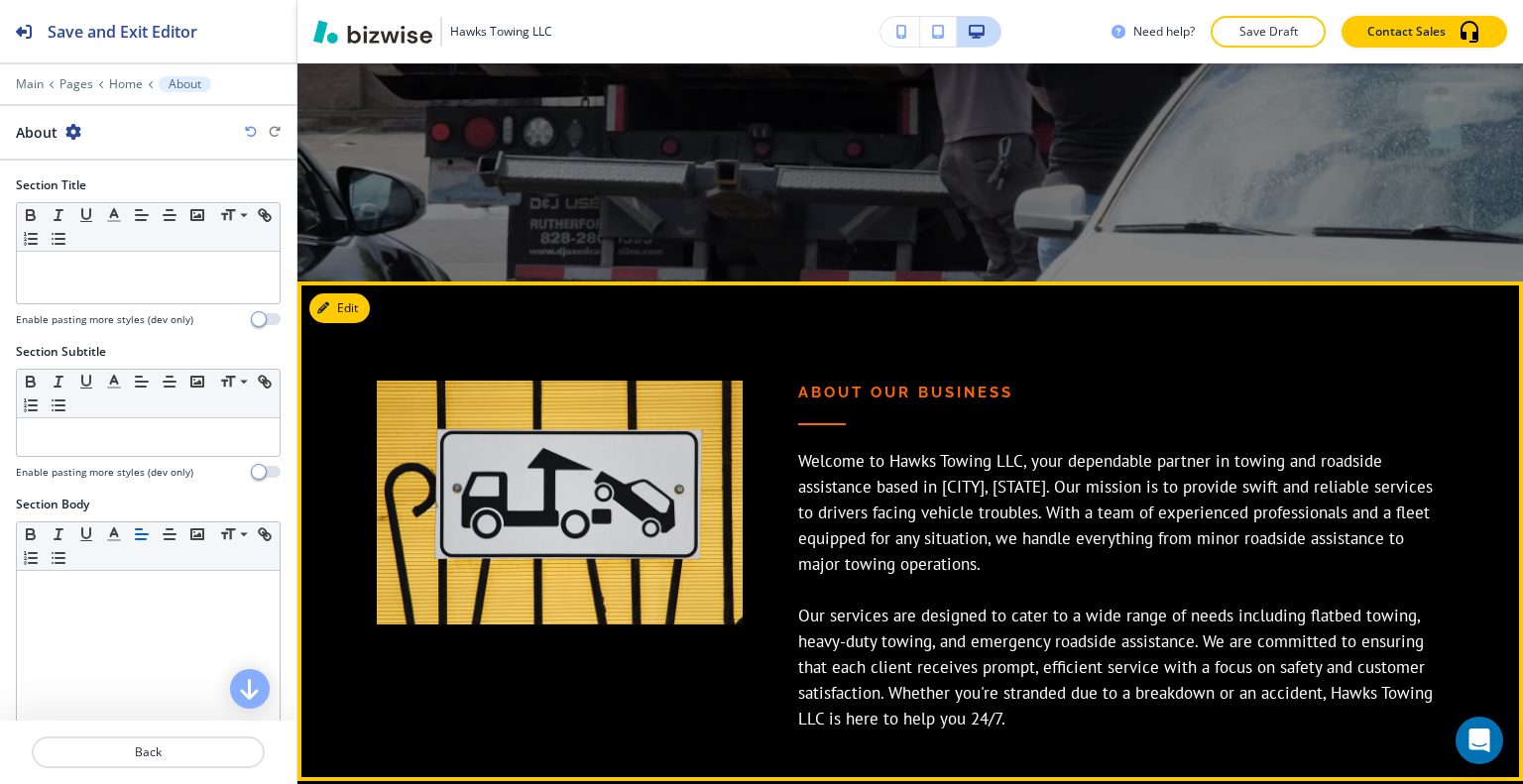 scroll, scrollTop: 912, scrollLeft: 0, axis: vertical 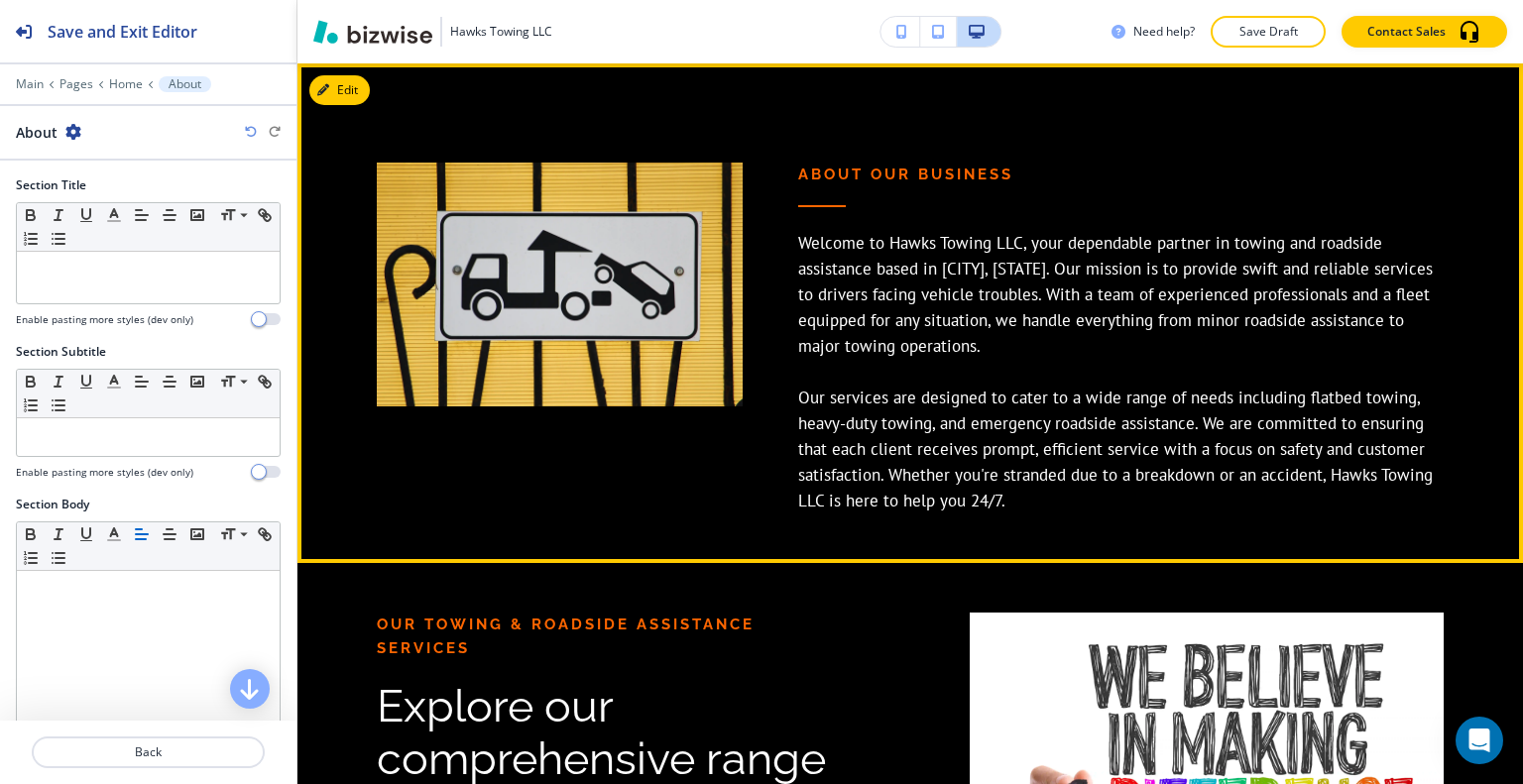 click at bounding box center [531, 288] 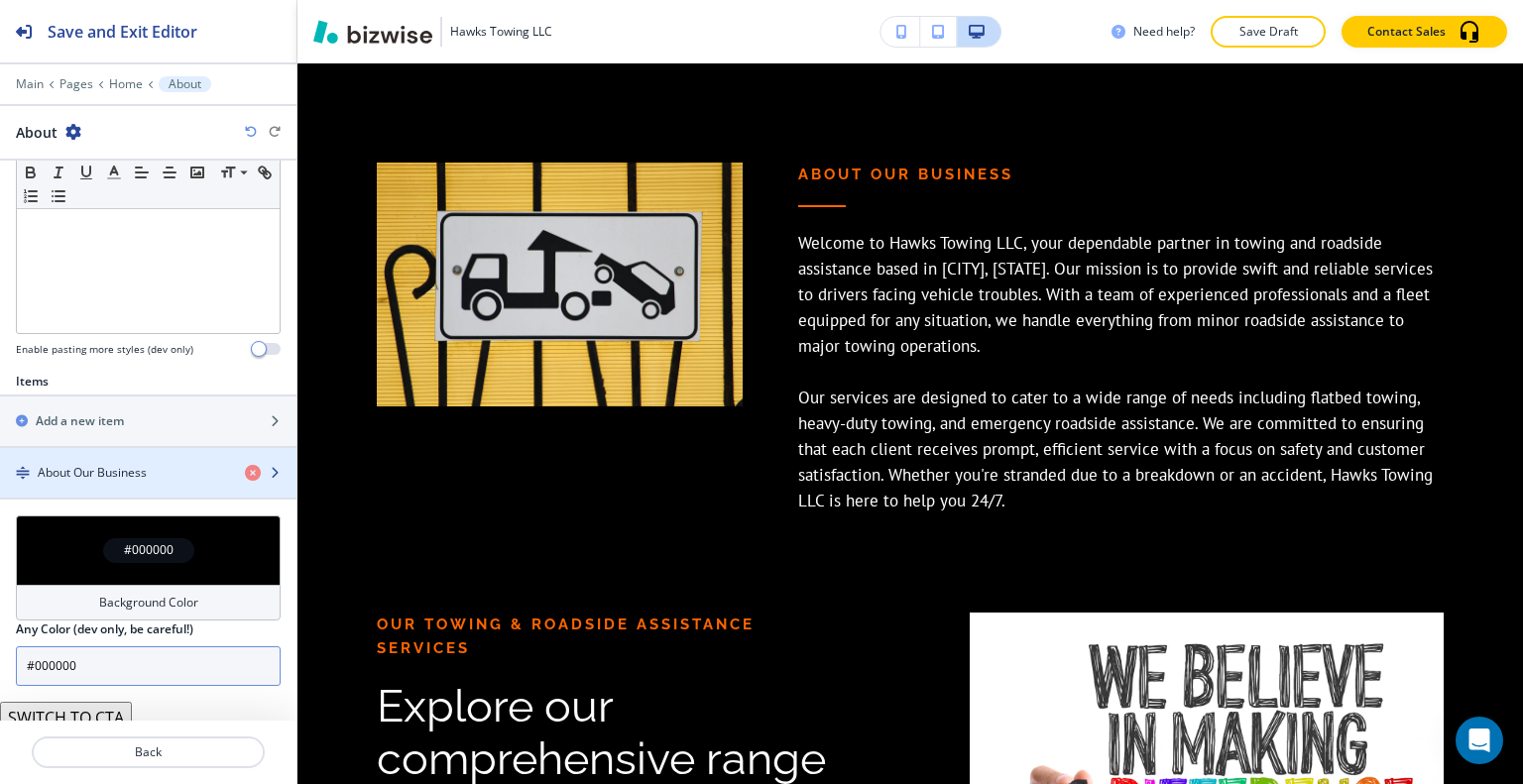 scroll, scrollTop: 573, scrollLeft: 0, axis: vertical 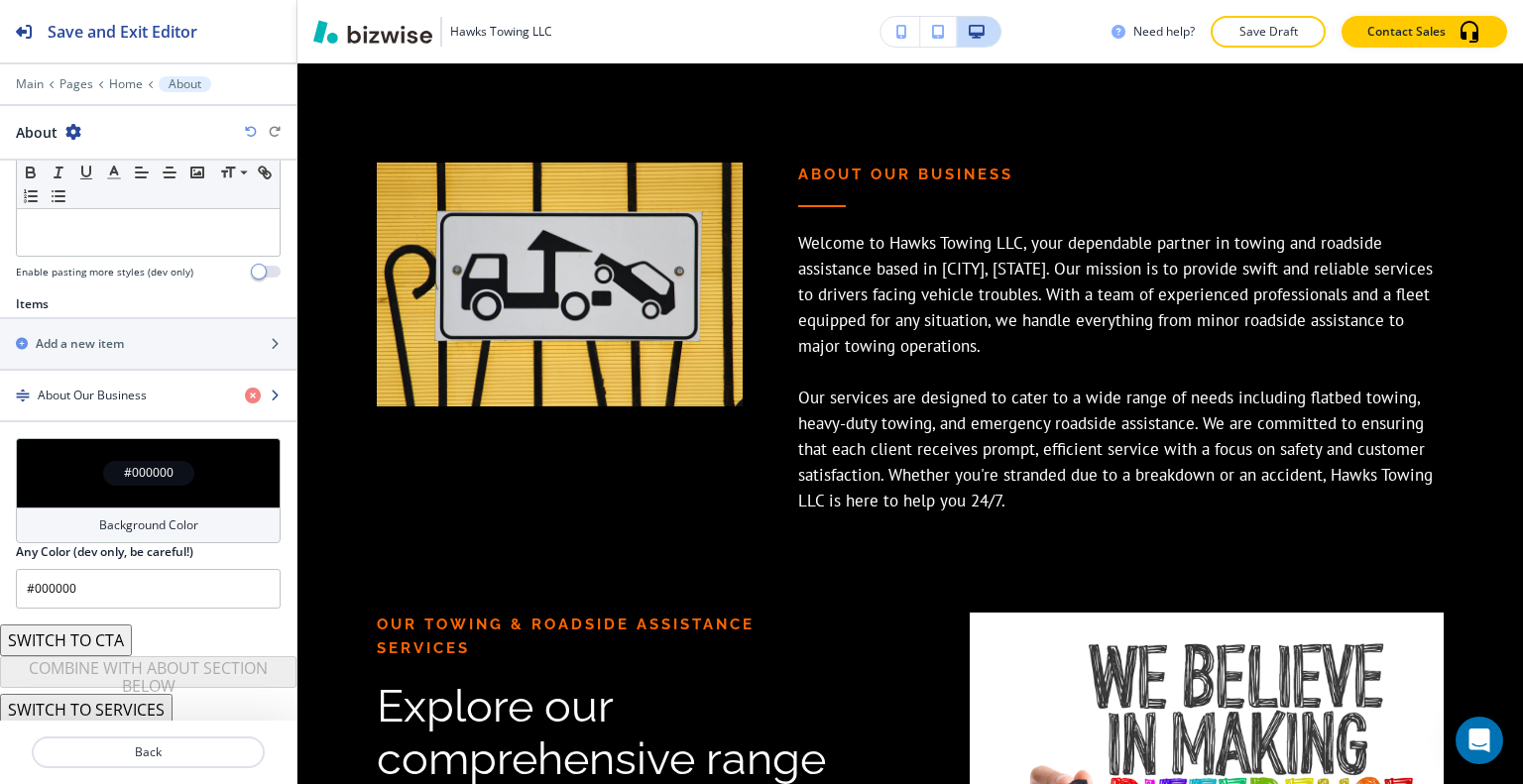 click on "About Our Business" at bounding box center (92, 395) 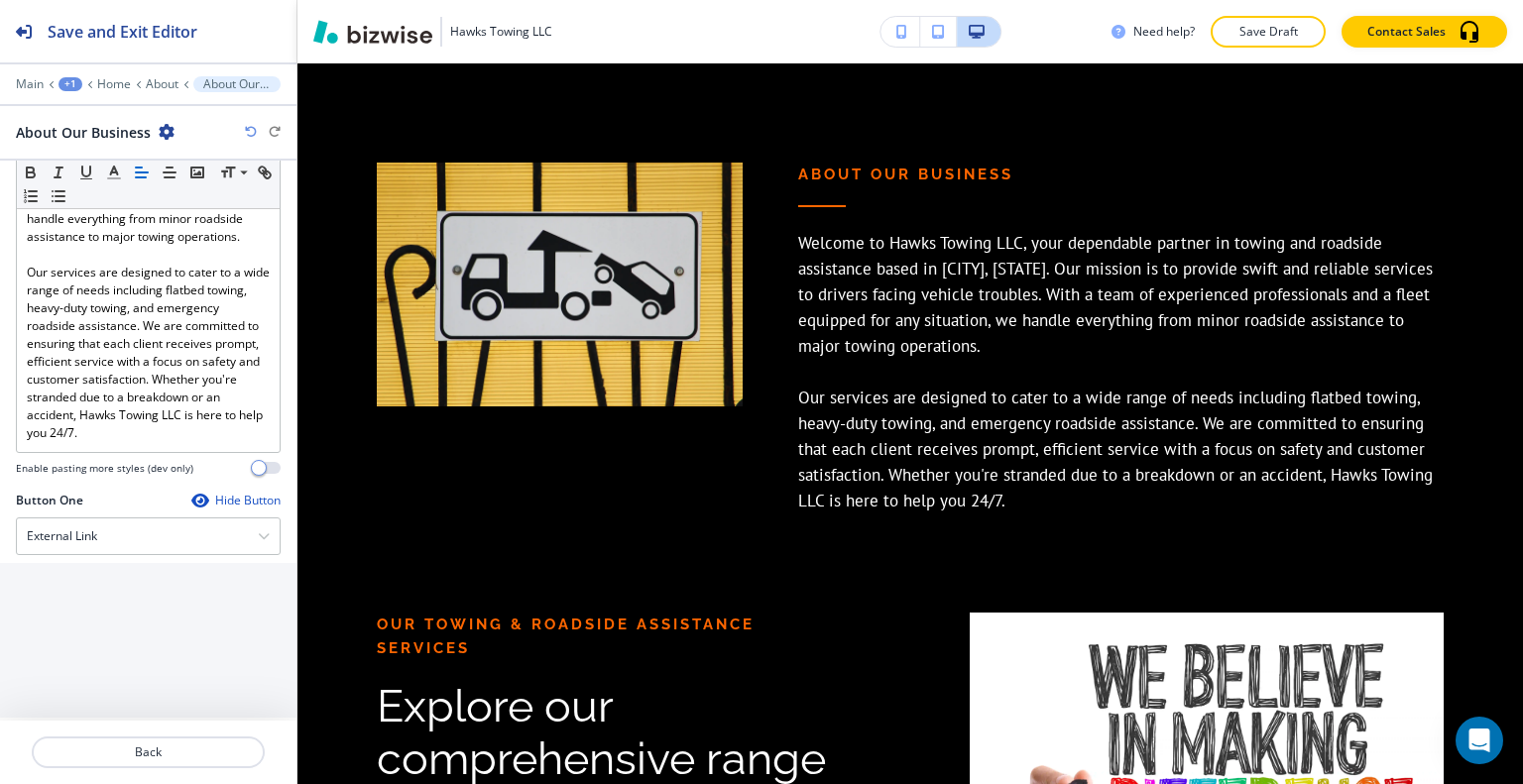 scroll, scrollTop: 887, scrollLeft: 0, axis: vertical 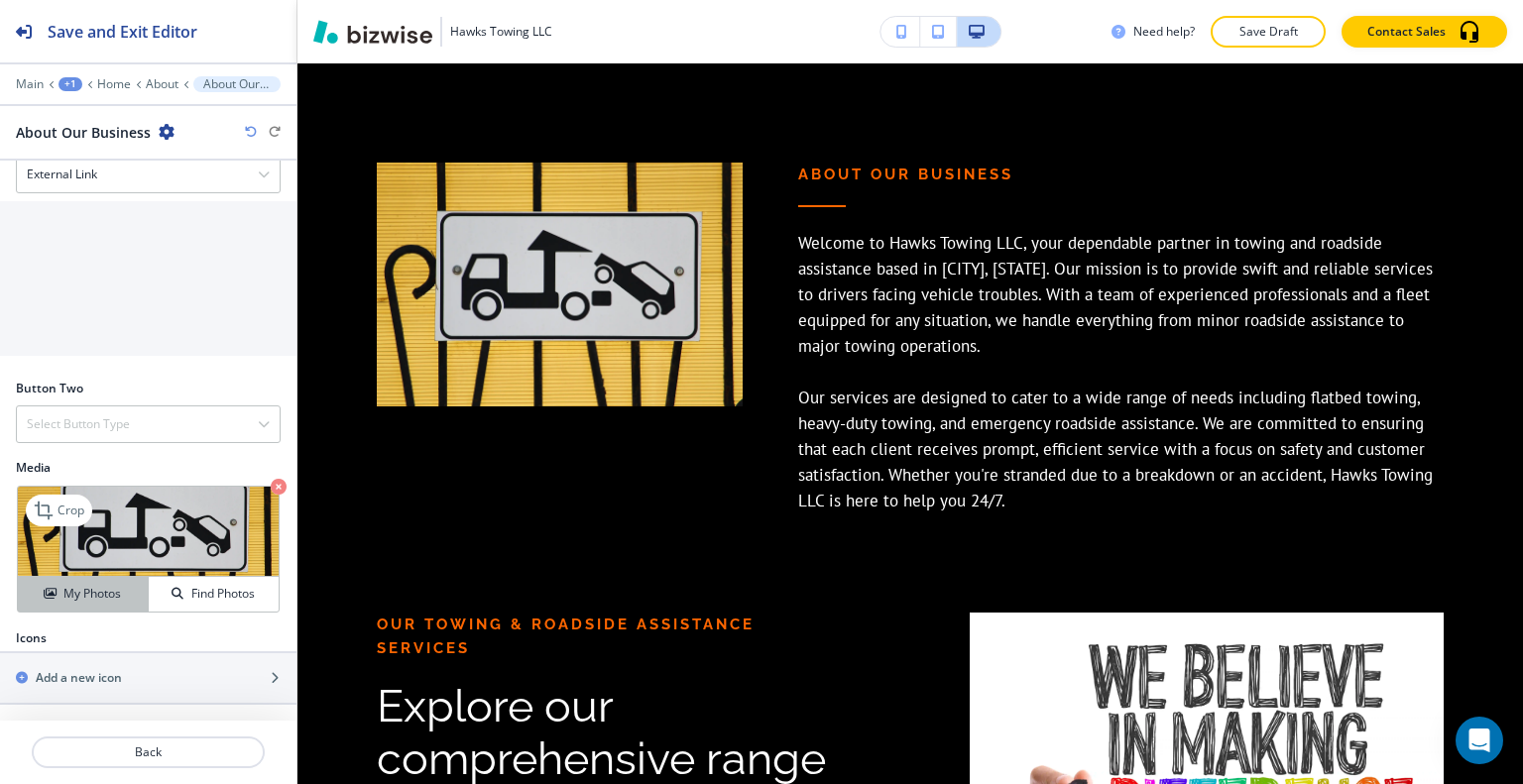 click on "My Photos" at bounding box center (92, 594) 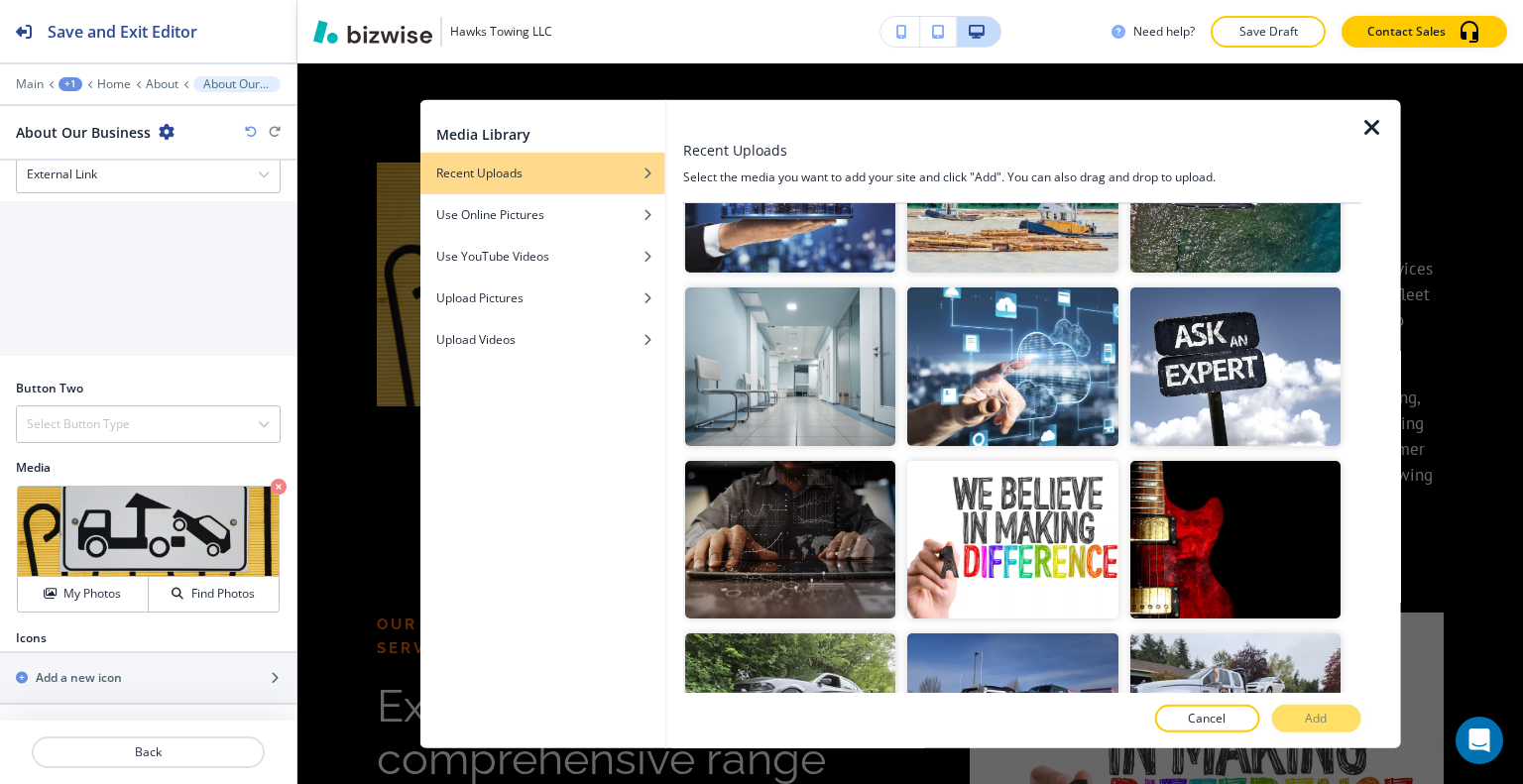 scroll, scrollTop: 0, scrollLeft: 0, axis: both 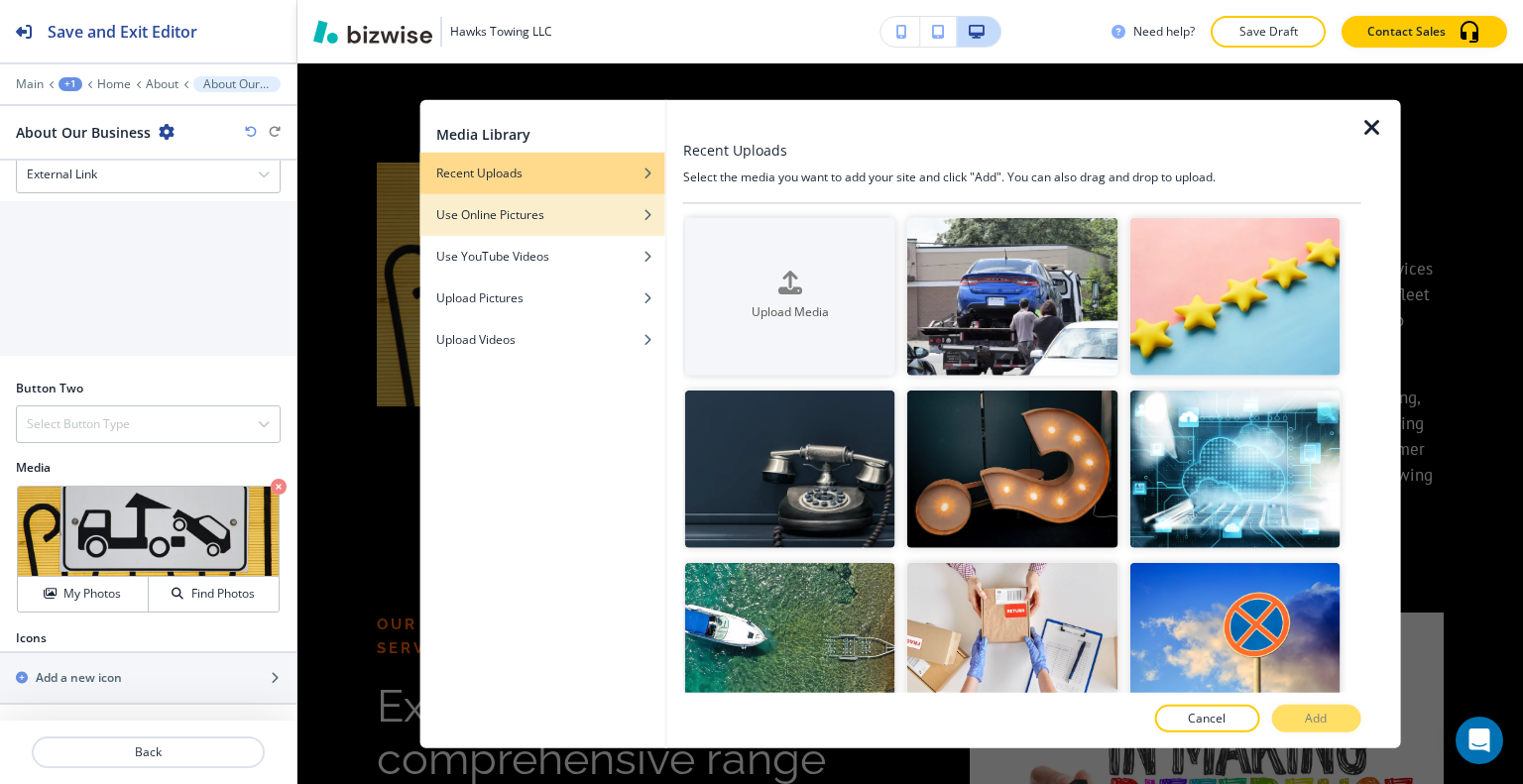 click at bounding box center [542, 187] 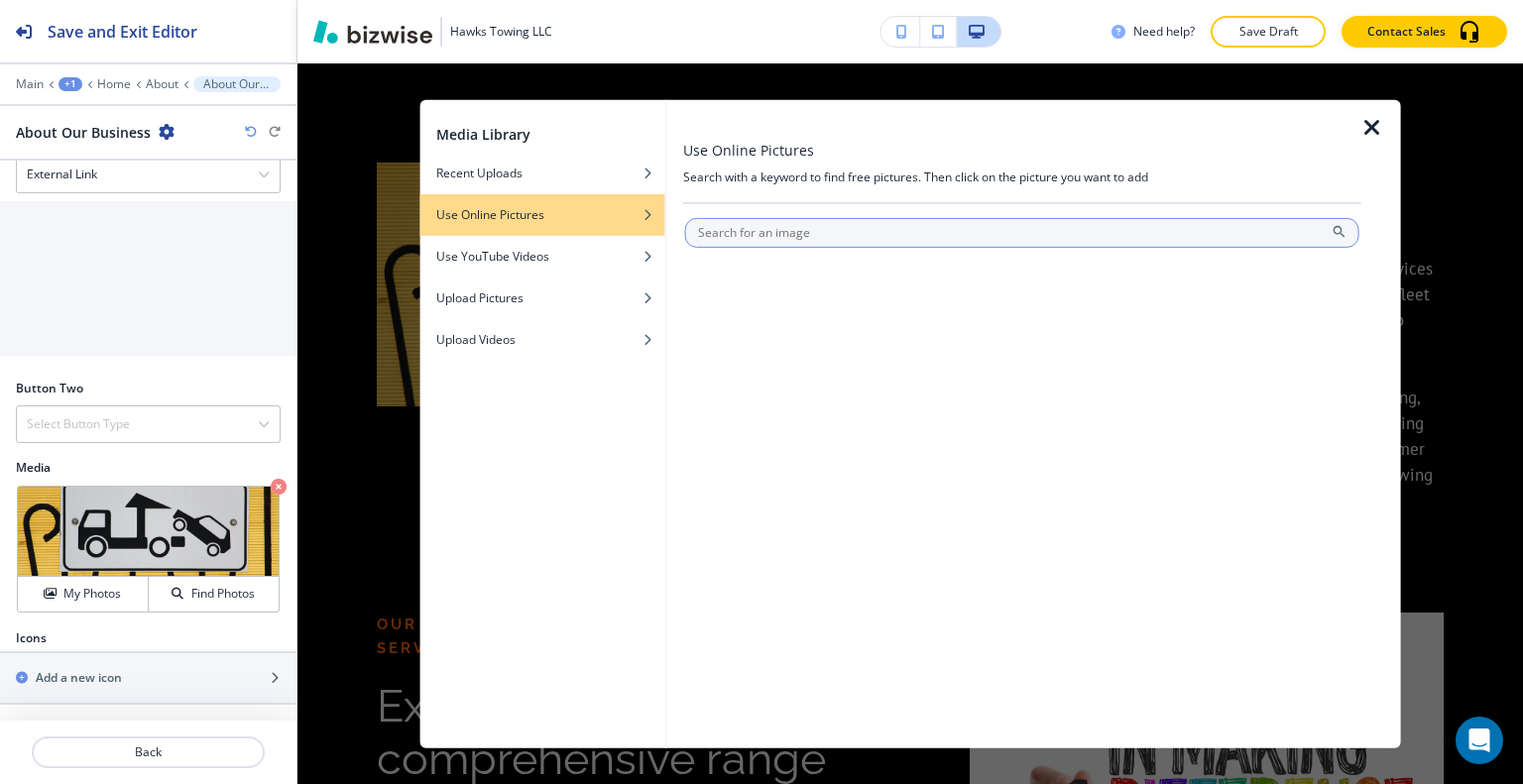 click at bounding box center (1022, 232) 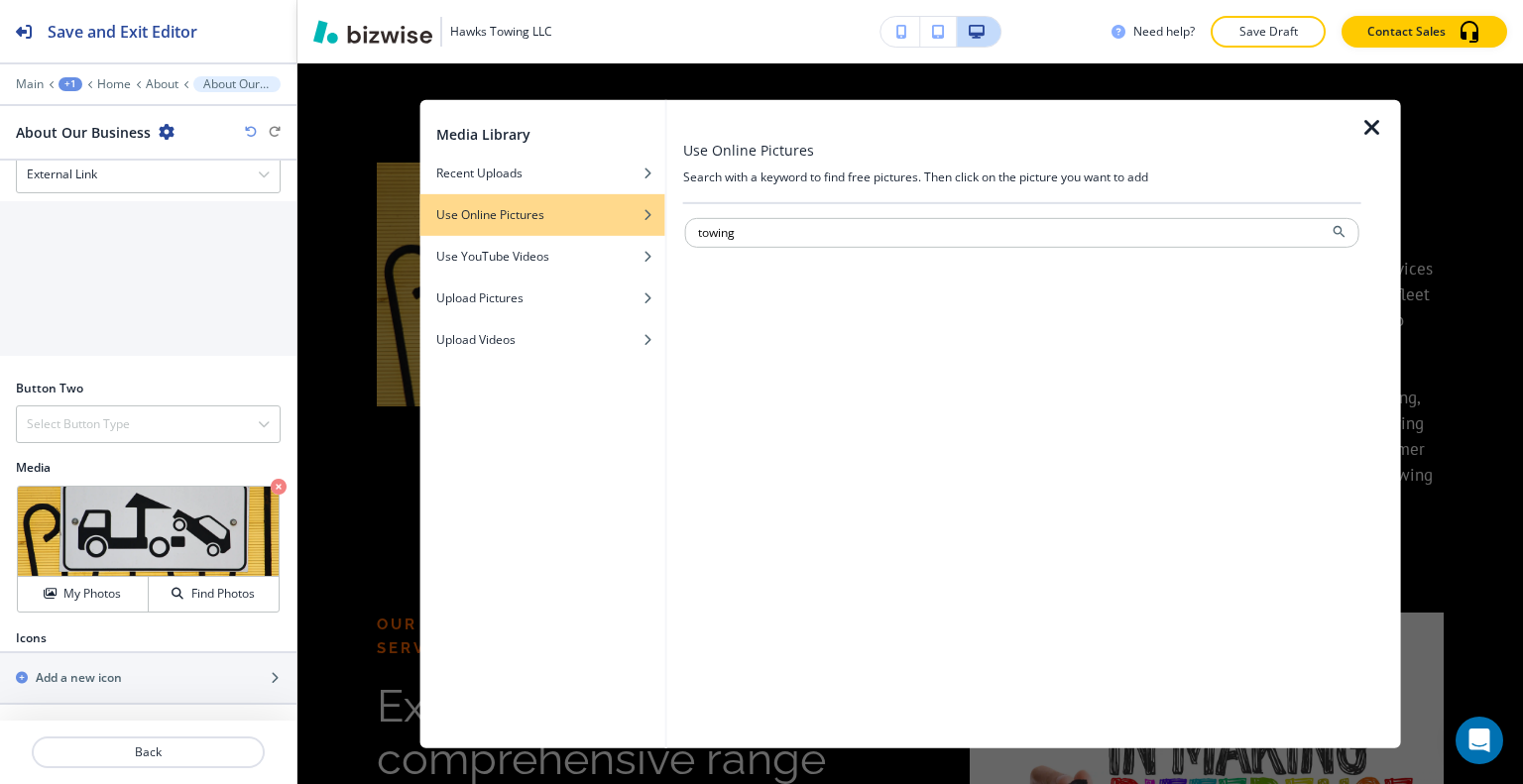 type on "towing" 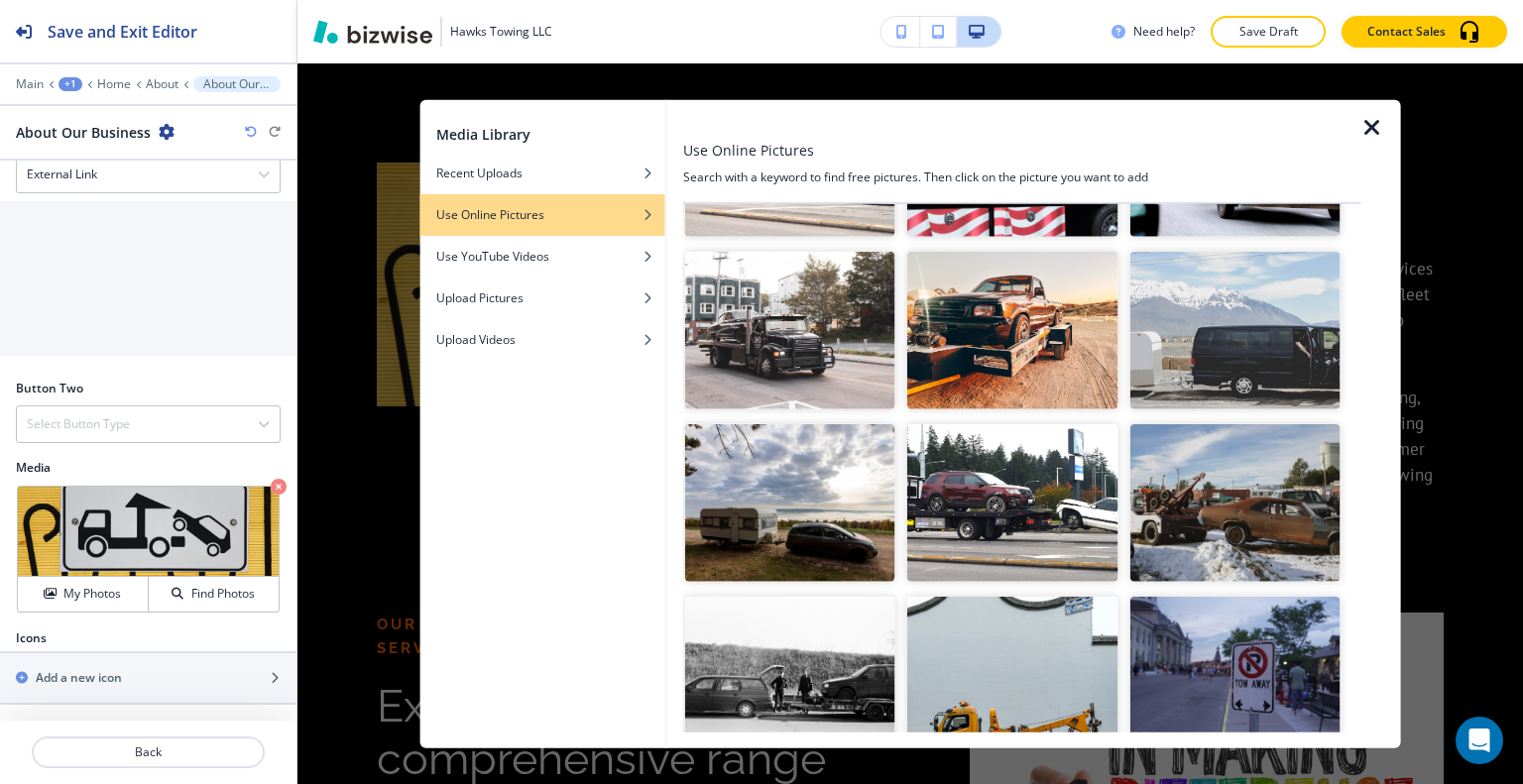 scroll, scrollTop: 56, scrollLeft: 0, axis: vertical 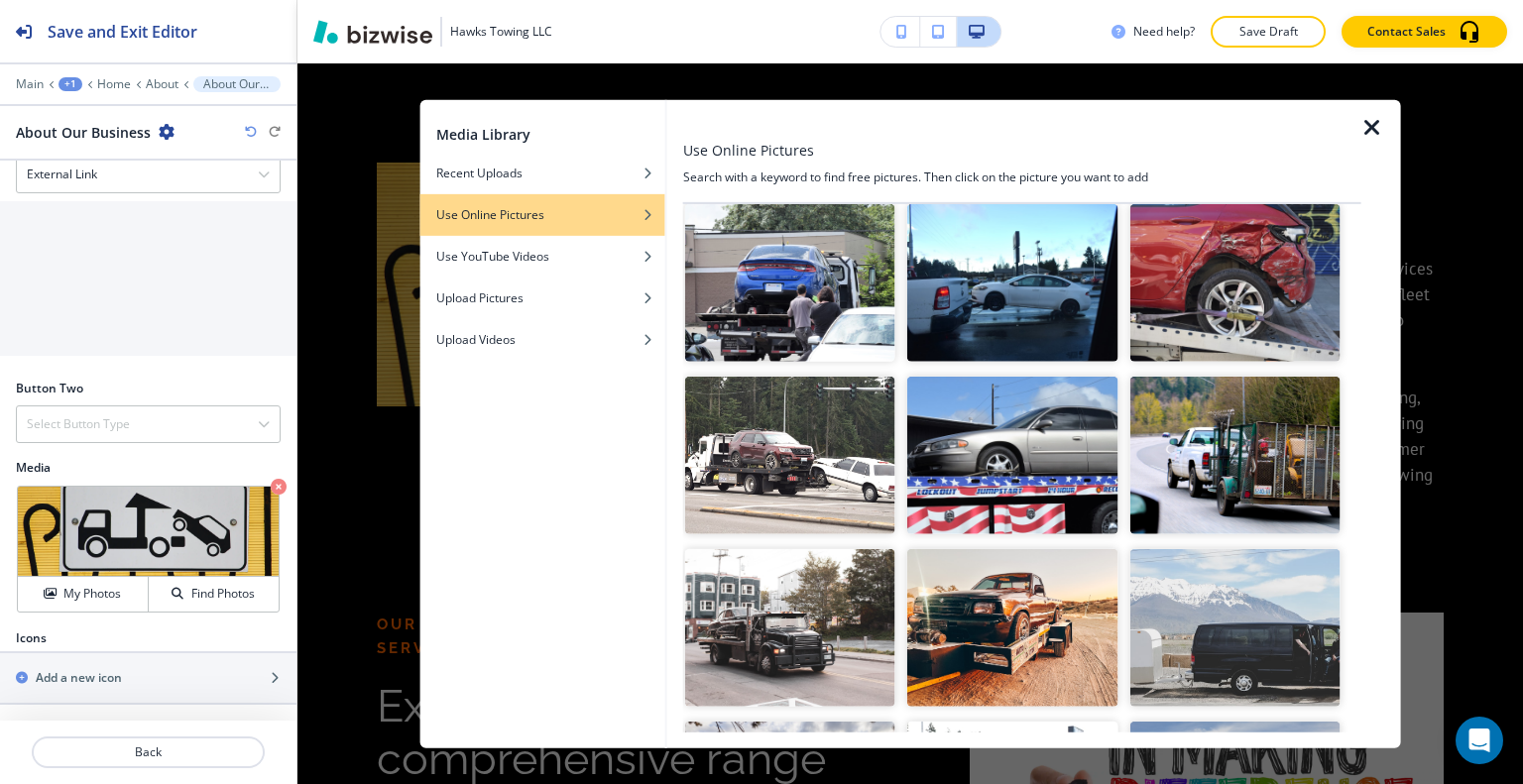 click at bounding box center (790, 455) 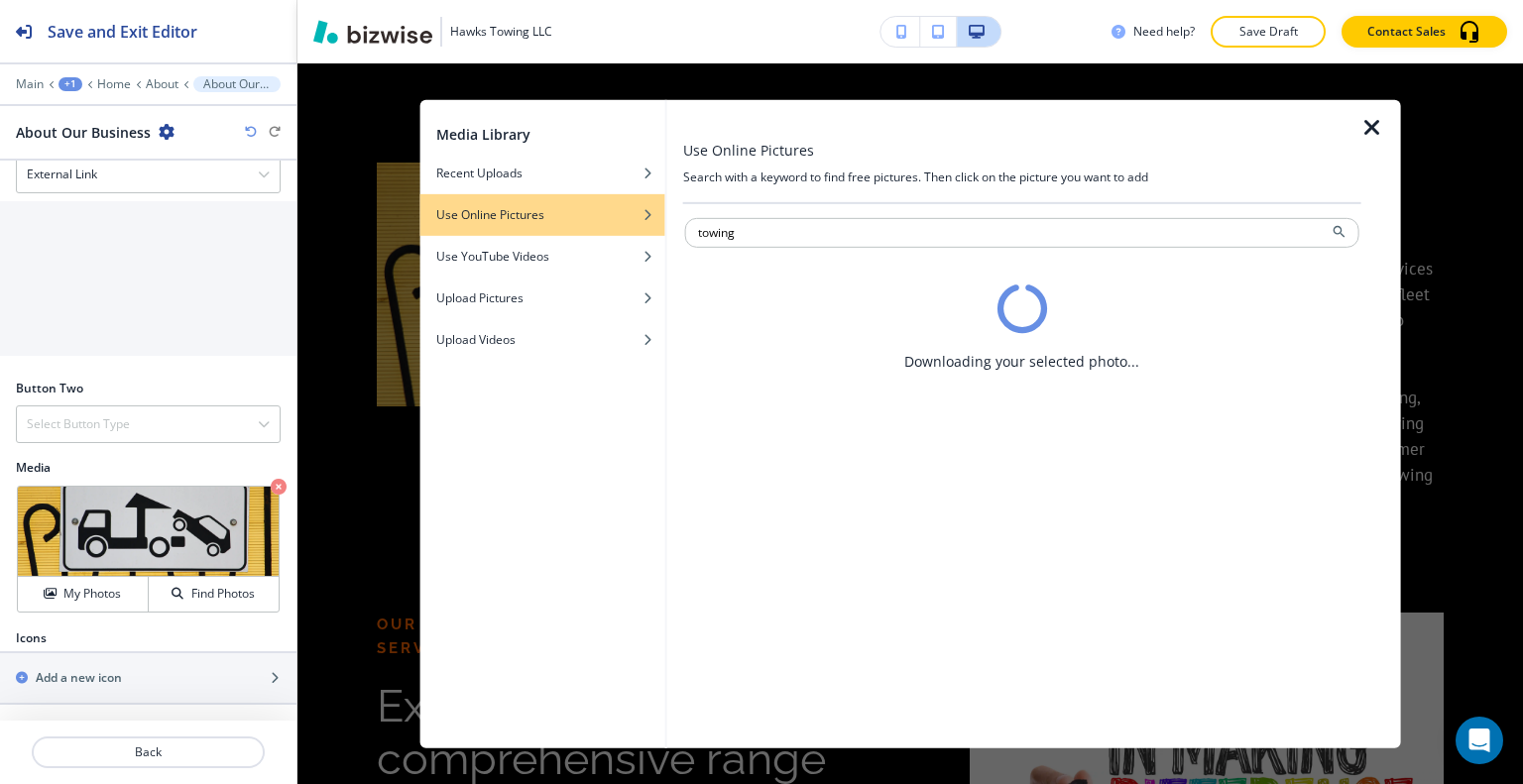 scroll, scrollTop: 0, scrollLeft: 0, axis: both 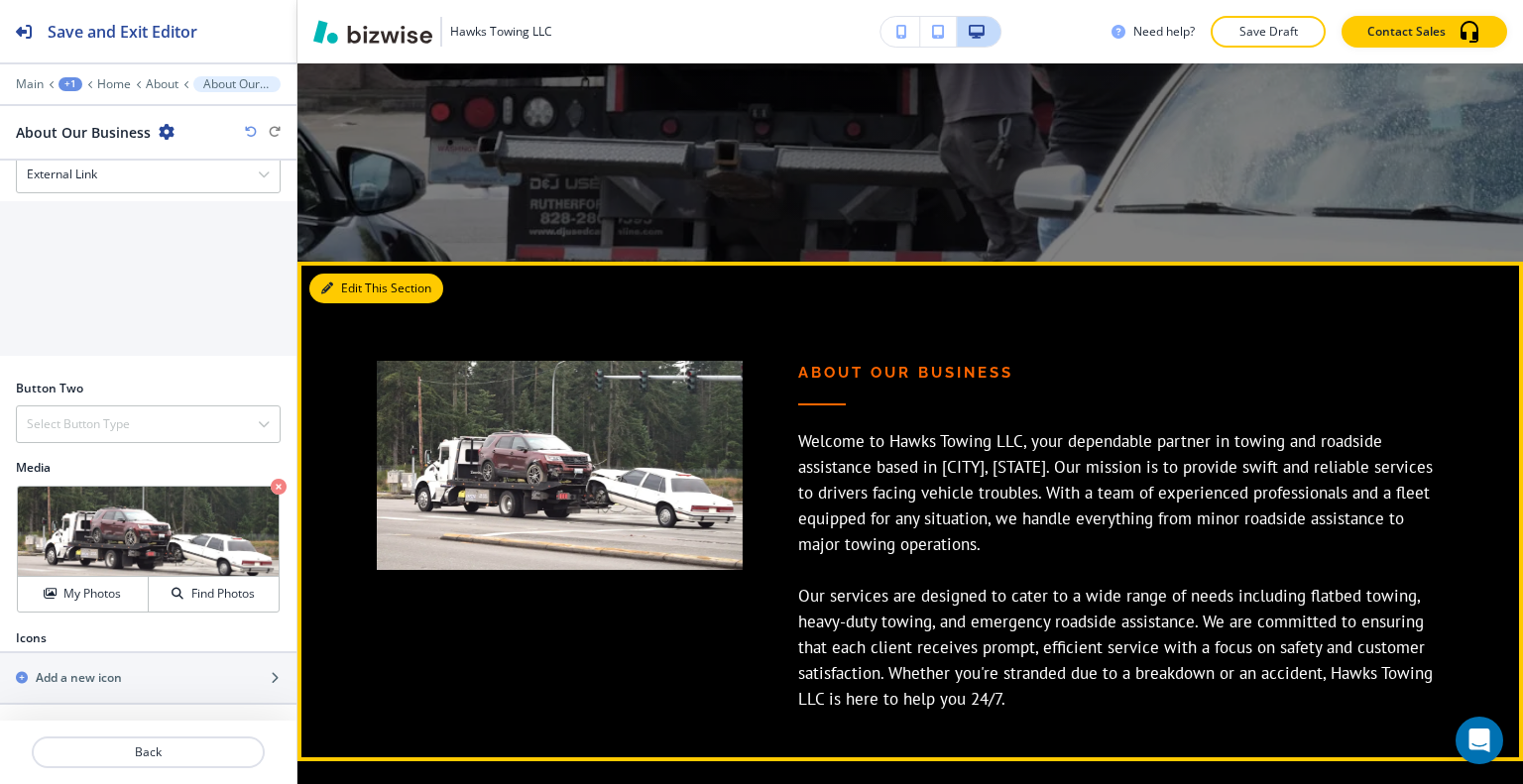 click on "Edit This Section" at bounding box center (376, 288) 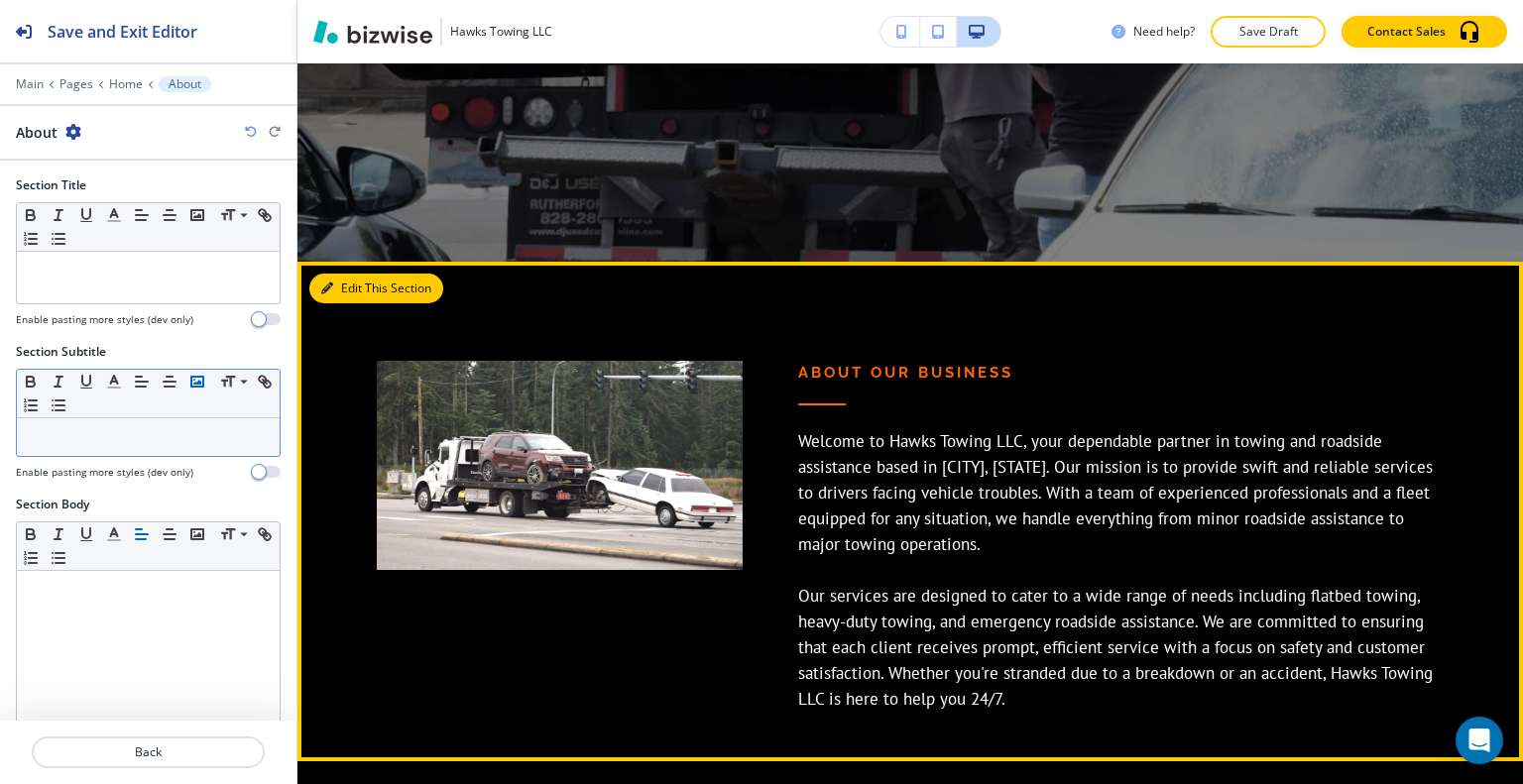 scroll, scrollTop: 912, scrollLeft: 0, axis: vertical 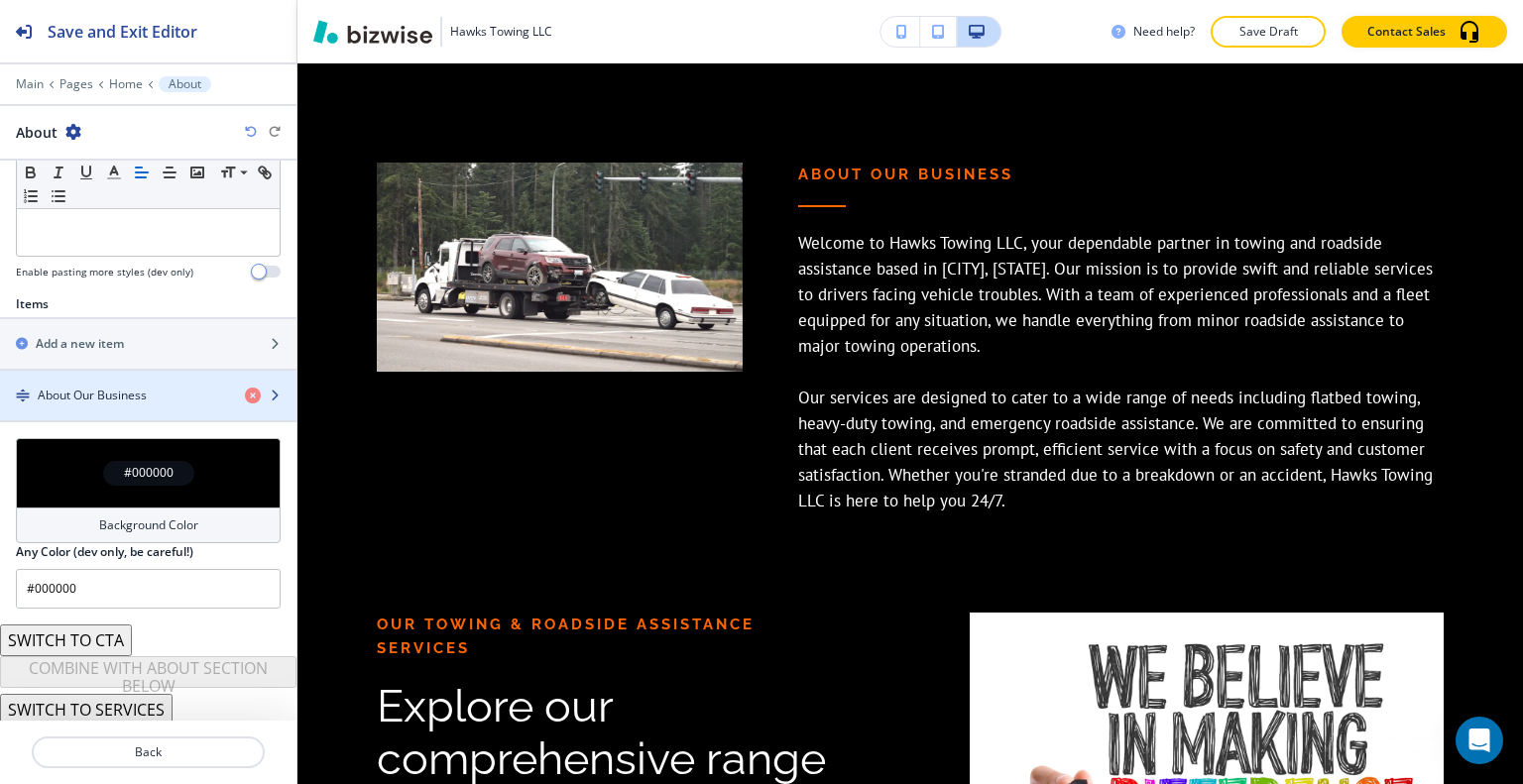 click at bounding box center (148, 412) 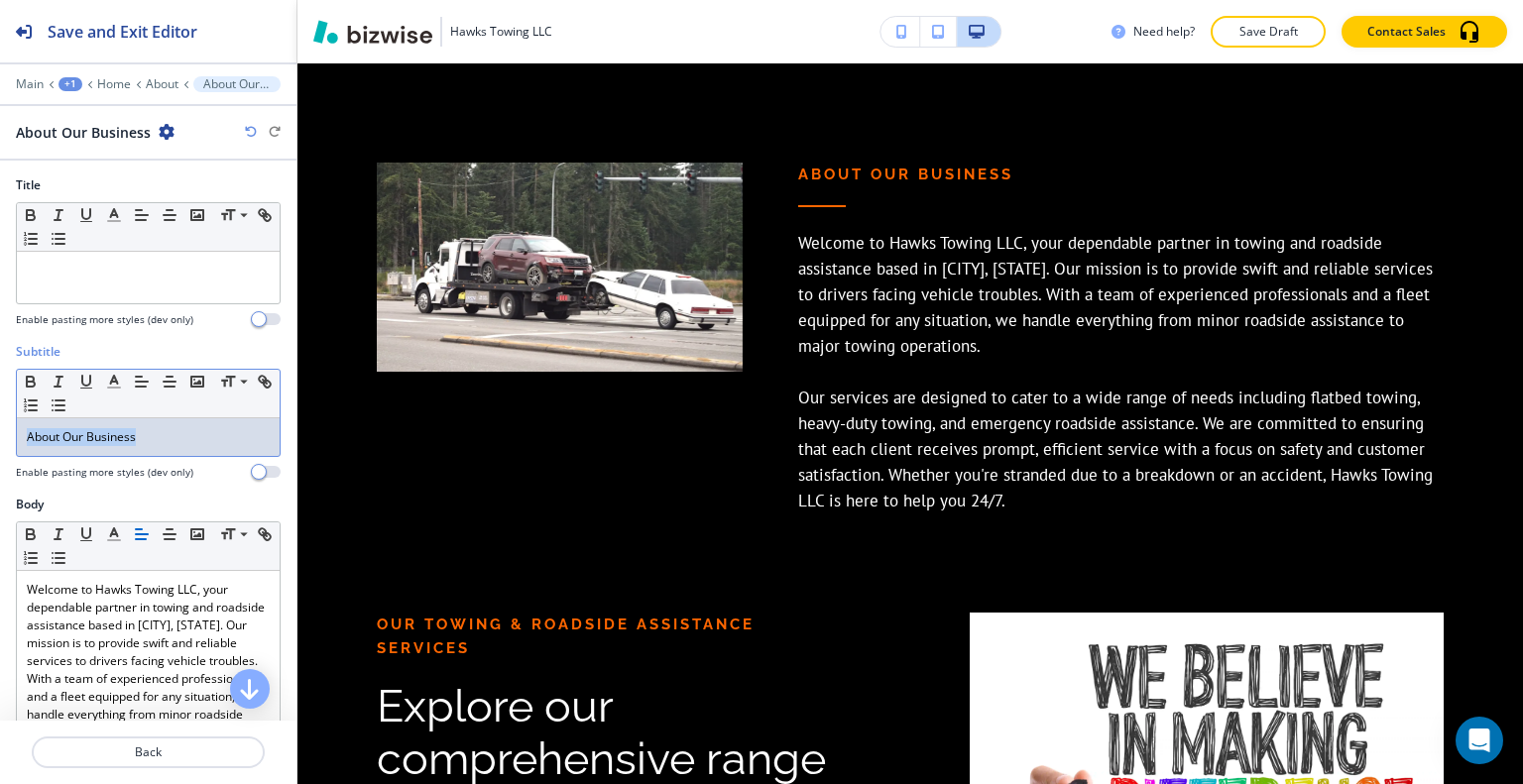 drag, startPoint x: 155, startPoint y: 441, endPoint x: 2, endPoint y: 407, distance: 156.73226 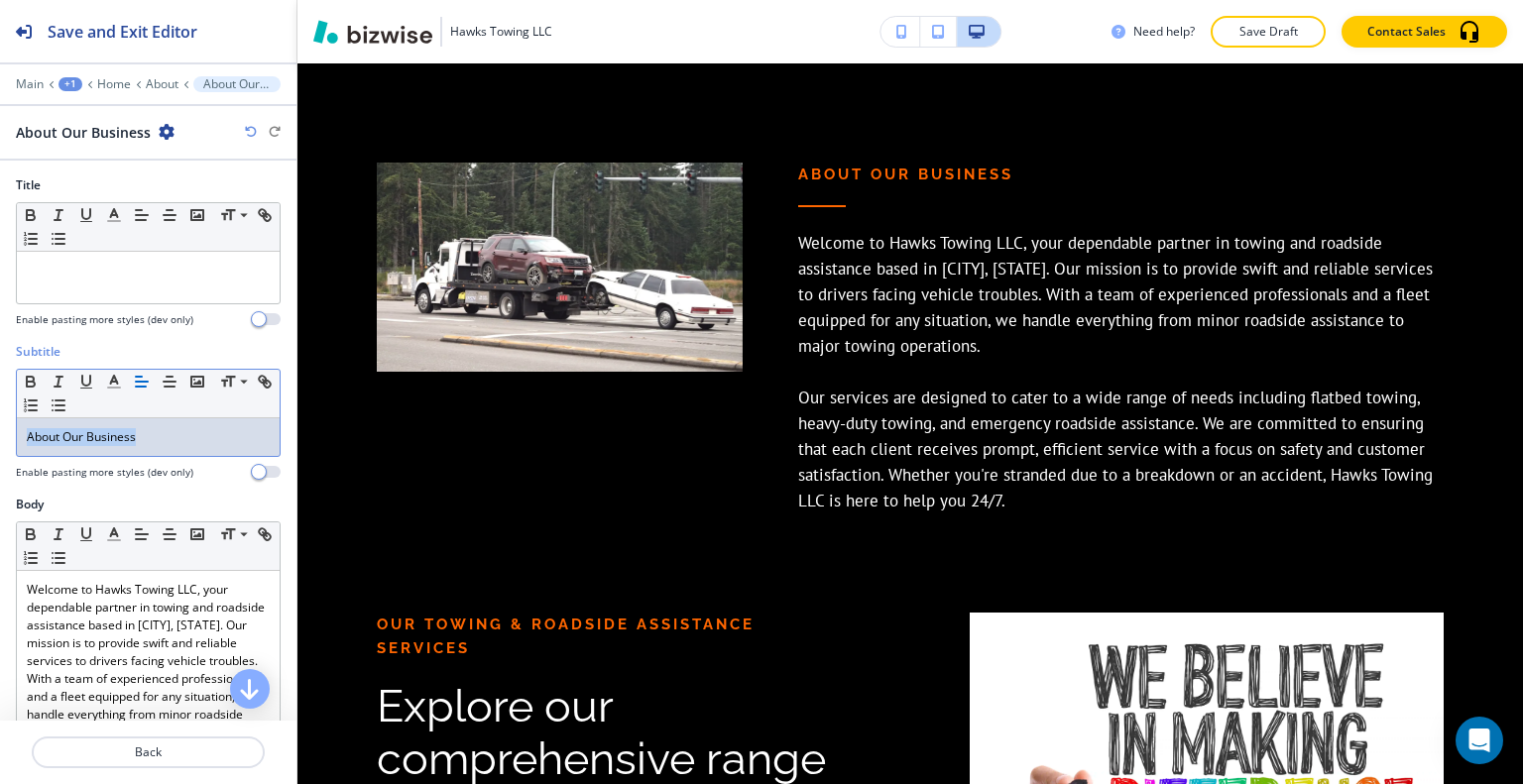 copy on "About Our Business" 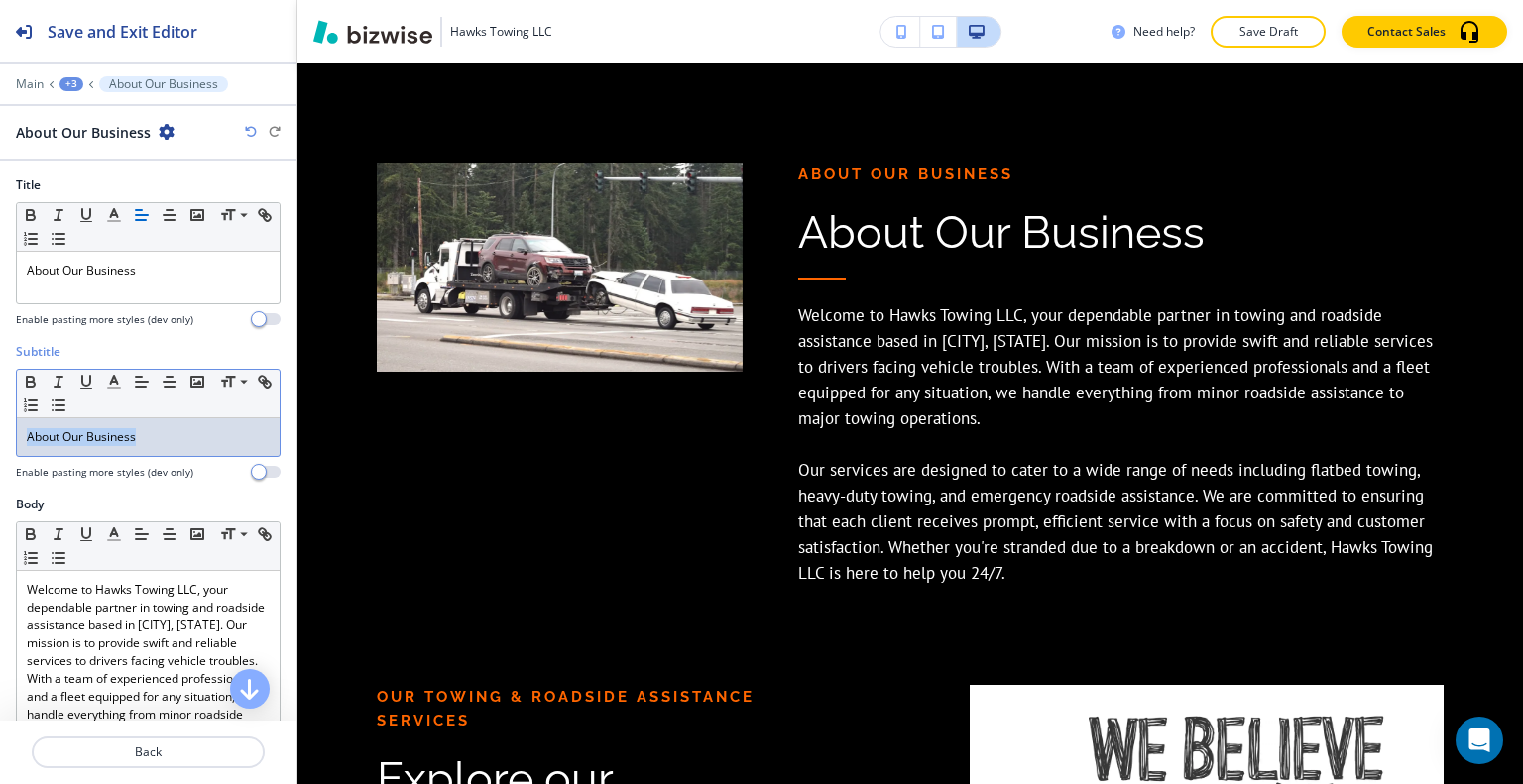 drag, startPoint x: 159, startPoint y: 437, endPoint x: 29, endPoint y: 331, distance: 167.73789 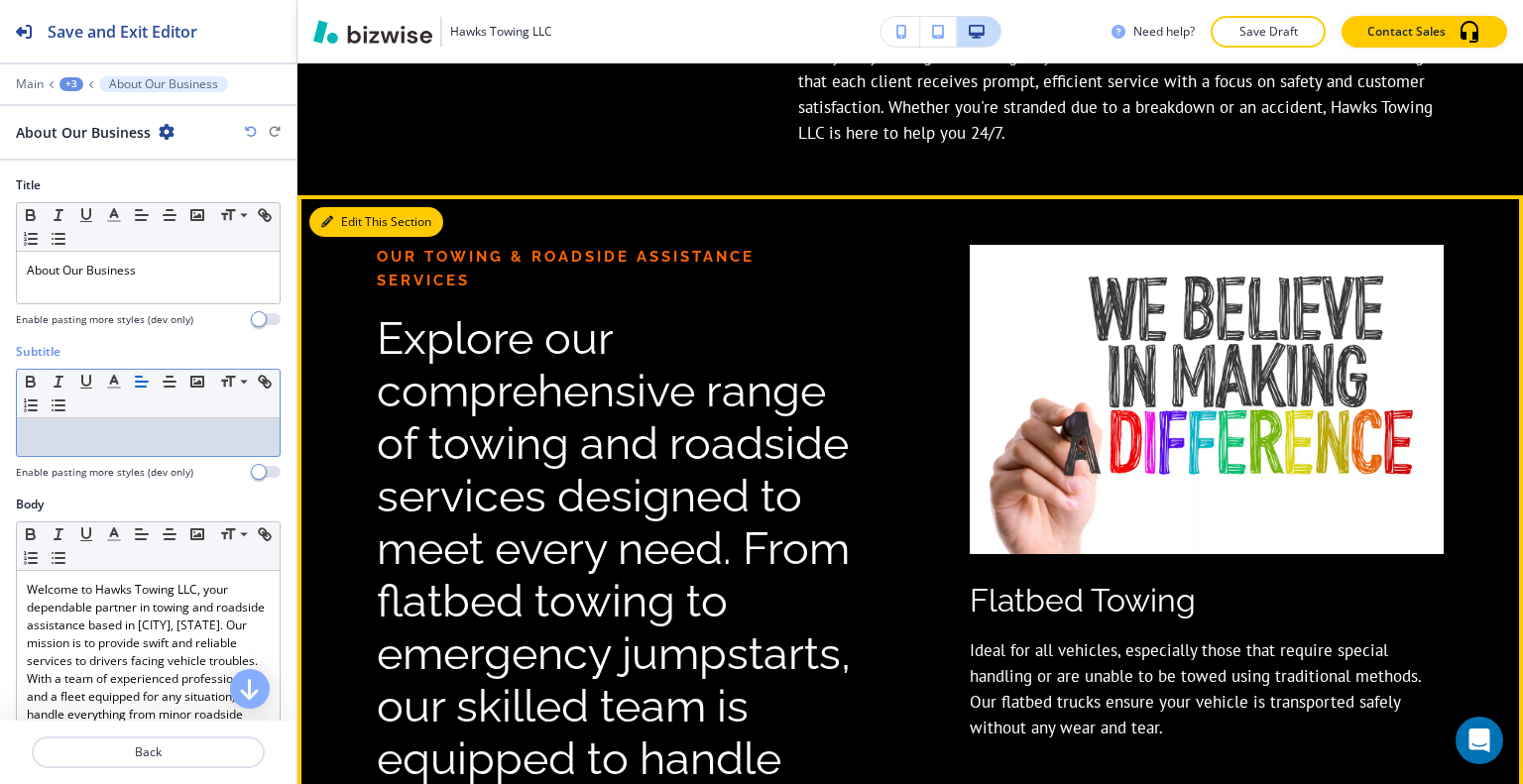 click on "Edit This Section" at bounding box center (376, 222) 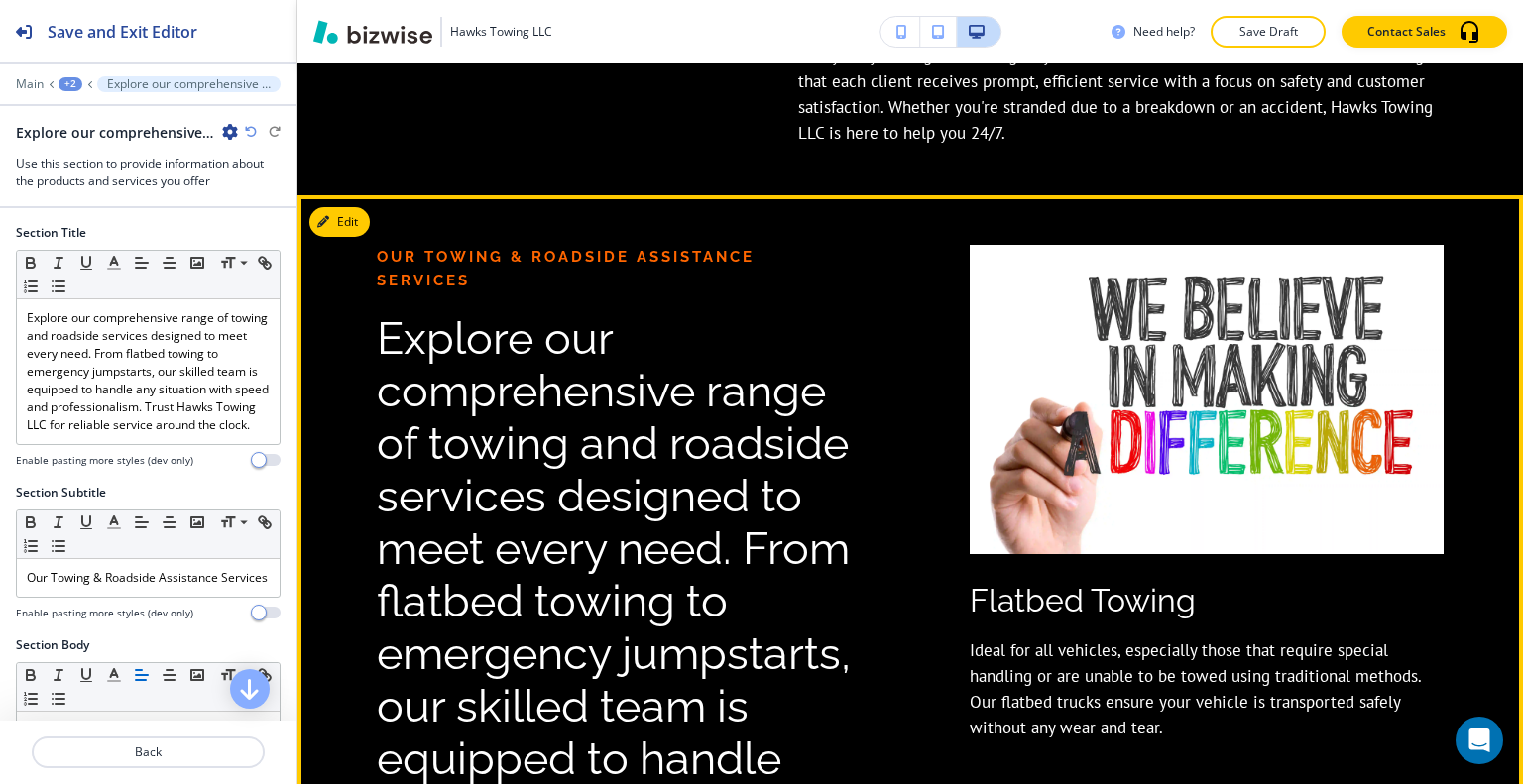 scroll, scrollTop: 1439, scrollLeft: 0, axis: vertical 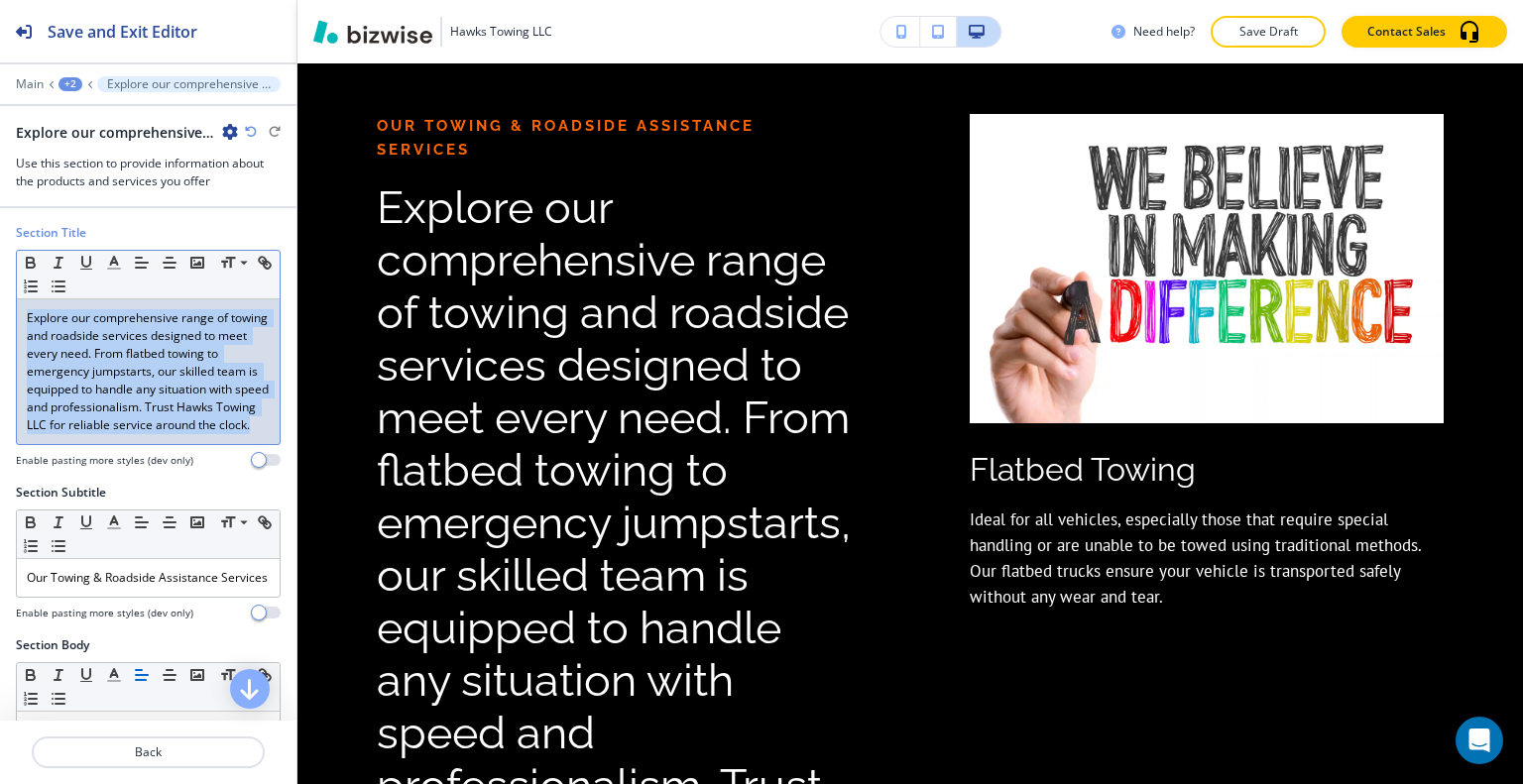 drag, startPoint x: 136, startPoint y: 441, endPoint x: 0, endPoint y: 256, distance: 229.61054 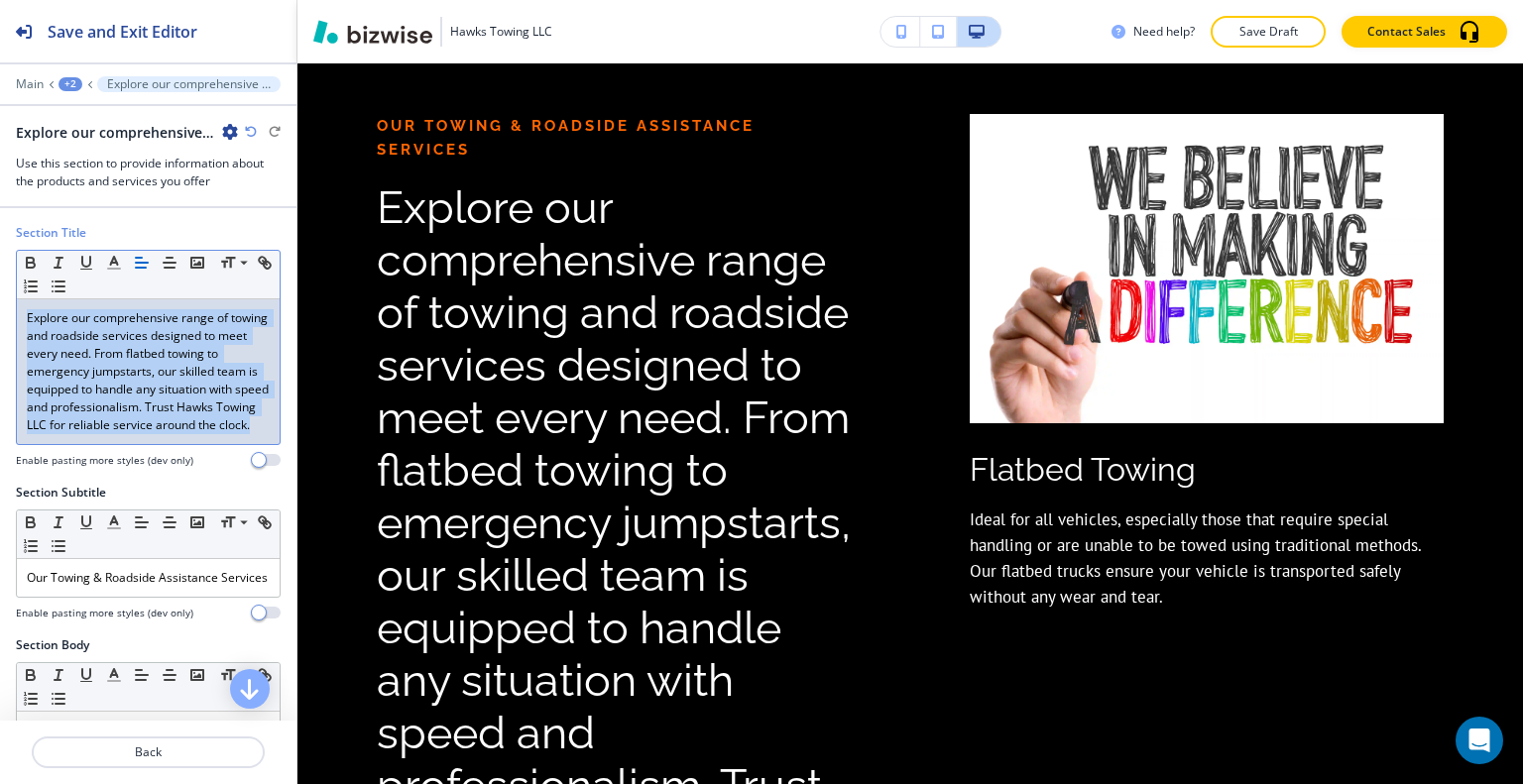 copy on "Explore our comprehensive range of towing and roadside services designed to meet every need. From flatbed towing to emergency jumpstarts, our skilled team is equipped to handle any situation with speed and professionalism. Trust Hawks Towing LLC for reliable service around the clock." 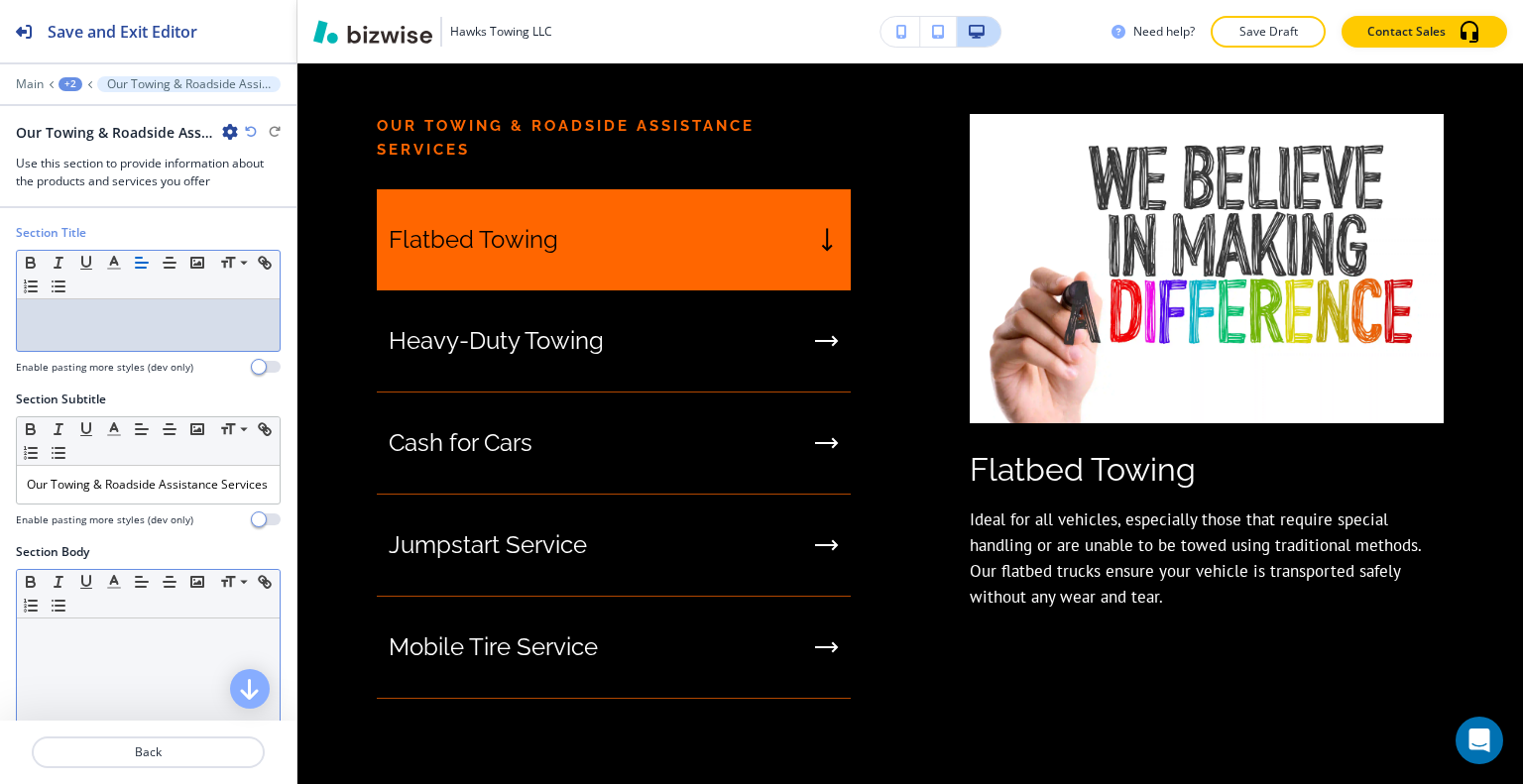 scroll, scrollTop: 99, scrollLeft: 0, axis: vertical 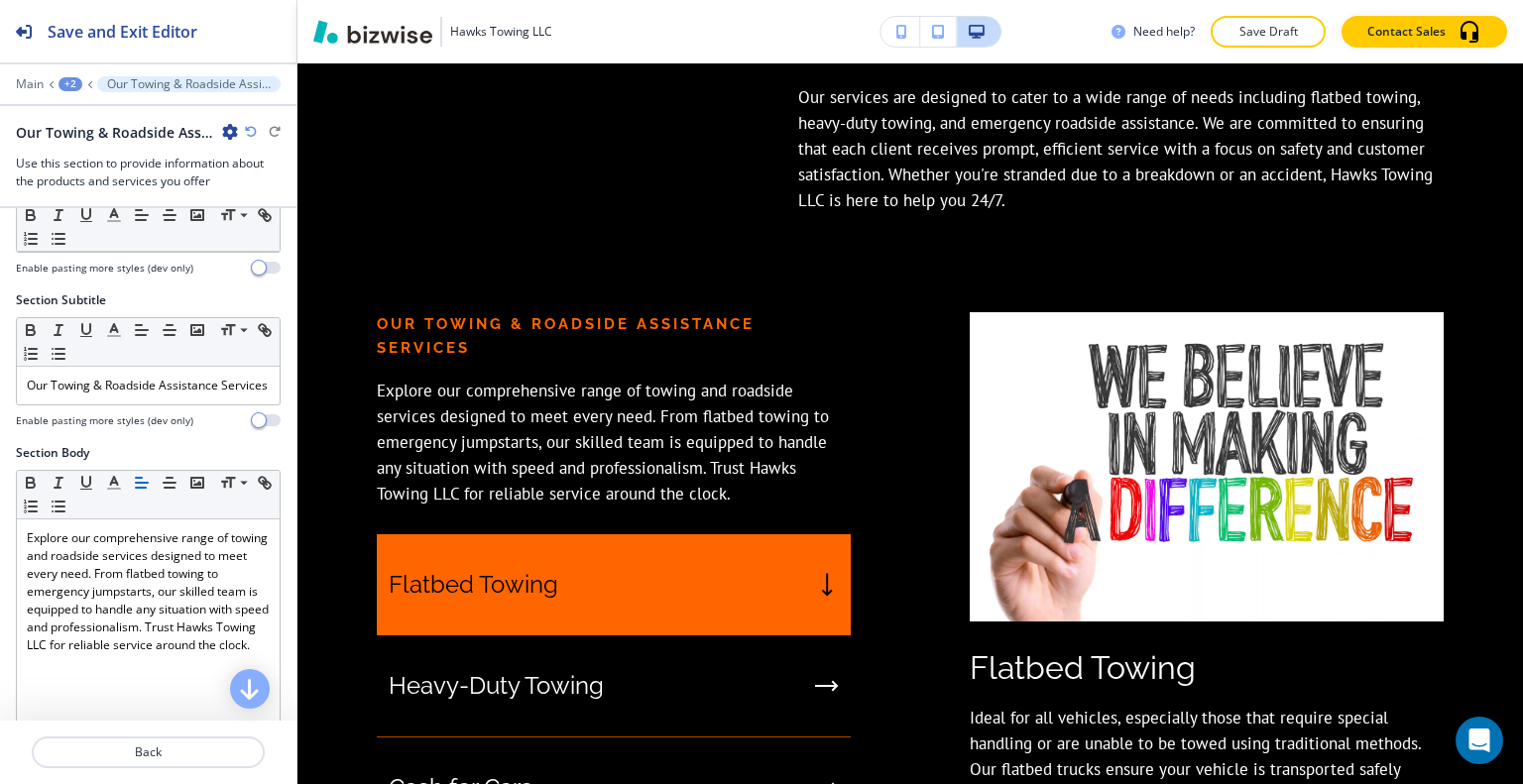 click at bounding box center [148, 409] 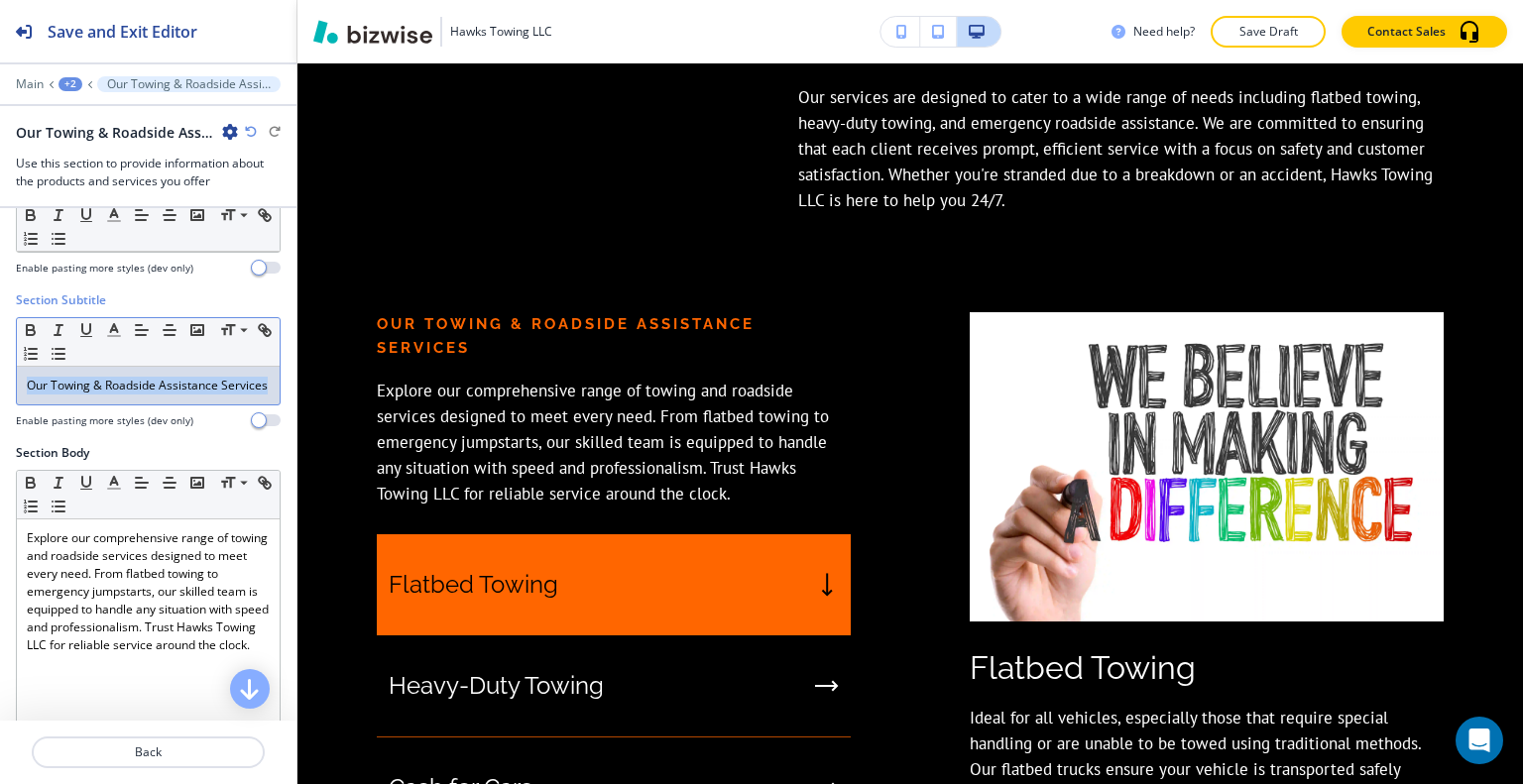 drag, startPoint x: 93, startPoint y: 401, endPoint x: 36, endPoint y: 384, distance: 59.481089 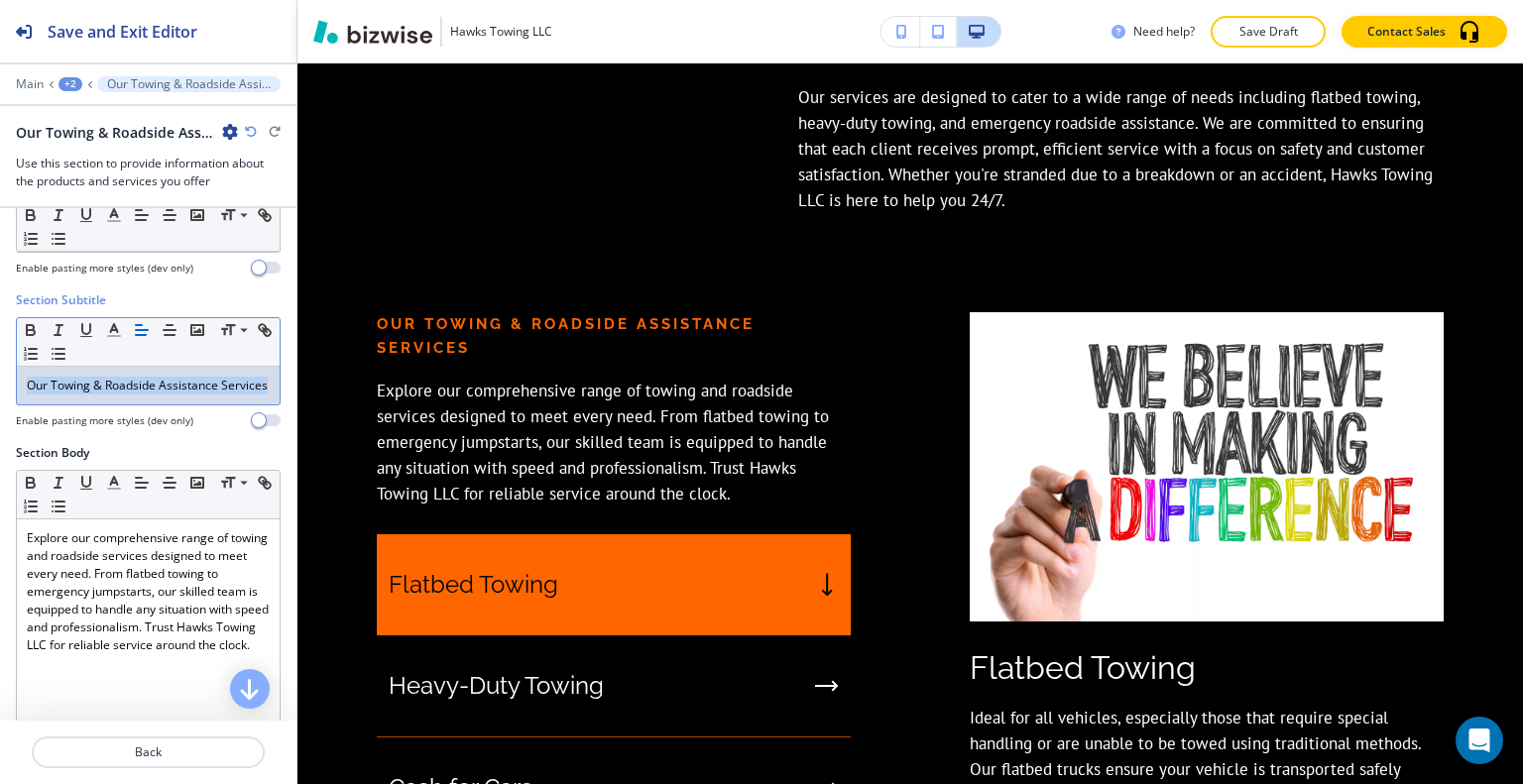 copy on "Our Towing & Roadside Assistance Services" 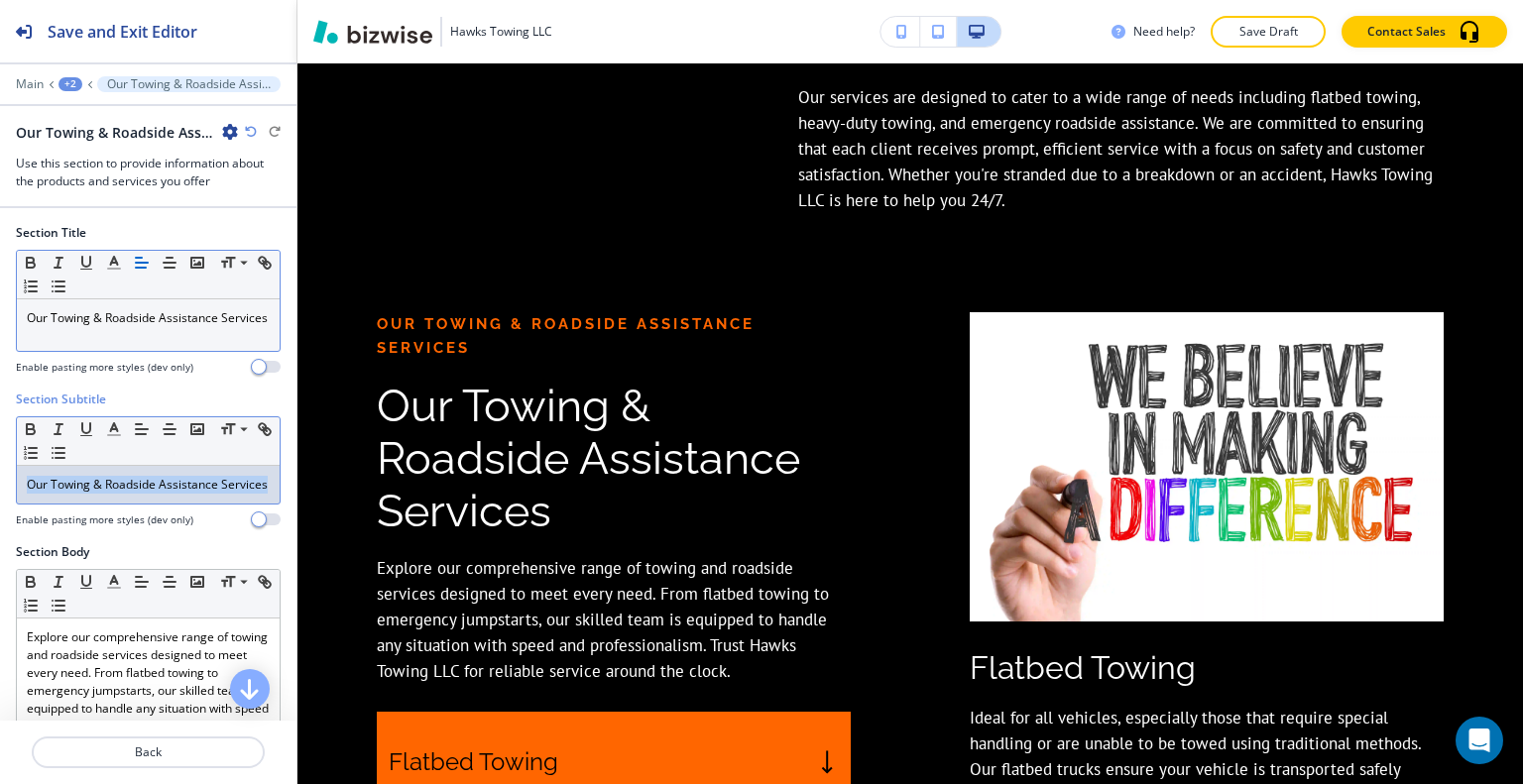 drag, startPoint x: 111, startPoint y: 504, endPoint x: 0, endPoint y: 398, distance: 153.4829 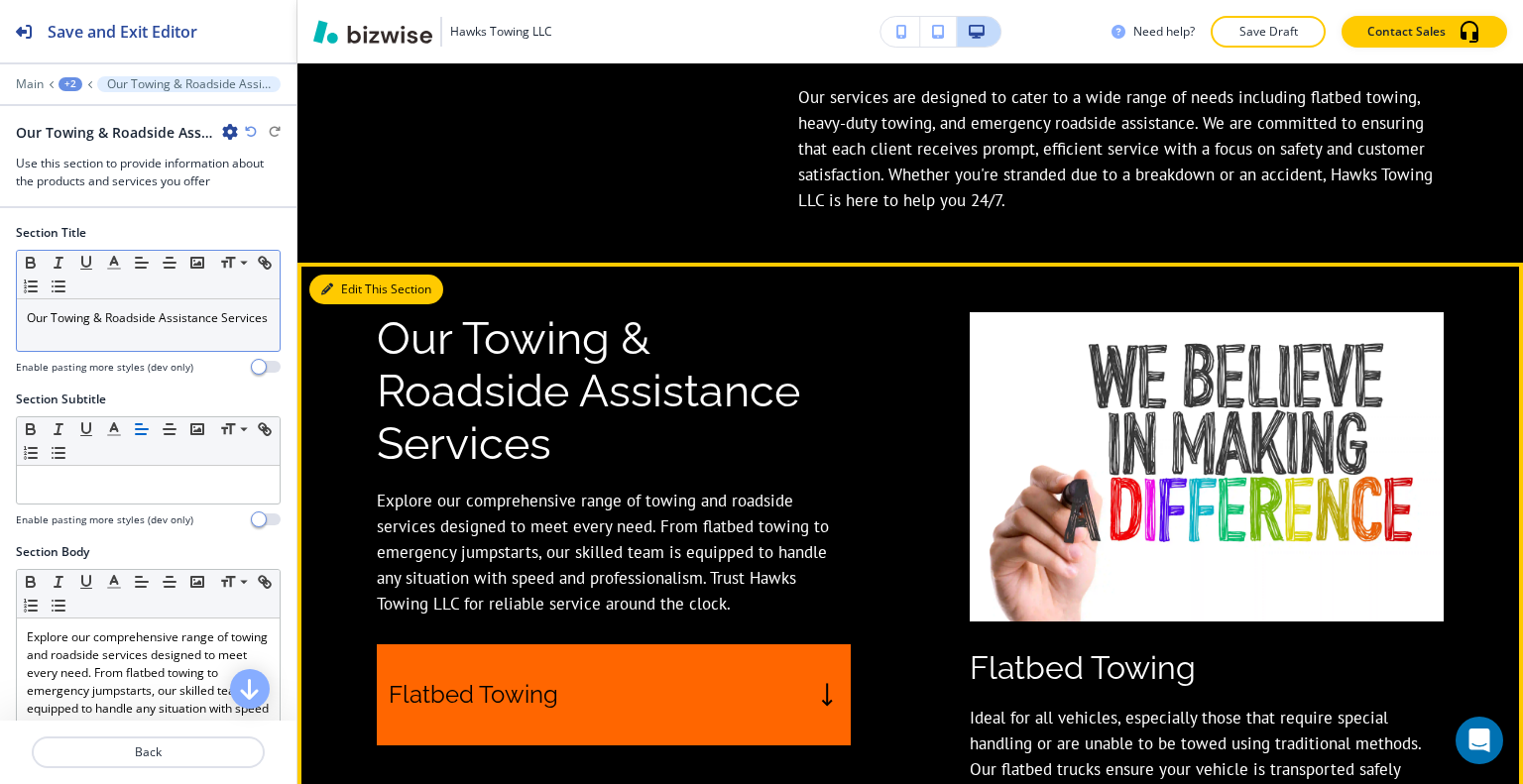 click on "Edit This Section" at bounding box center [376, 289] 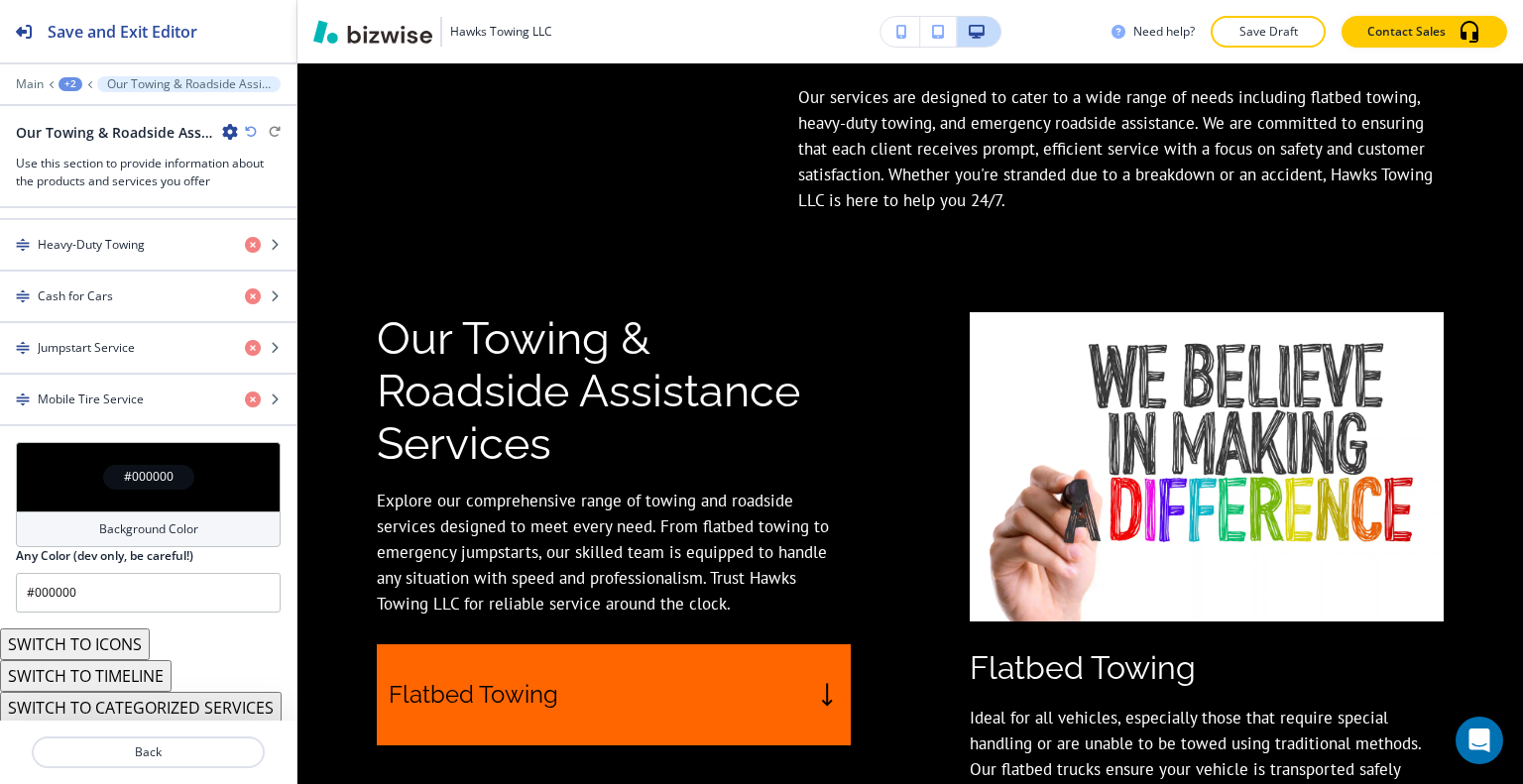 click on "#000000" at bounding box center [148, 477] 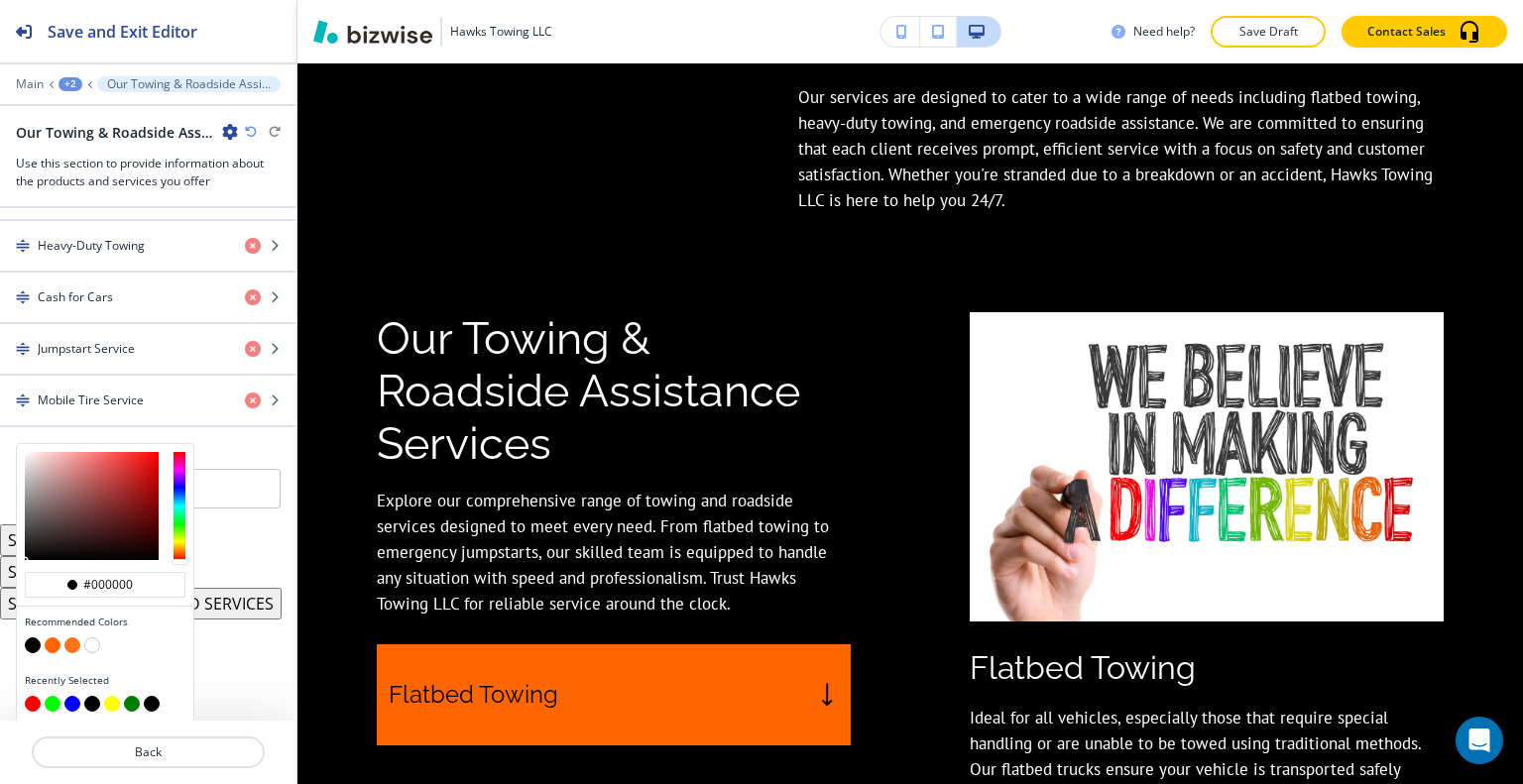 click at bounding box center [53, 645] 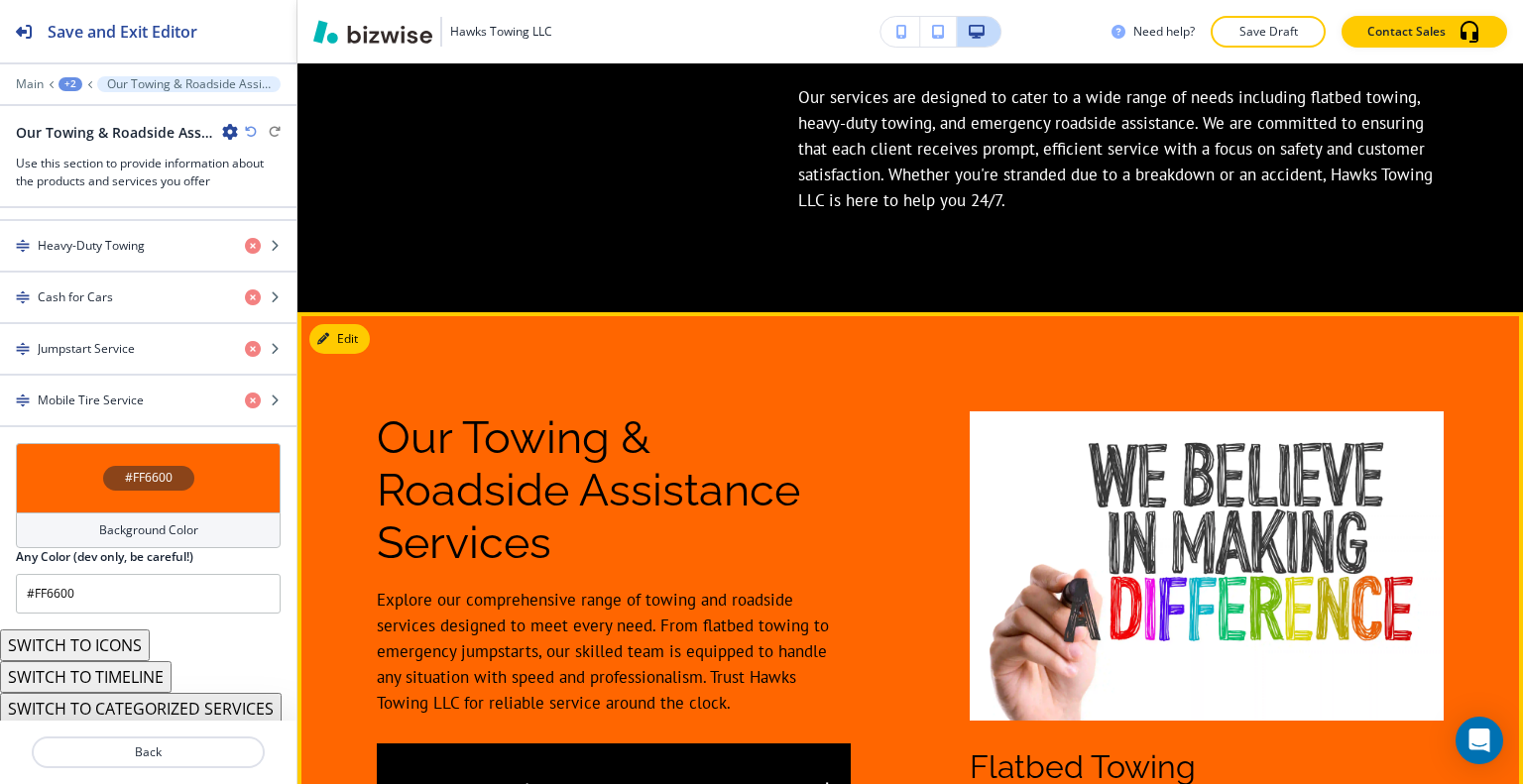 scroll, scrollTop: 1637, scrollLeft: 0, axis: vertical 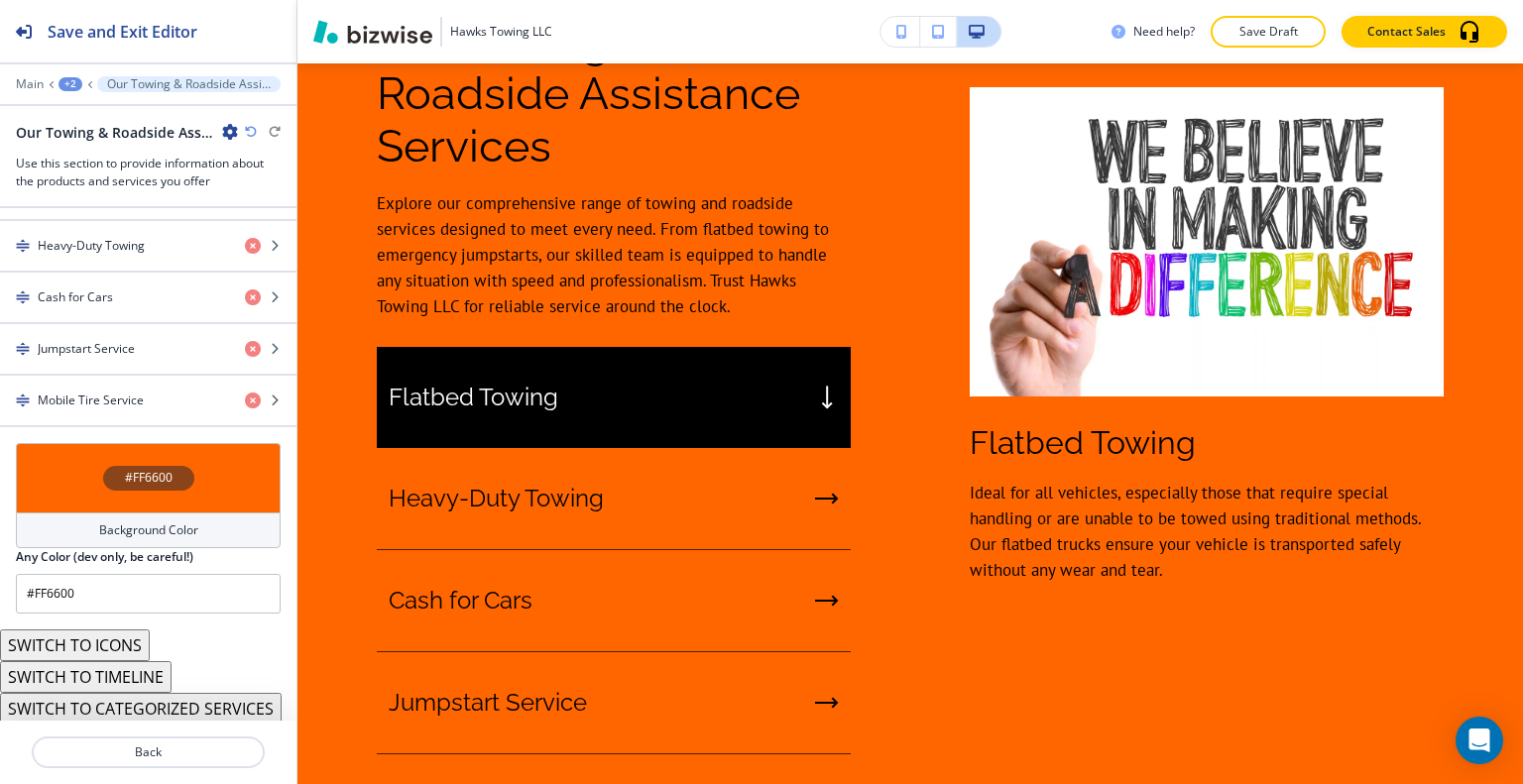 click on "#FF6600" at bounding box center [148, 478] 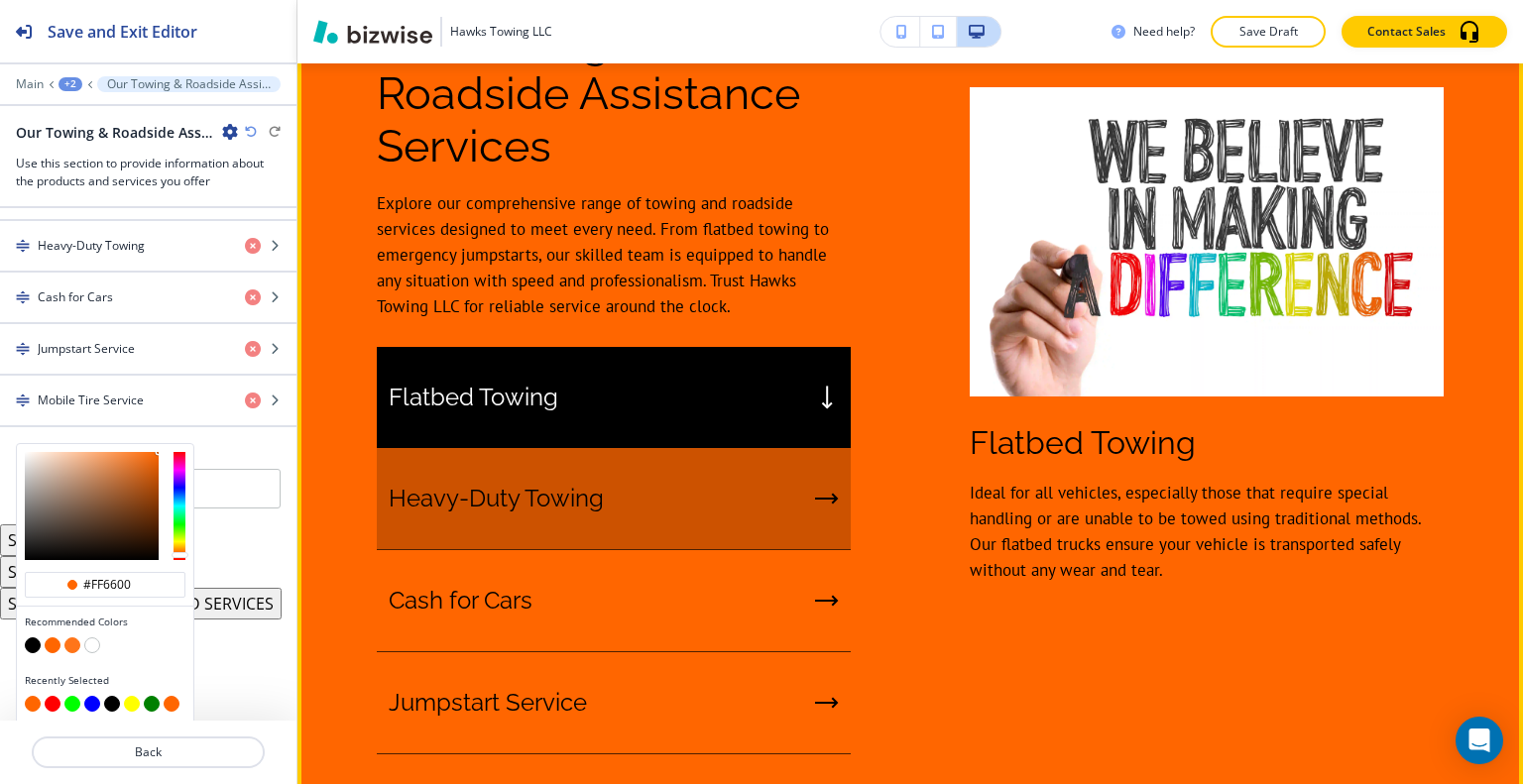 click on "Heavy-Duty Towing" at bounding box center [614, 499] 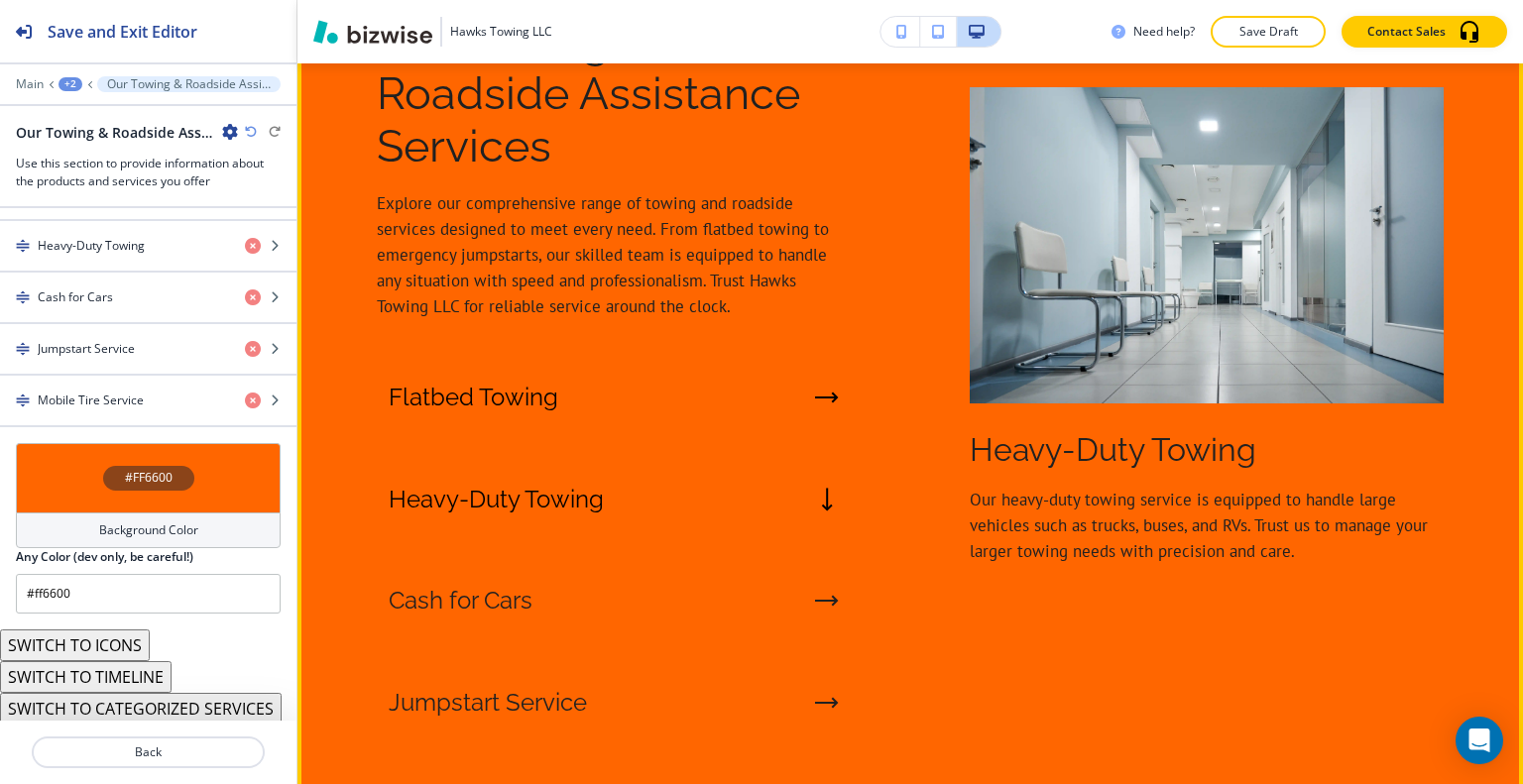 click on "Flatbed Towing" at bounding box center (614, 397) 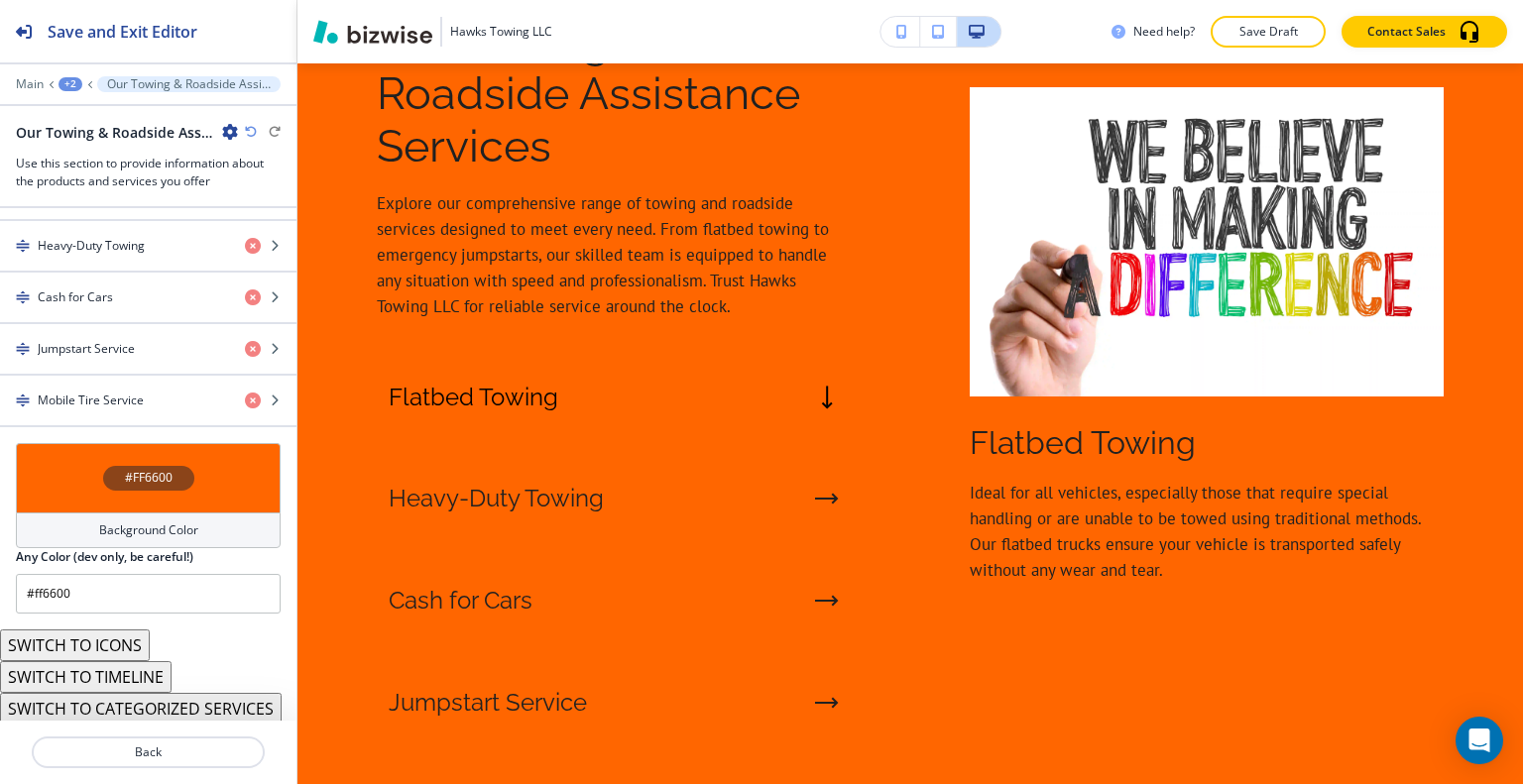 click on "#FF6600" at bounding box center [148, 478] 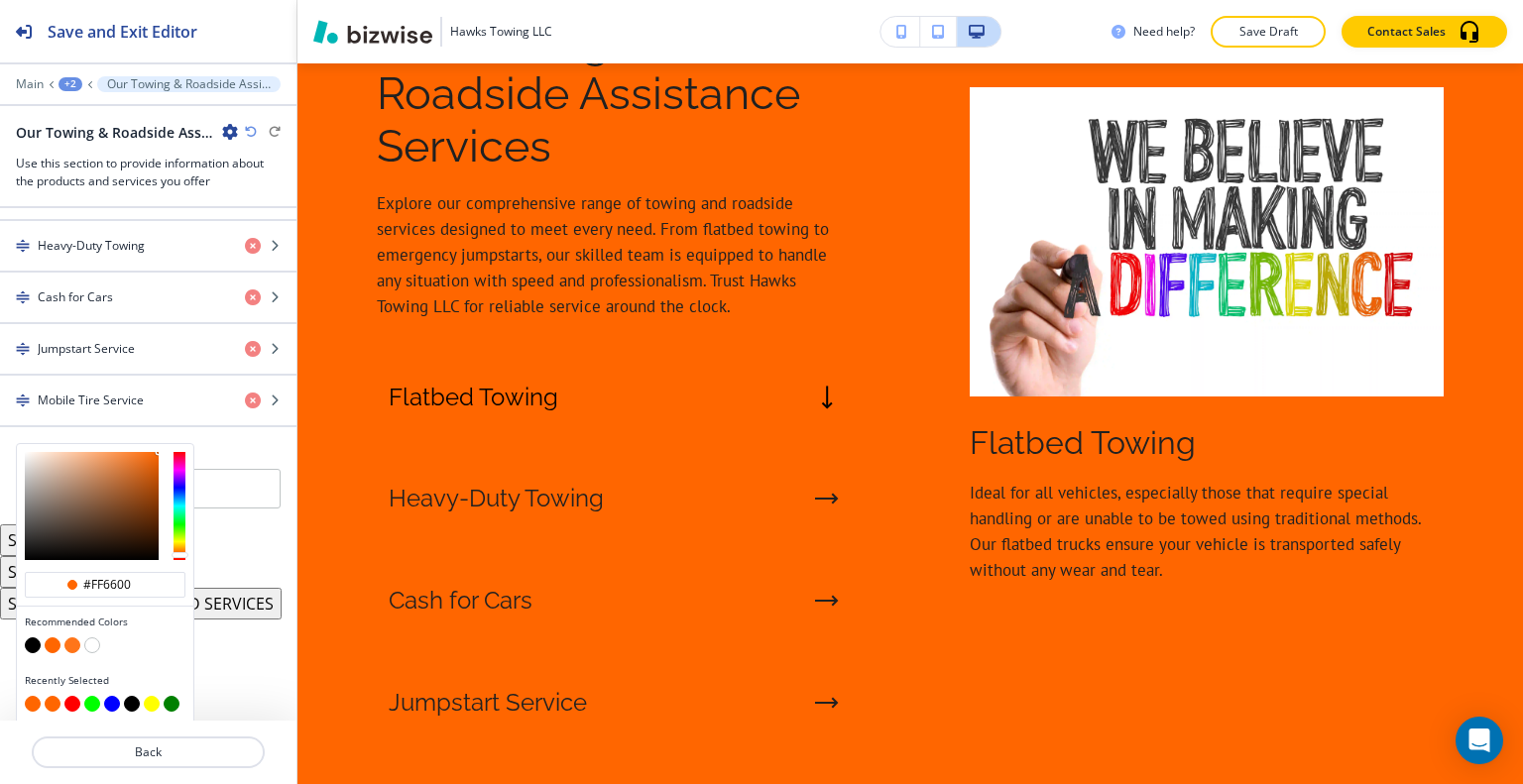 click at bounding box center (33, 645) 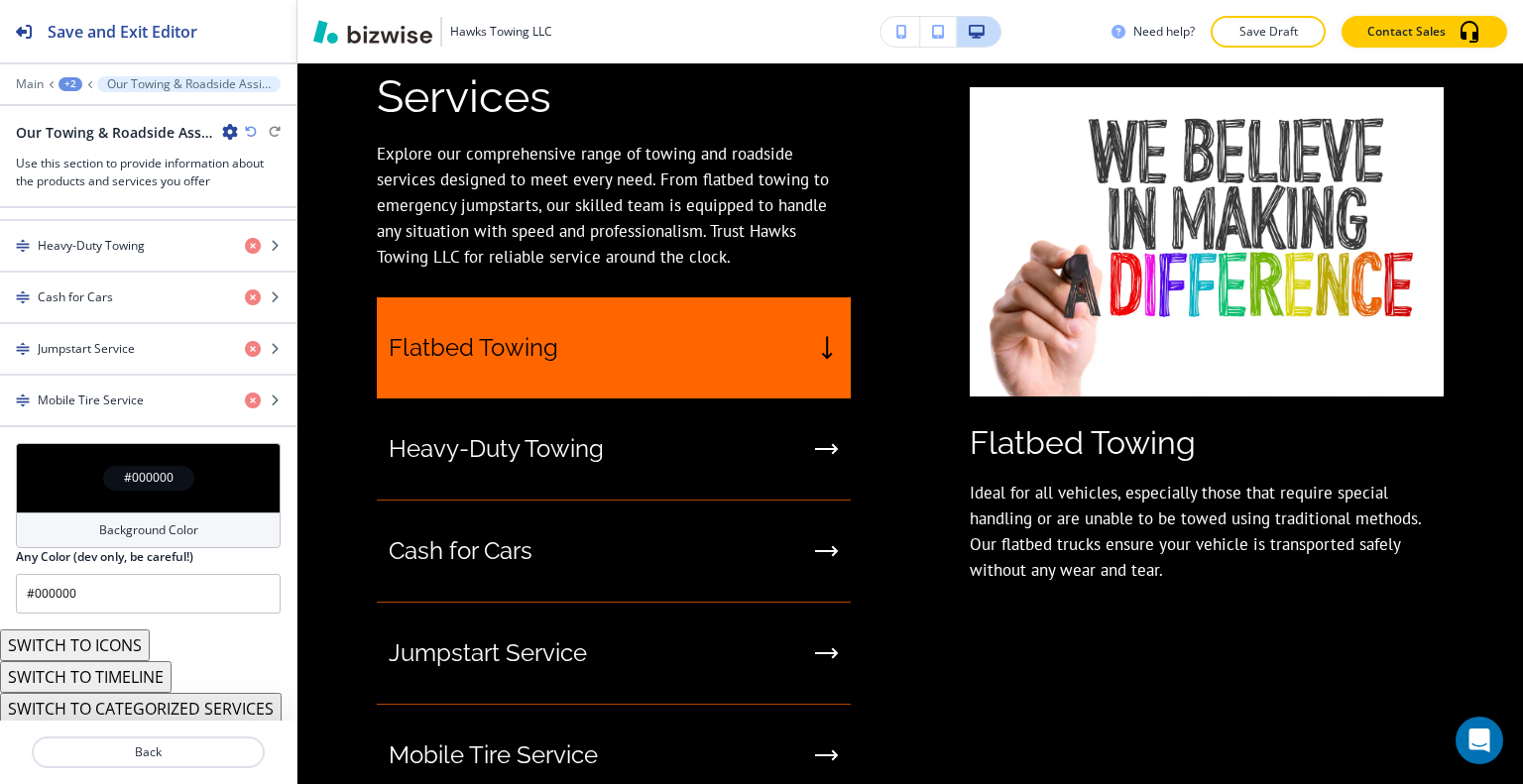 click on "#000000" at bounding box center [148, 478] 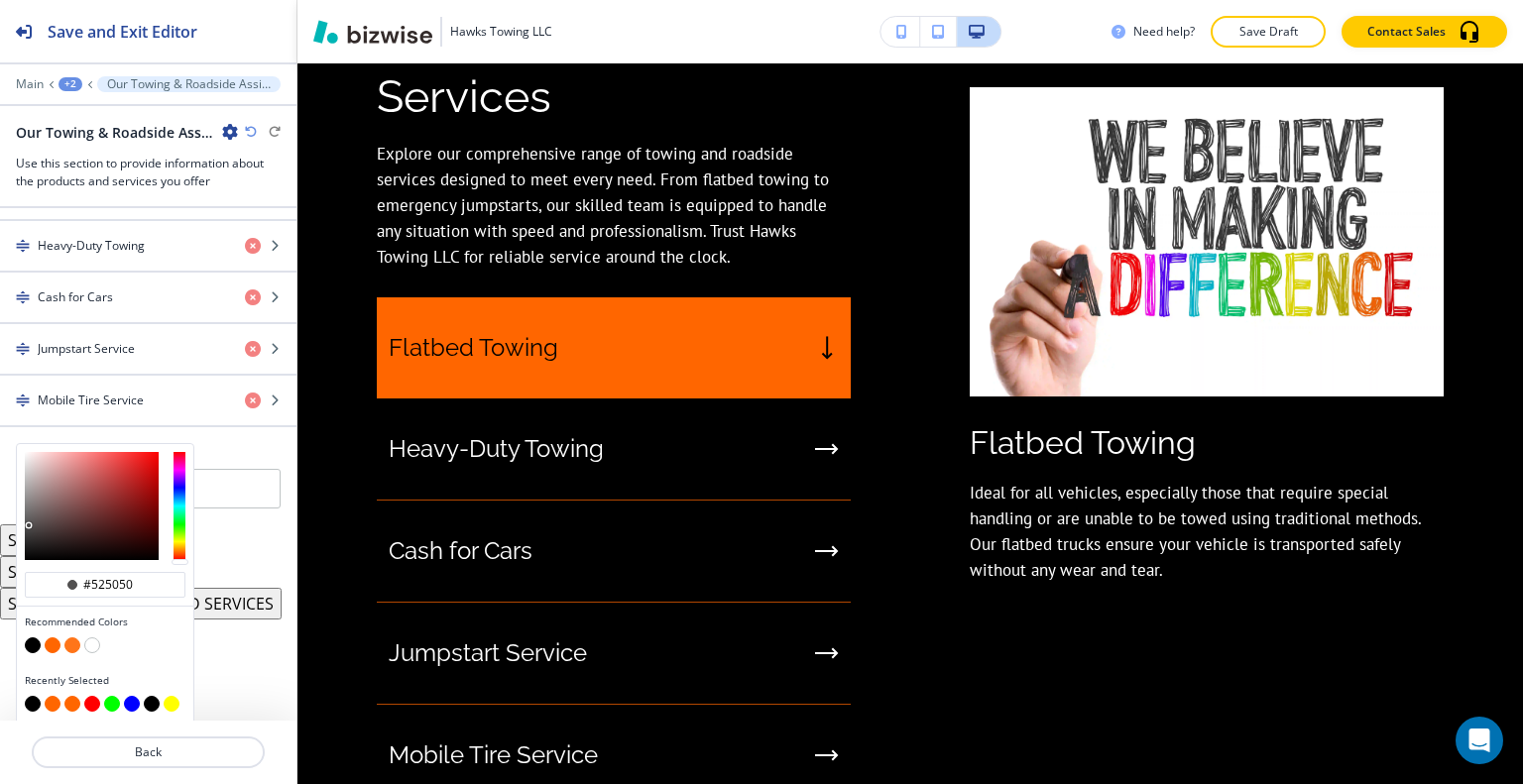click at bounding box center (91, 505) 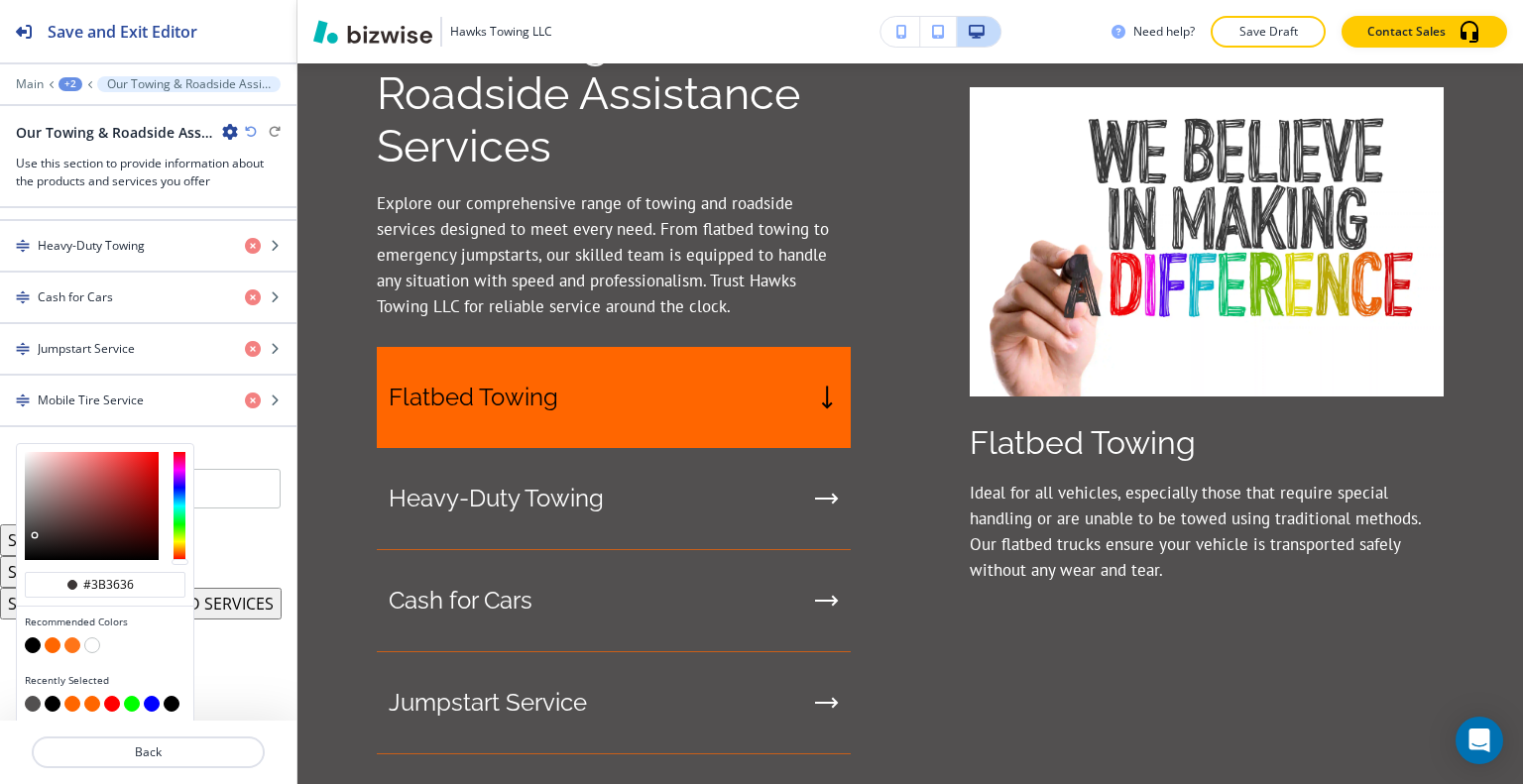 click at bounding box center [91, 505] 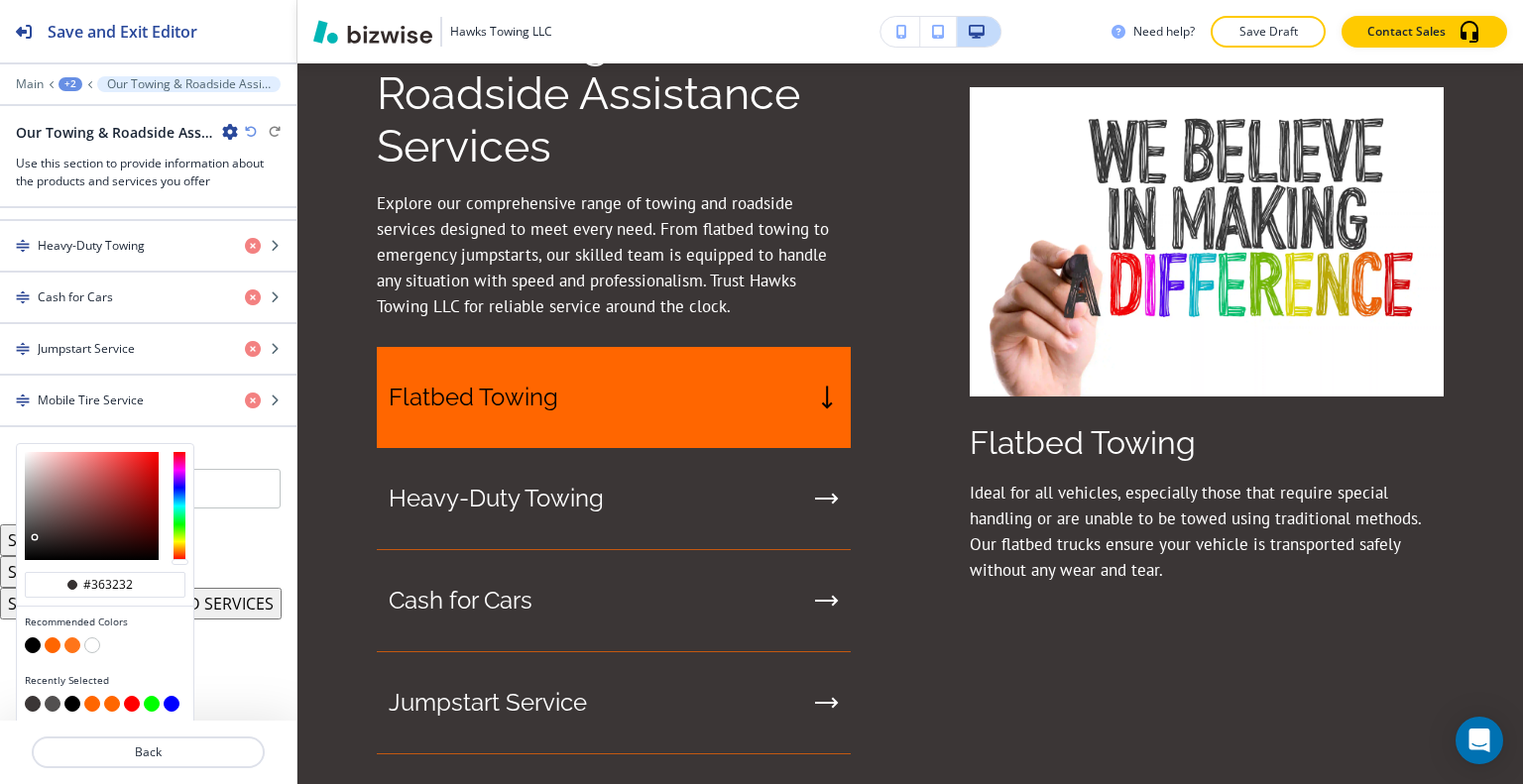click at bounding box center (37, 539) 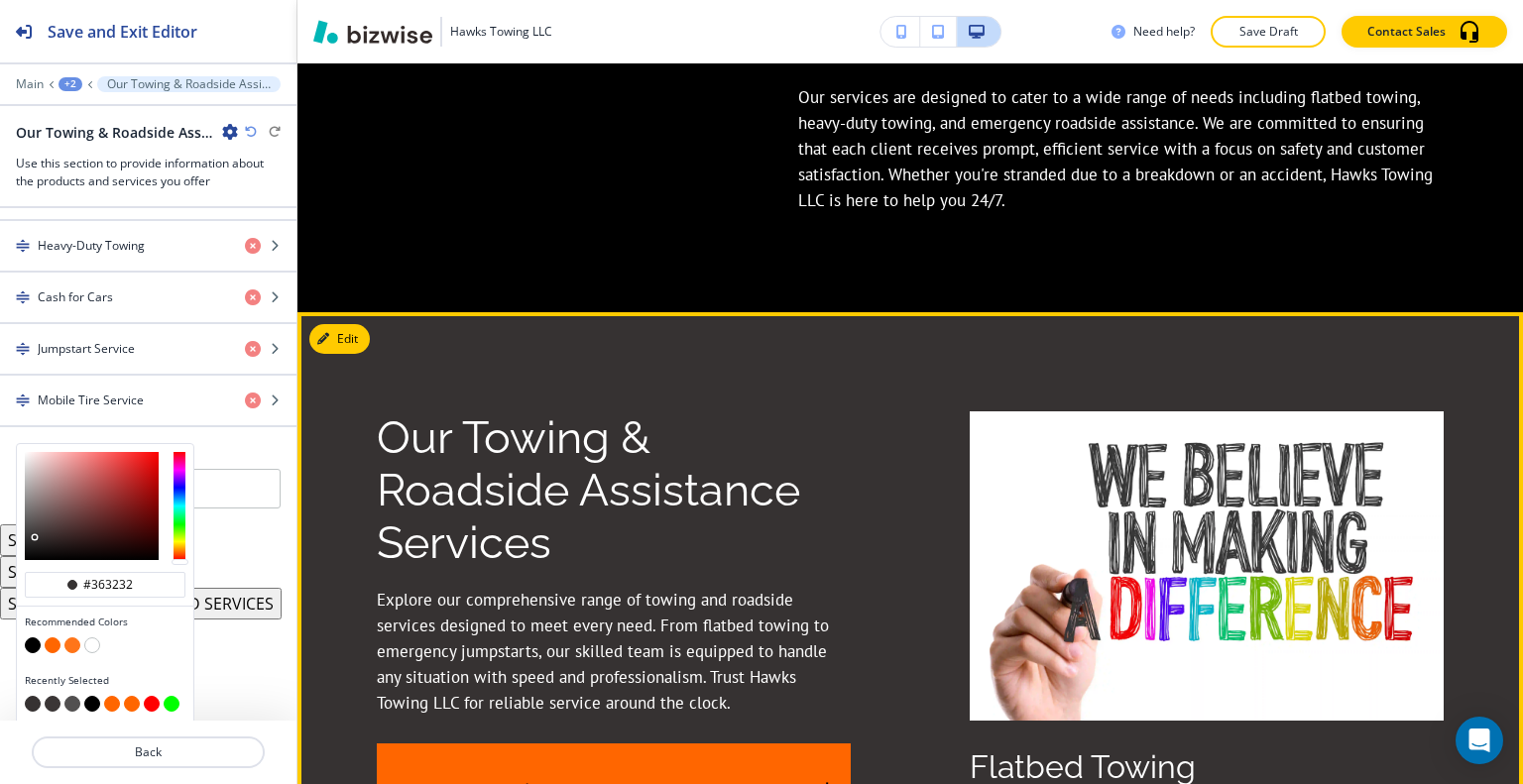 scroll, scrollTop: 1637, scrollLeft: 0, axis: vertical 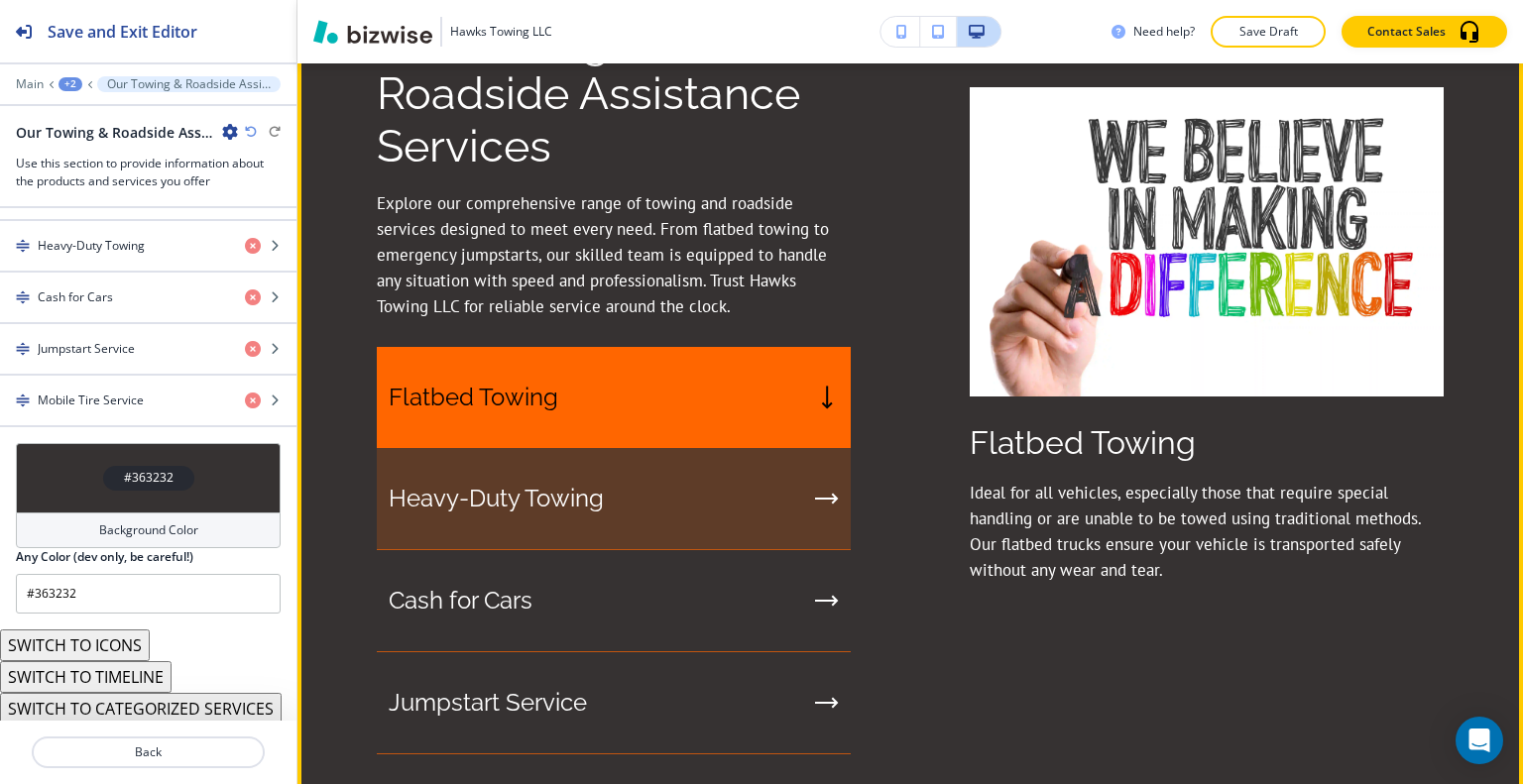 click on "Heavy-Duty Towing" at bounding box center (614, 499) 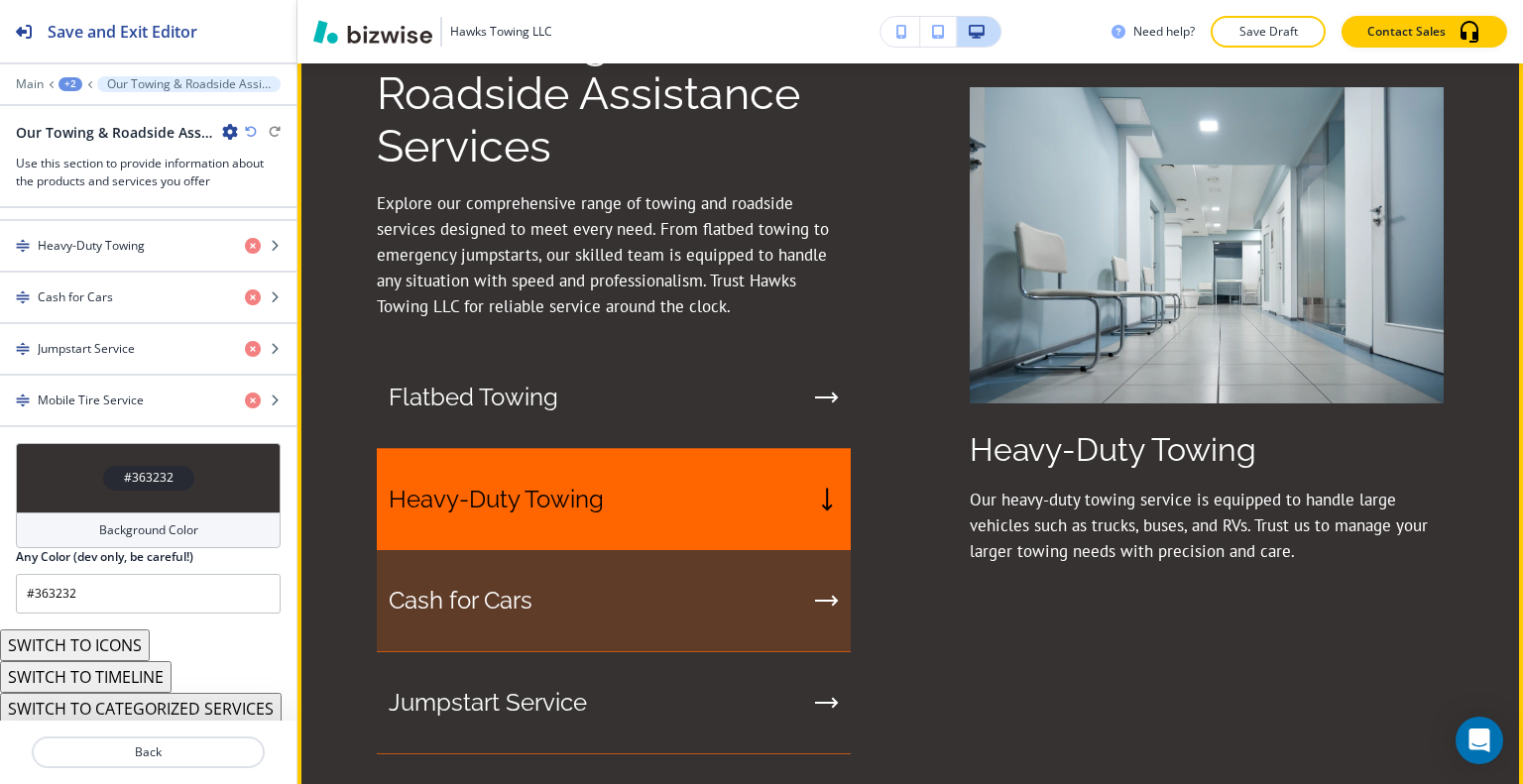 click on "Cash for Cars" at bounding box center (614, 601) 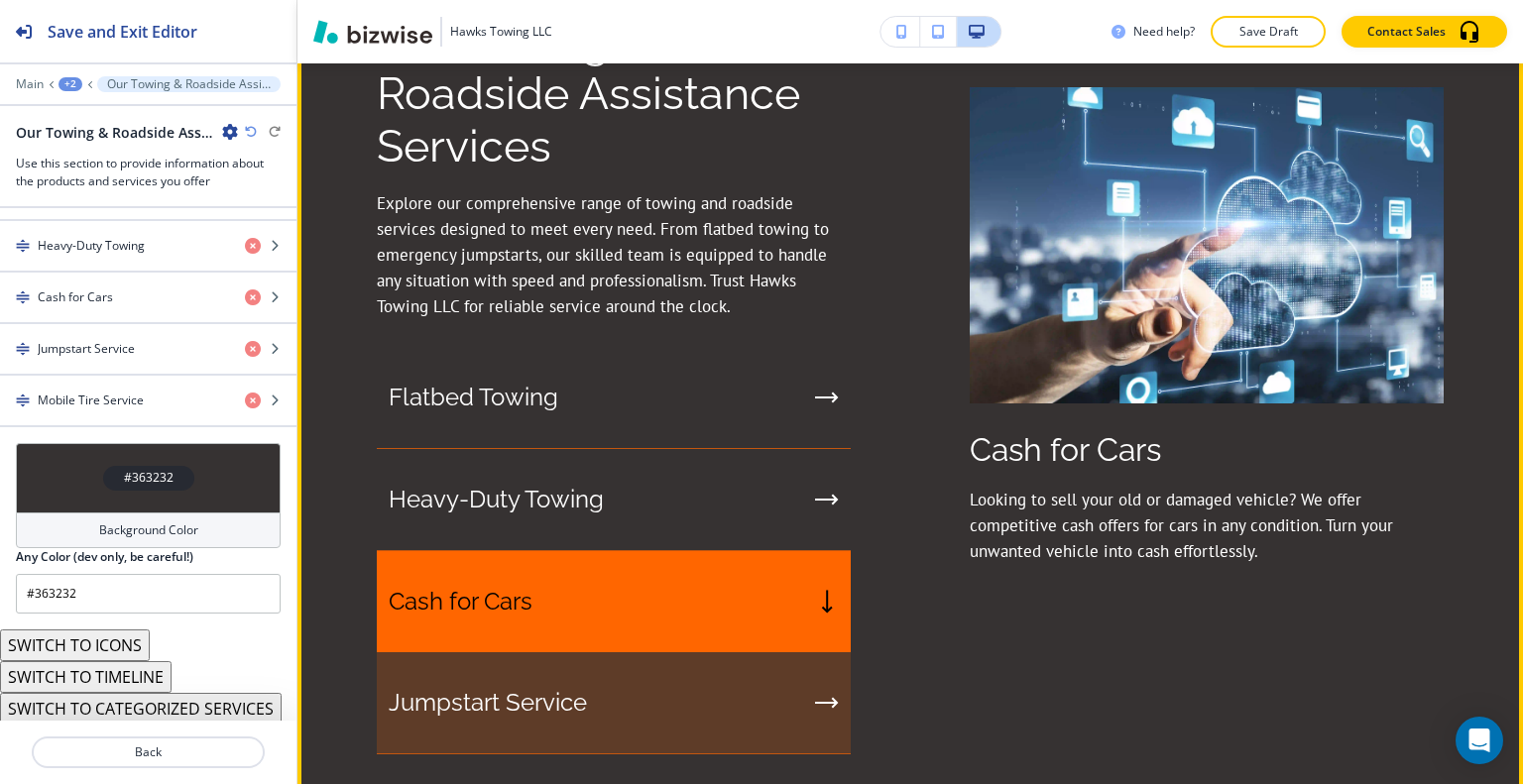 click on "Jumpstart Service" at bounding box center (614, 703) 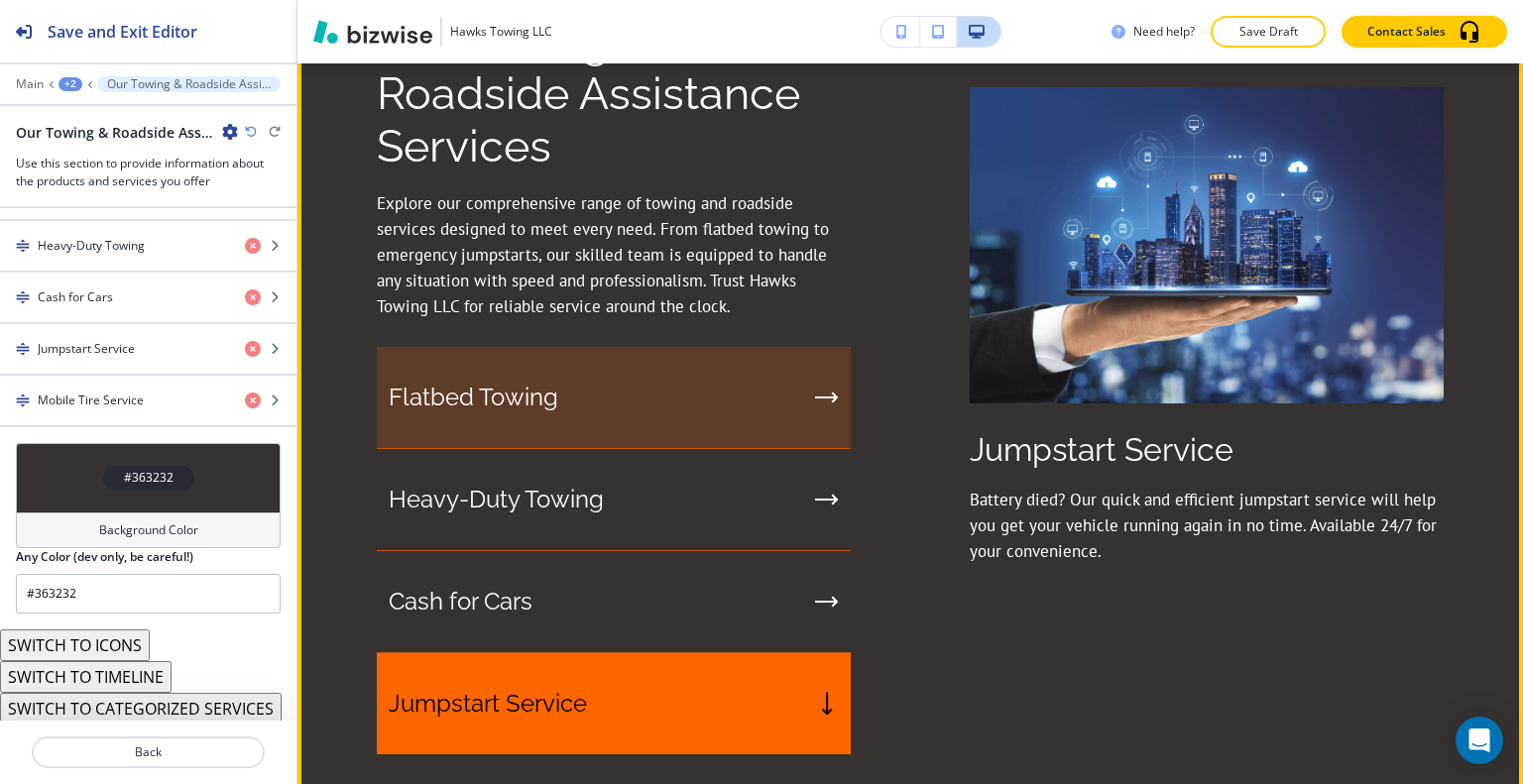 click on "Flatbed Towing" at bounding box center [614, 397] 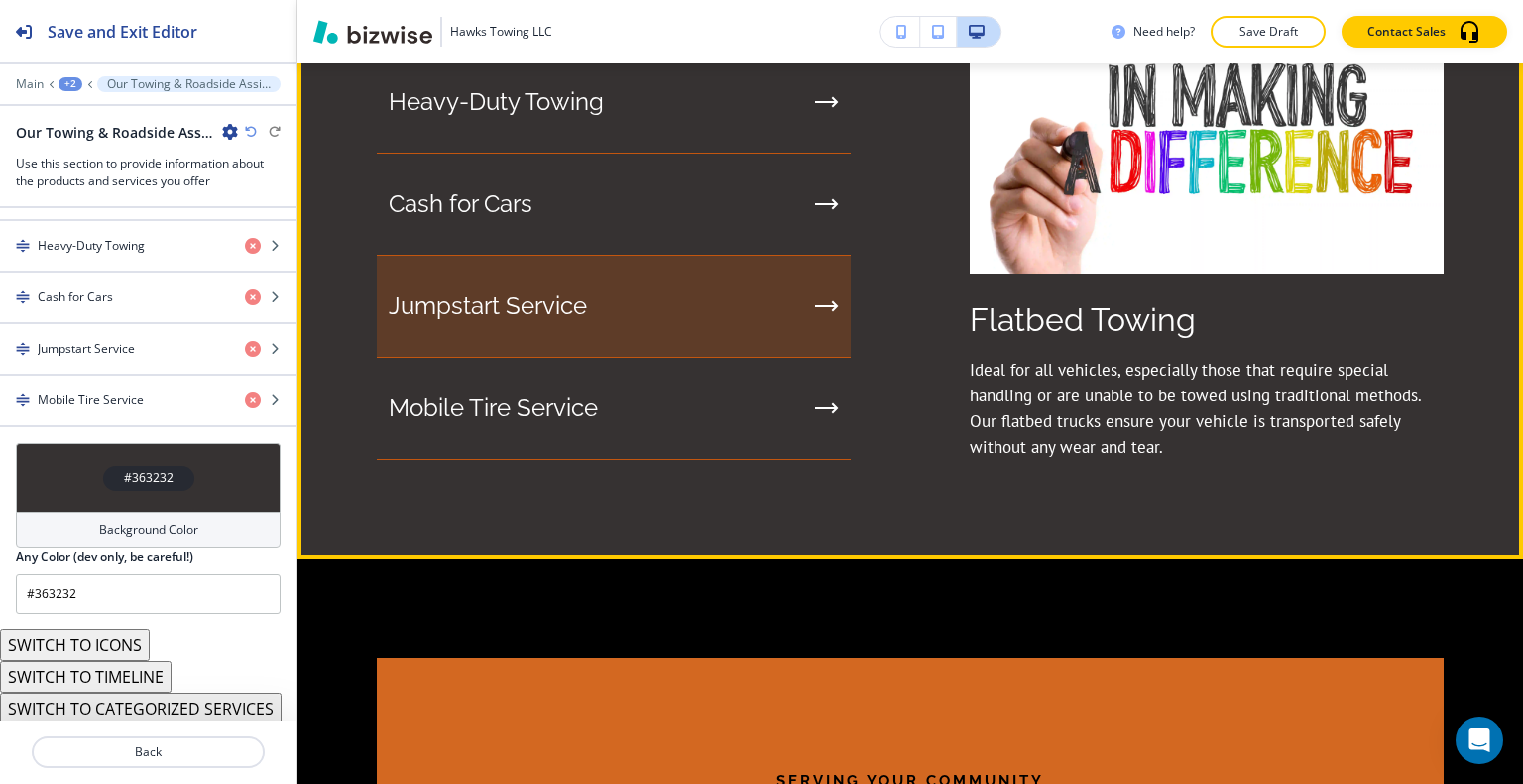 scroll, scrollTop: 1836, scrollLeft: 0, axis: vertical 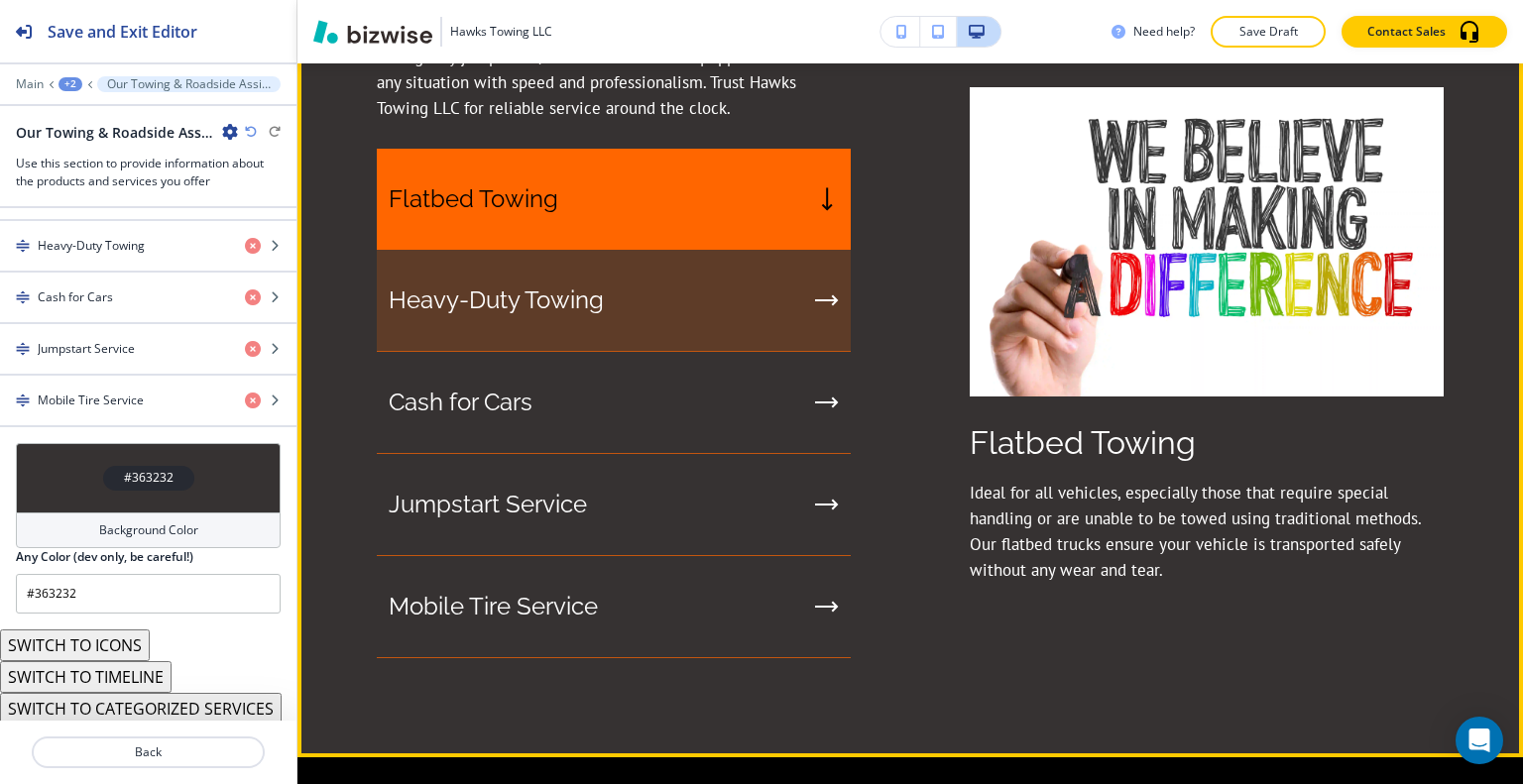 click on "Heavy-Duty Towing" at bounding box center [614, 300] 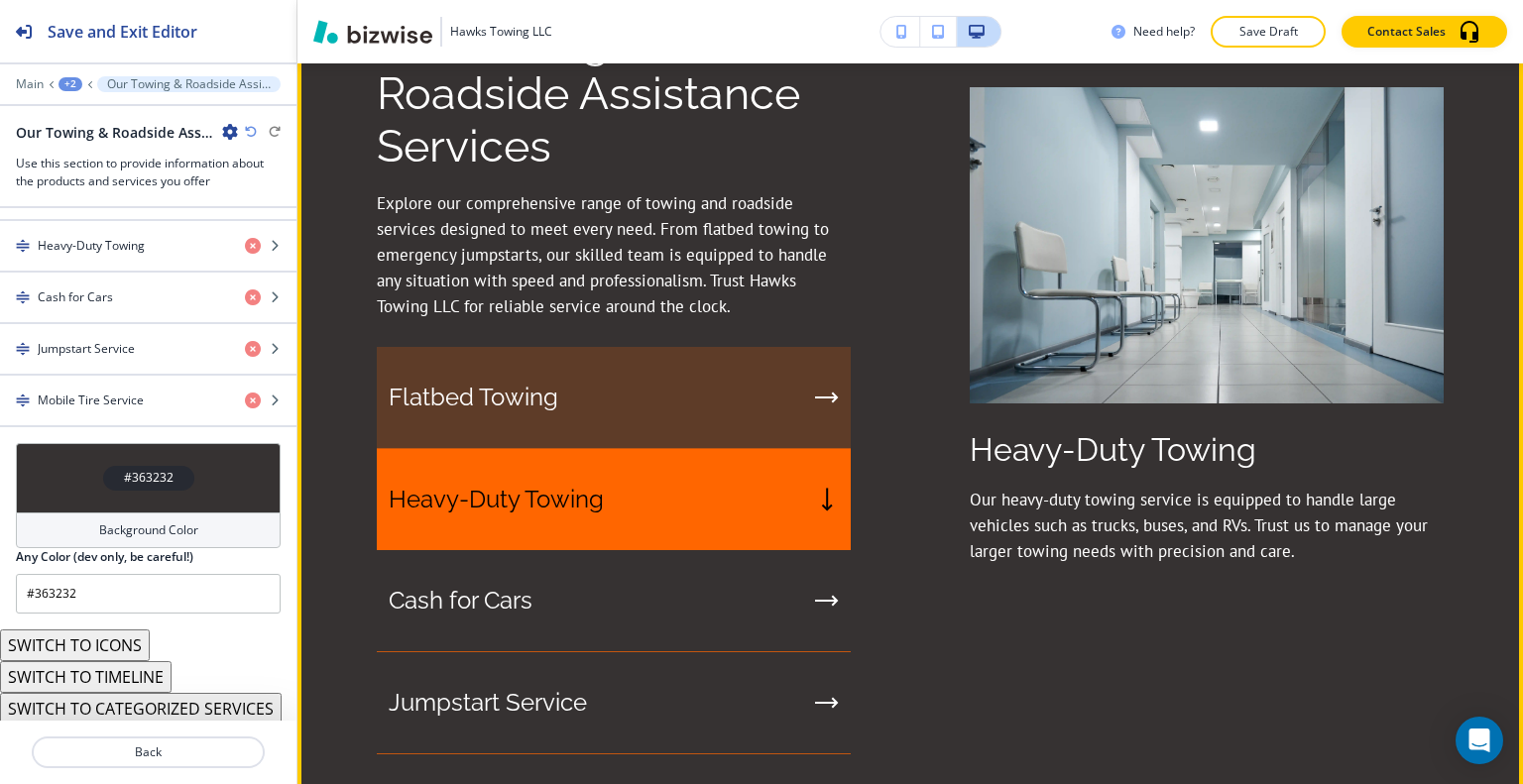 click on "Flatbed Towing" at bounding box center (614, 397) 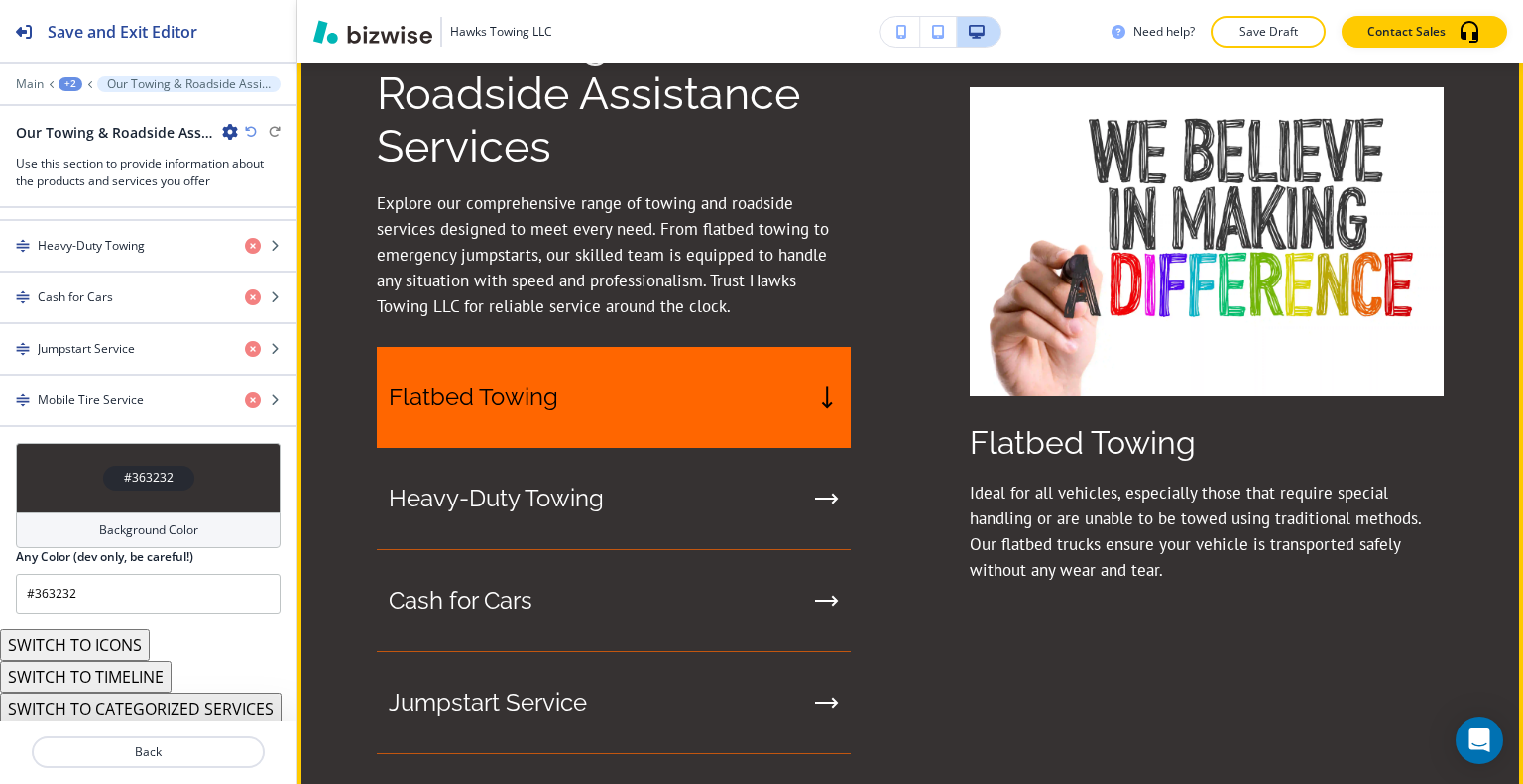 scroll, scrollTop: 1340, scrollLeft: 0, axis: vertical 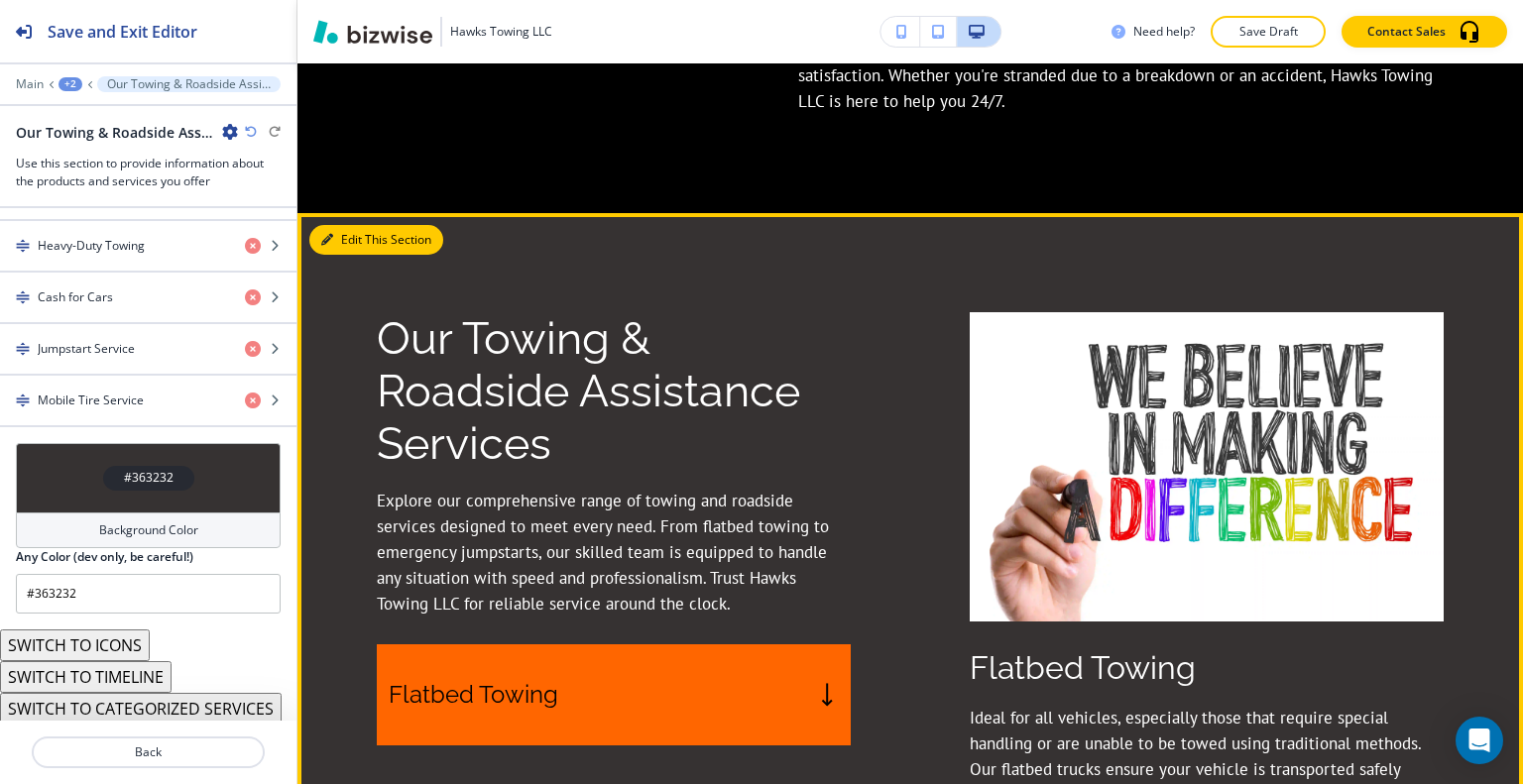 click on "Edit This Section Our Towing & Roadside Assistance Services Explore our comprehensive range of towing and roadside services designed to meet every need. From flatbed towing to emergency jumpstarts, our skilled team is equipped to handle any situation with speed and professionalism. Trust Hawks Towing LLC for reliable service around the clock. Flatbed Towing Heavy-Duty Towing Cash for Cars Jumpstart Service Mobile Tire Service Flatbed Towing Ideal for all vehicles, especially those that require special handling or are unable to be towed using traditional methods. Our flatbed trucks ensure your vehicle is transported safely without any wear and tear." at bounding box center [910, 732] 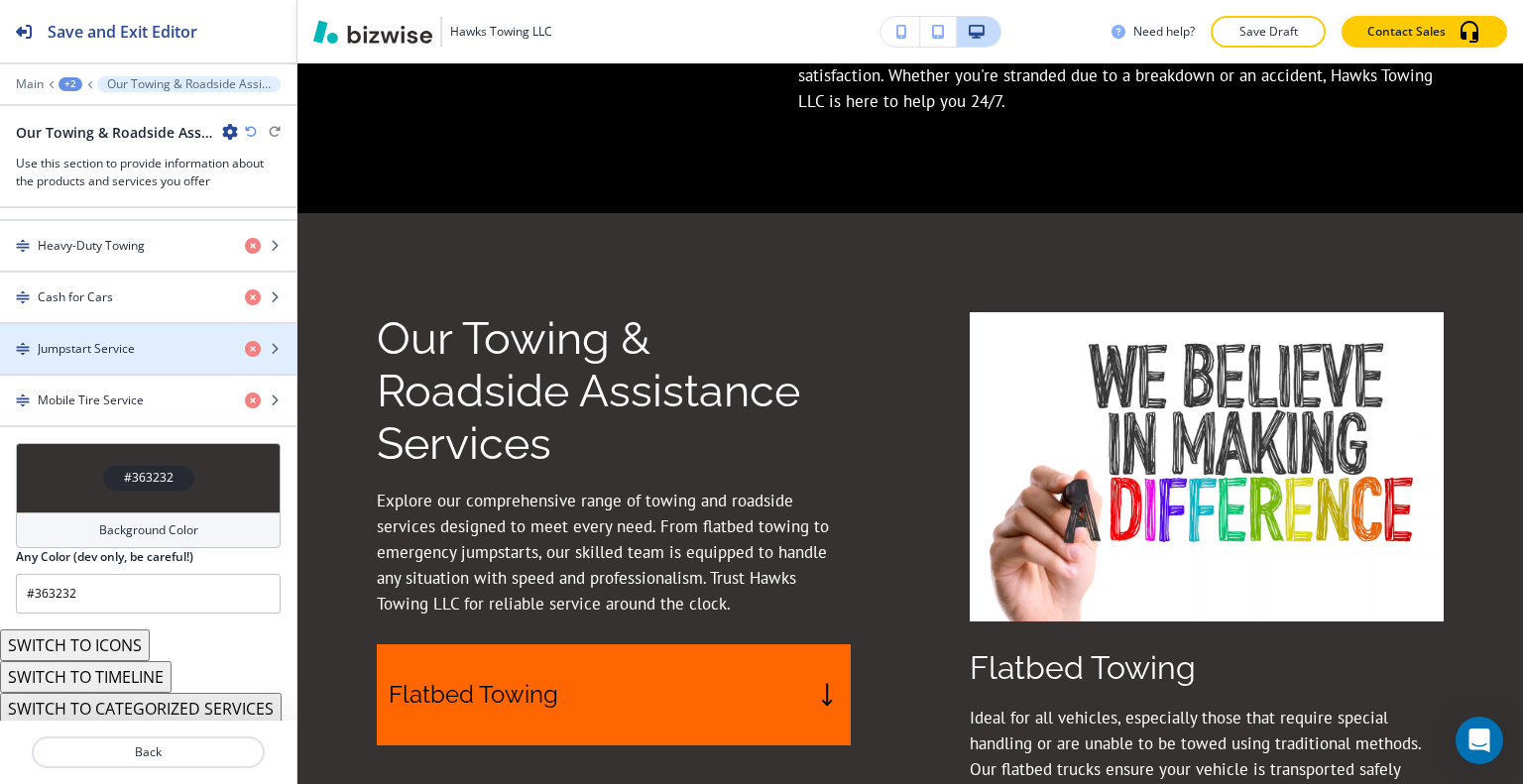 scroll, scrollTop: 524, scrollLeft: 0, axis: vertical 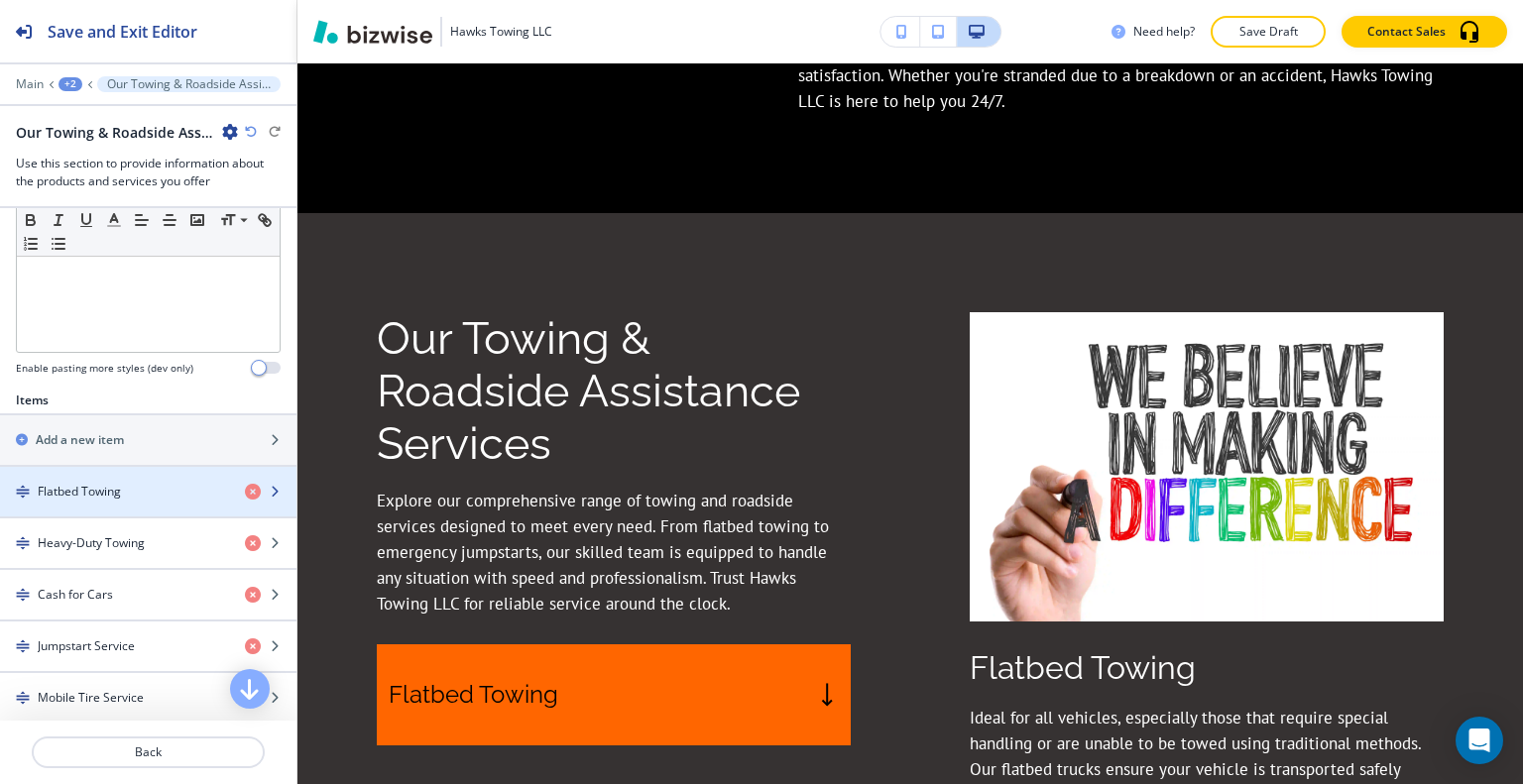 click at bounding box center (148, 508) 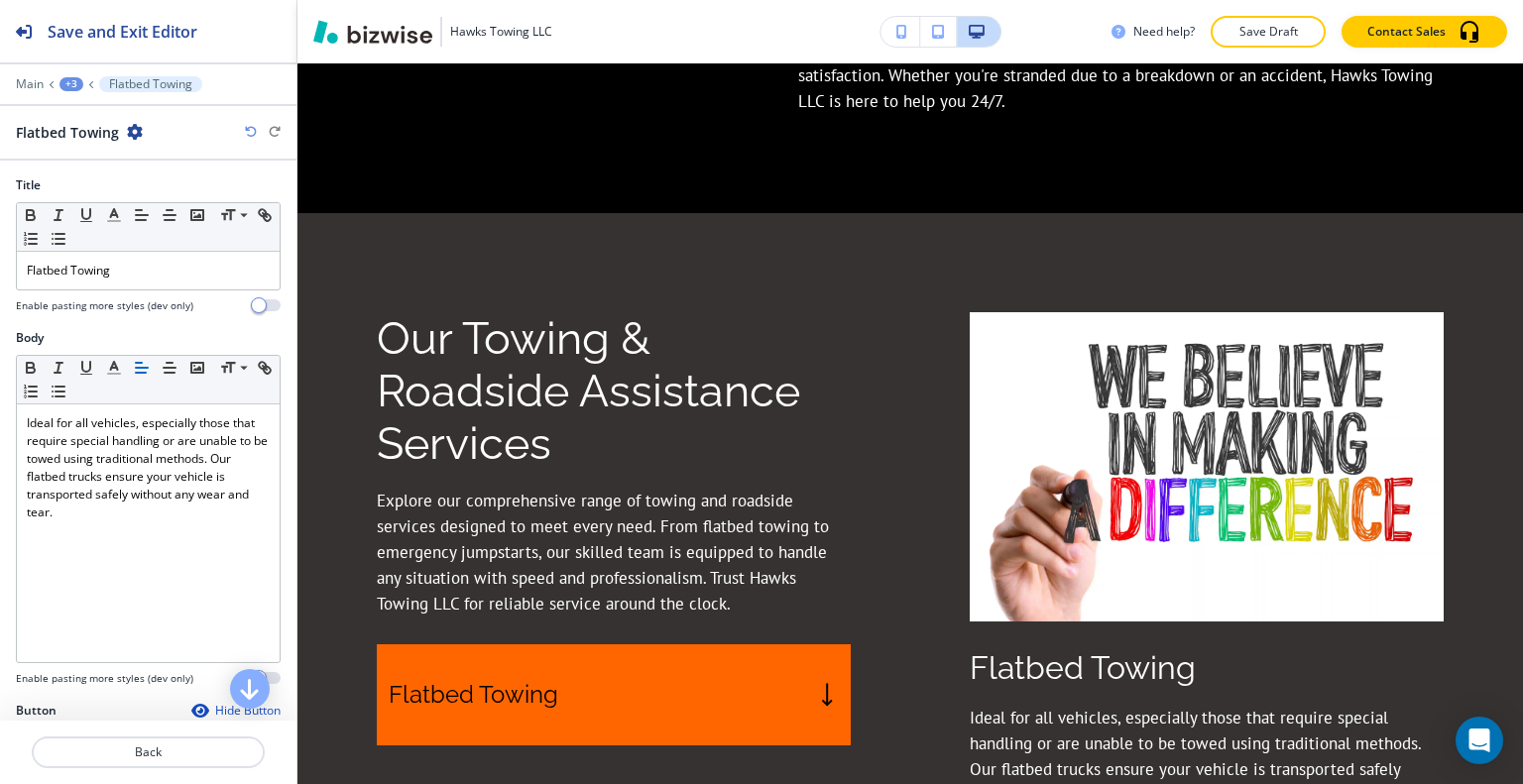 scroll, scrollTop: 1589, scrollLeft: 0, axis: vertical 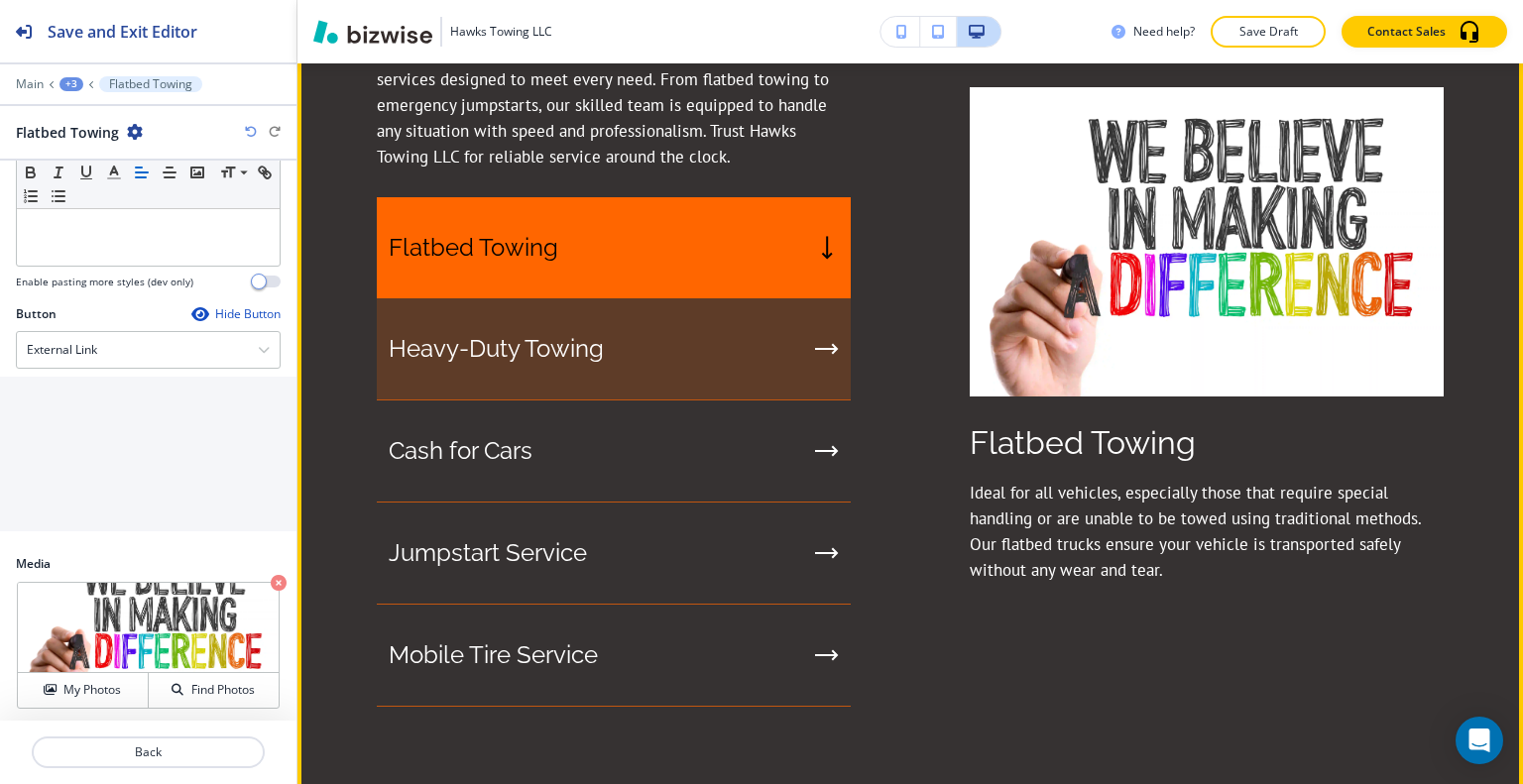 click on "Heavy-Duty Towing" at bounding box center (614, 349) 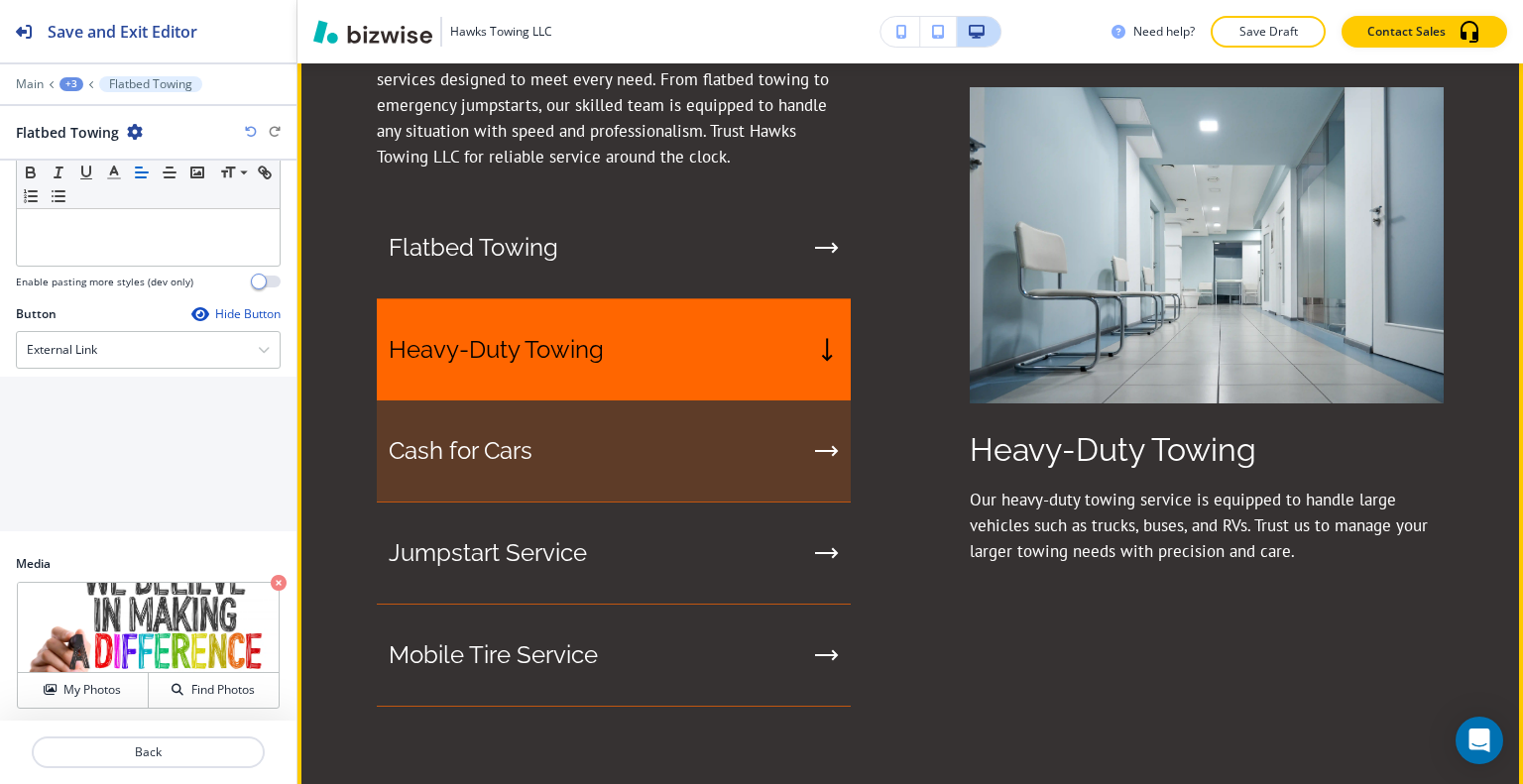 click on "Cash for Cars" at bounding box center (614, 451) 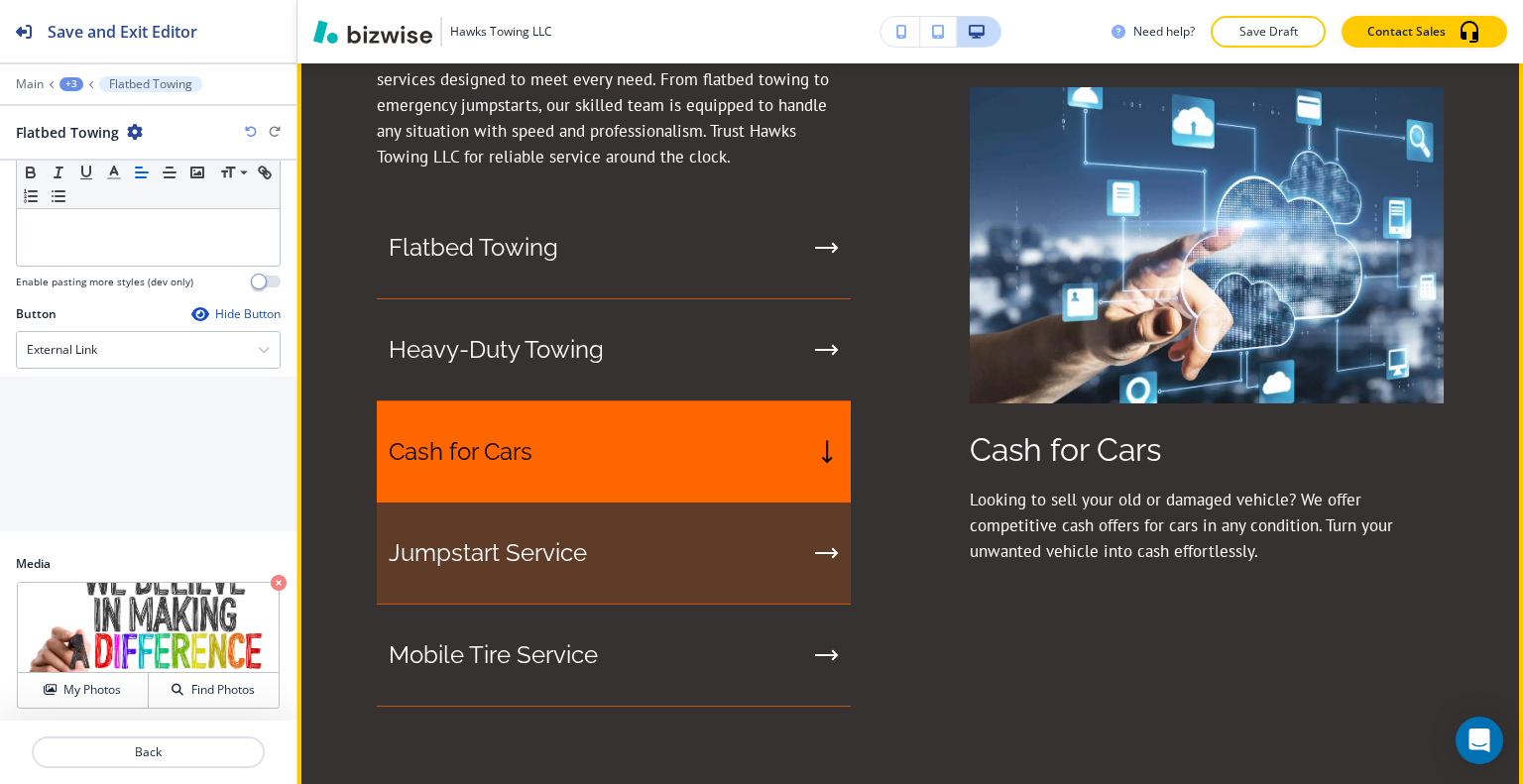 click on "Jumpstart Service" at bounding box center (614, 553) 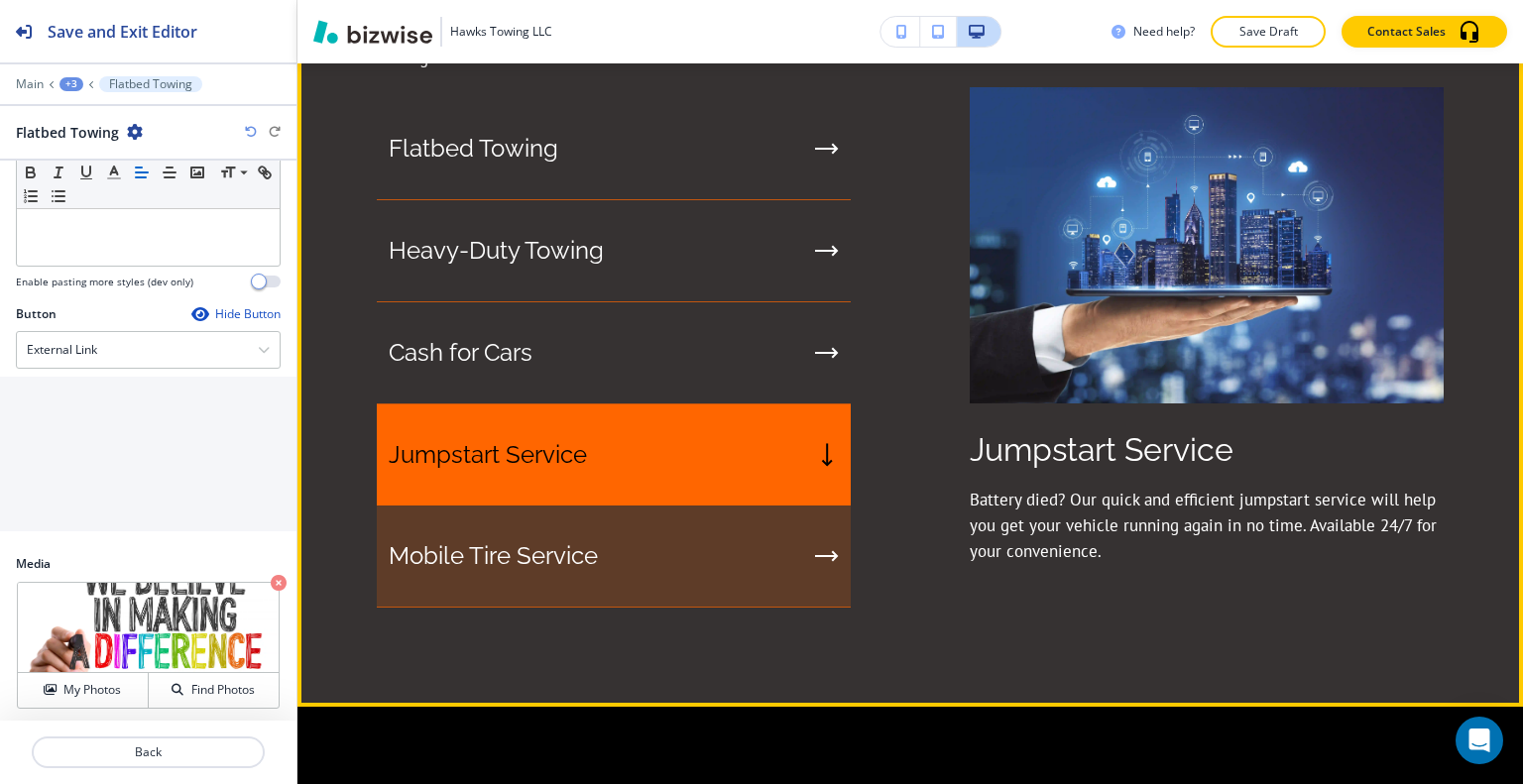 click on "Mobile Tire Service" at bounding box center [614, 556] 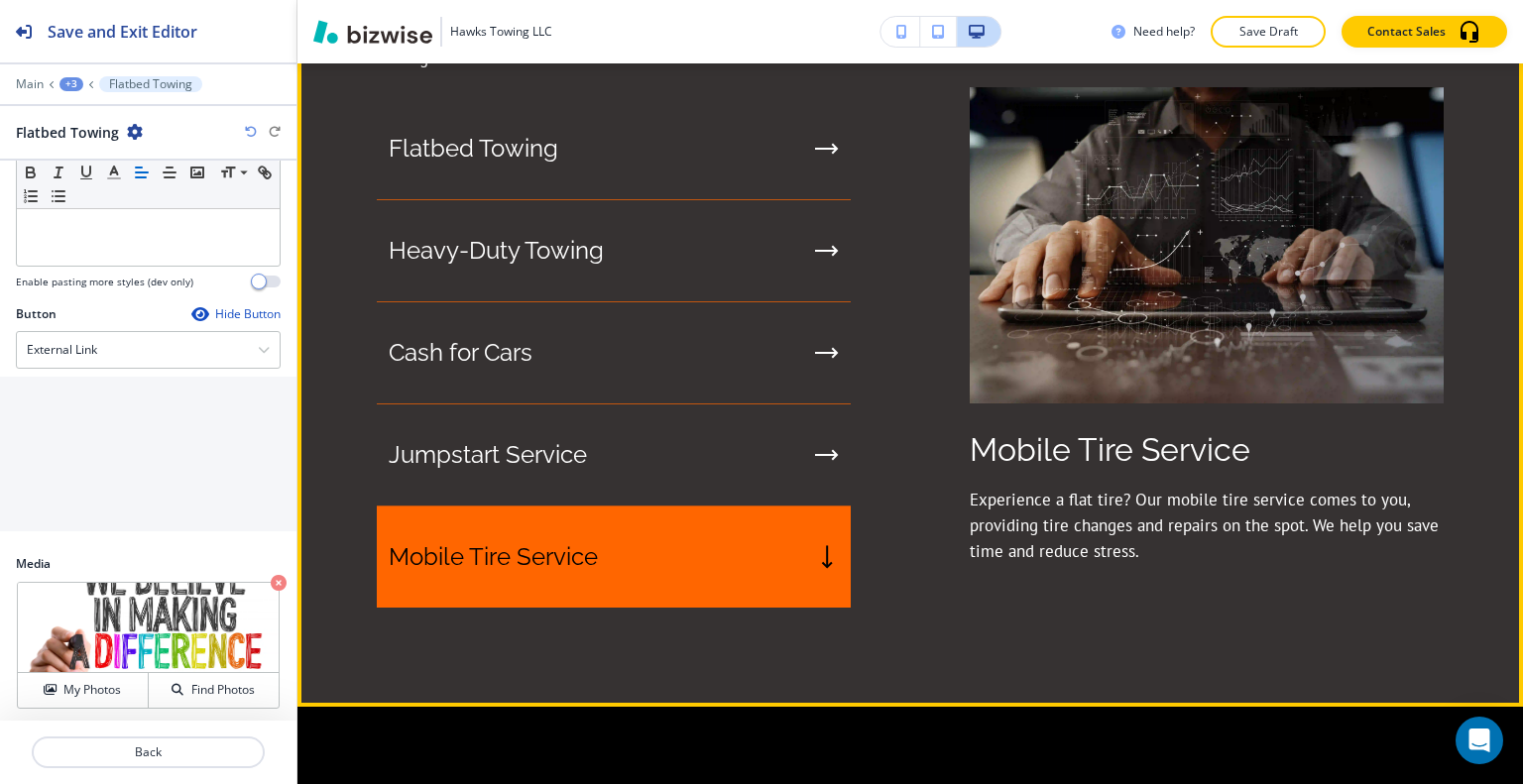 scroll, scrollTop: 1589, scrollLeft: 0, axis: vertical 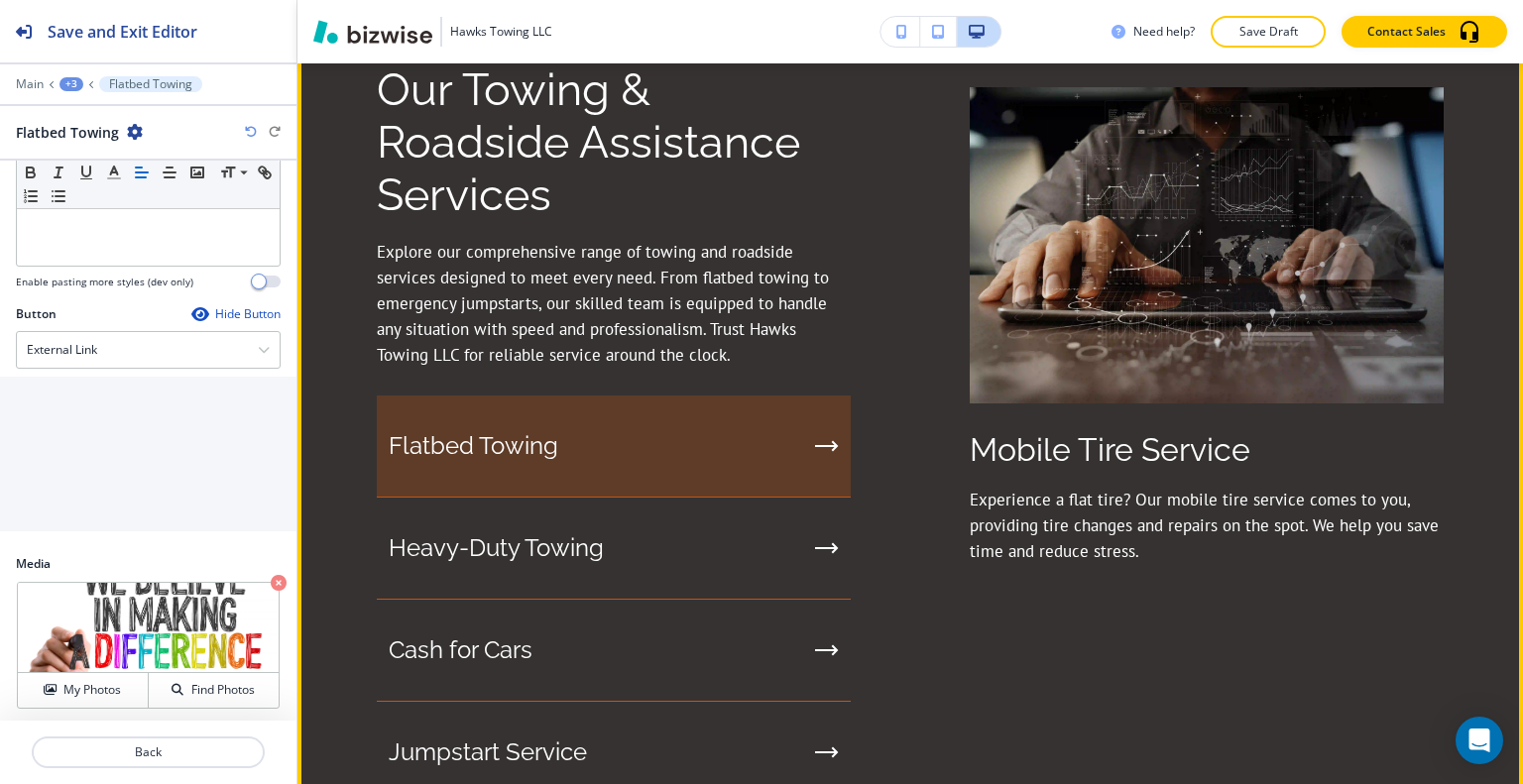 click on "Flatbed Towing" at bounding box center [614, 446] 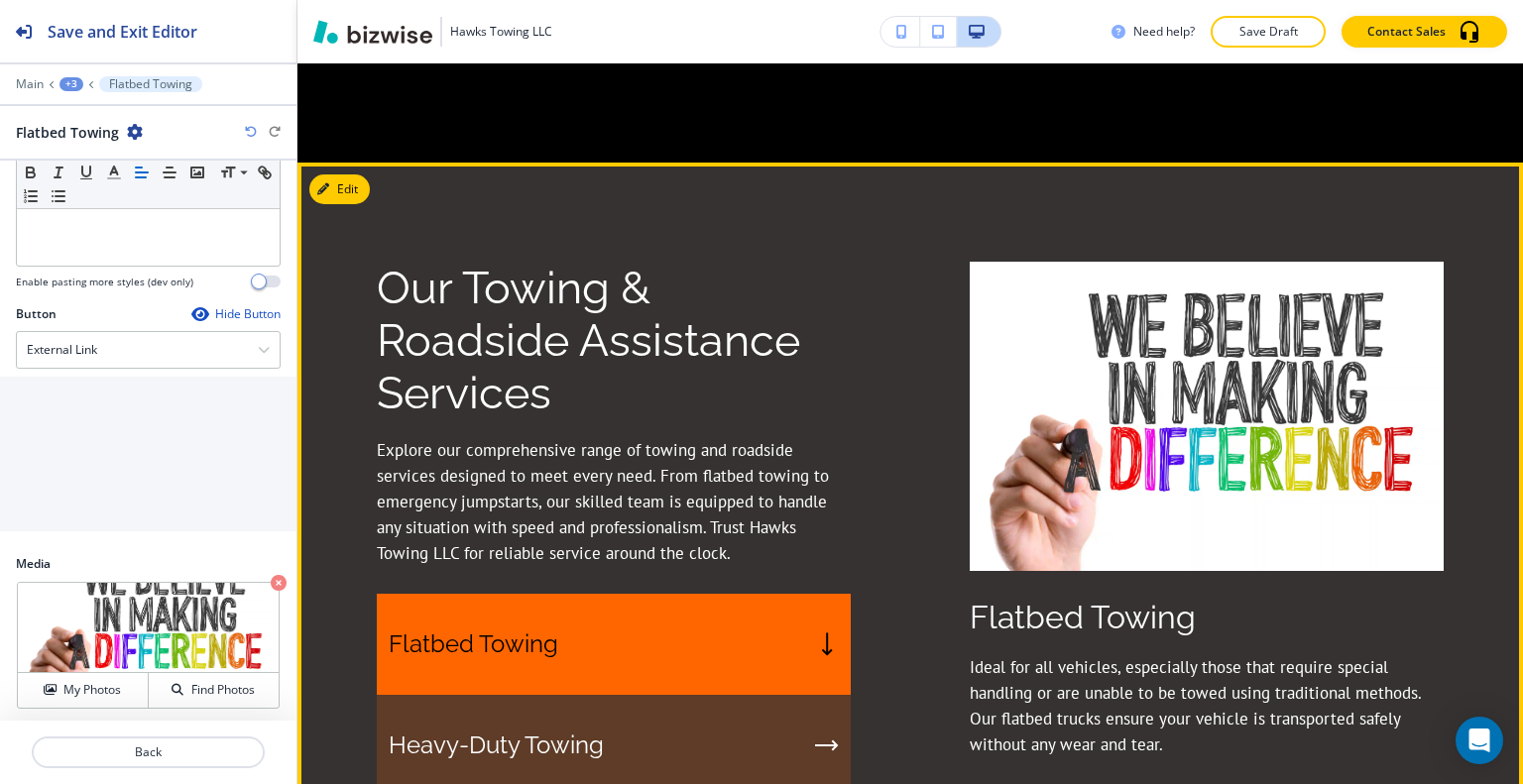 scroll, scrollTop: 1291, scrollLeft: 0, axis: vertical 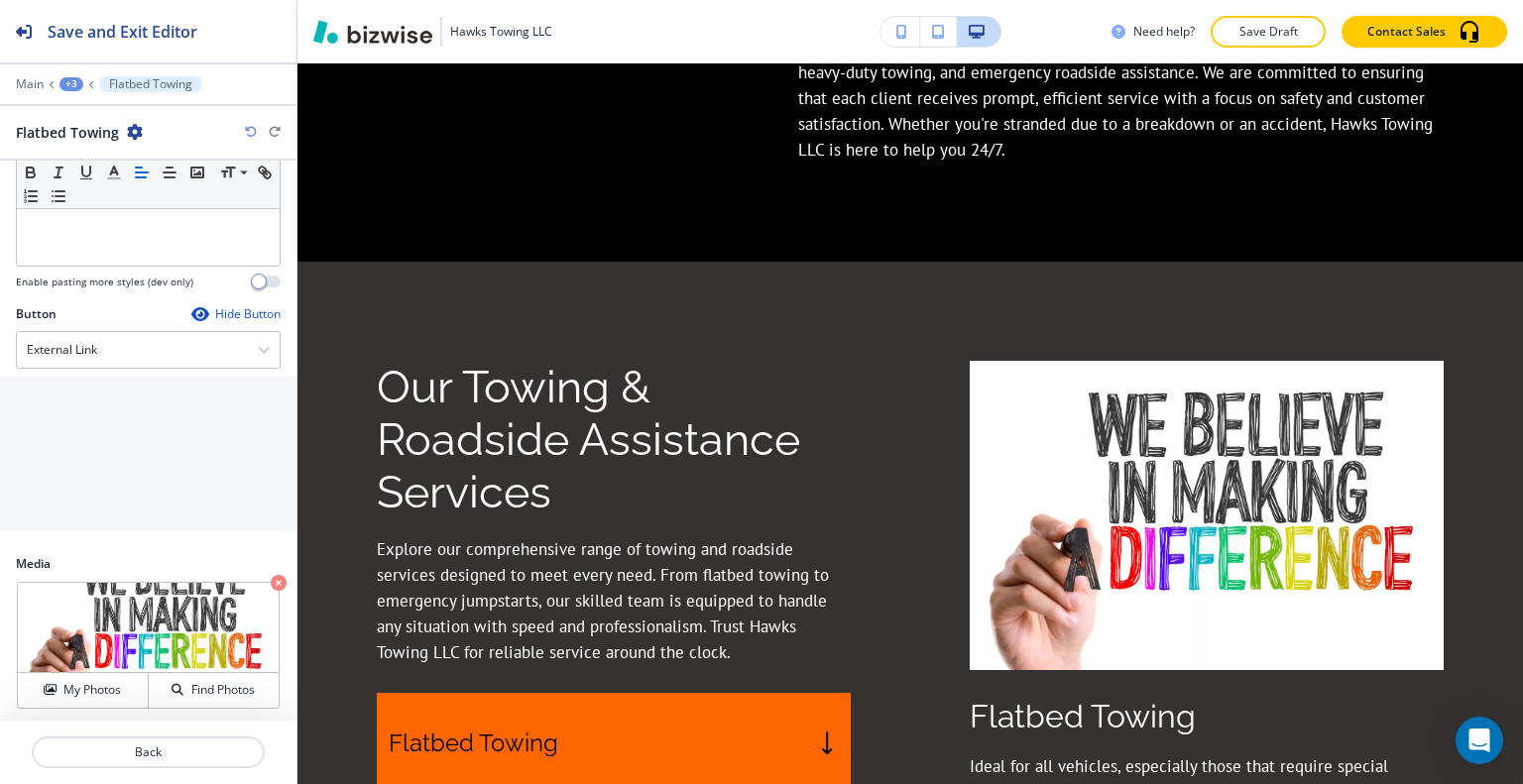 click on "Our Towing & Roadside Assistance Services Explore our comprehensive range of towing and roadside services designed to meet every need. From flatbed towing to emergency jumpstarts, our skilled team is equipped to handle any situation with speed and professionalism. Trust Hawks Towing LLC for reliable service around the clock. Flatbed Towing Heavy-Duty Towing Cash for Cars Jumpstart Service Mobile Tire Service Flatbed Towing Ideal for all vehicles, especially those that require special handling or are unable to be towed using traditional methods. Our flatbed trucks ensure your vehicle is transported safely without any wear and tear." at bounding box center [910, 781] 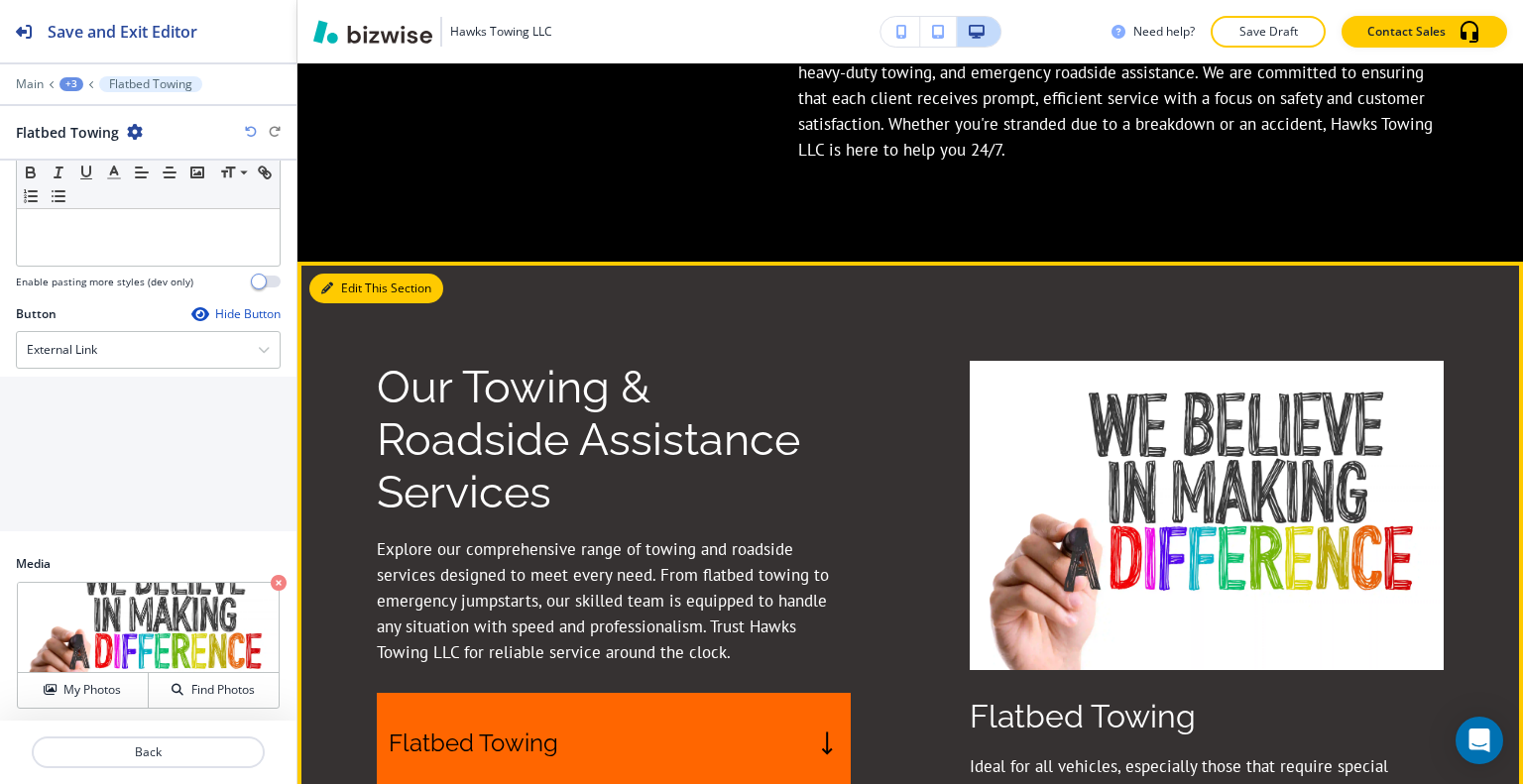 click on "Edit This Section" at bounding box center [376, 288] 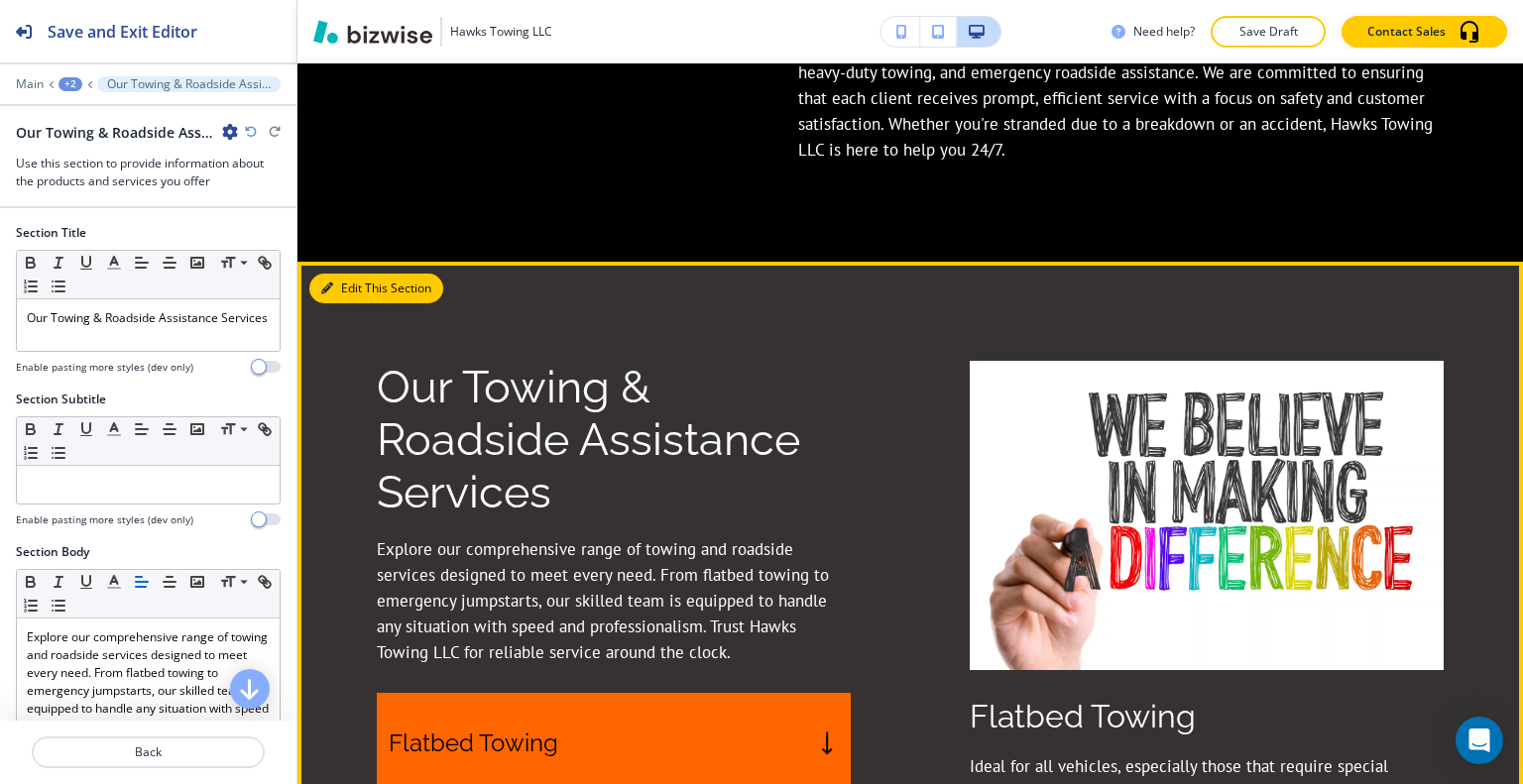 scroll, scrollTop: 1490, scrollLeft: 0, axis: vertical 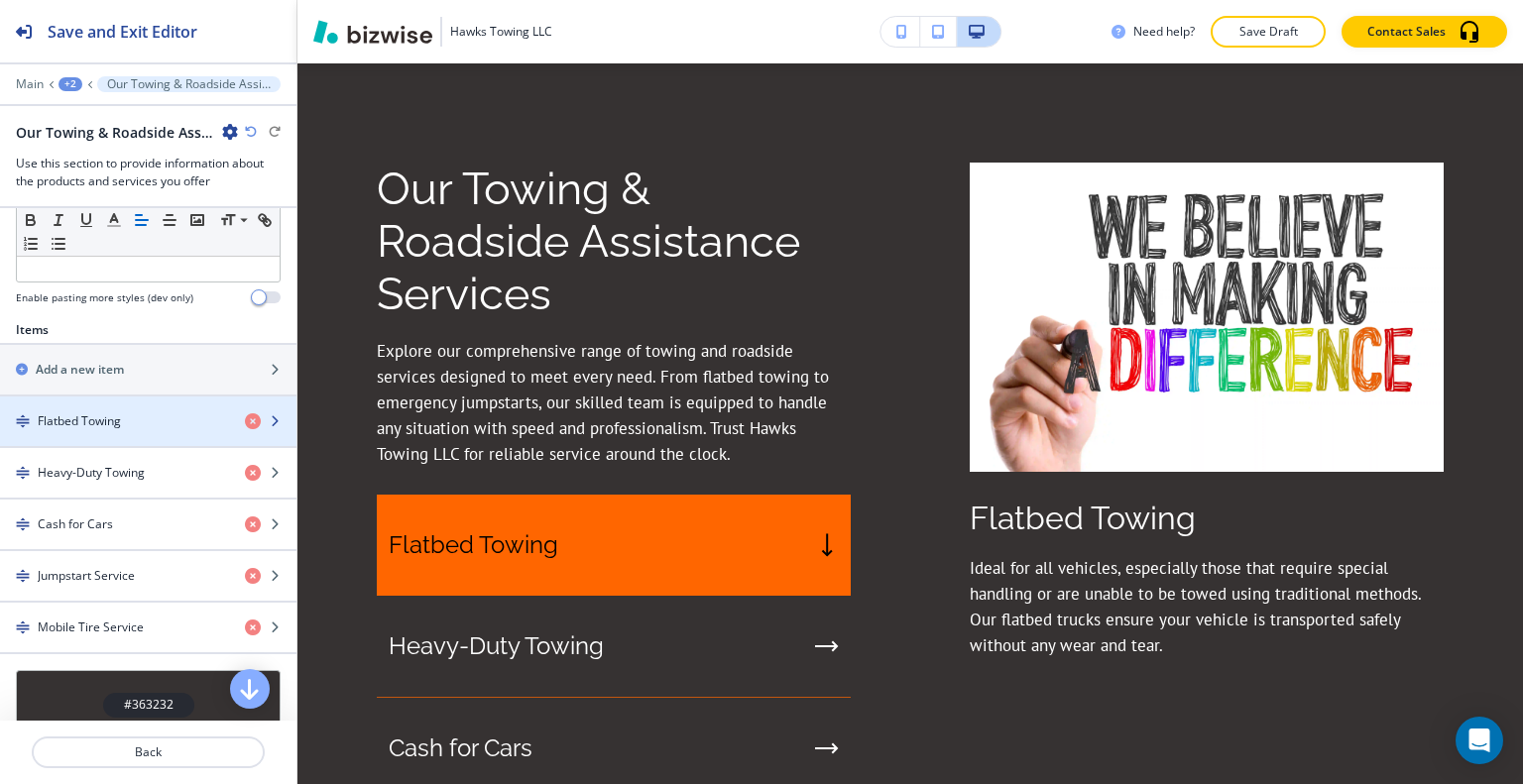 click on "Flatbed Towing" at bounding box center [79, 421] 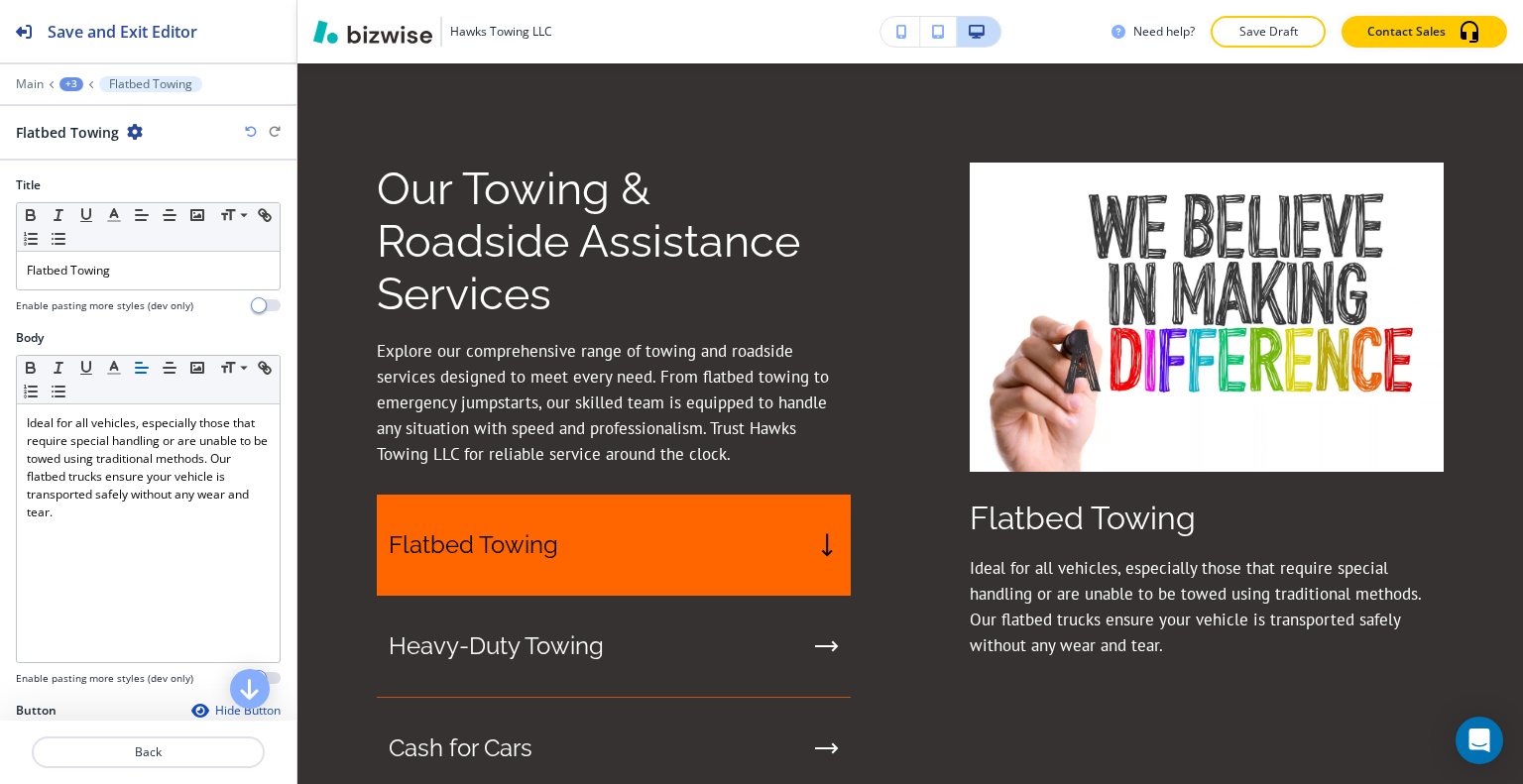 scroll, scrollTop: 1589, scrollLeft: 0, axis: vertical 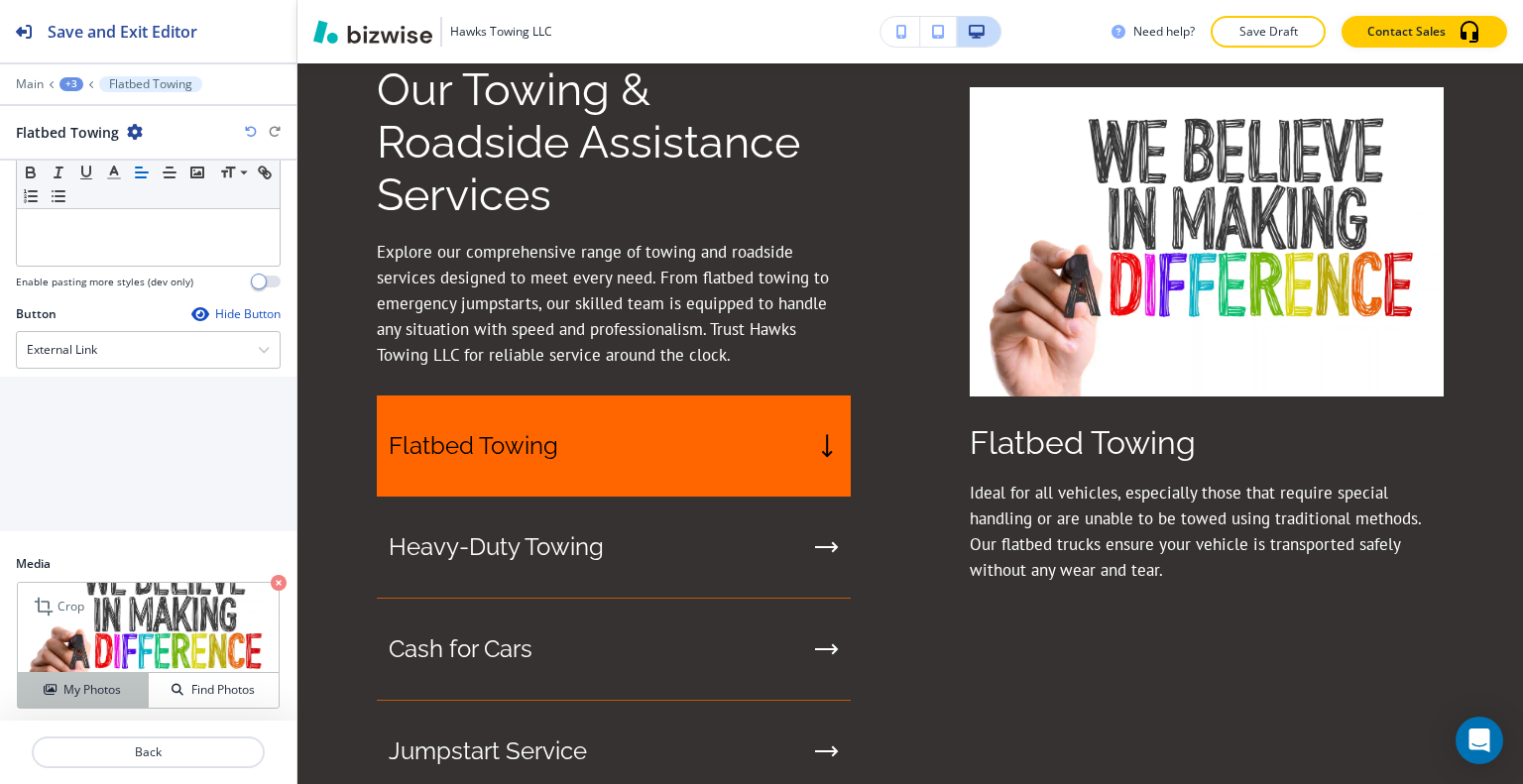 click on "My Photos" at bounding box center (92, 690) 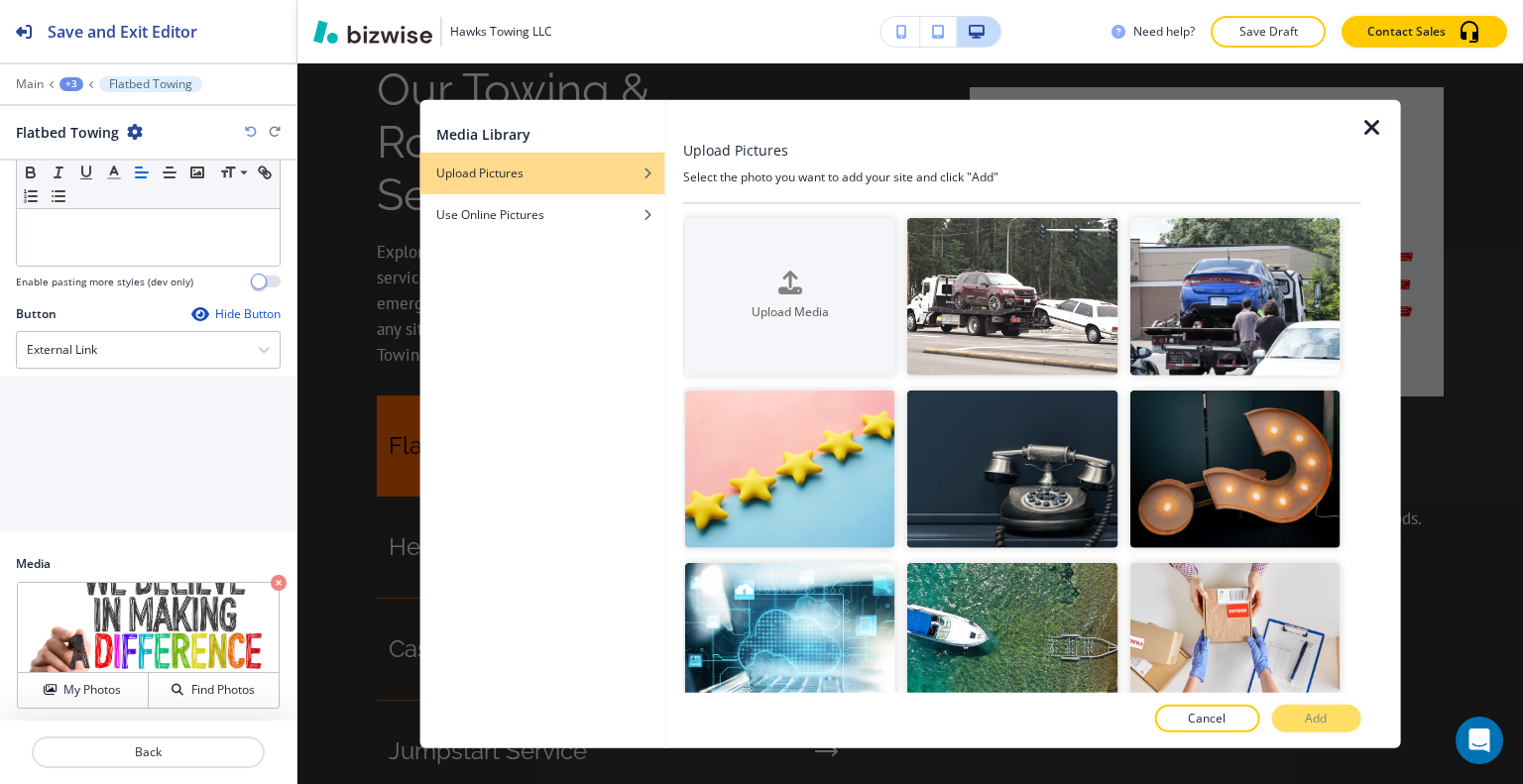 click at bounding box center (542, 187) 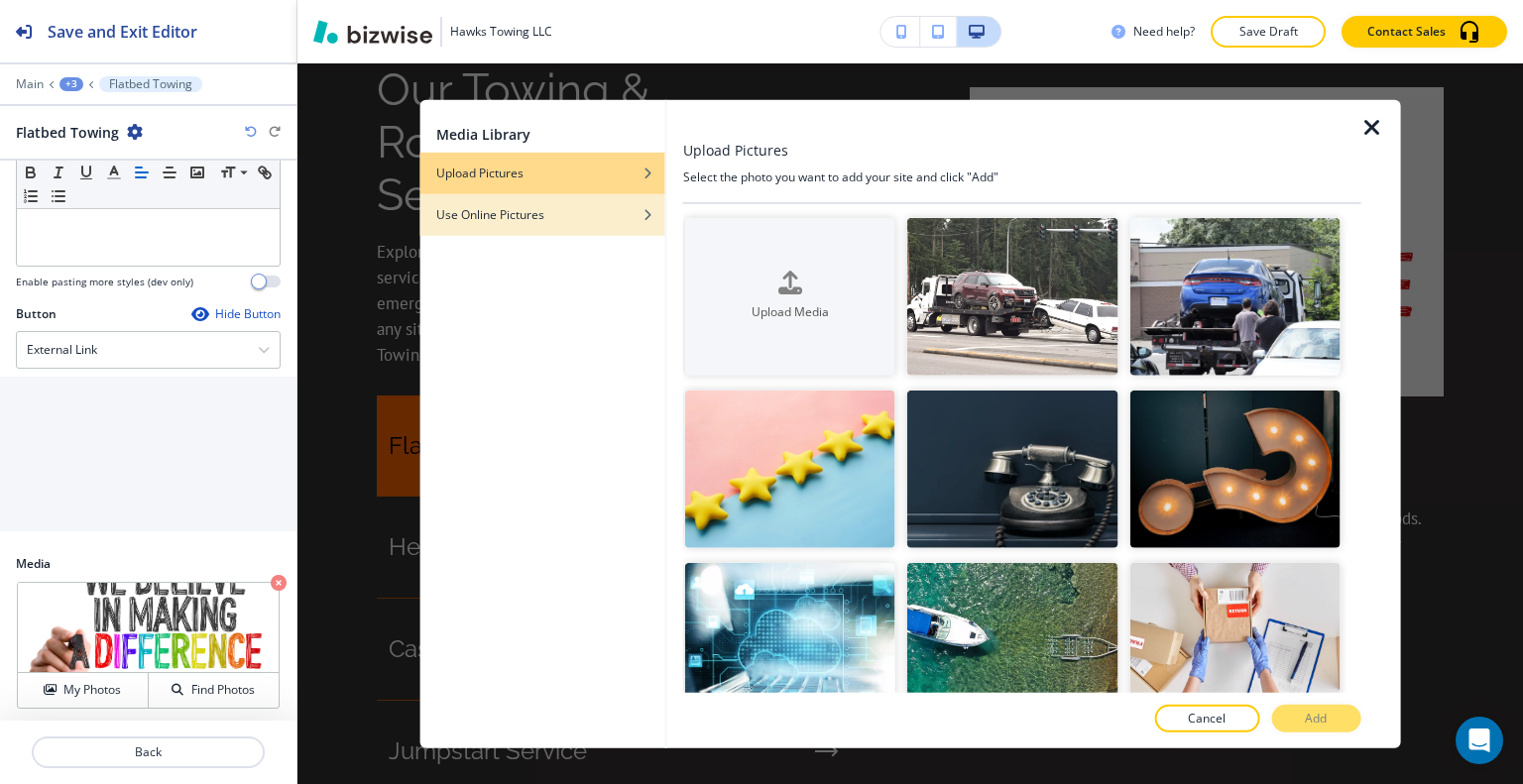 click on "Use Online Pictures" at bounding box center [542, 172] 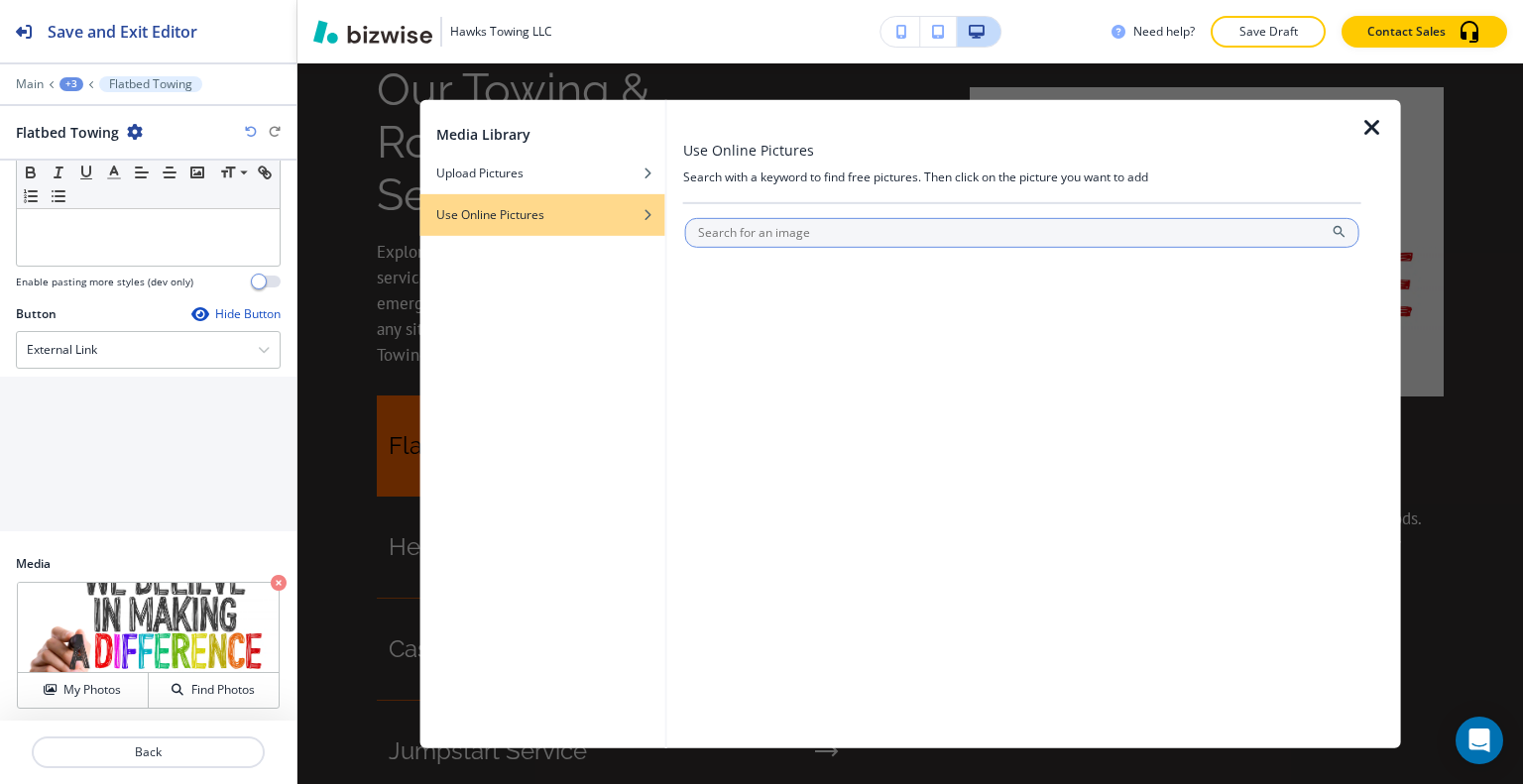 click at bounding box center (1022, 232) 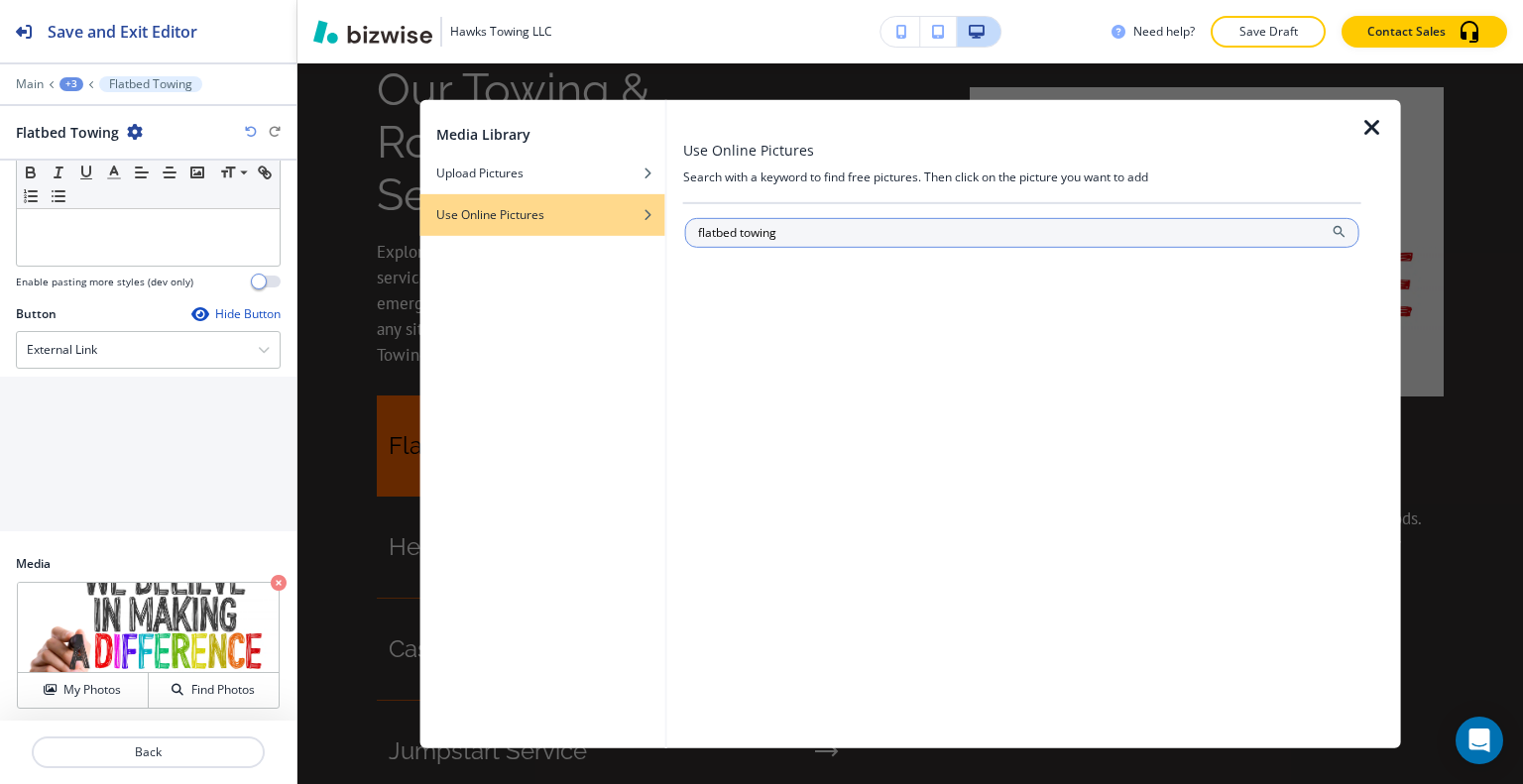 type on "flatbed towing" 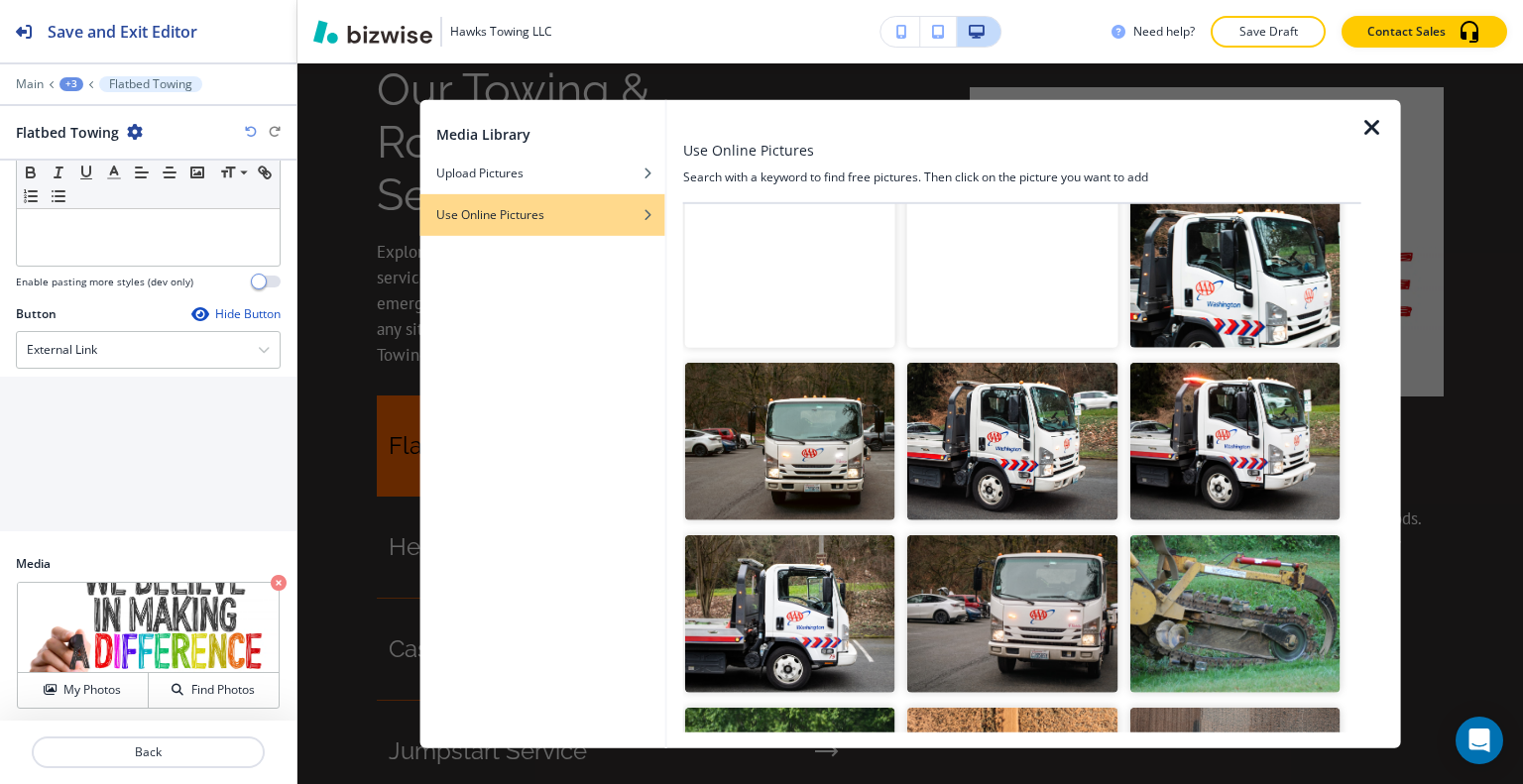 scroll, scrollTop: 0, scrollLeft: 0, axis: both 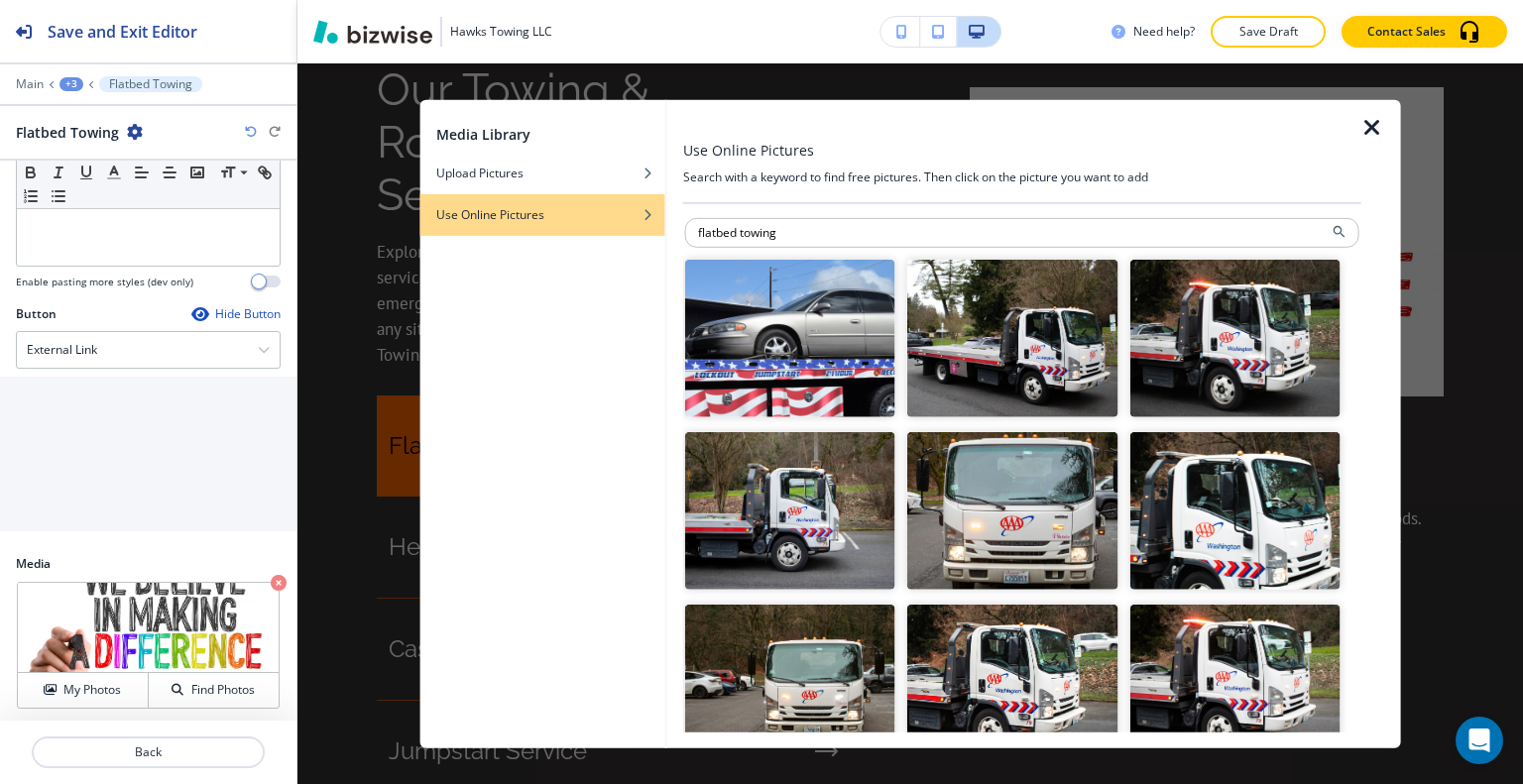 click at bounding box center [790, 426] 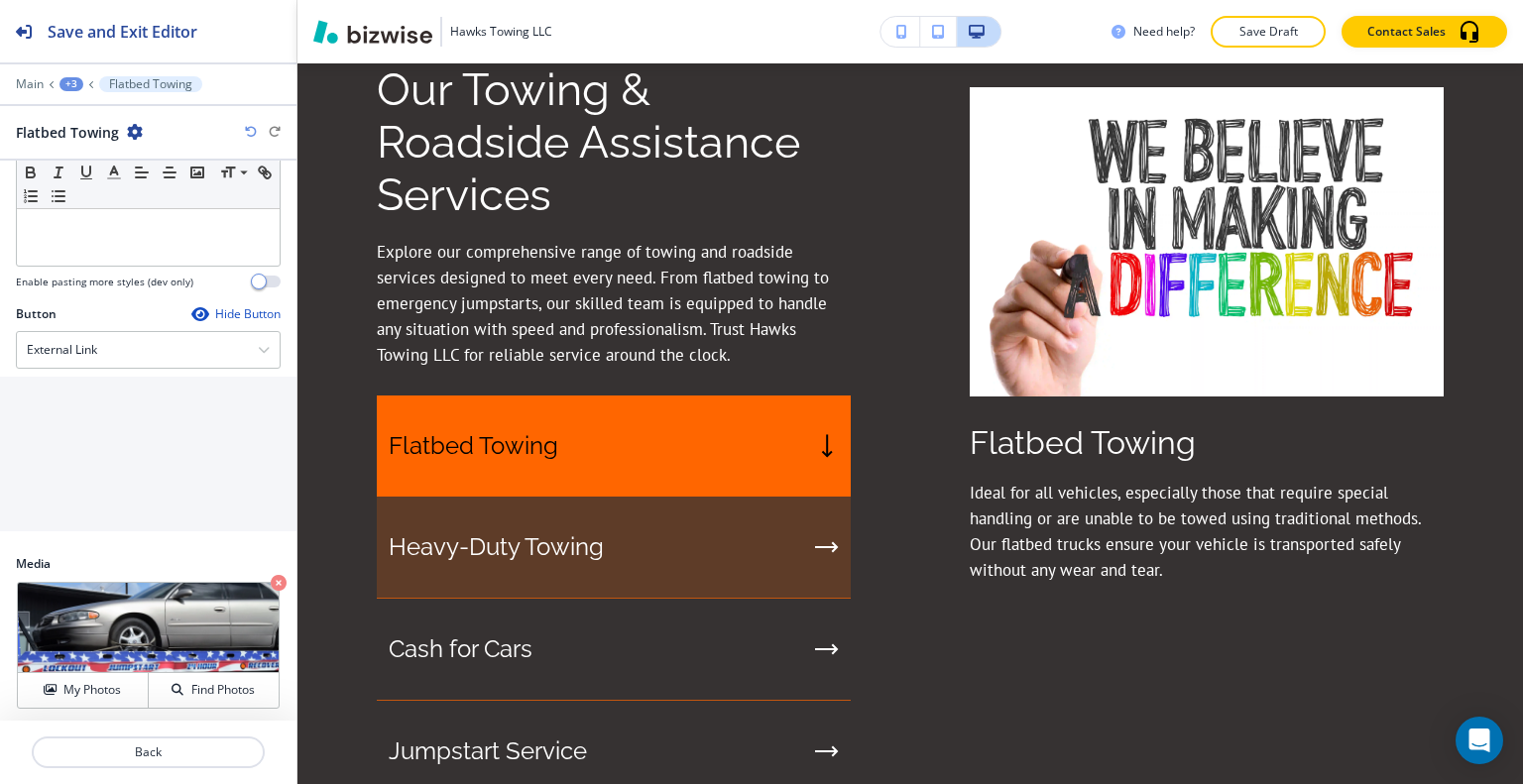 click on "Heavy-Duty Towing" at bounding box center [614, 547] 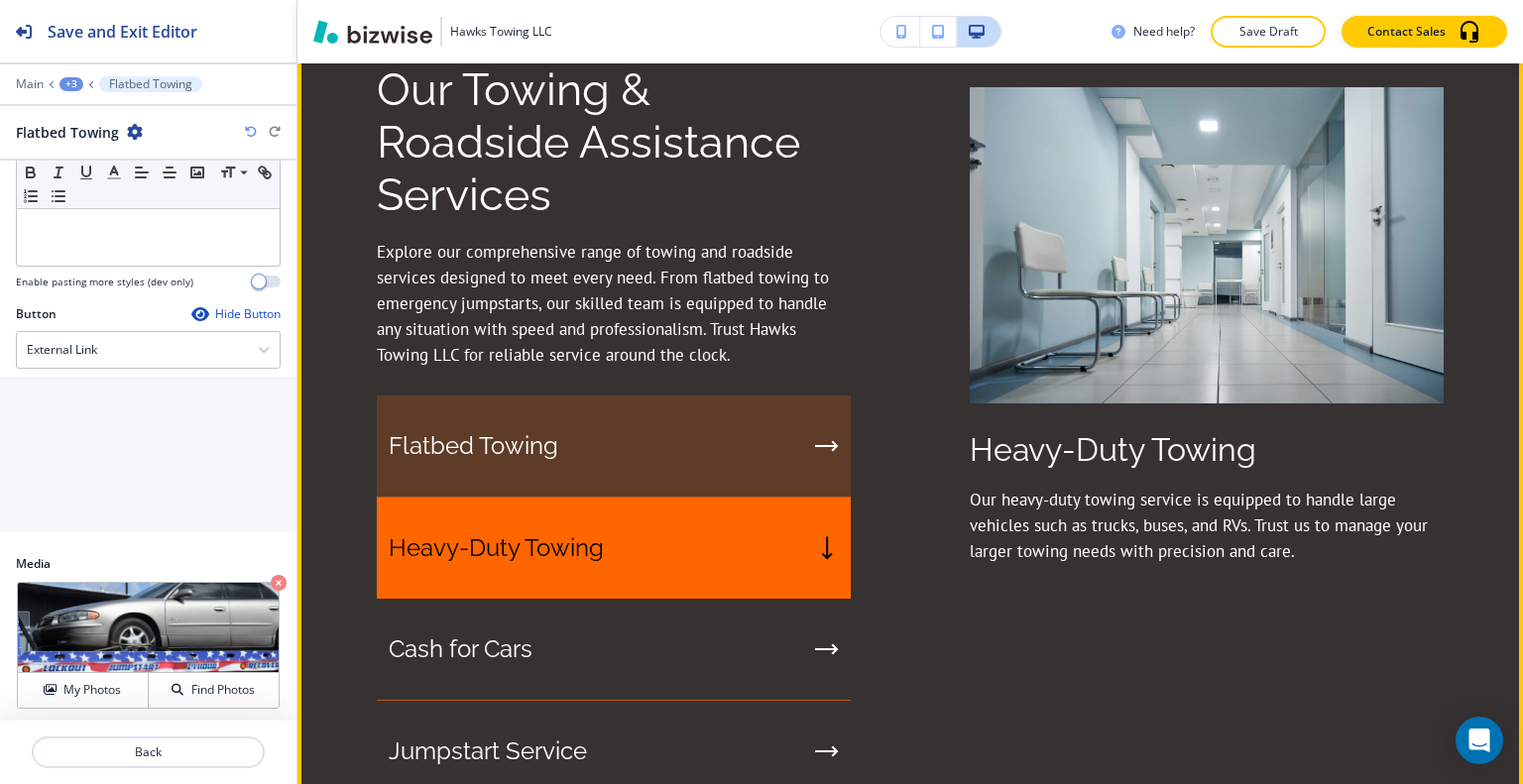 click on "Flatbed Towing" at bounding box center [614, 446] 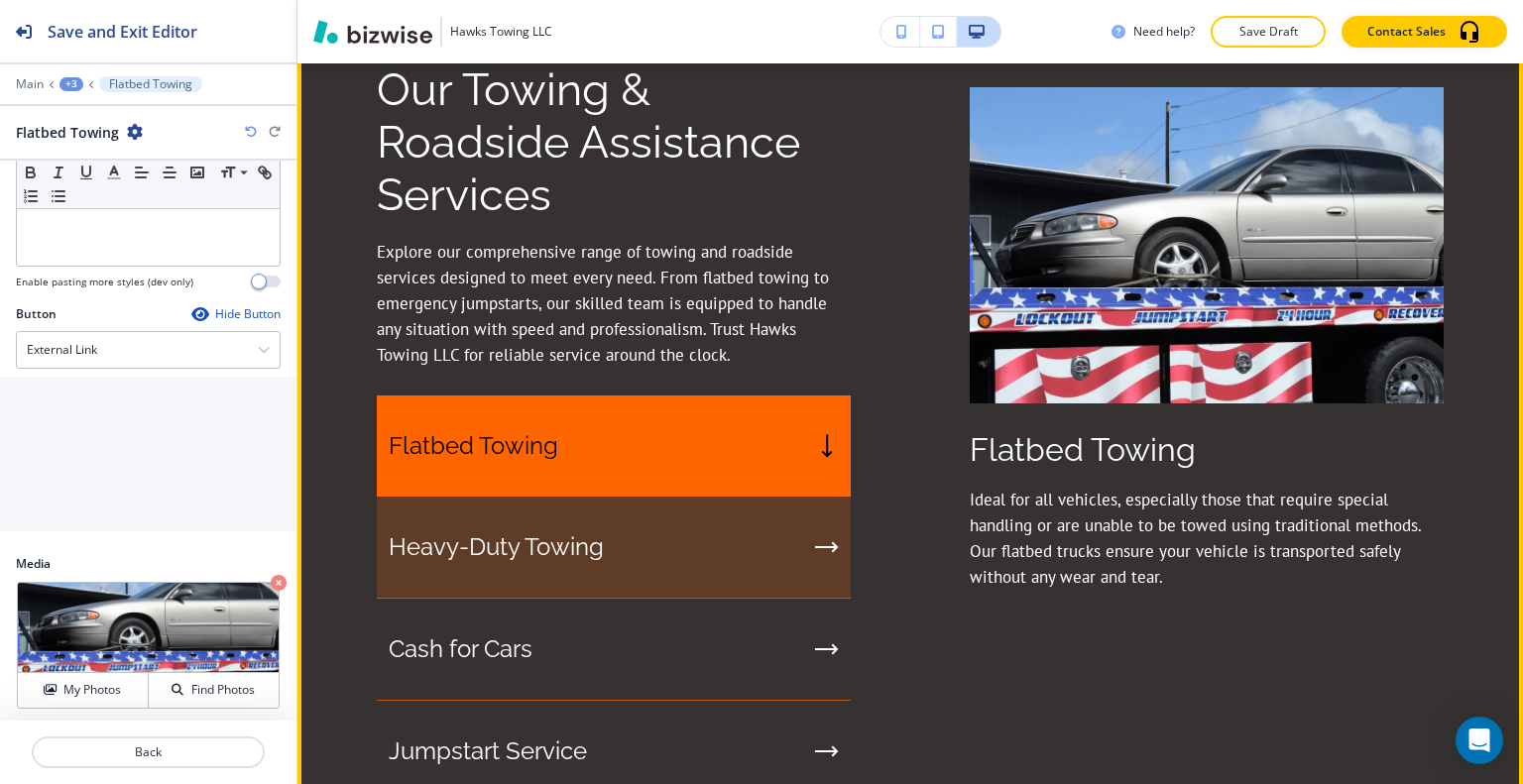 click on "Heavy-Duty Towing" at bounding box center [614, 547] 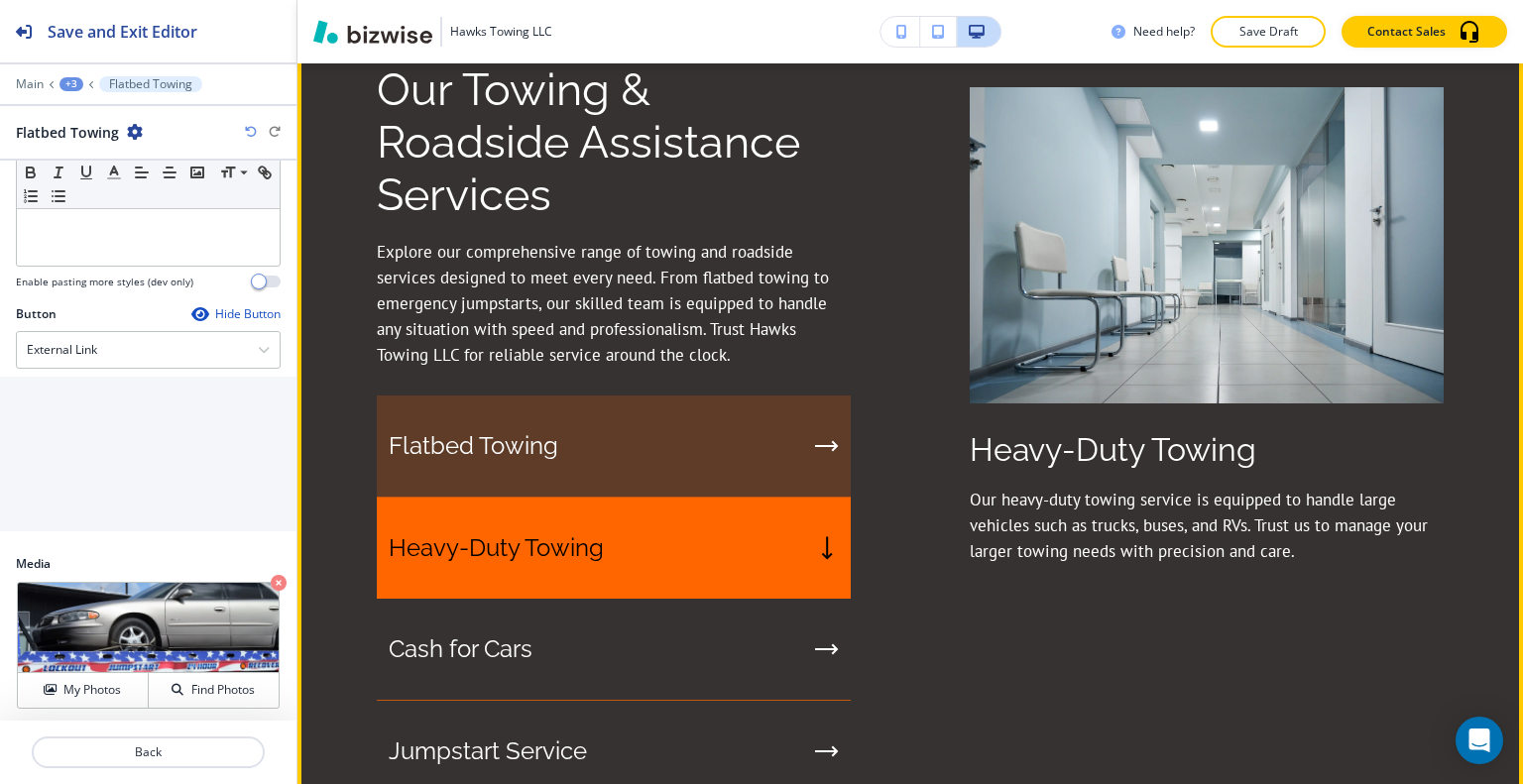 click on "Flatbed Towing" at bounding box center (614, 446) 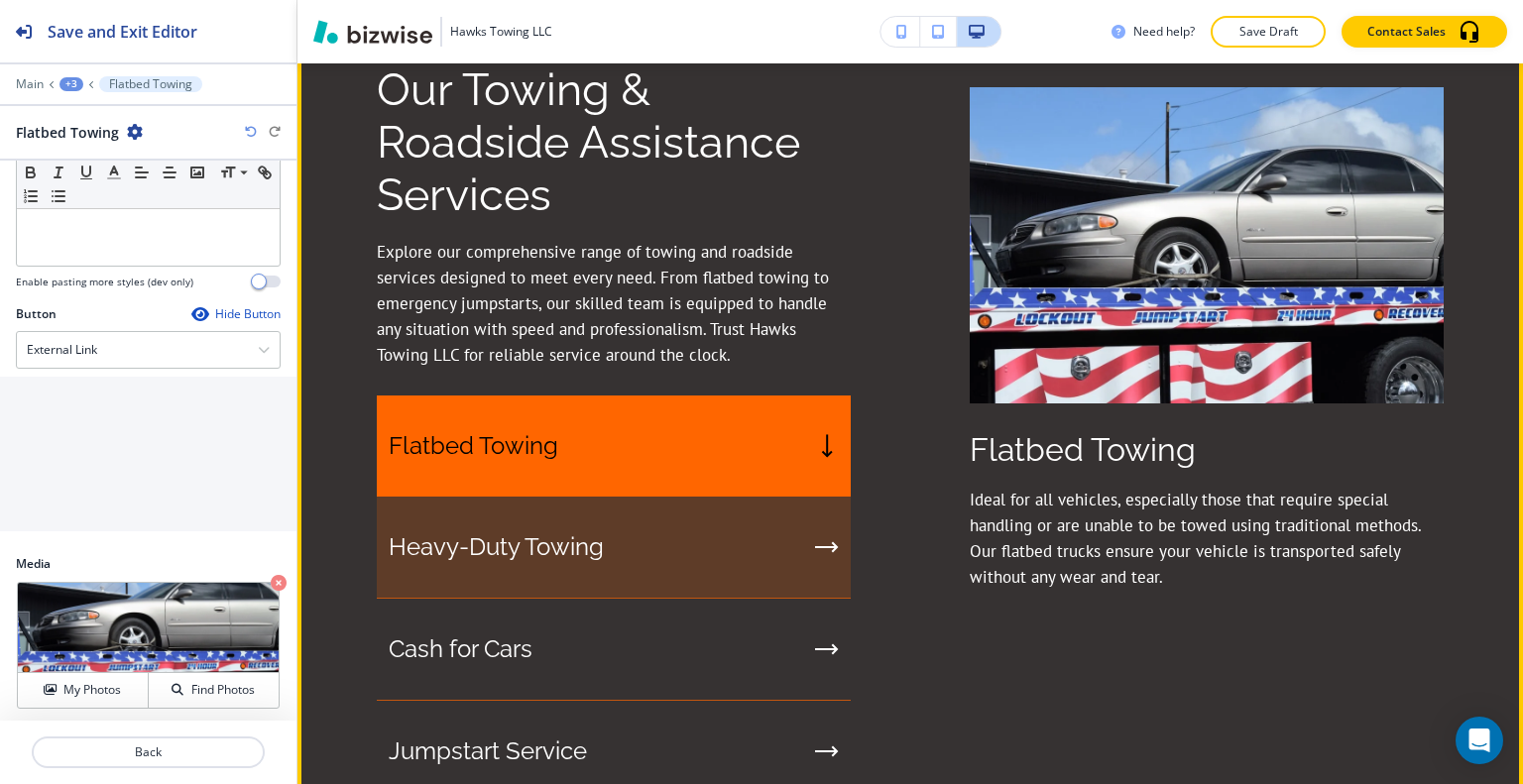 click on "Heavy-Duty Towing" at bounding box center [614, 547] 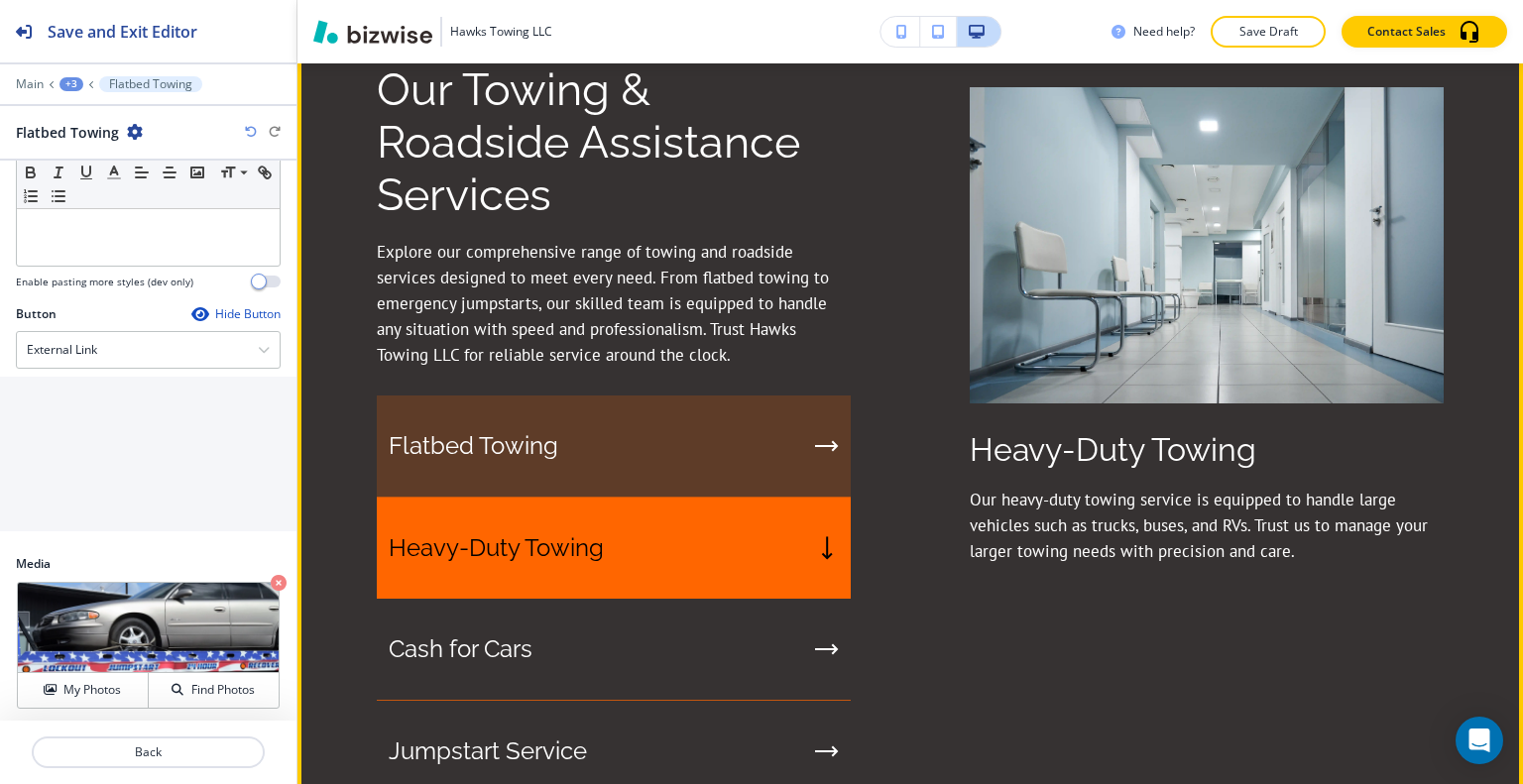 scroll, scrollTop: 1291, scrollLeft: 0, axis: vertical 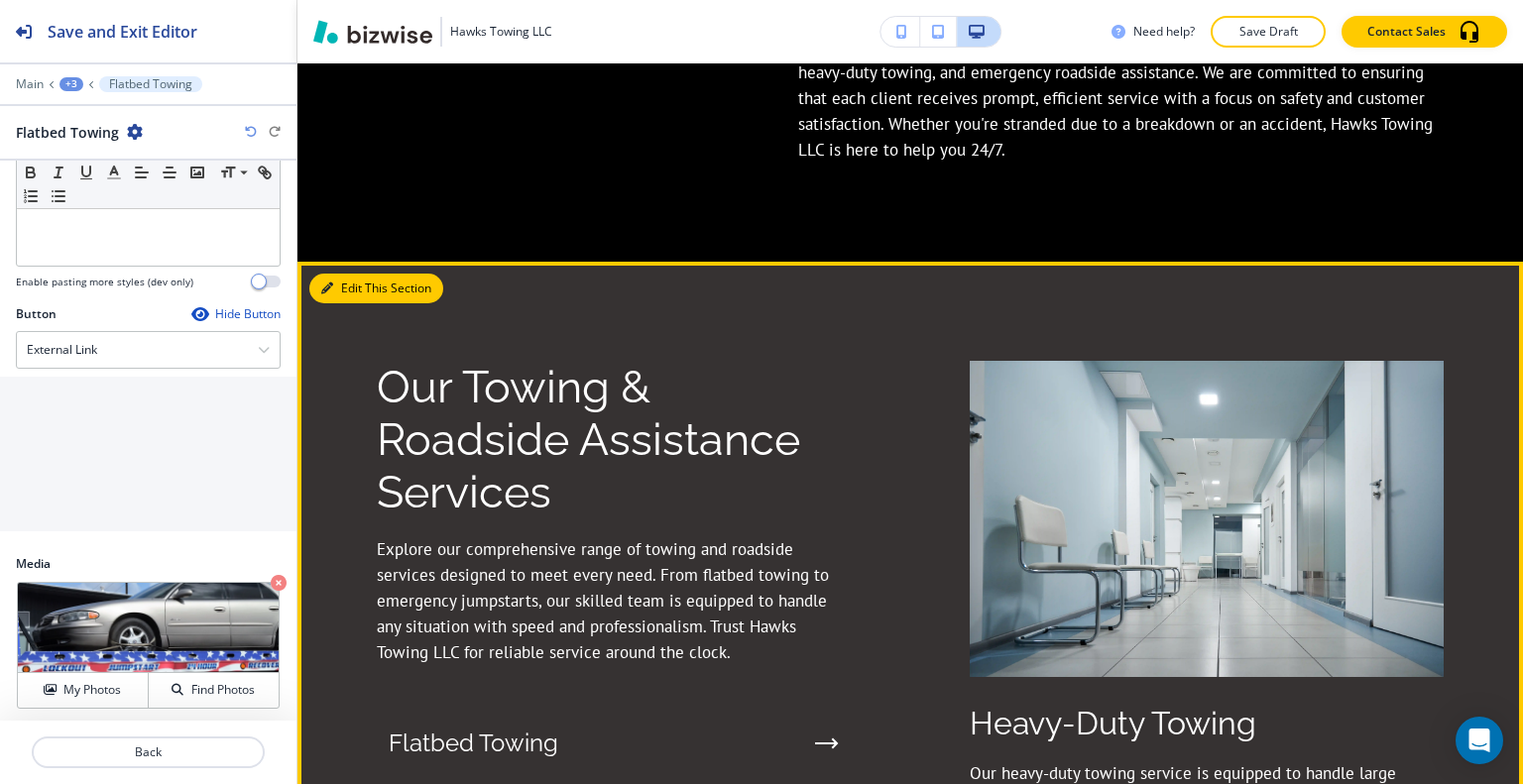 click on "Edit This Section Our Towing & Roadside Assistance Services Explore our comprehensive range of towing and roadside services designed to meet every need. From flatbed towing to emergency jumpstarts, our skilled team is equipped to handle any situation with speed and professionalism. Trust Hawks Towing LLC for reliable service around the clock. Flatbed Towing Heavy-Duty Towing Cash for Cars Jumpstart Service Mobile Tire Service Heavy-Duty Towing Our heavy-duty towing service is equipped to handle large vehicles such as trucks, buses, and RVs. Trust us to manage your larger towing needs with precision and care." at bounding box center (910, 781) 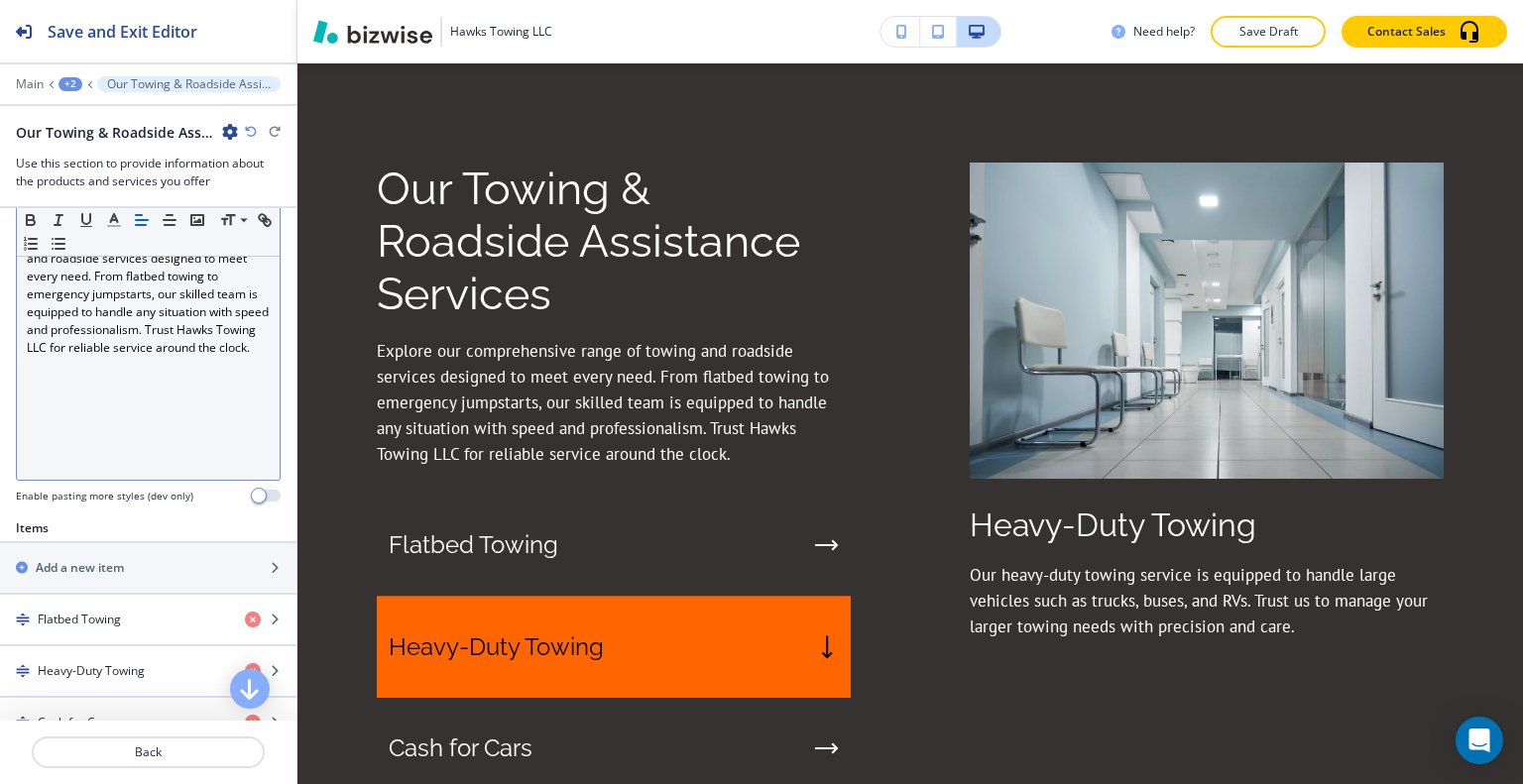 scroll, scrollTop: 694, scrollLeft: 0, axis: vertical 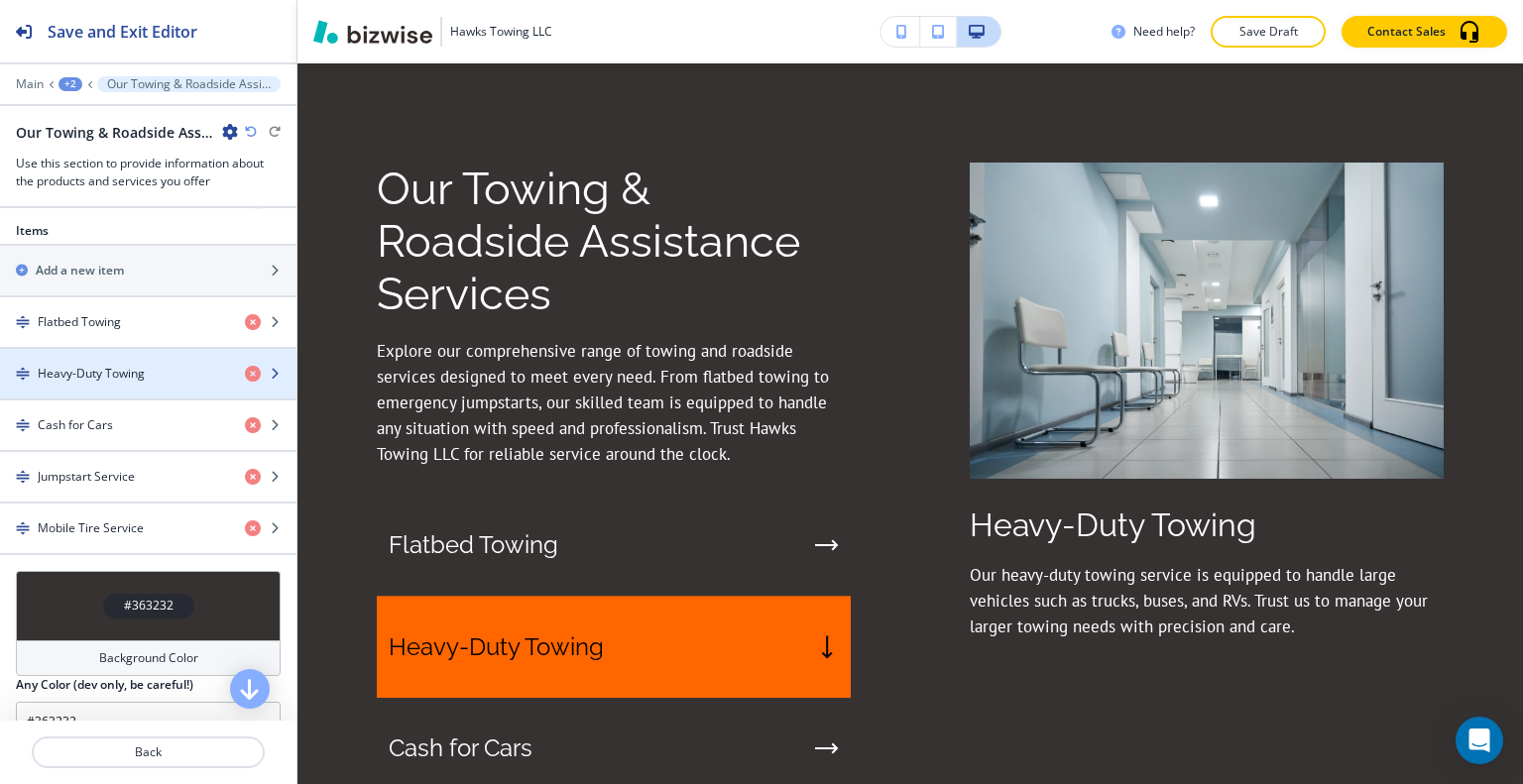 click on "Heavy-Duty Towing" at bounding box center [91, 374] 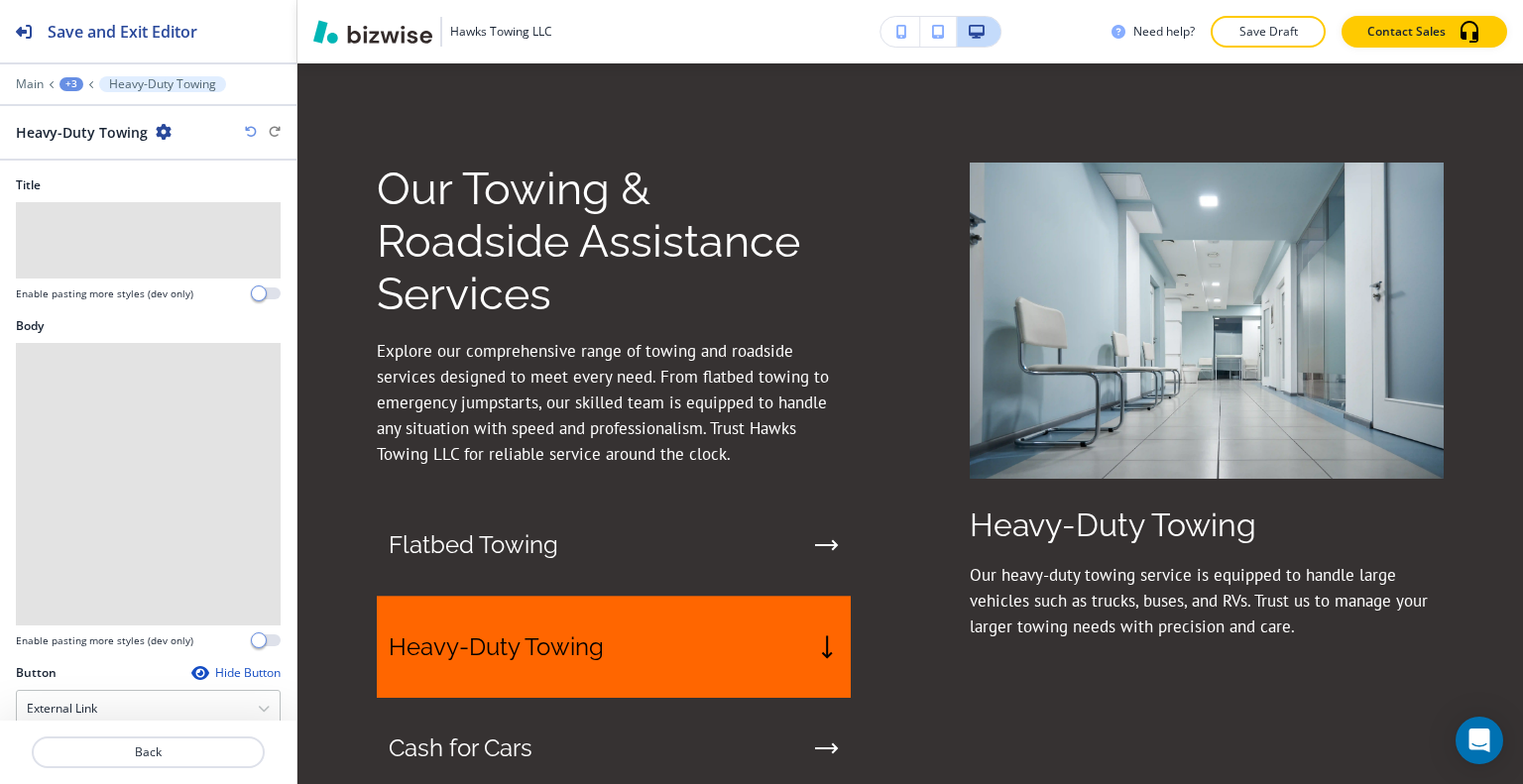 scroll, scrollTop: 1589, scrollLeft: 0, axis: vertical 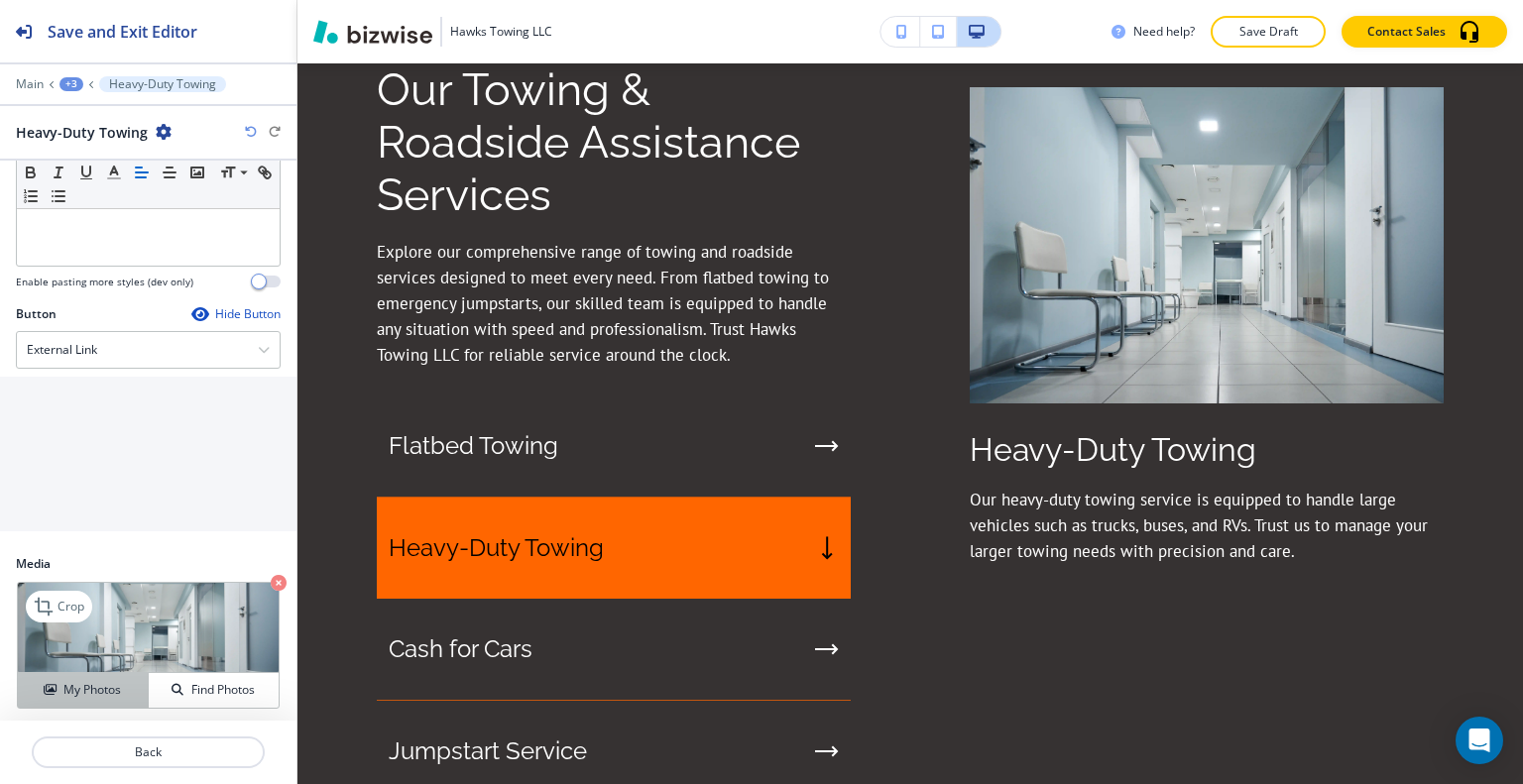 click on "My Photos" at bounding box center (92, 690) 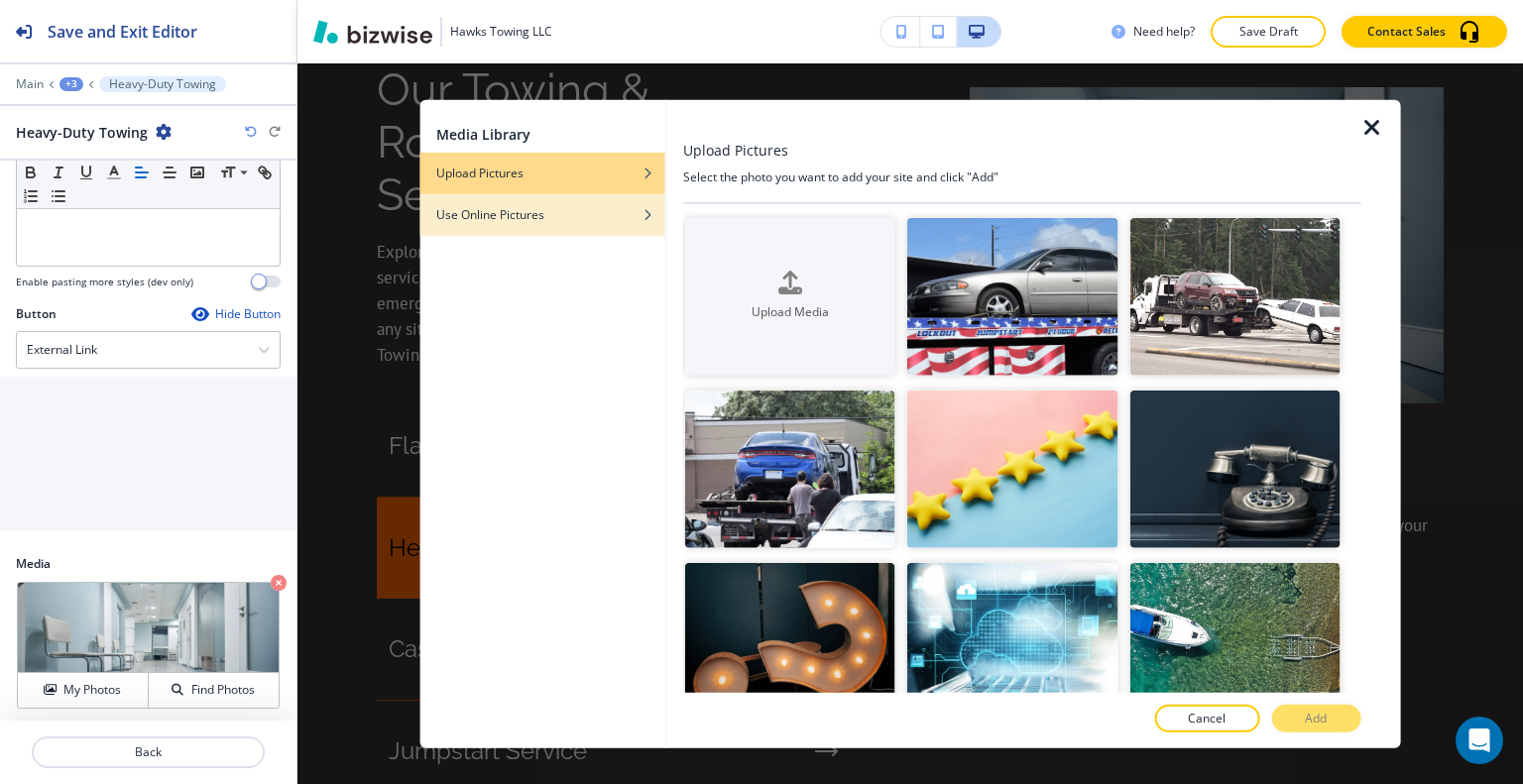click at bounding box center [542, 187] 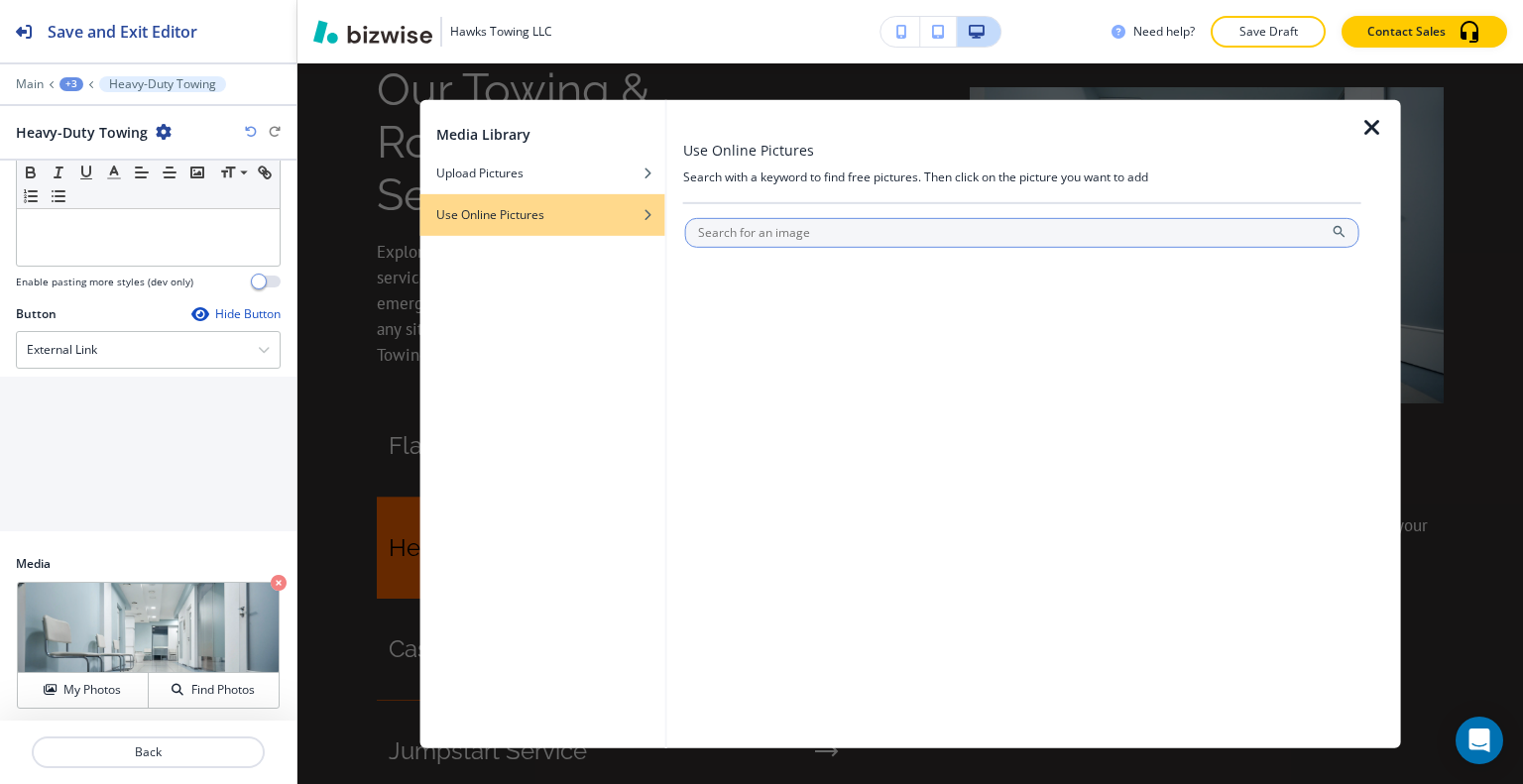 click at bounding box center (1022, 232) 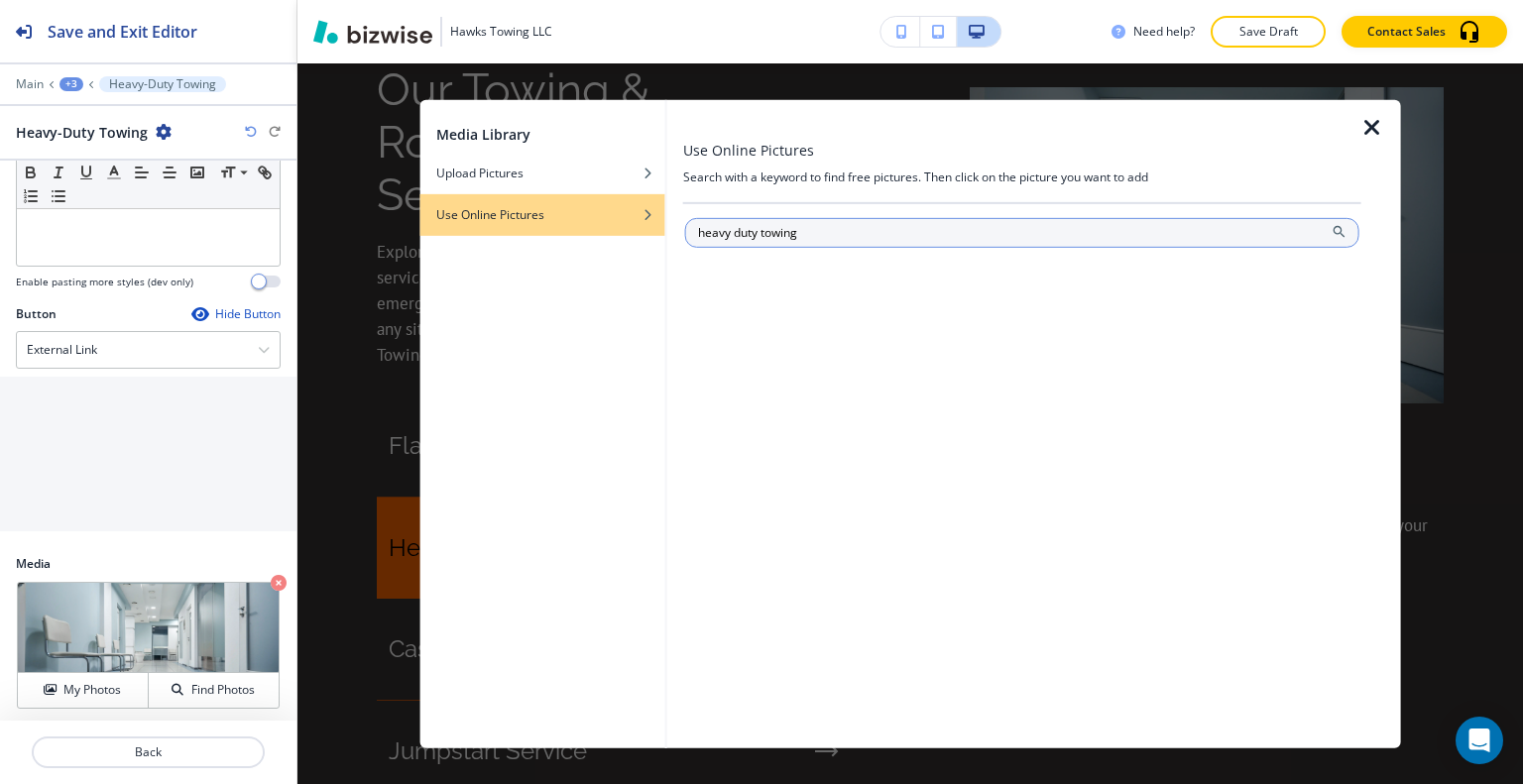 type on "heavy duty towing" 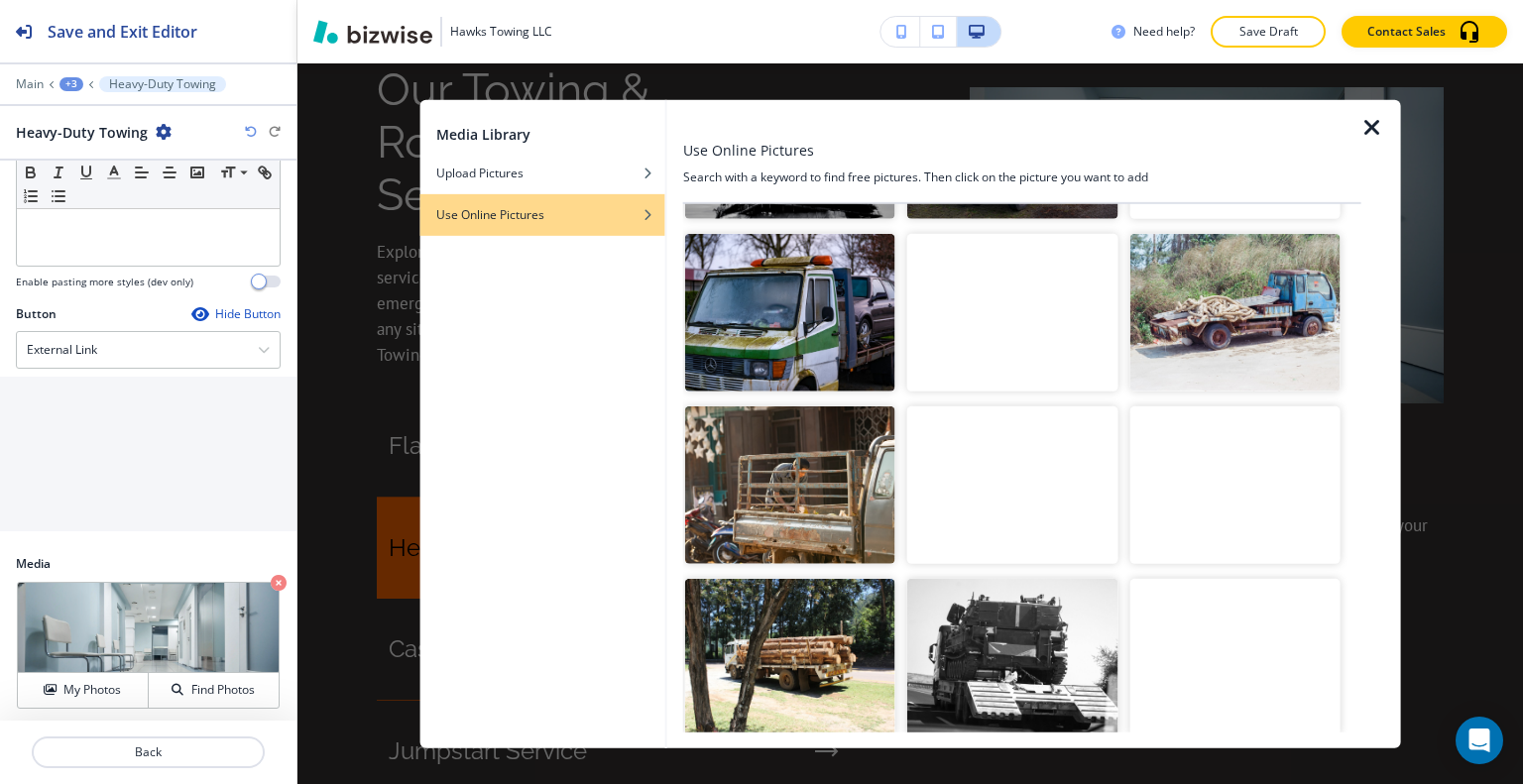 scroll, scrollTop: 396, scrollLeft: 0, axis: vertical 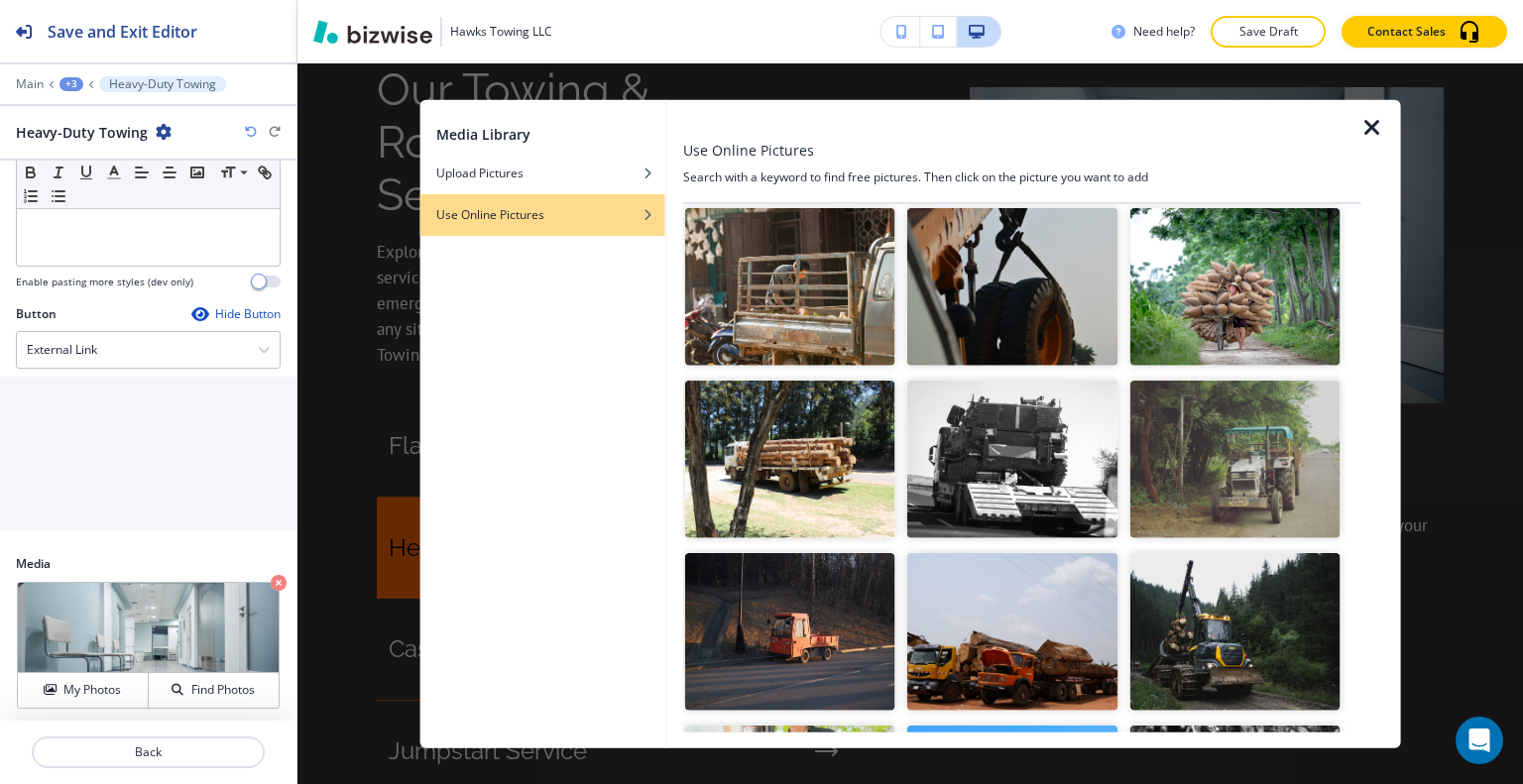 click at bounding box center (1012, 459) 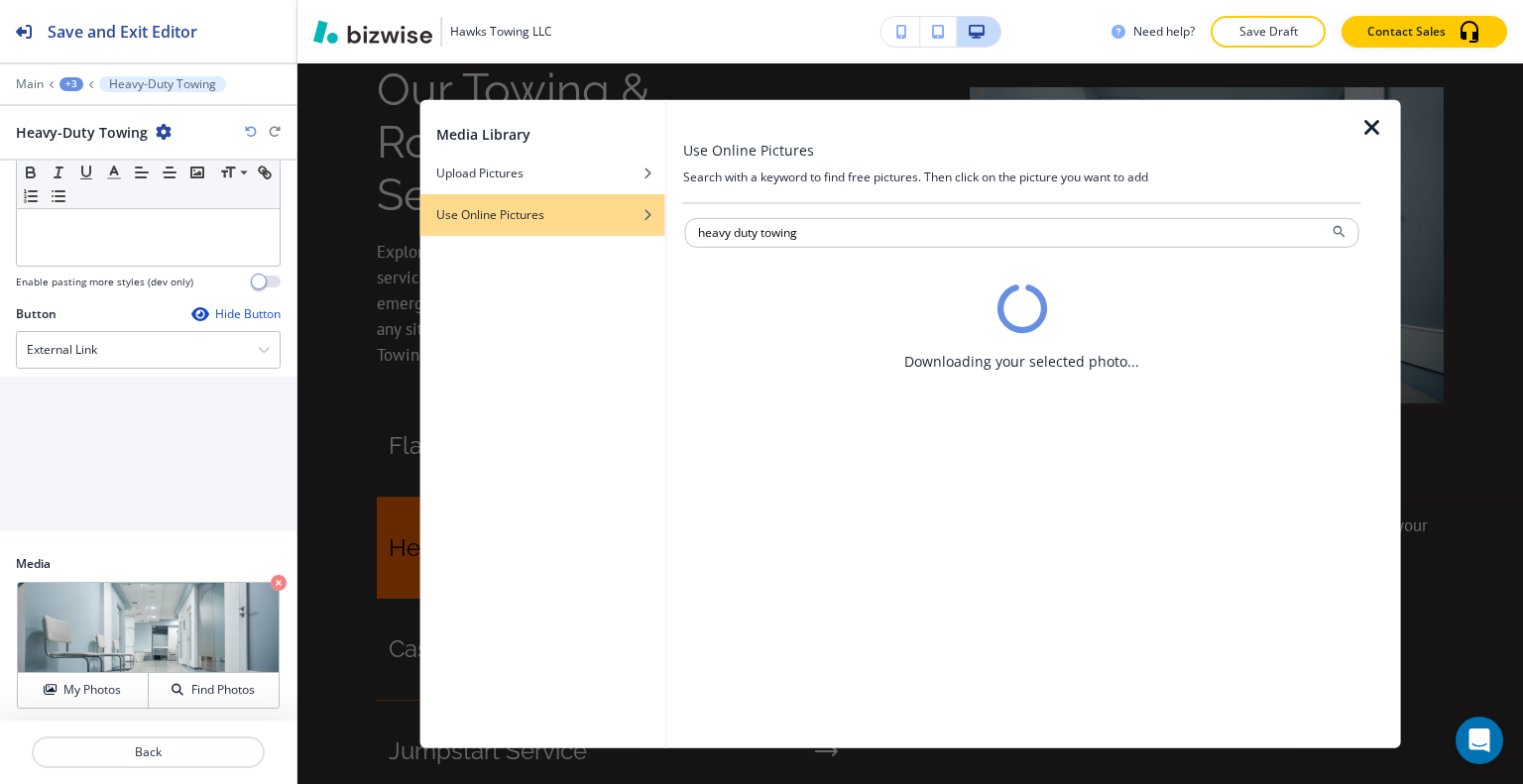 scroll, scrollTop: 0, scrollLeft: 0, axis: both 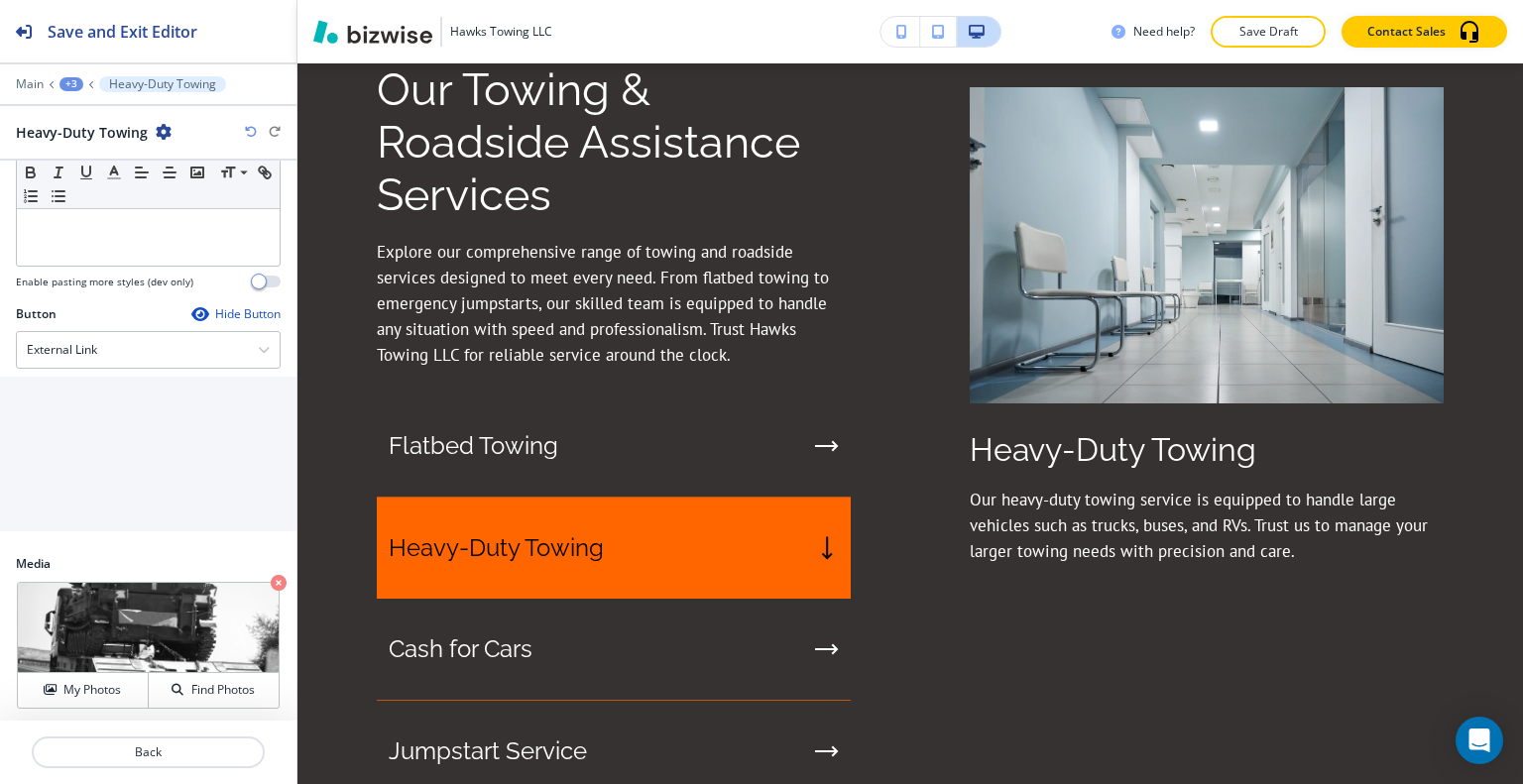 click on "Our heavy-duty towing service is equipped to handle large vehicles such as trucks, buses, and RVs. Trust us to manage your larger towing needs with precision and care." at bounding box center (1147, 325) 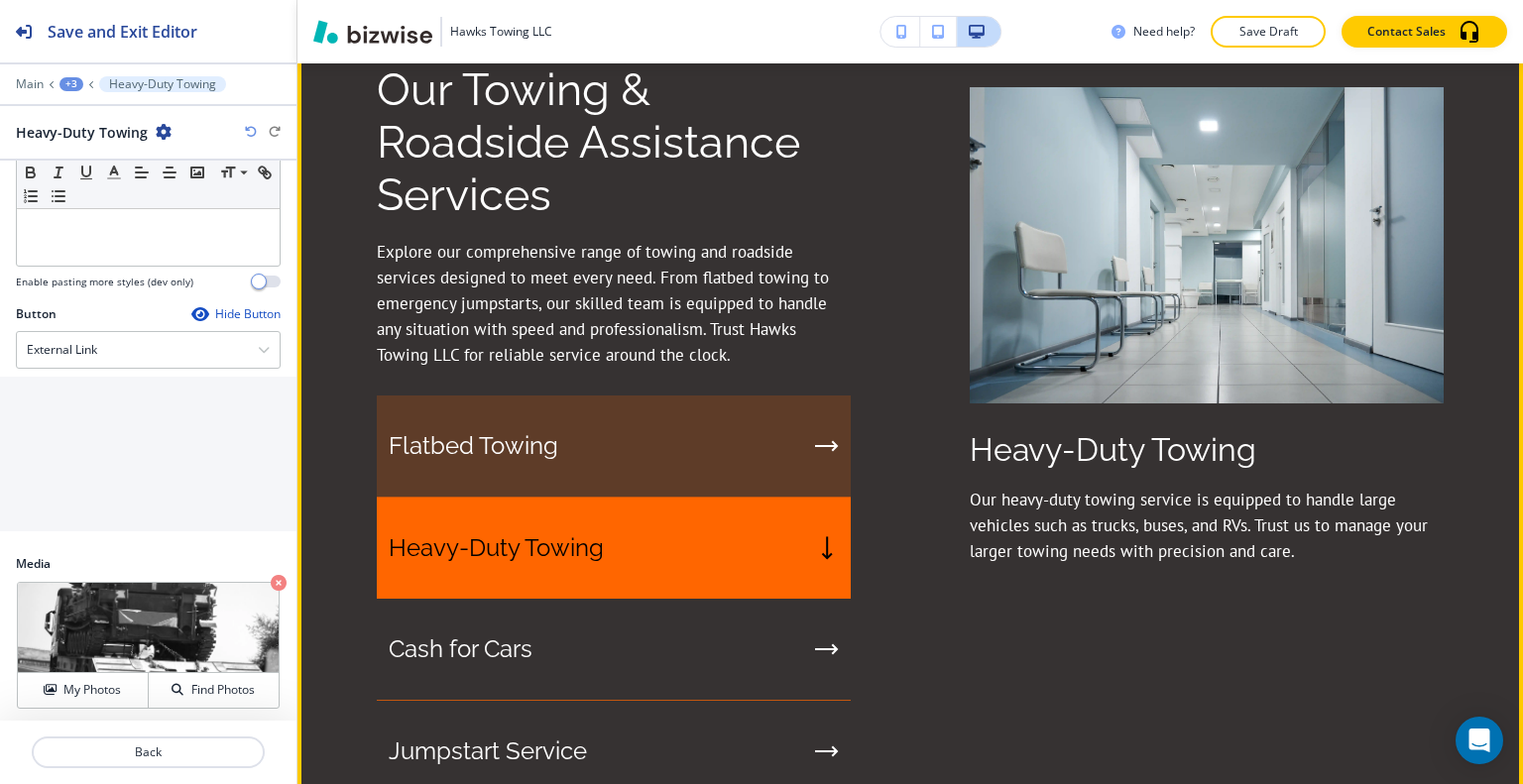 click on "Flatbed Towing" at bounding box center (614, 446) 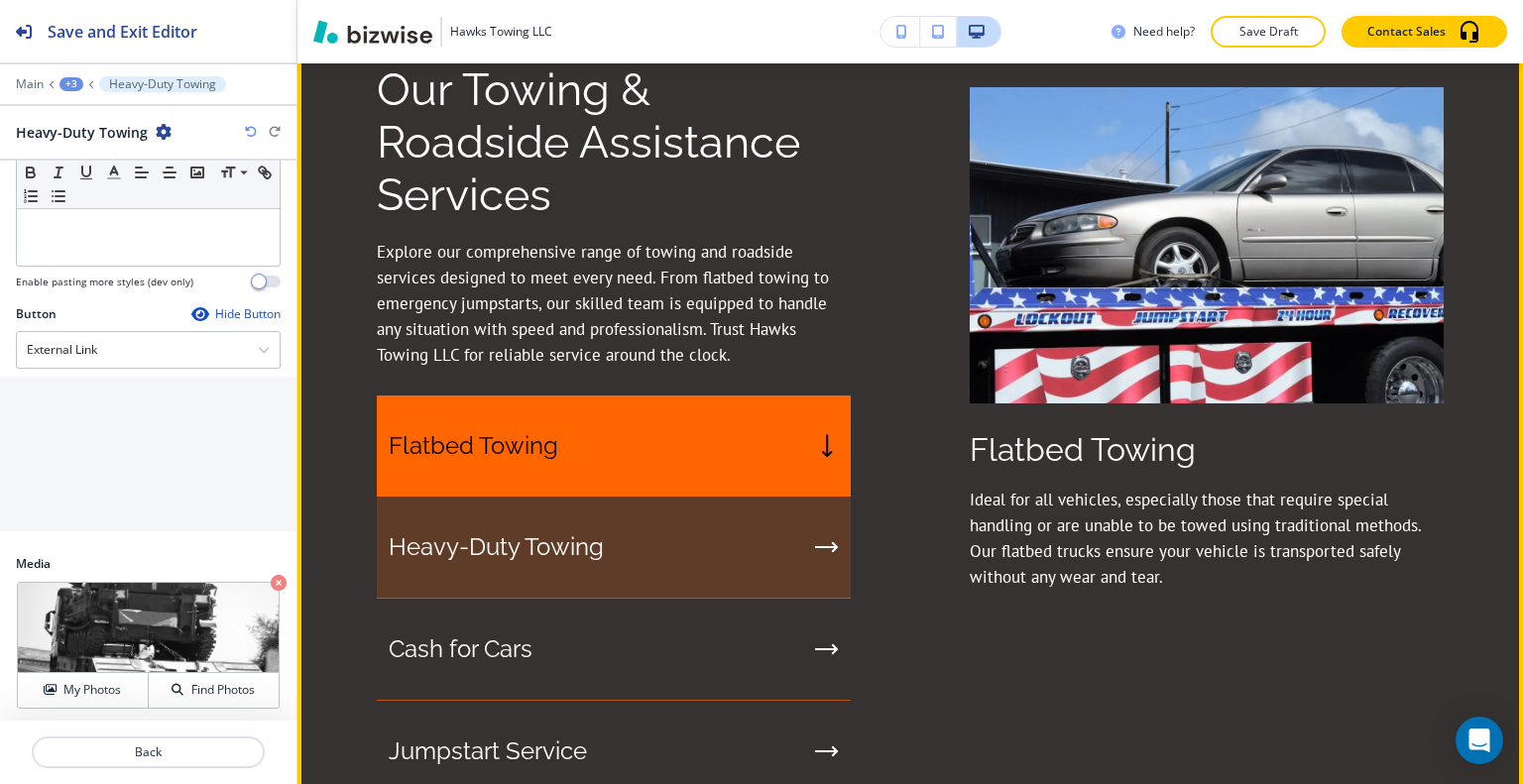 click on "Heavy-Duty Towing" at bounding box center (614, 547) 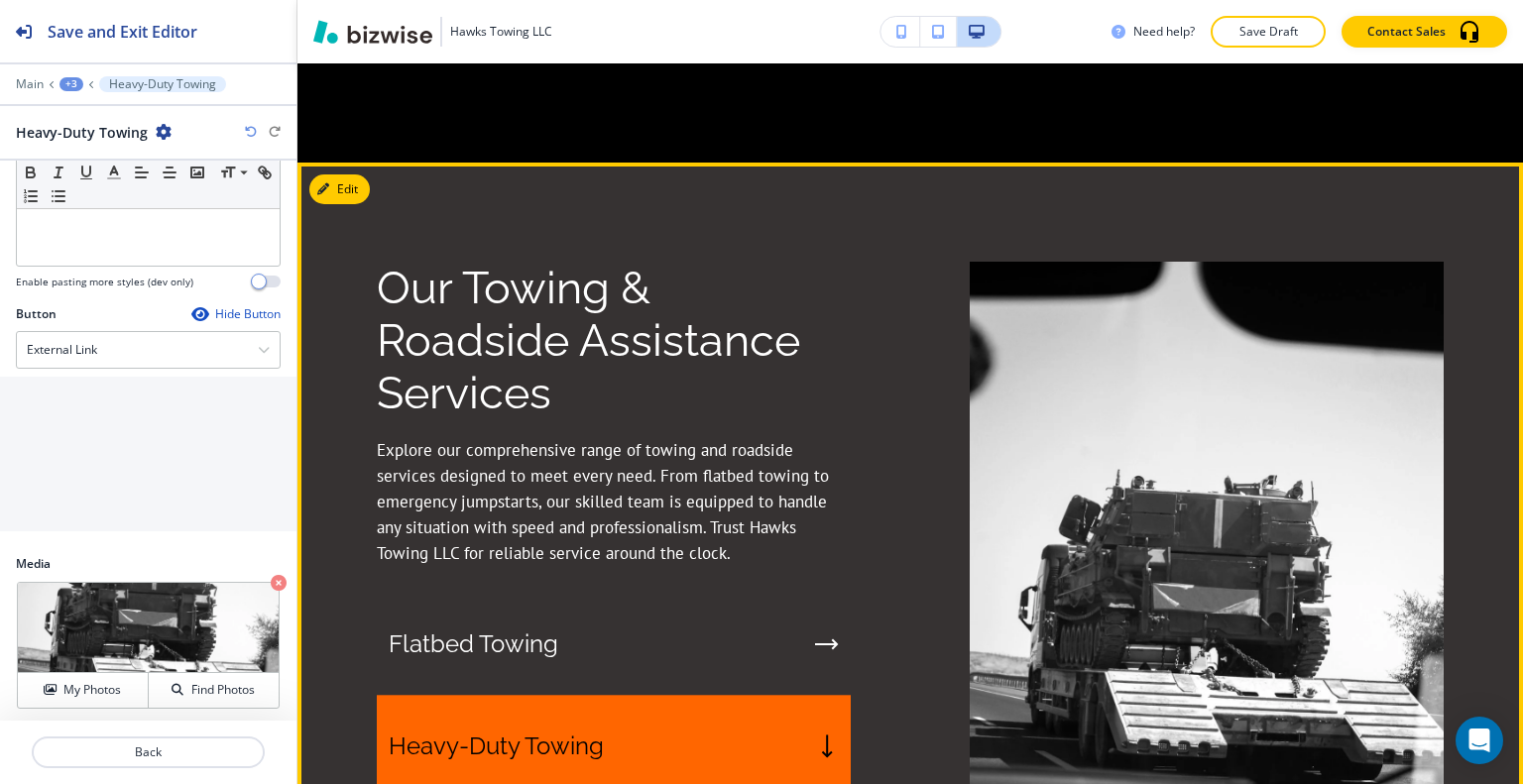 scroll, scrollTop: 1787, scrollLeft: 0, axis: vertical 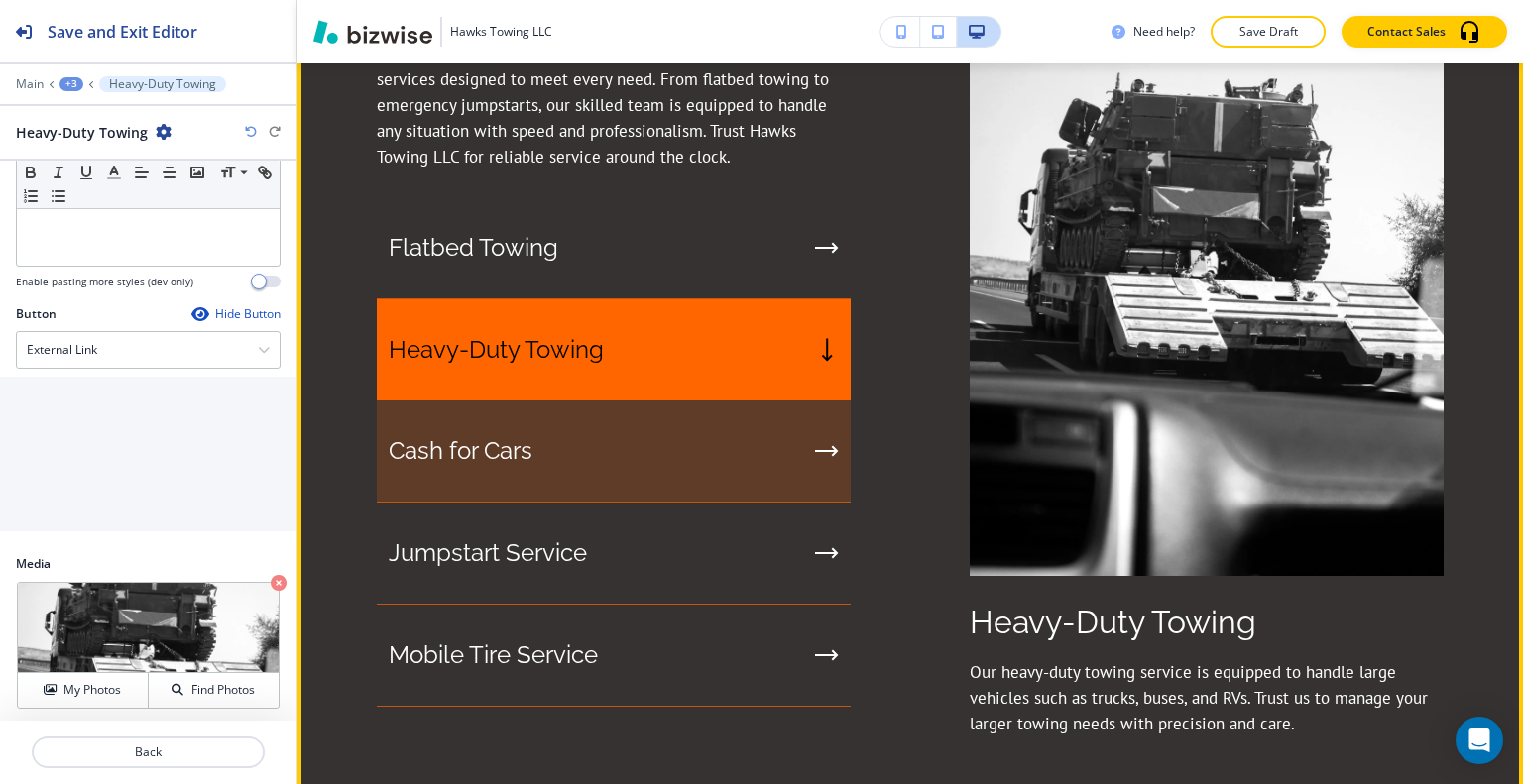 click on "Cash for Cars" at bounding box center (614, 451) 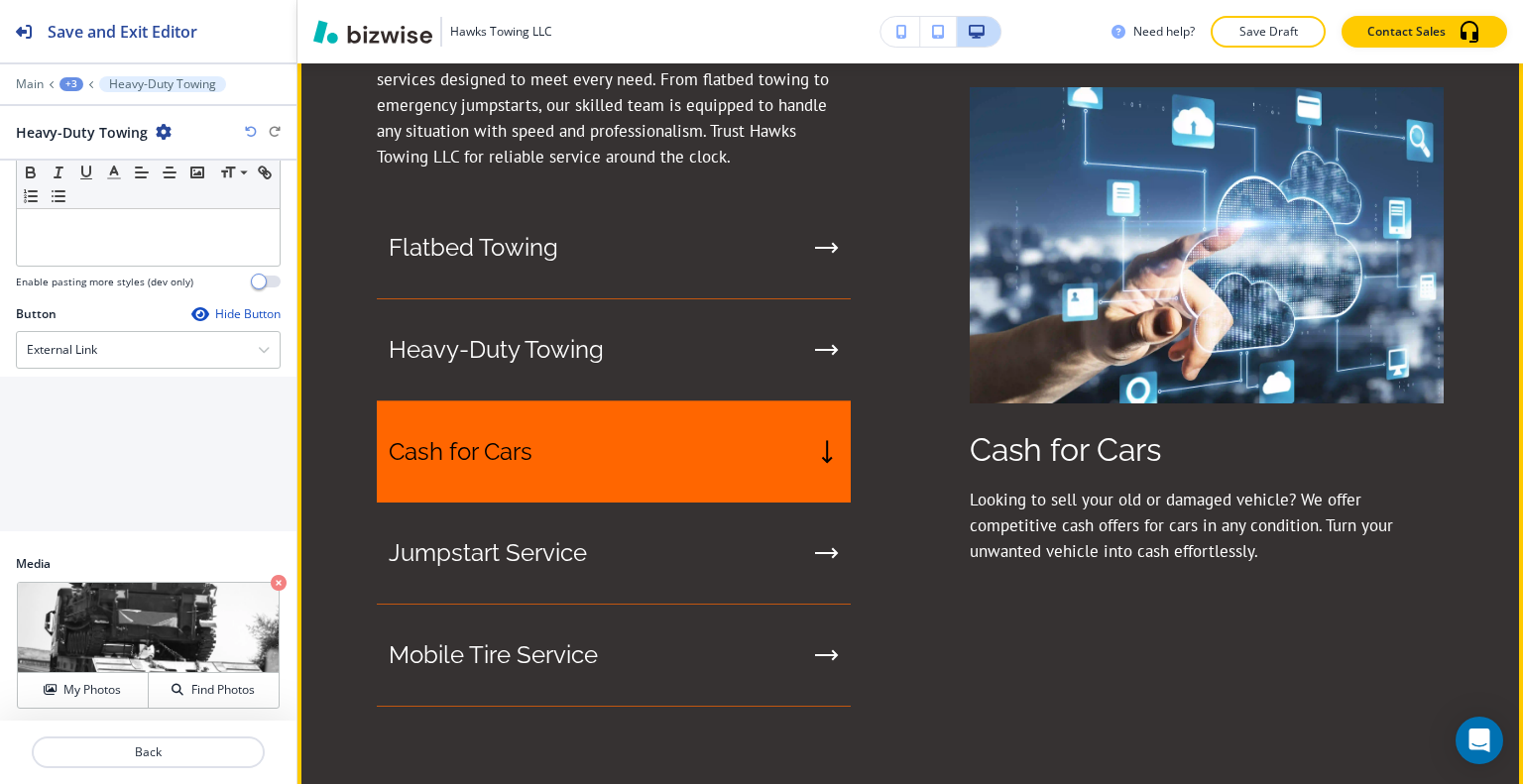scroll, scrollTop: 1490, scrollLeft: 0, axis: vertical 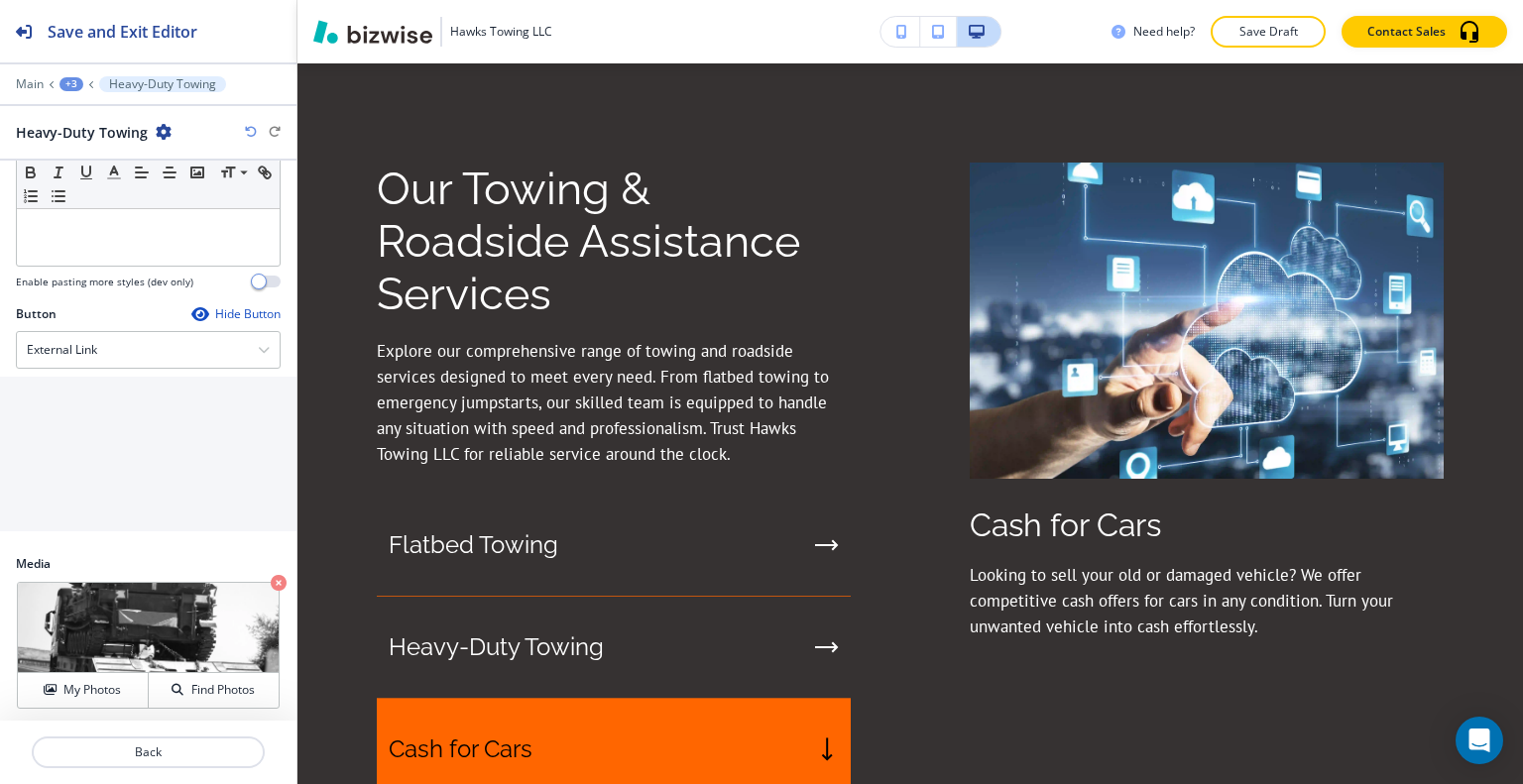 click on "Edit Our Towing & Roadside Assistance Services Explore our comprehensive range of towing and roadside services designed to meet every need. From flatbed towing to emergency jumpstarts, our skilled team is equipped to handle any situation with speed and professionalism. Trust Hawks Towing LLC for reliable service around the clock. Flatbed Towing Heavy-Duty Towing Cash for Cars Jumpstart Service Mobile Tire Service Cash for Cars Looking to sell your old or damaged vehicle? We offer competitive cash offers for cars in any condition. Turn your unwanted vehicle into cash effortlessly." at bounding box center (910, 583) 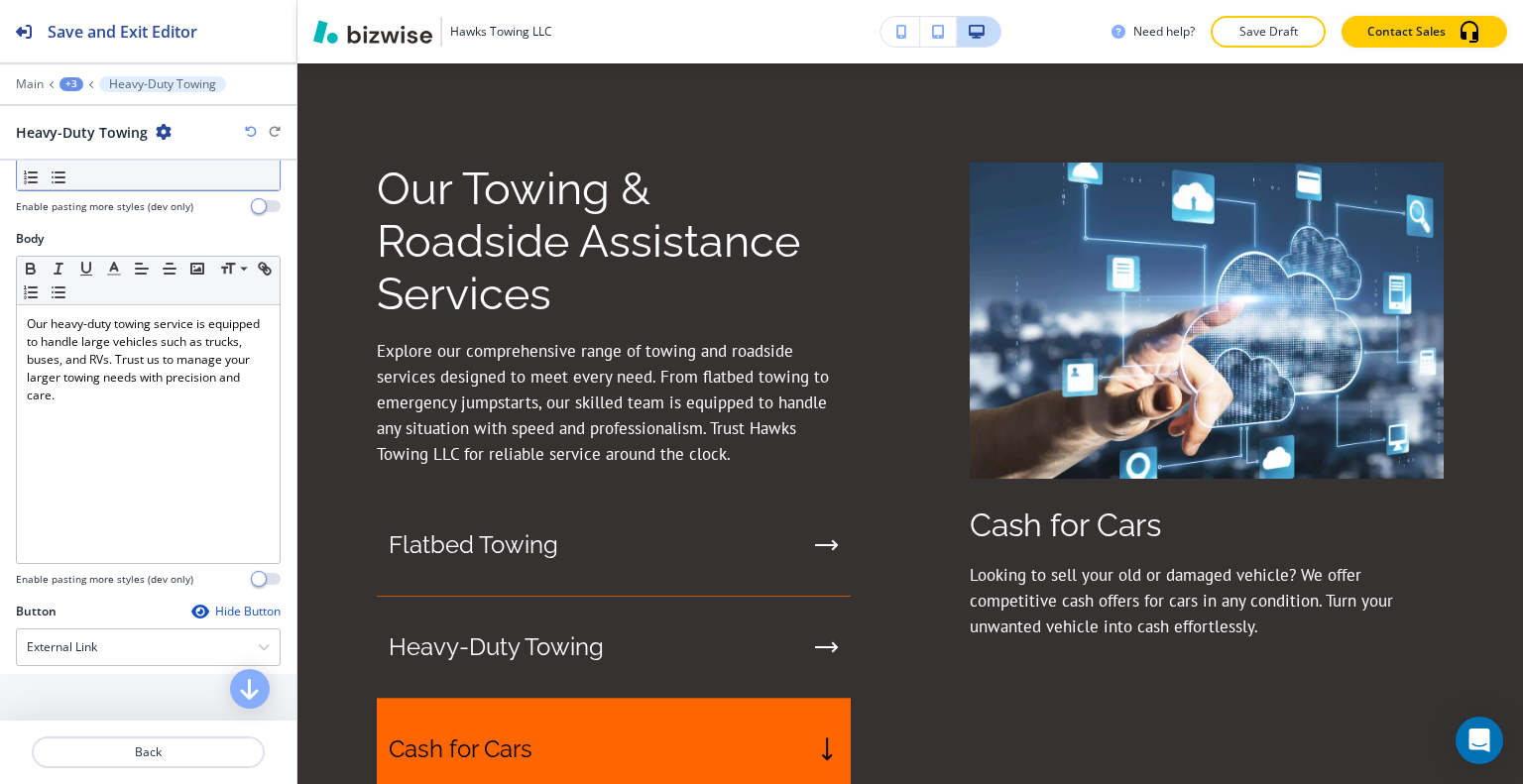 scroll, scrollTop: 0, scrollLeft: 0, axis: both 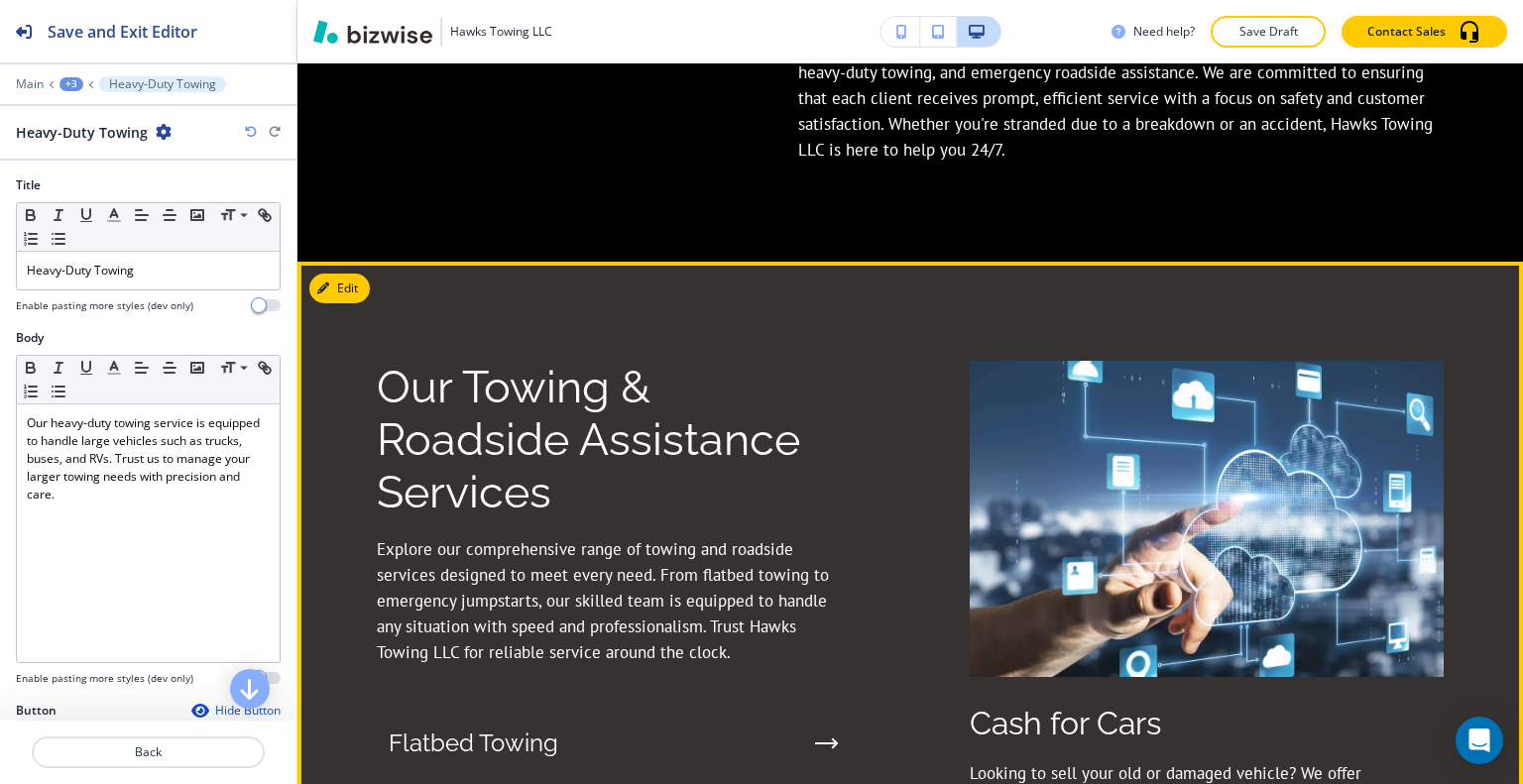 click on "Our Towing & Roadside Assistance Services Explore our comprehensive range of towing and roadside services designed to meet every need. From flatbed towing to emergency jumpstarts, our skilled team is equipped to handle any situation with speed and professionalism. Trust Hawks Towing LLC for reliable service around the clock. Flatbed Towing Heavy-Duty Towing Cash for Cars Jumpstart Service Mobile Tire Service Cash for Cars Looking to sell your old or damaged vehicle? We offer competitive cash offers for cars in any condition. Turn your unwanted vehicle into cash effortlessly." at bounding box center [910, 781] 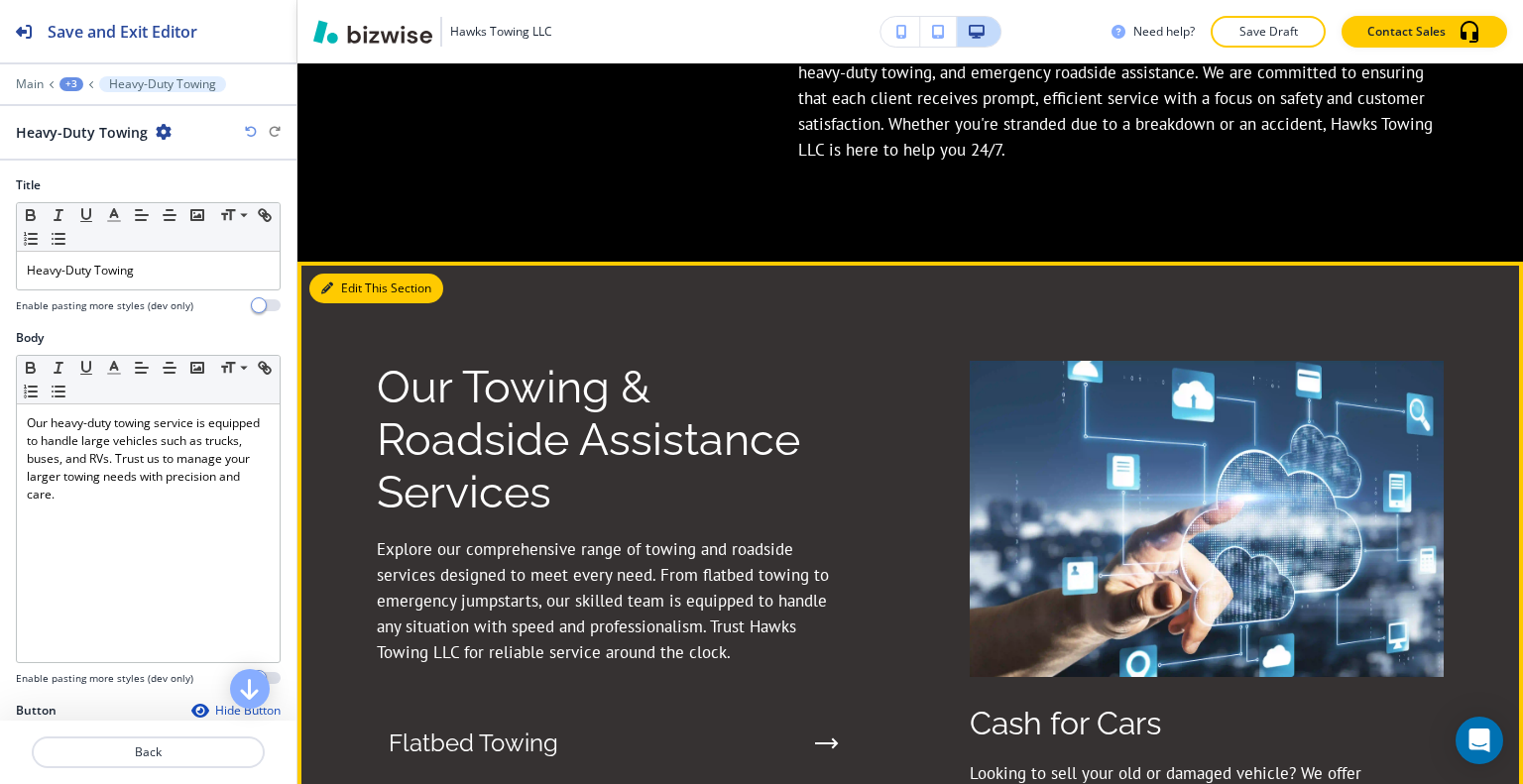 click on "Edit This Section" at bounding box center [376, 288] 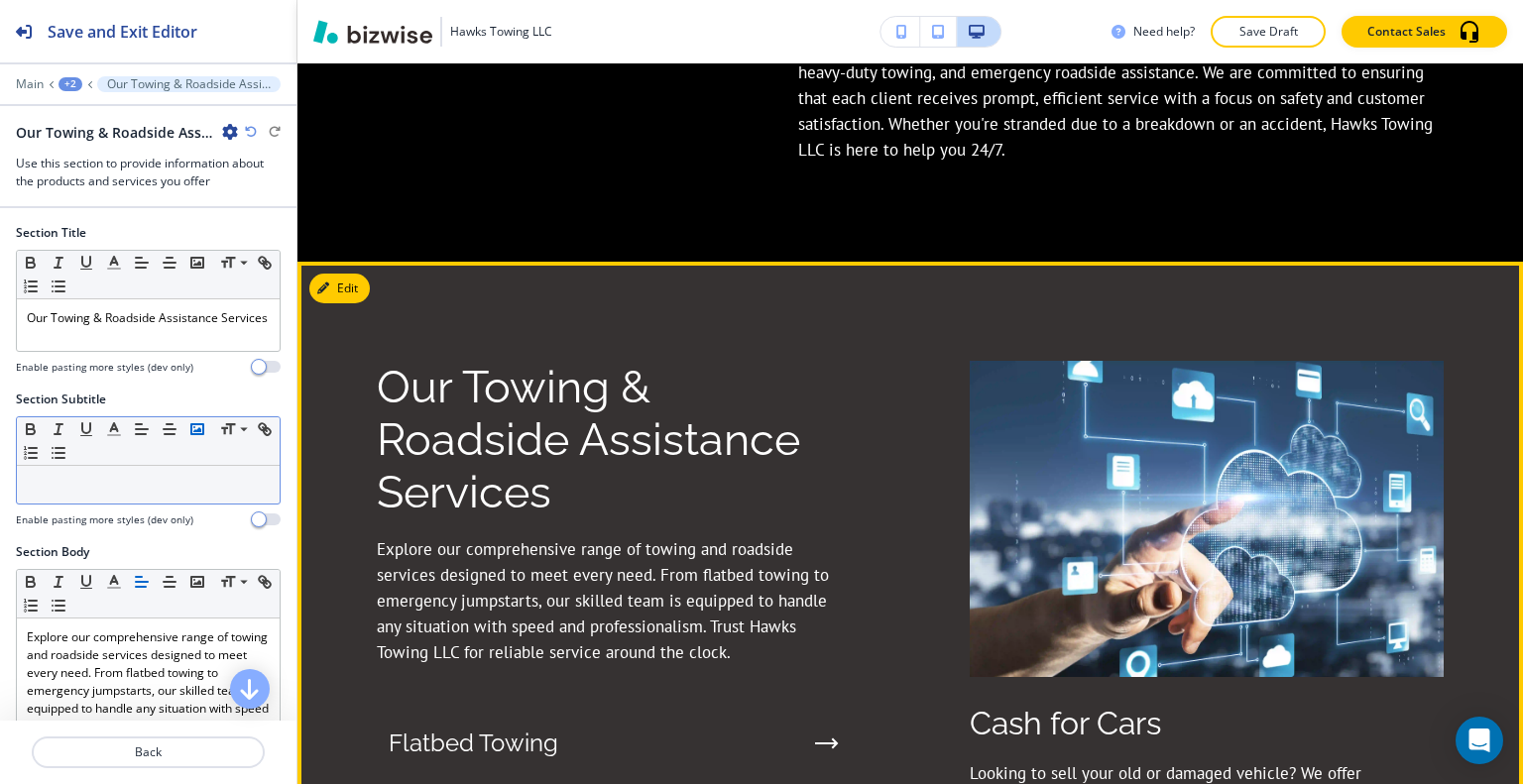 scroll, scrollTop: 1490, scrollLeft: 0, axis: vertical 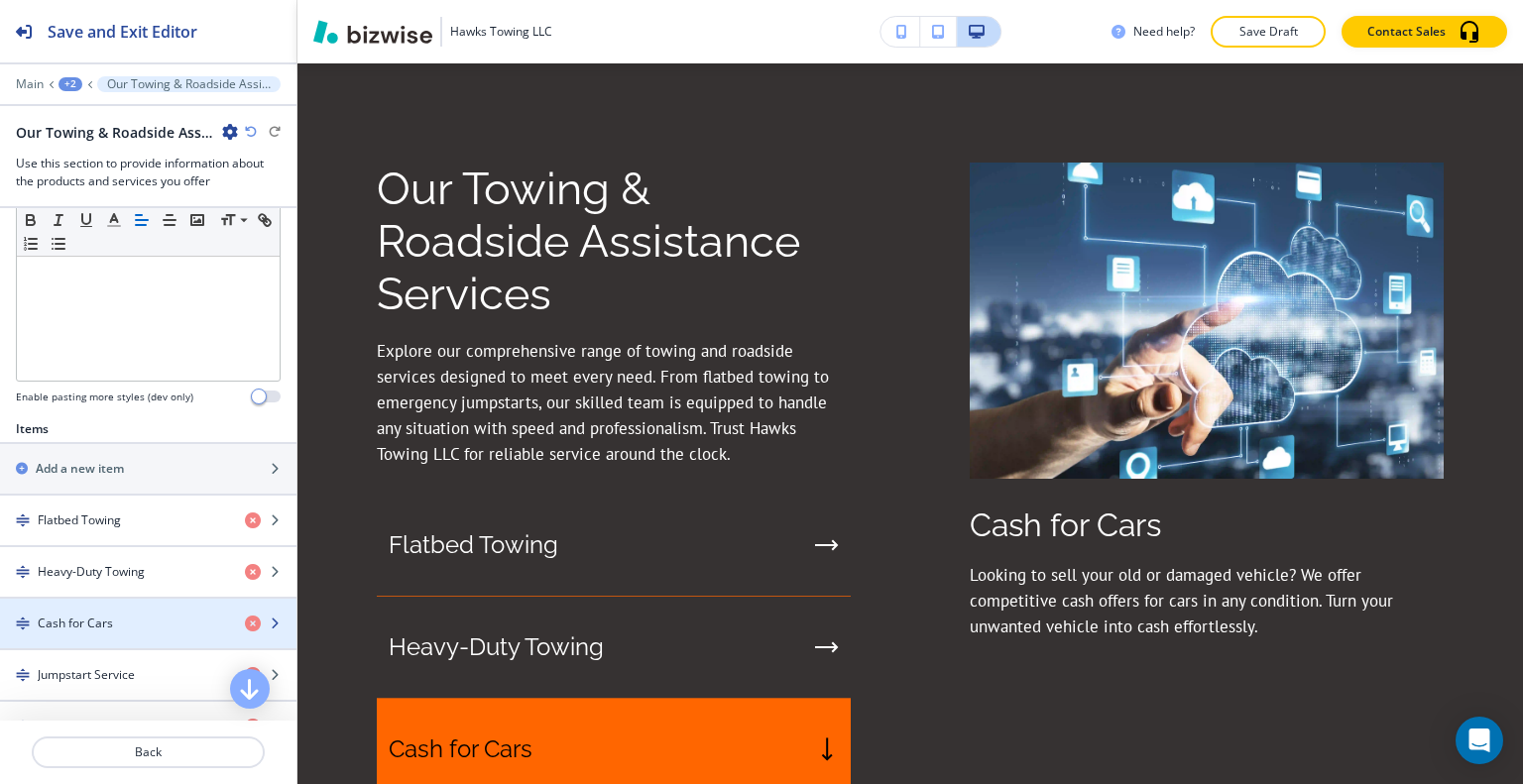click on "Cash for Cars" at bounding box center (75, 623) 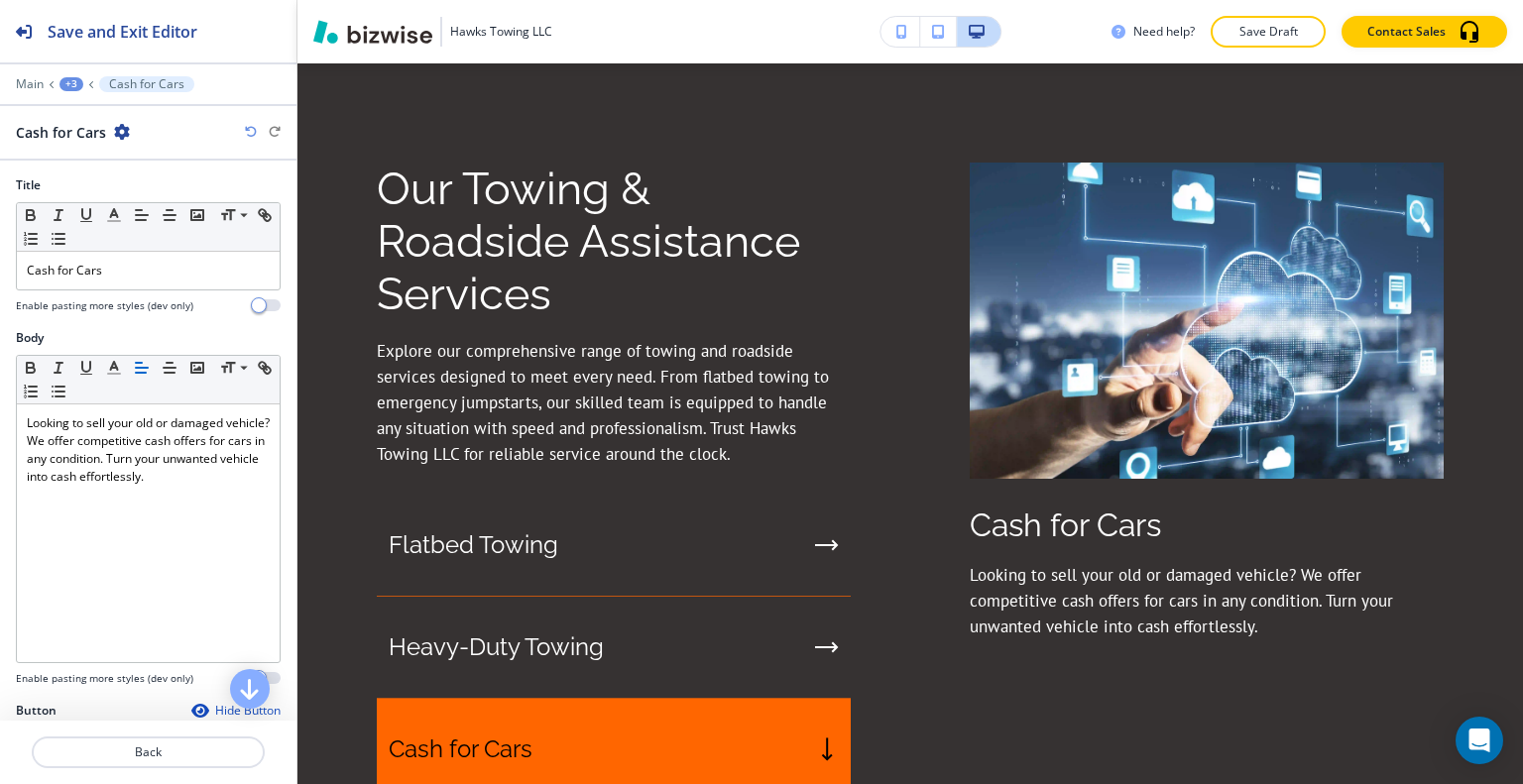 scroll, scrollTop: 1589, scrollLeft: 0, axis: vertical 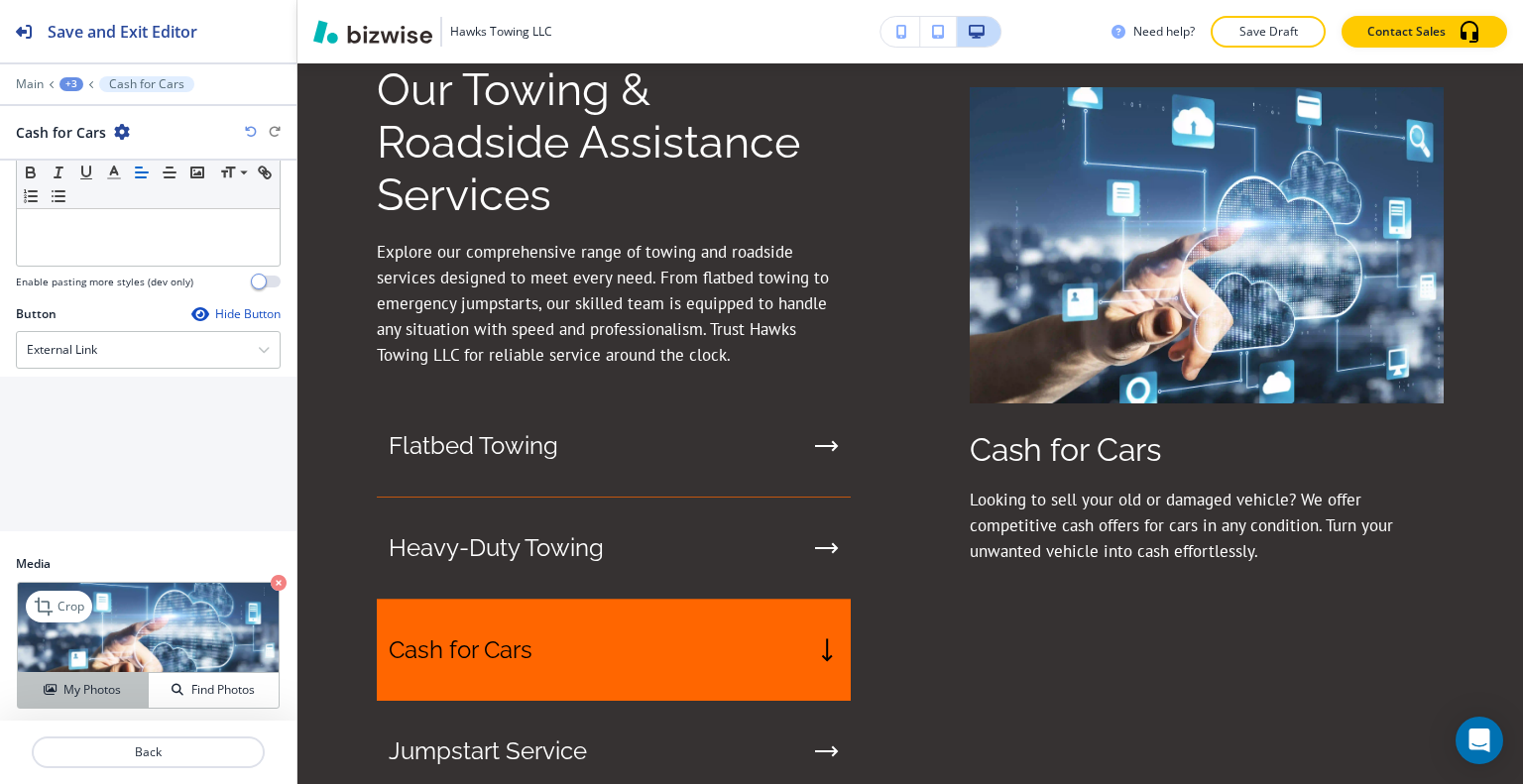 click on "My Photos" at bounding box center (92, 690) 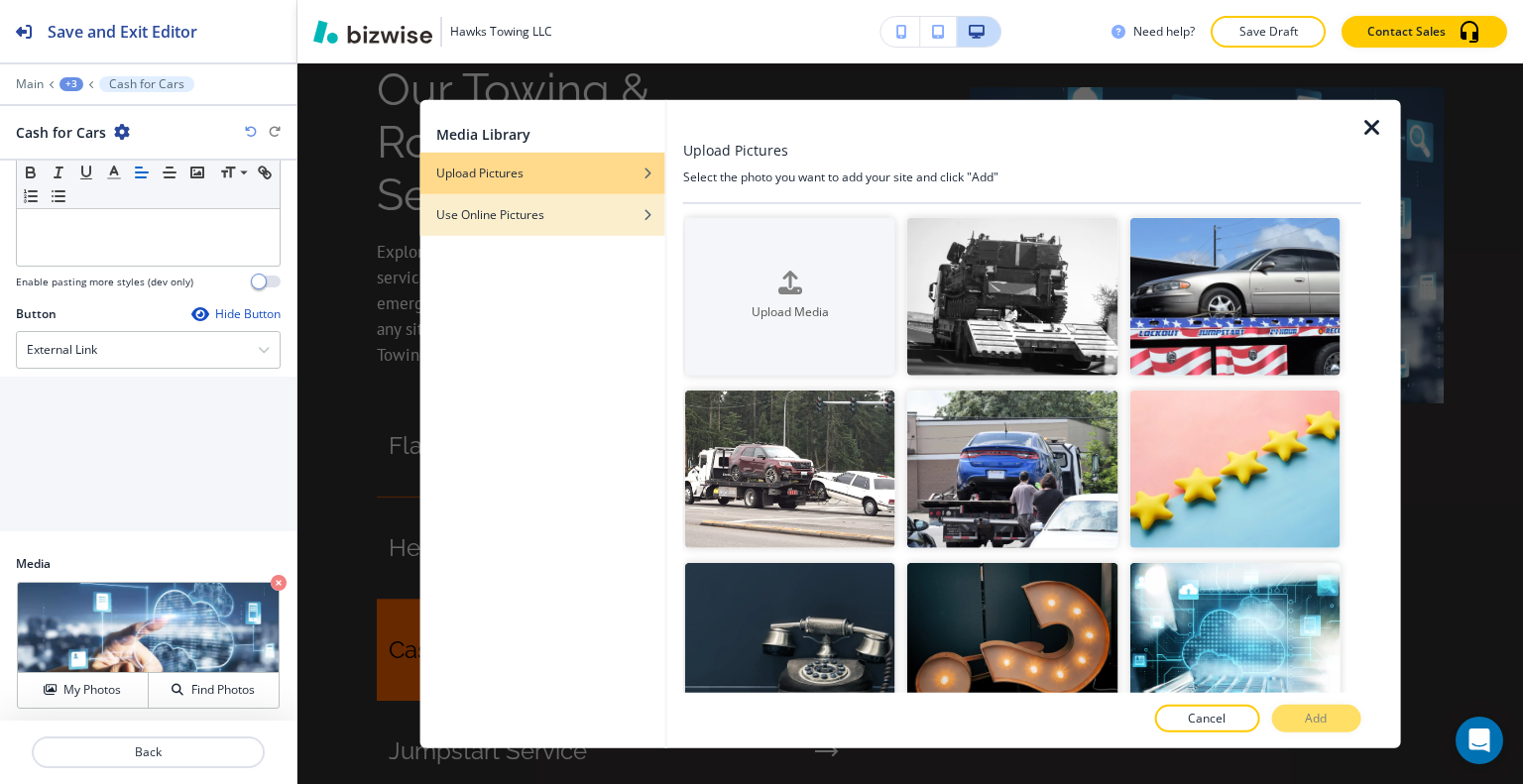 click at bounding box center [542, 187] 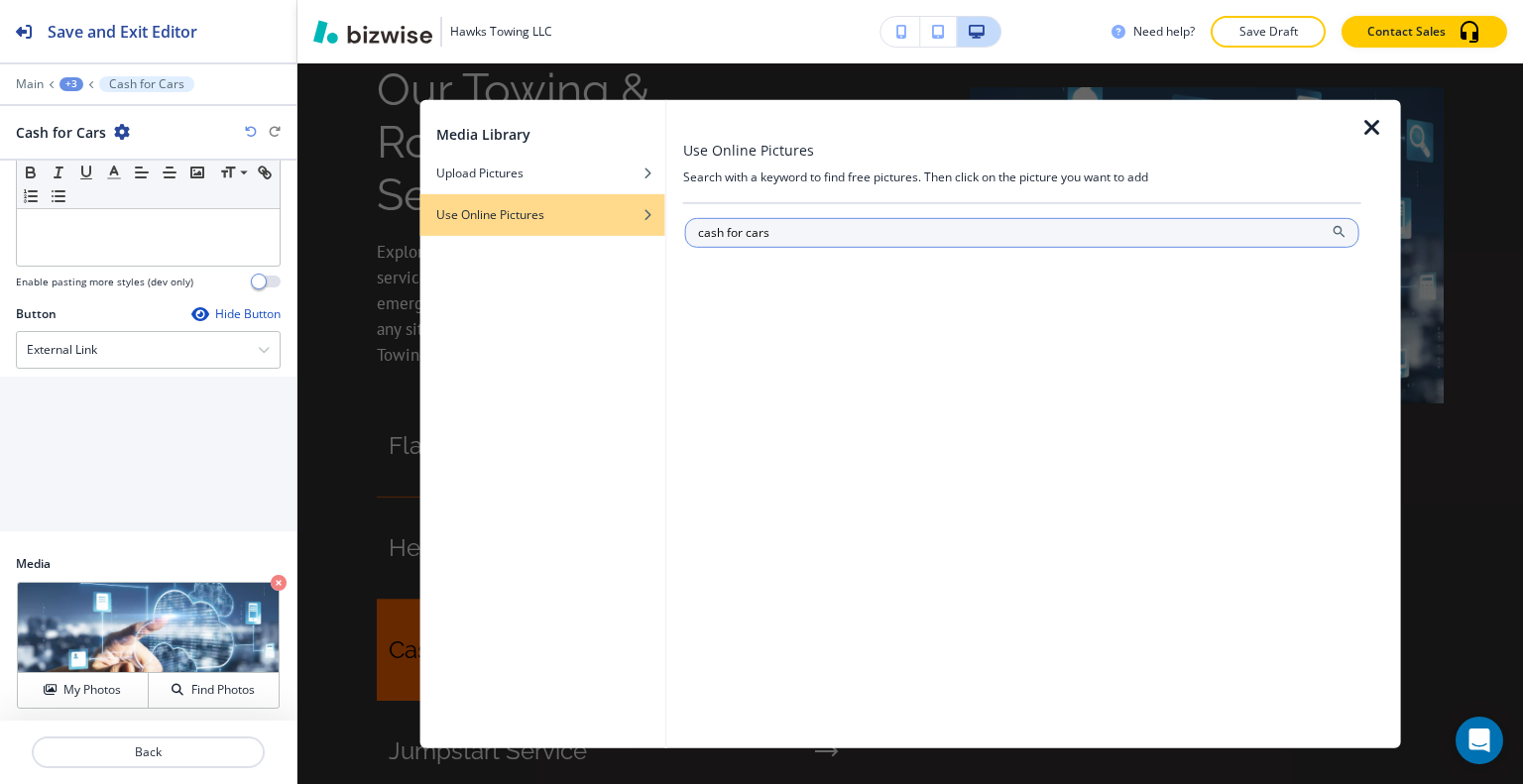 type on "cash for cars" 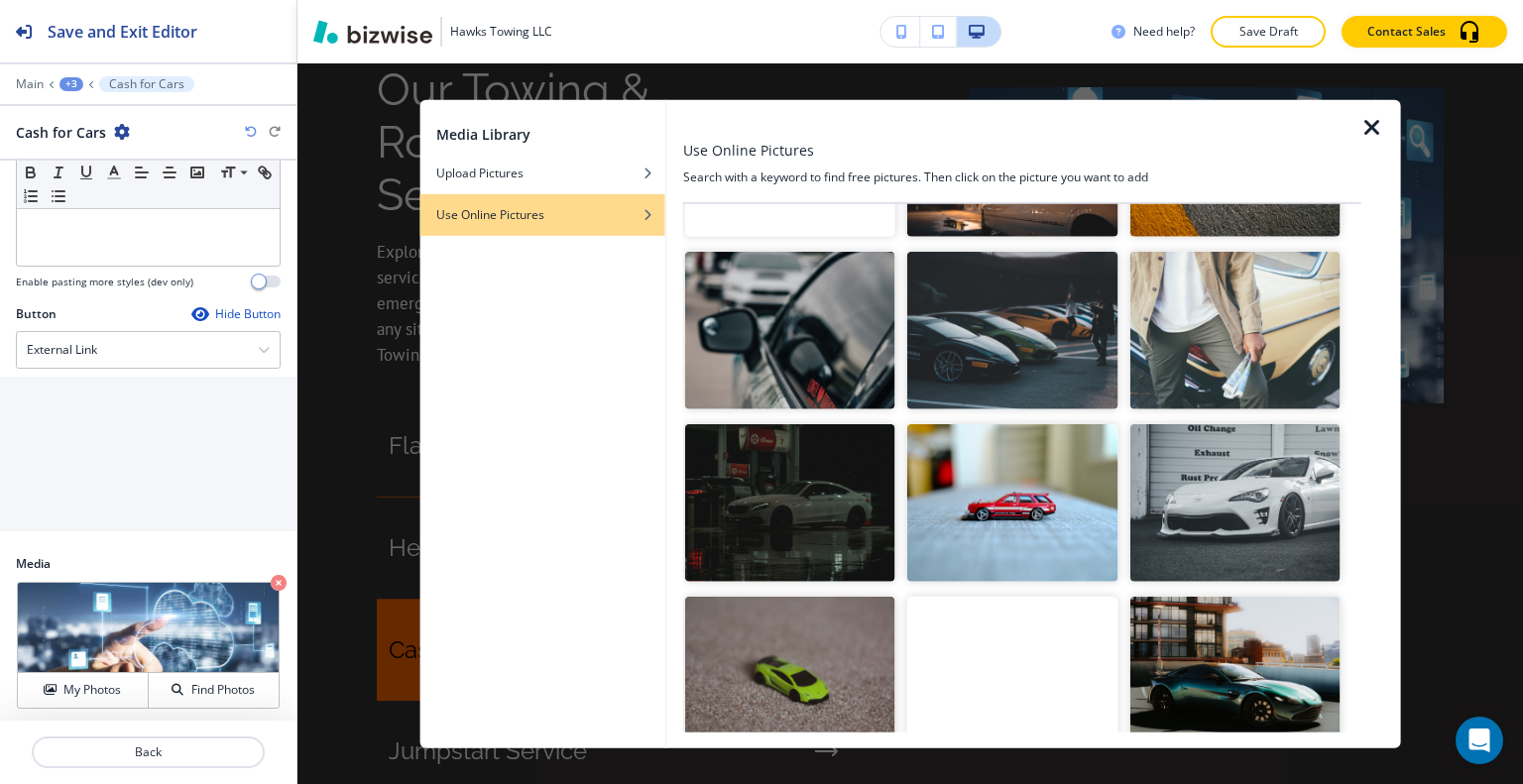 scroll, scrollTop: 0, scrollLeft: 0, axis: both 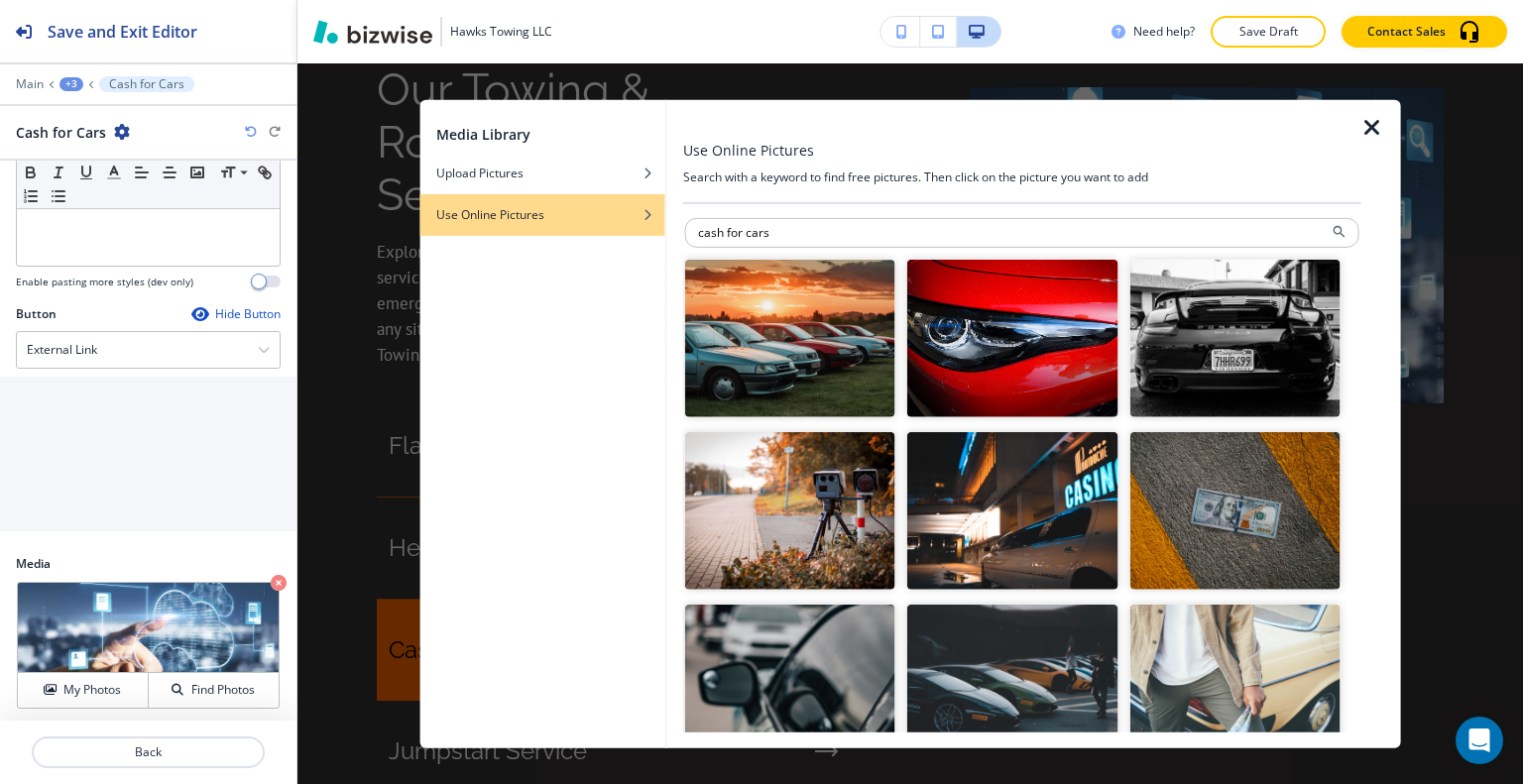 click at bounding box center (1012, 337) 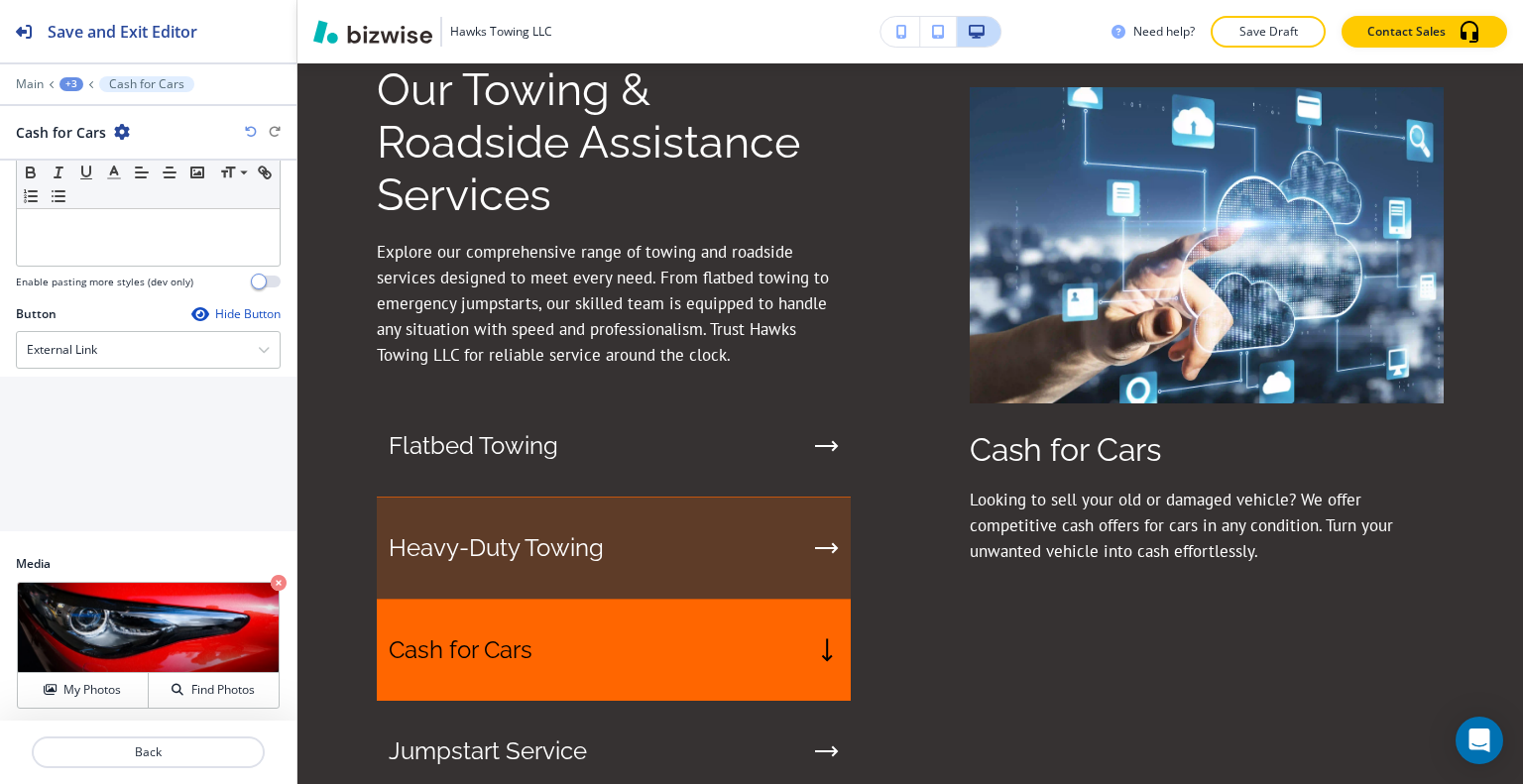scroll, scrollTop: 1688, scrollLeft: 0, axis: vertical 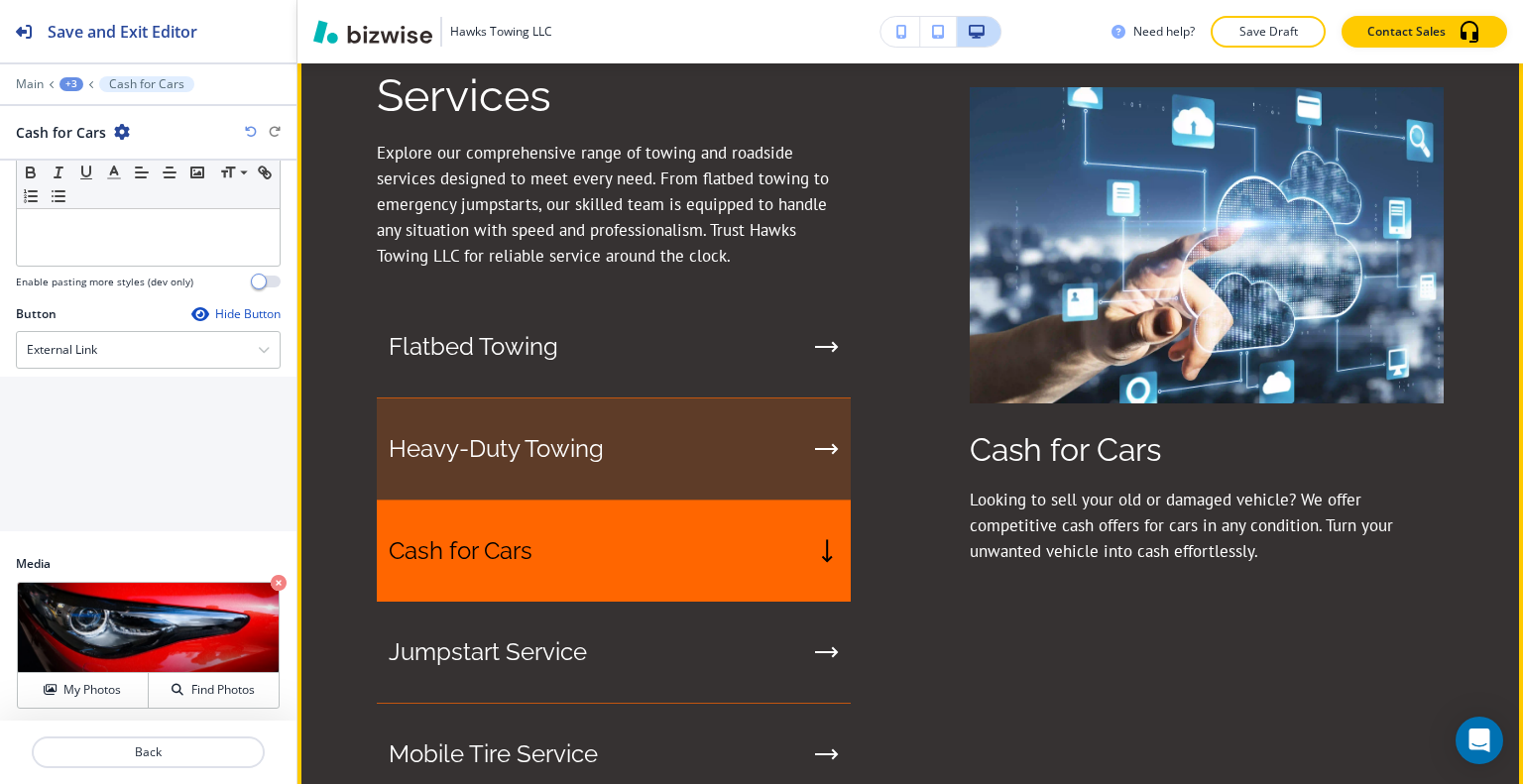 click on "Heavy-Duty Towing" at bounding box center (614, 449) 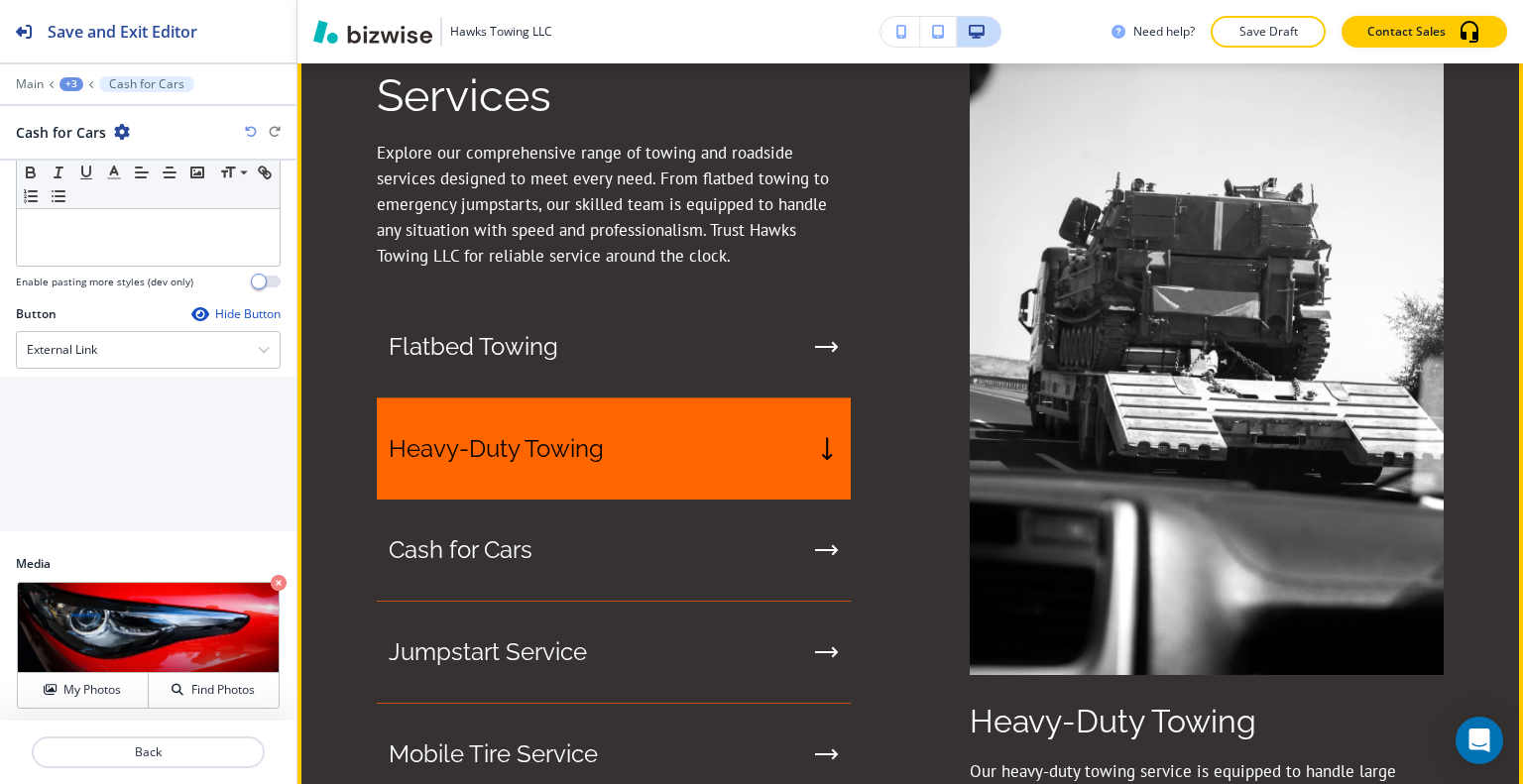 click on "Cash for Cars" at bounding box center [614, 347] 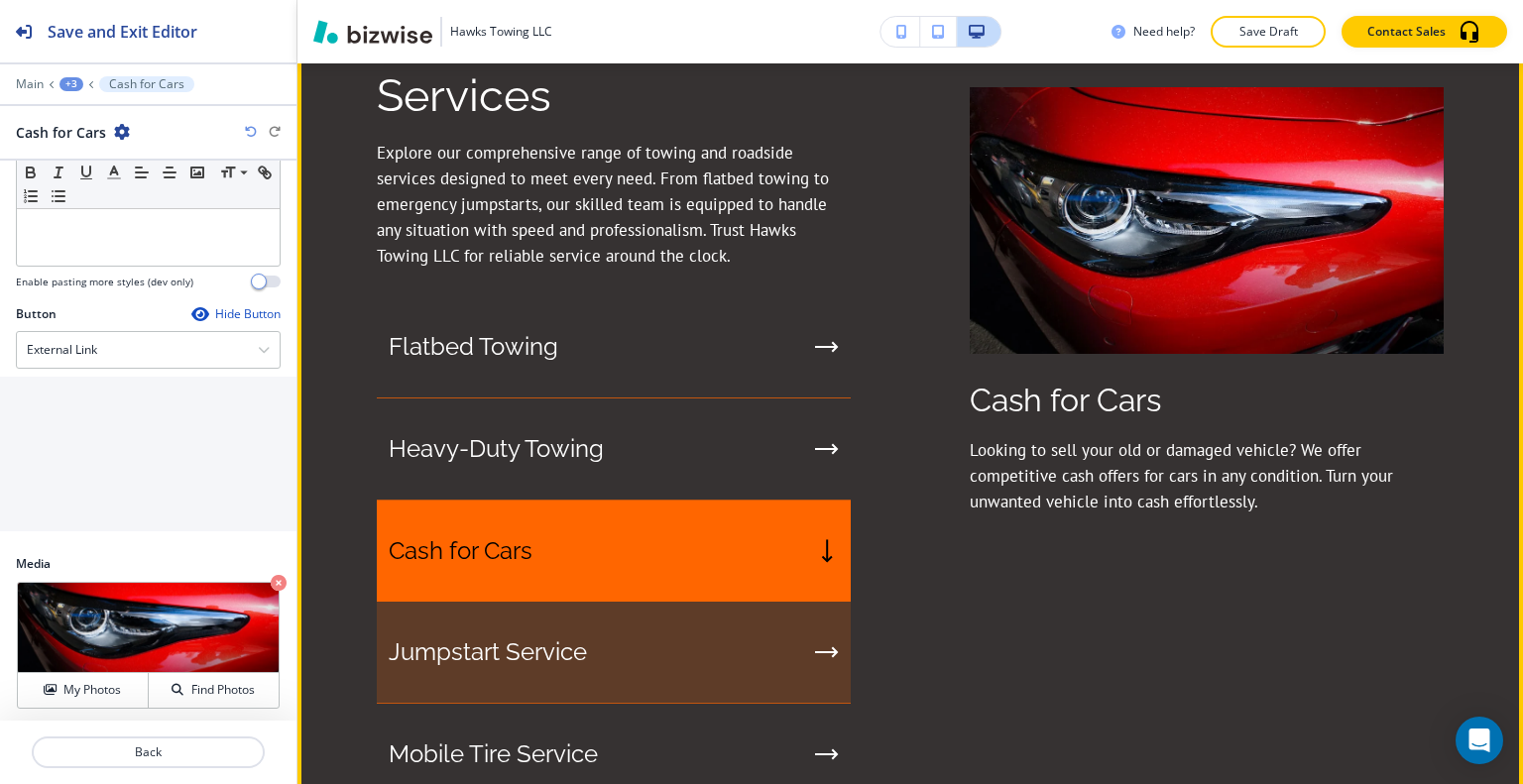 click on "Jumpstart Service" at bounding box center (614, 652) 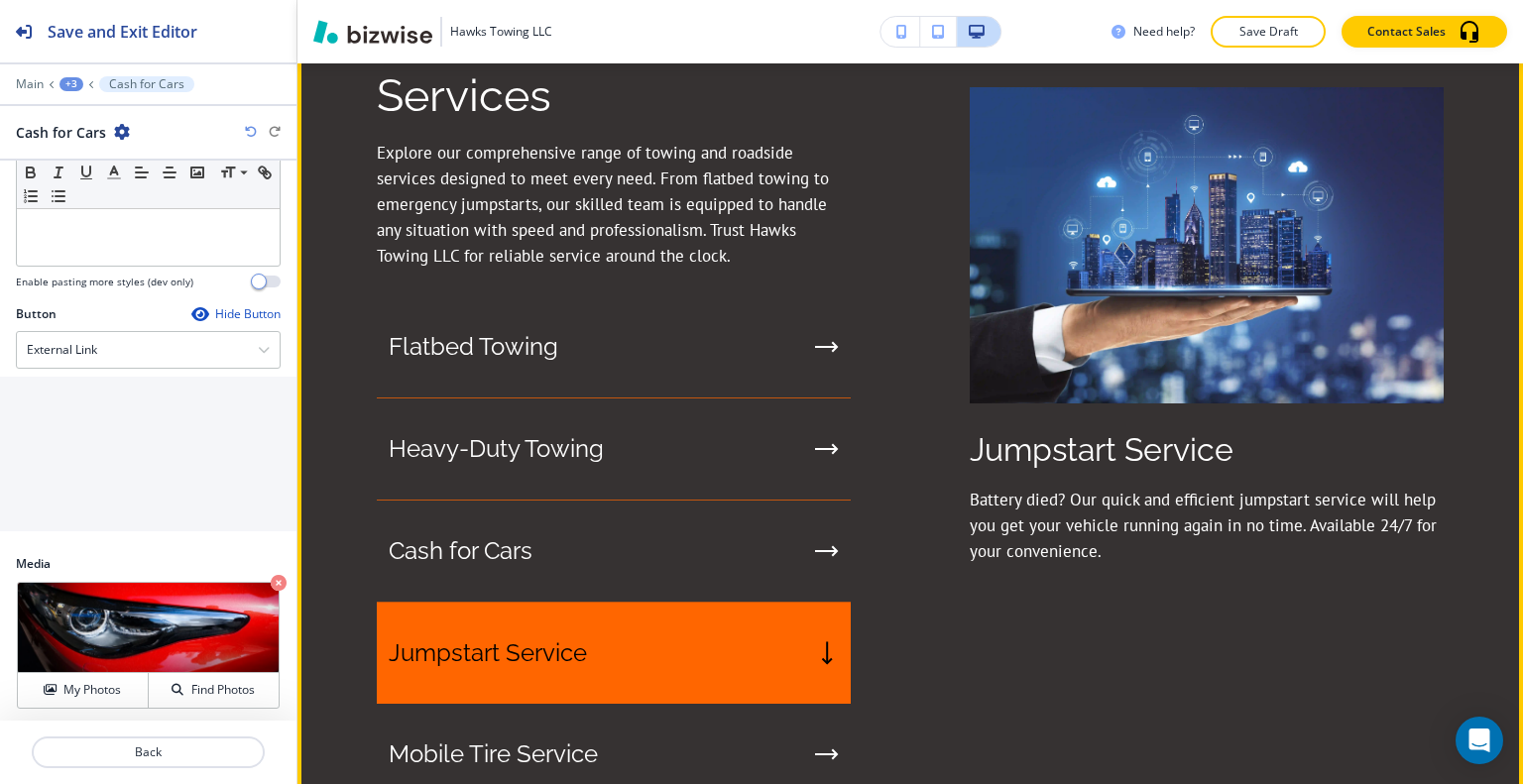 scroll, scrollTop: 1391, scrollLeft: 0, axis: vertical 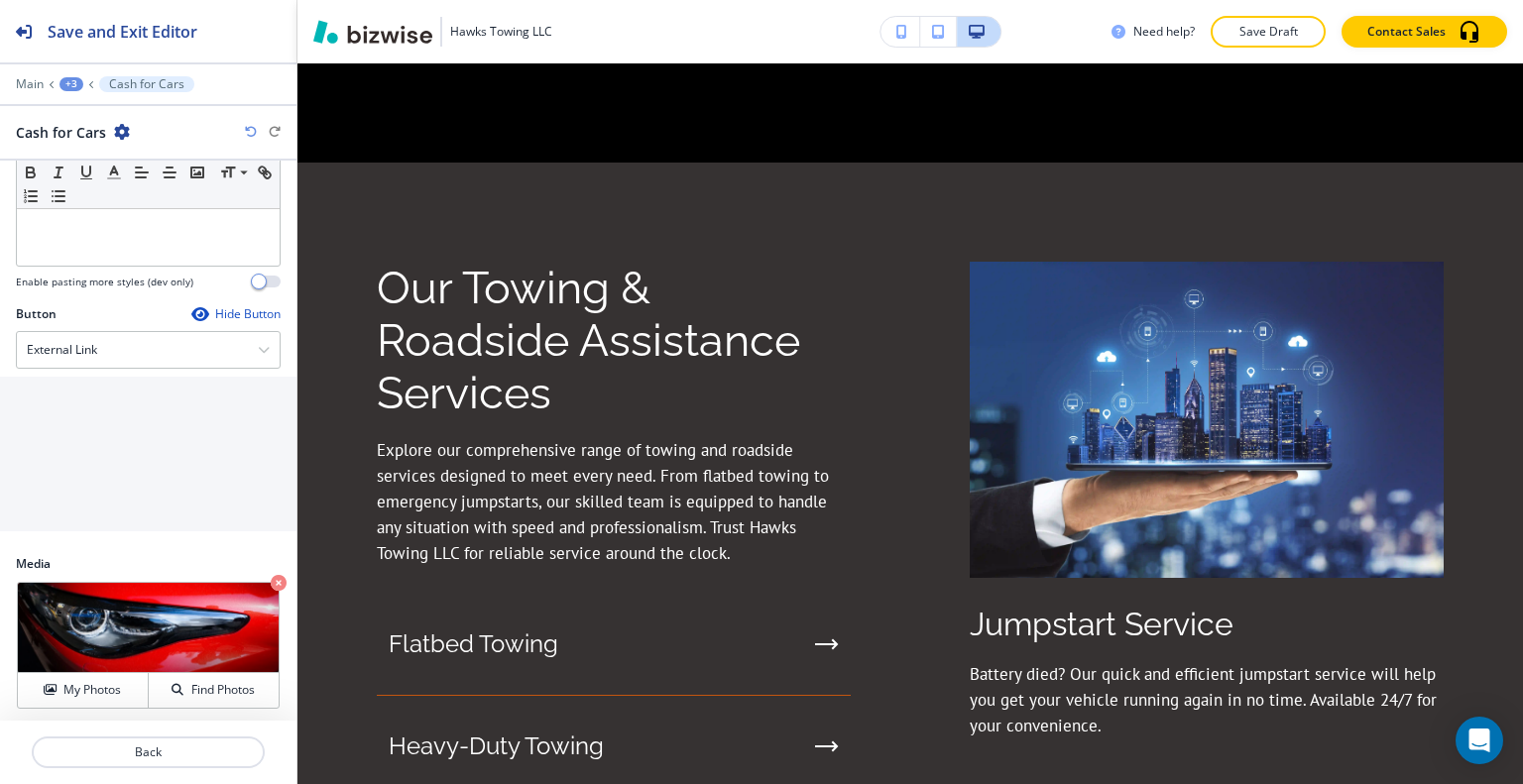 click on "Our Towing & Roadside Assistance Services Explore our comprehensive range of towing and roadside services designed to meet every need. From flatbed towing to emergency jumpstarts, our skilled team is equipped to handle any situation with speed and professionalism. Trust Hawks Towing LLC for reliable service around the clock. Flatbed Towing Heavy-Duty Towing Cash for Cars Jumpstart Service Mobile Tire Service Jumpstart Service Battery died? Our quick and efficient jumpstart service will help you get your vehicle running again in no time. Available 24/7 for your convenience." at bounding box center [910, 682] 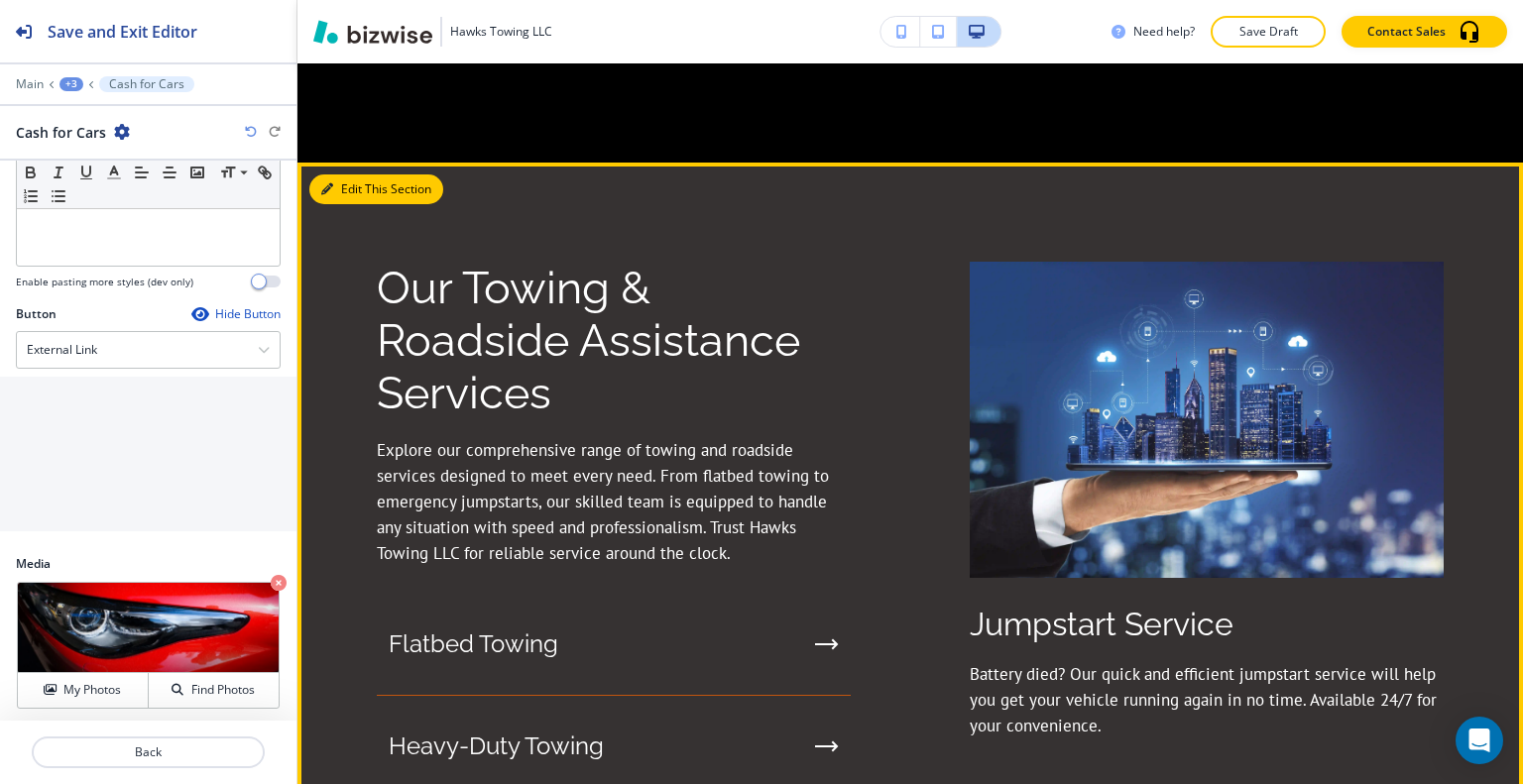 click on "Edit This Section" at bounding box center [376, 189] 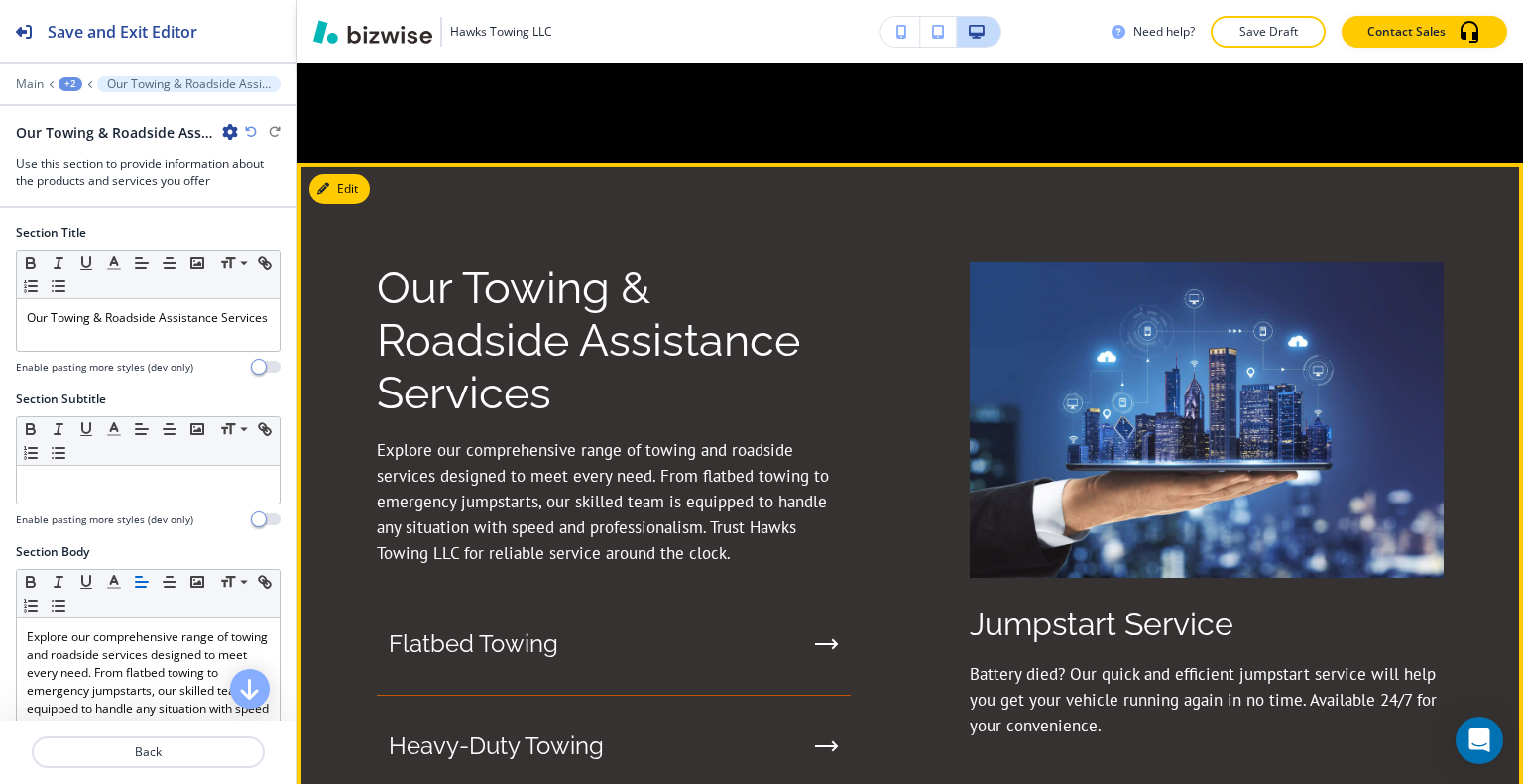 scroll, scrollTop: 1490, scrollLeft: 0, axis: vertical 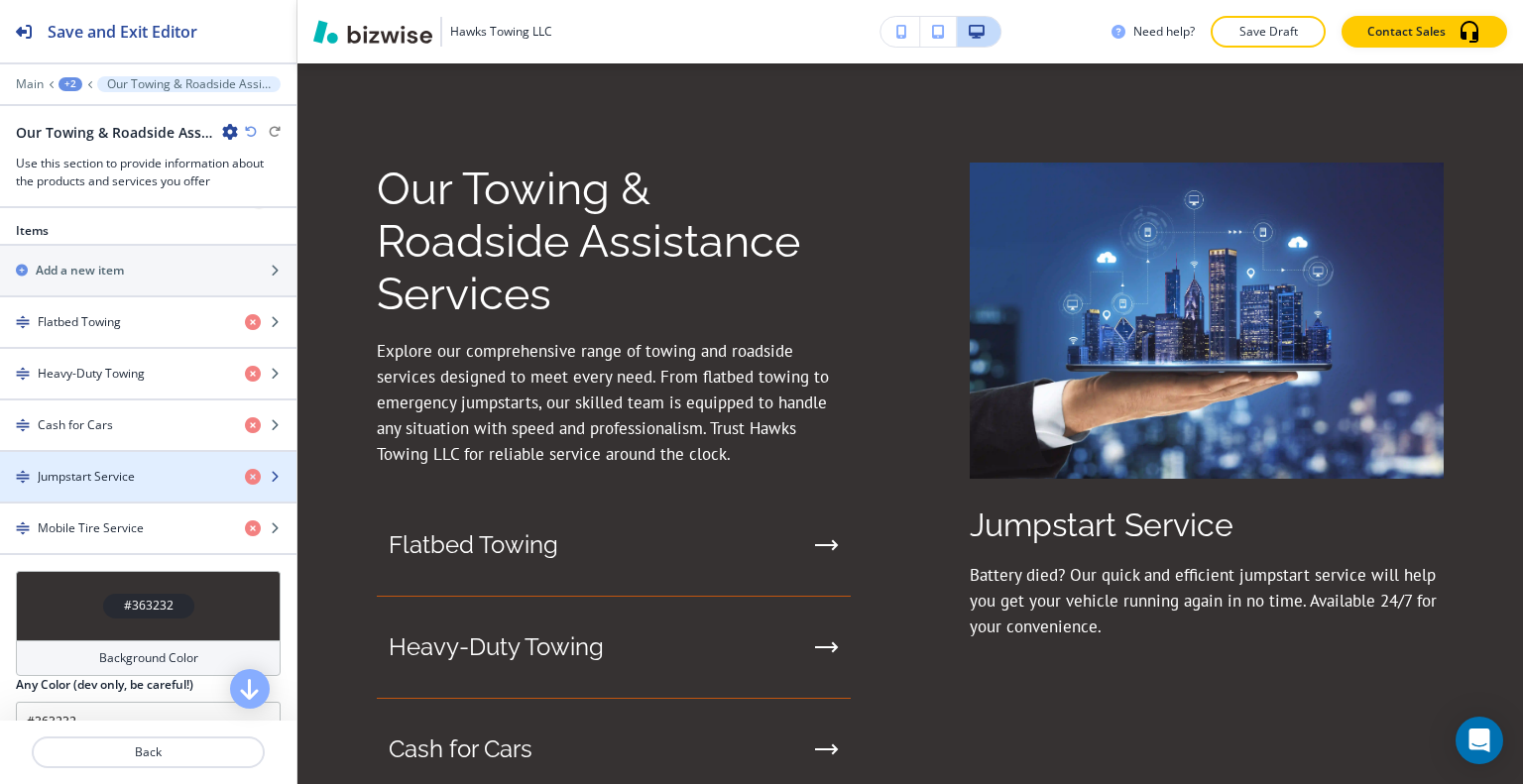 click at bounding box center (148, 494) 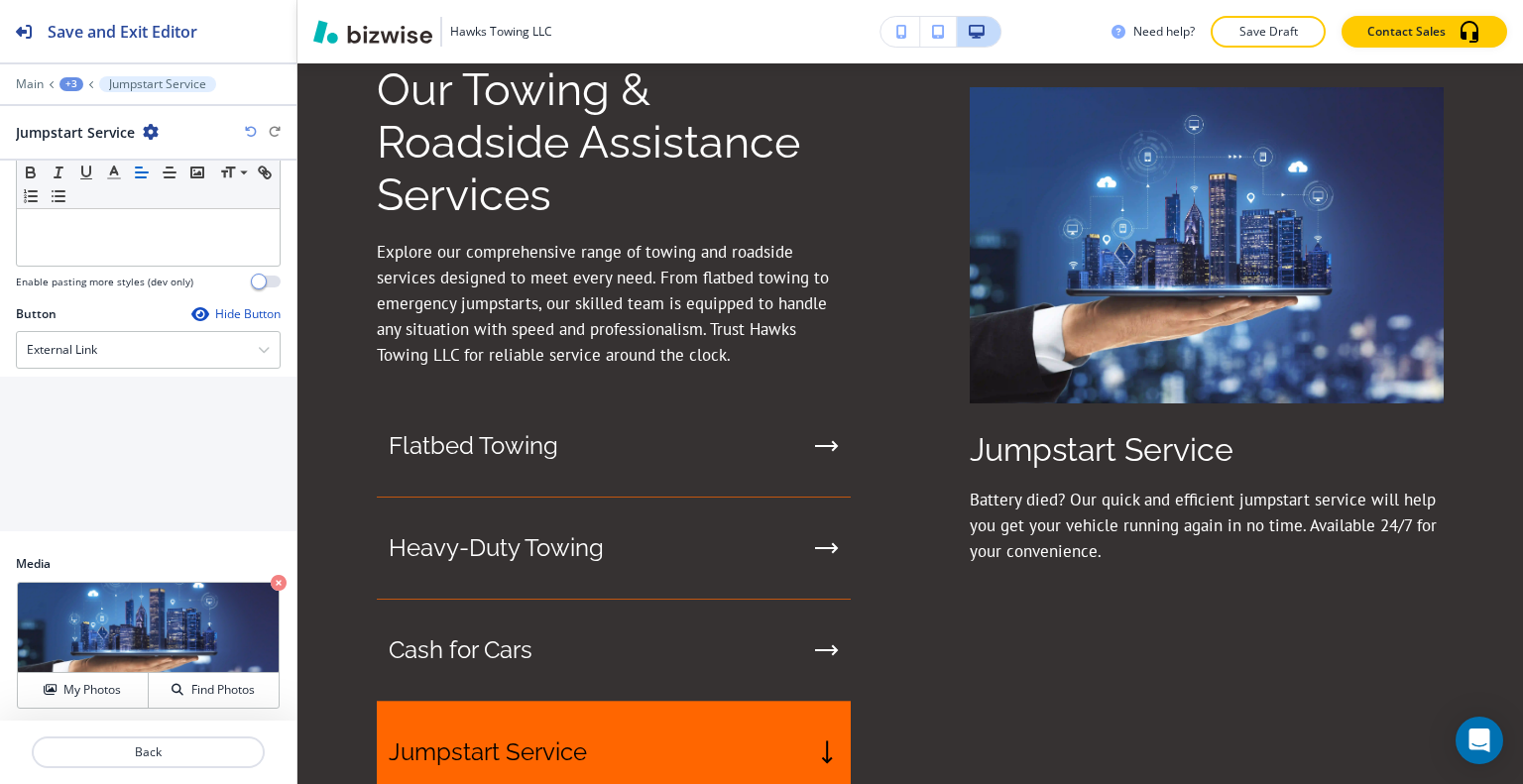 scroll, scrollTop: 396, scrollLeft: 0, axis: vertical 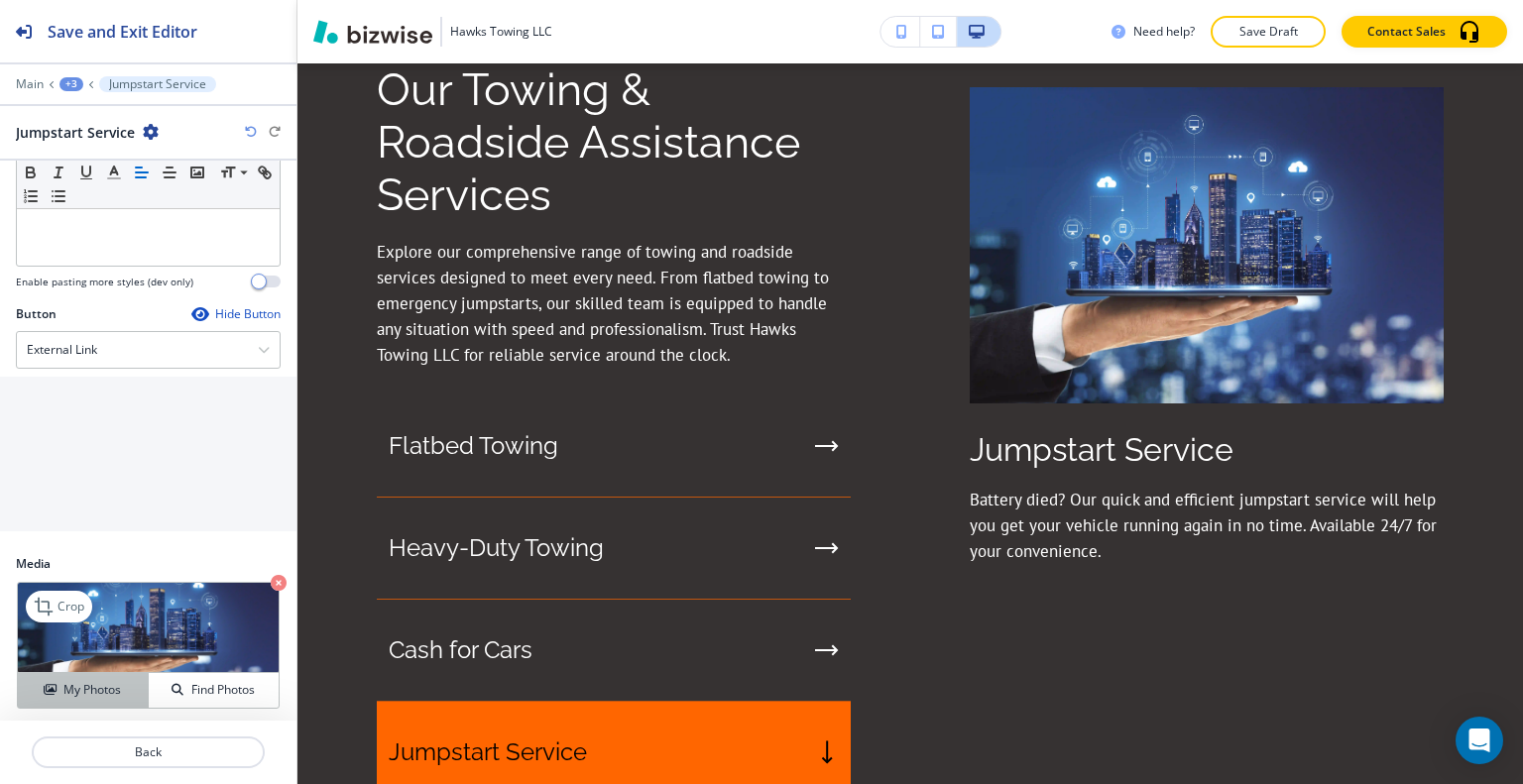 click on "My Photos" at bounding box center (92, 690) 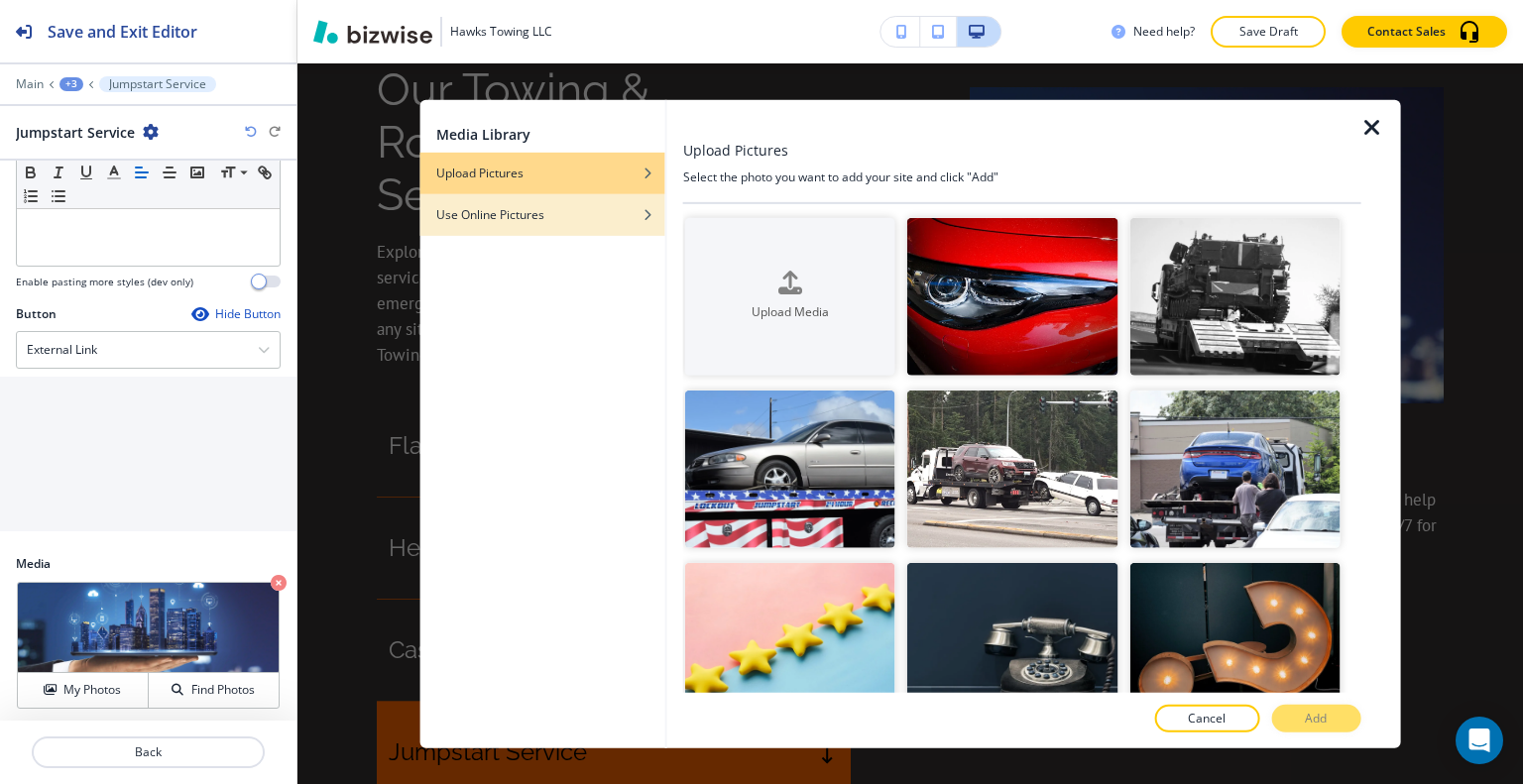 click on "Use Online Pictures" at bounding box center [480, 172] 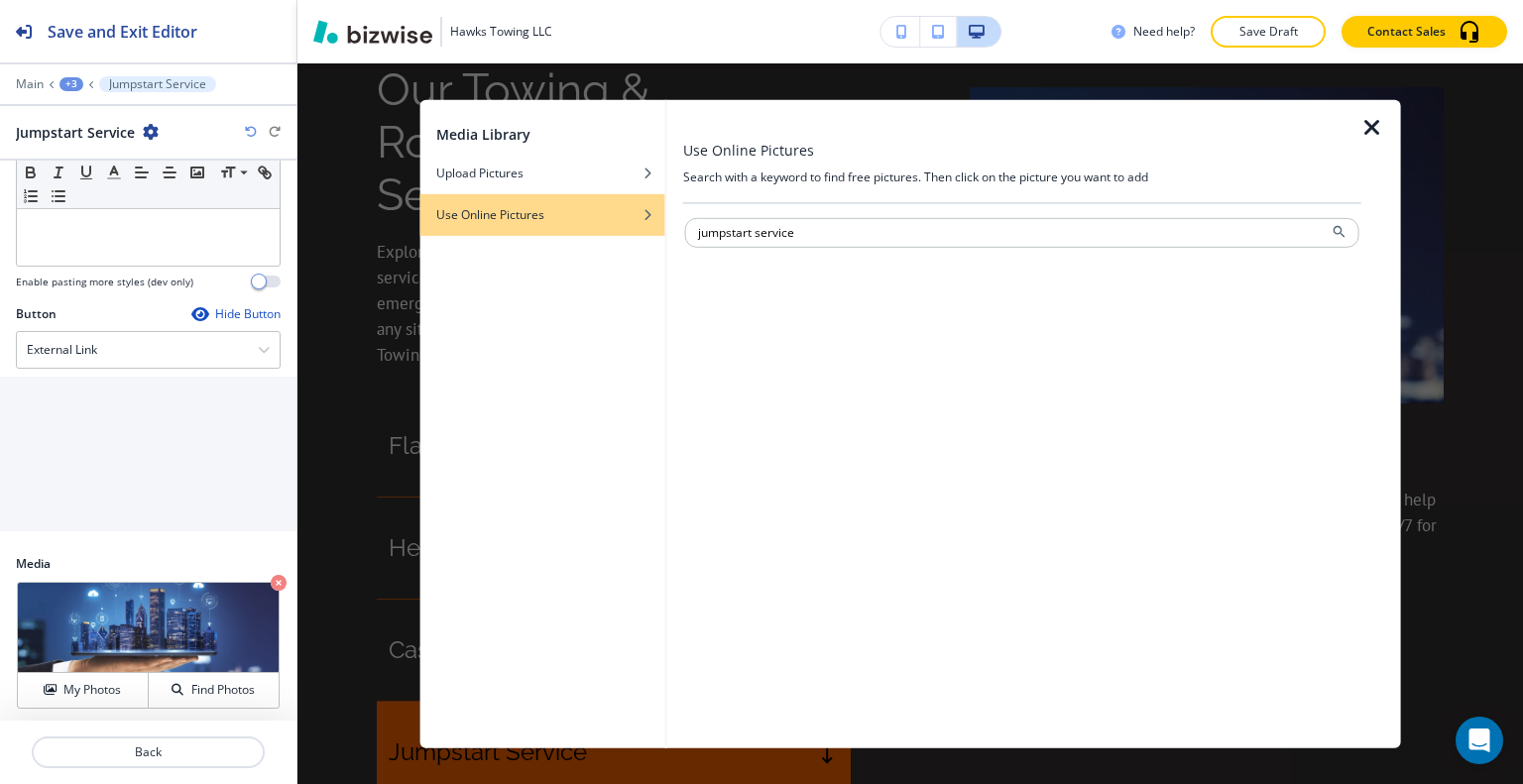 type on "jumpstart service" 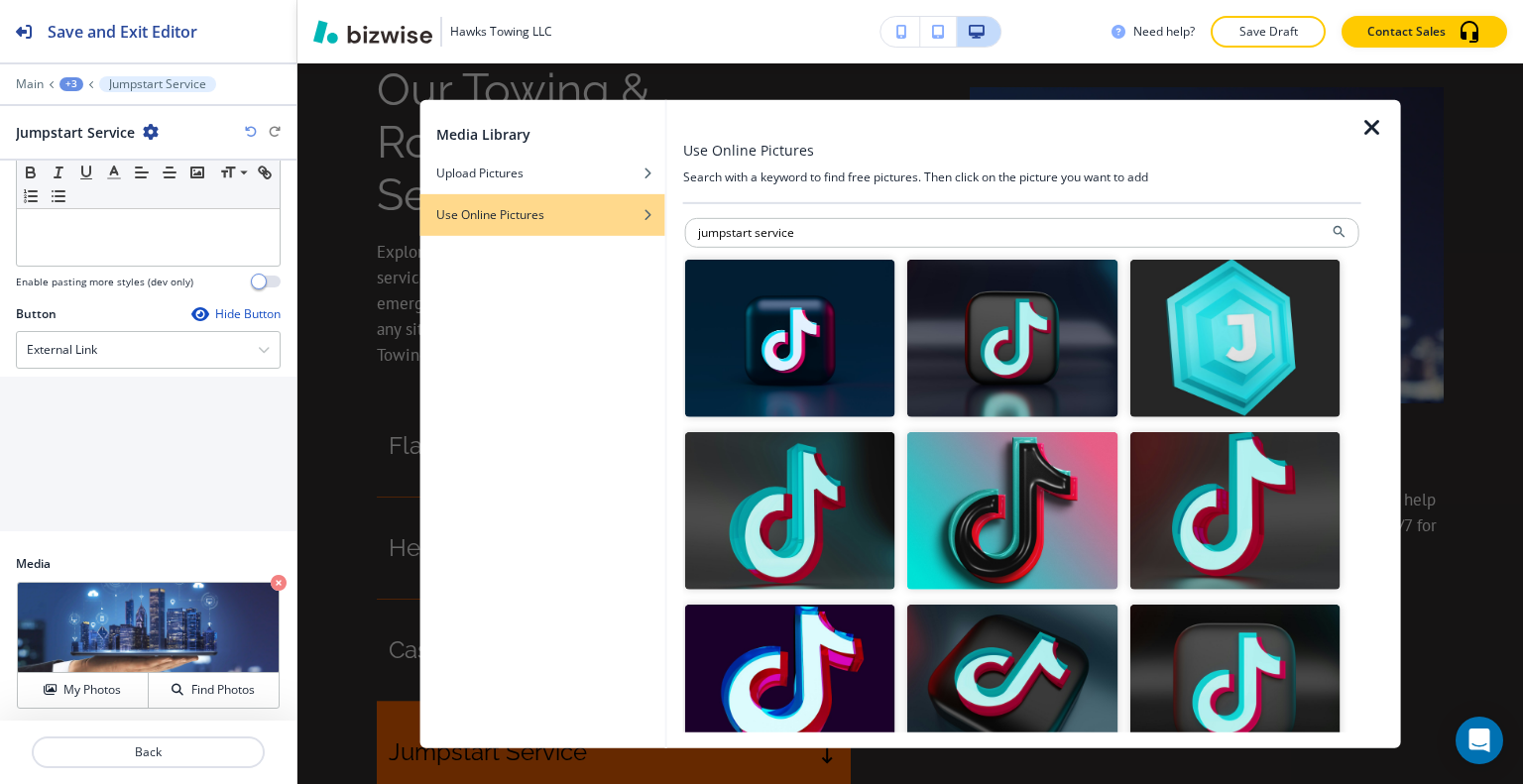 click at bounding box center (1372, 127) 